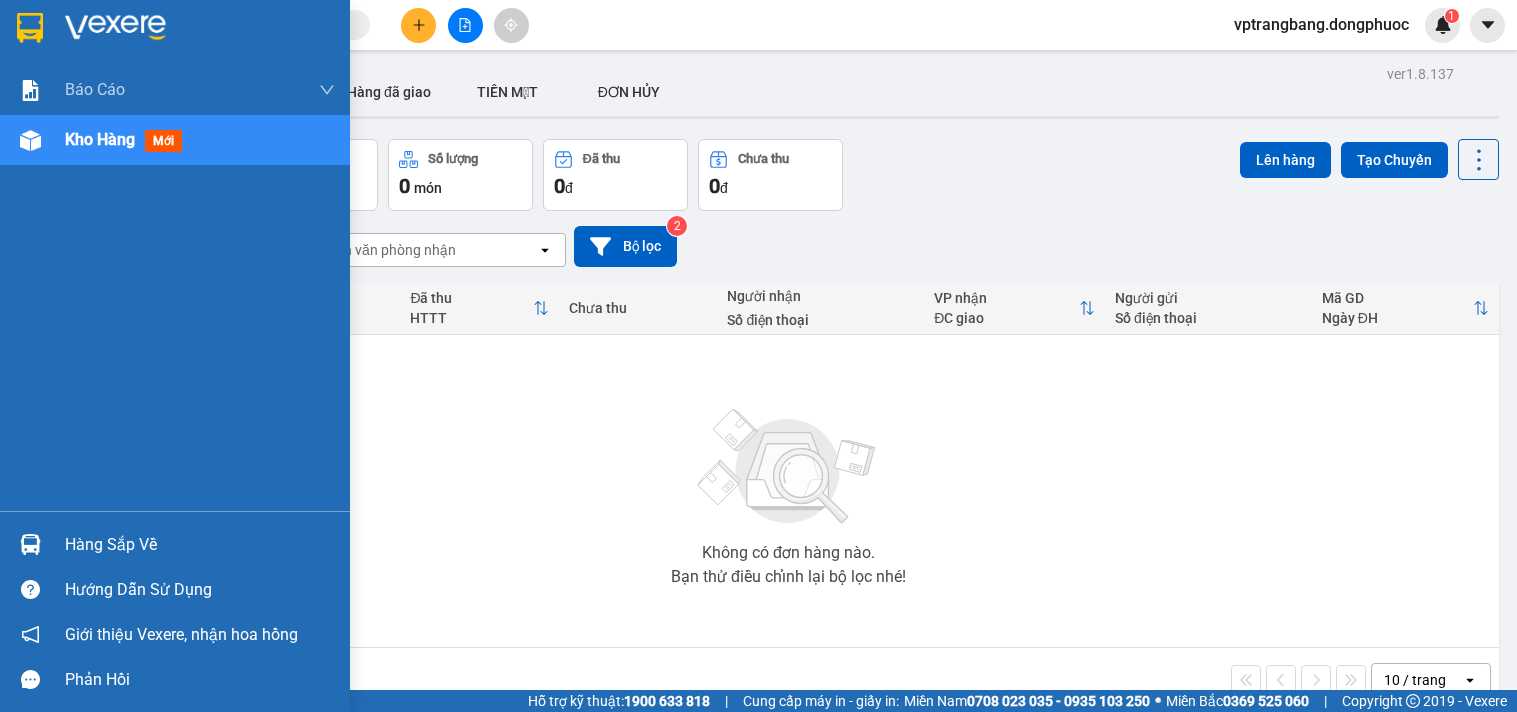 scroll, scrollTop: 0, scrollLeft: 0, axis: both 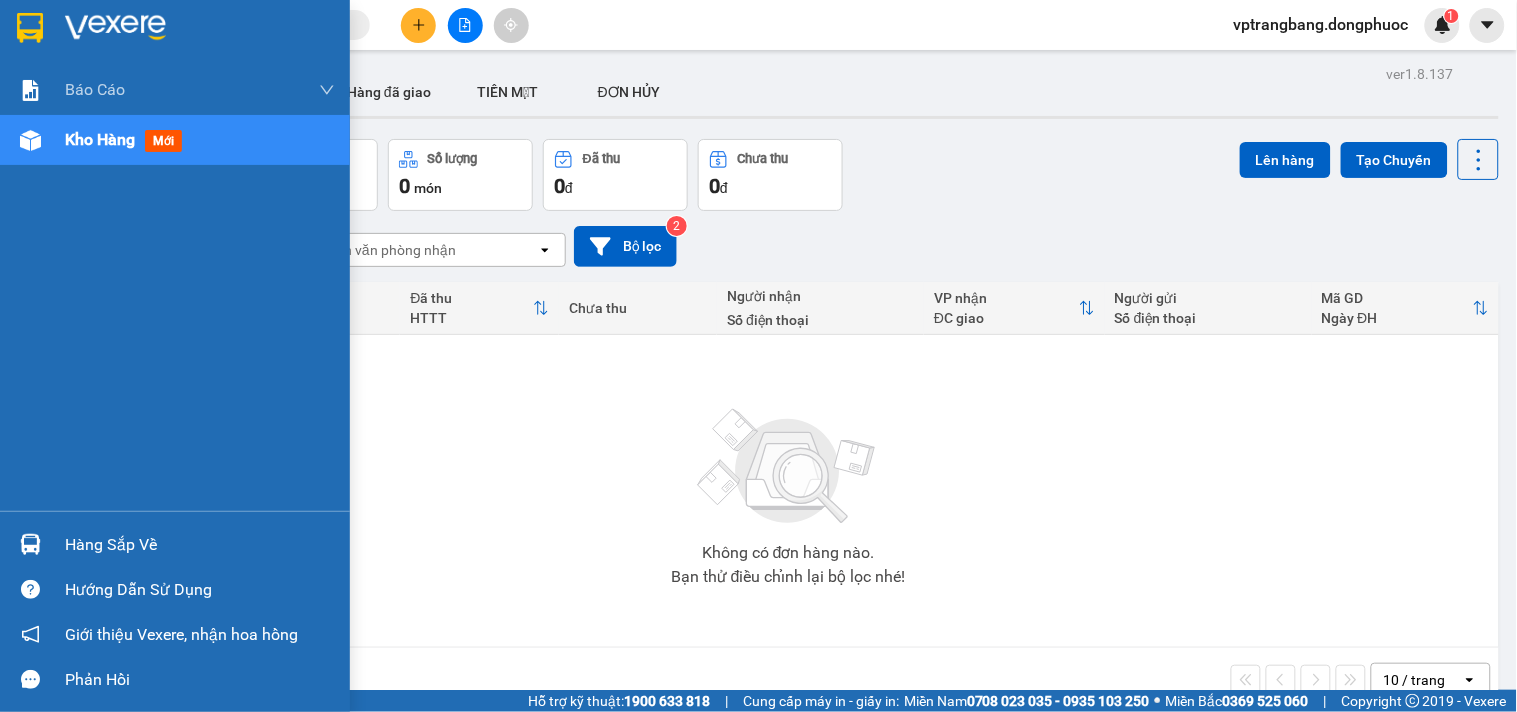 click on "Hàng sắp về" at bounding box center (200, 545) 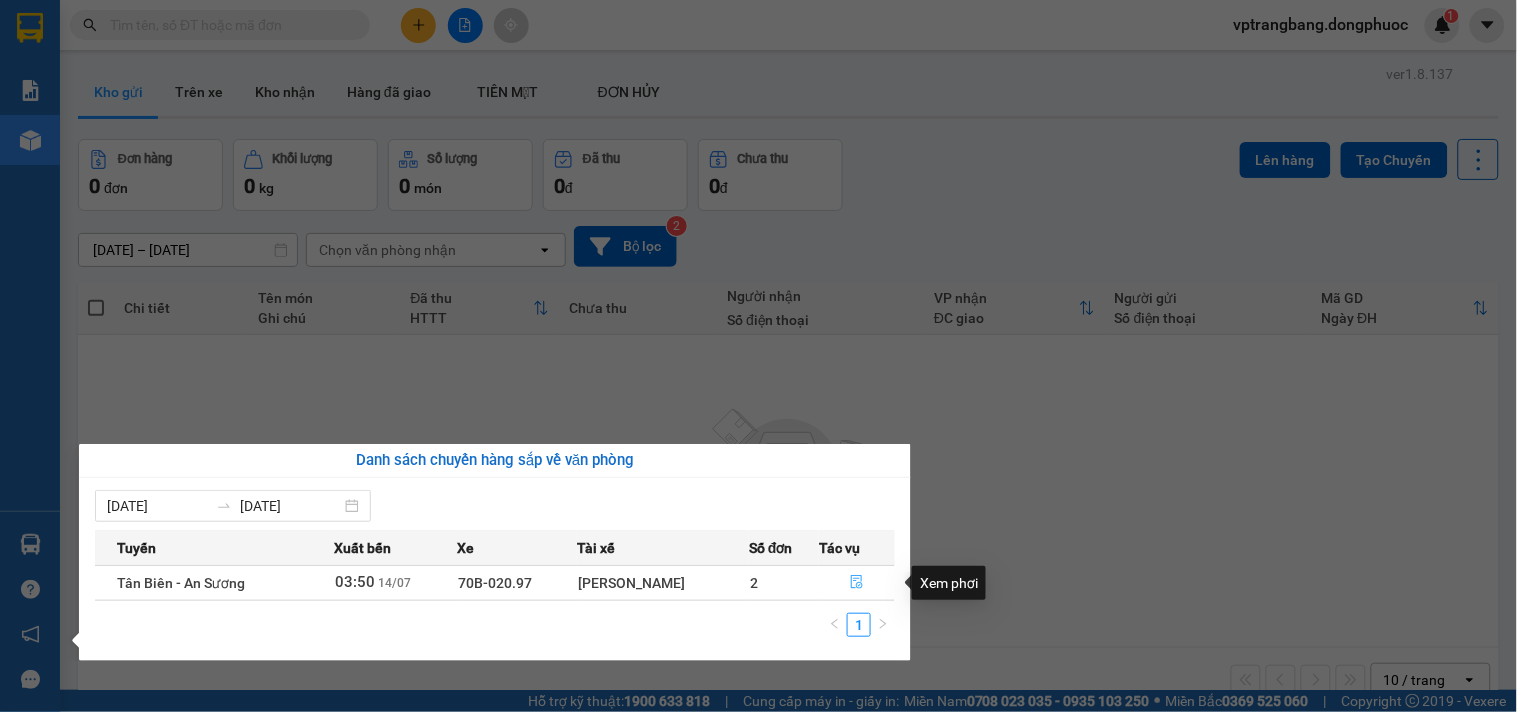 click at bounding box center (857, 583) 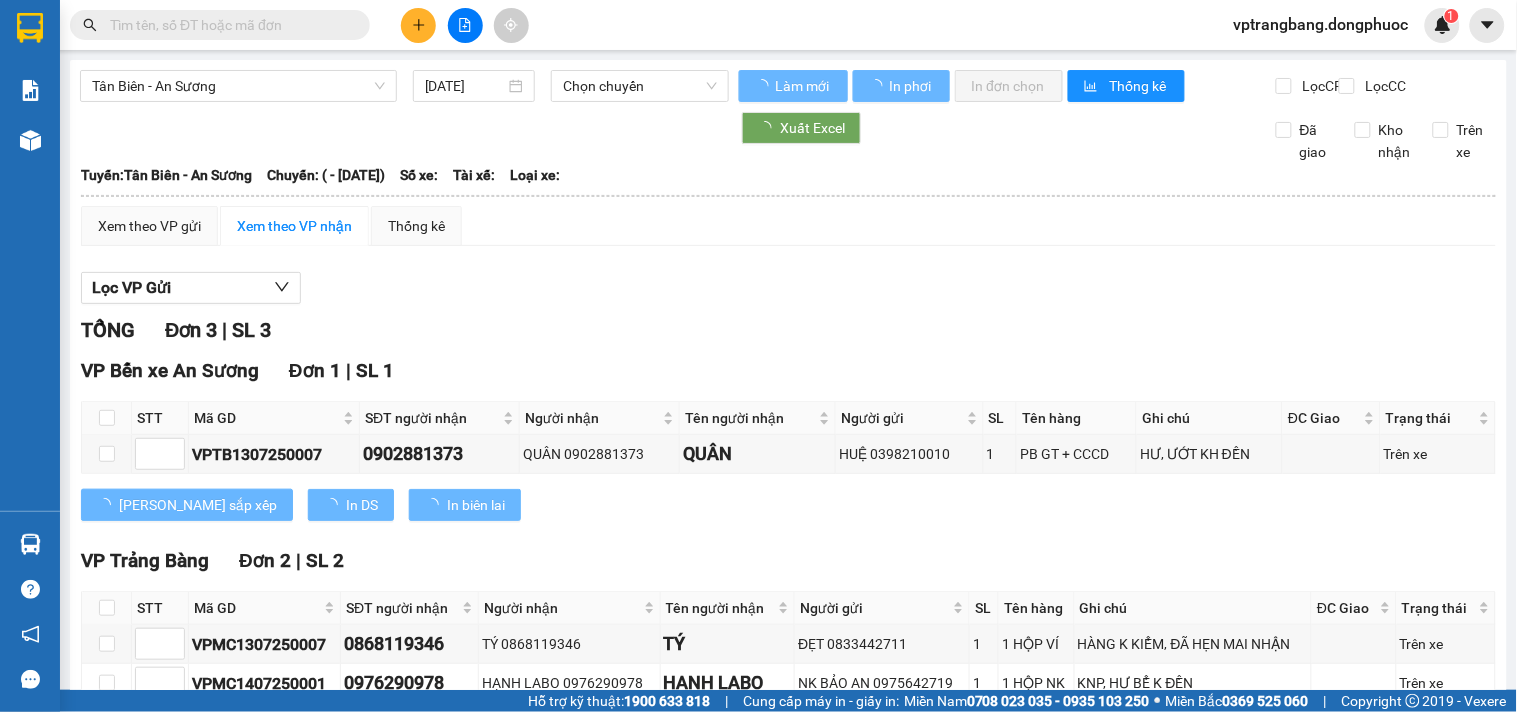 type on "14/07/2025" 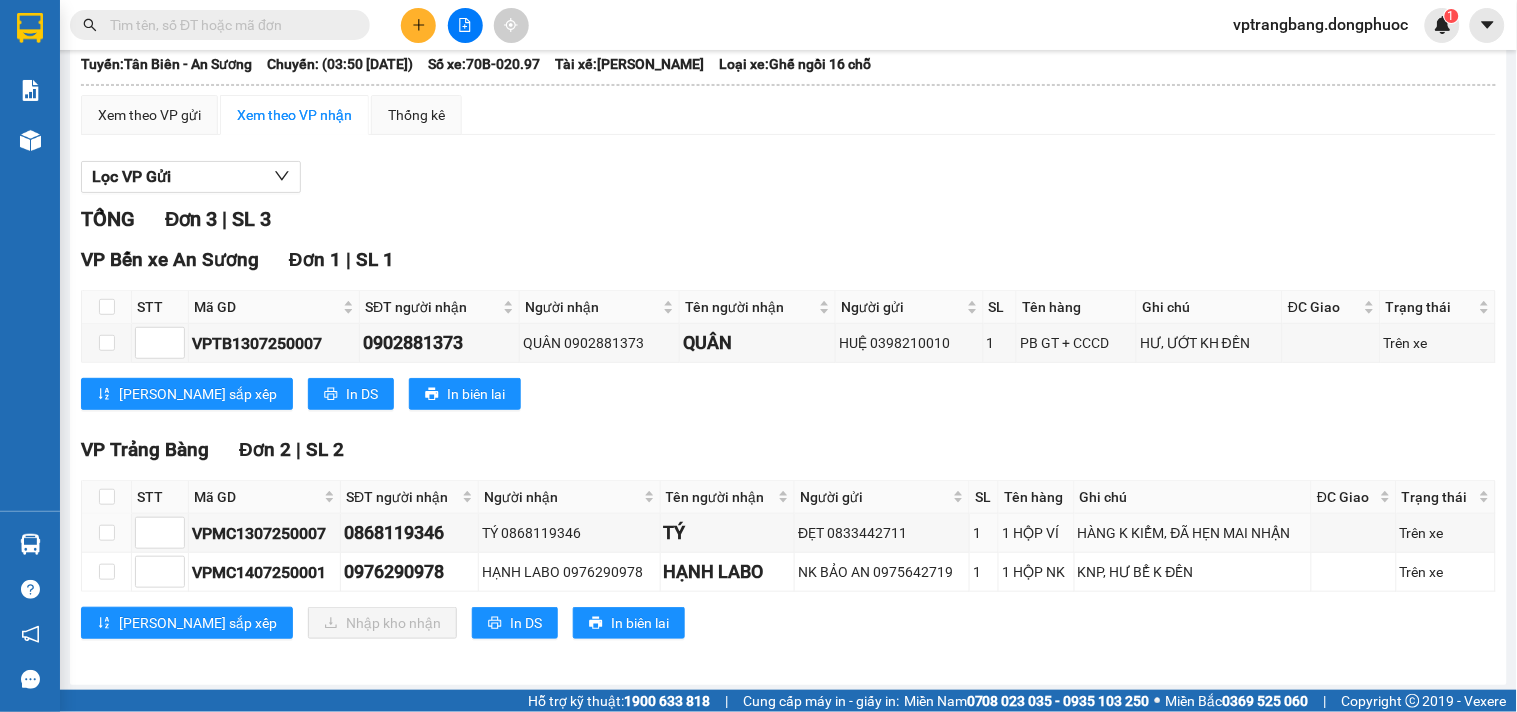 scroll, scrollTop: 134, scrollLeft: 0, axis: vertical 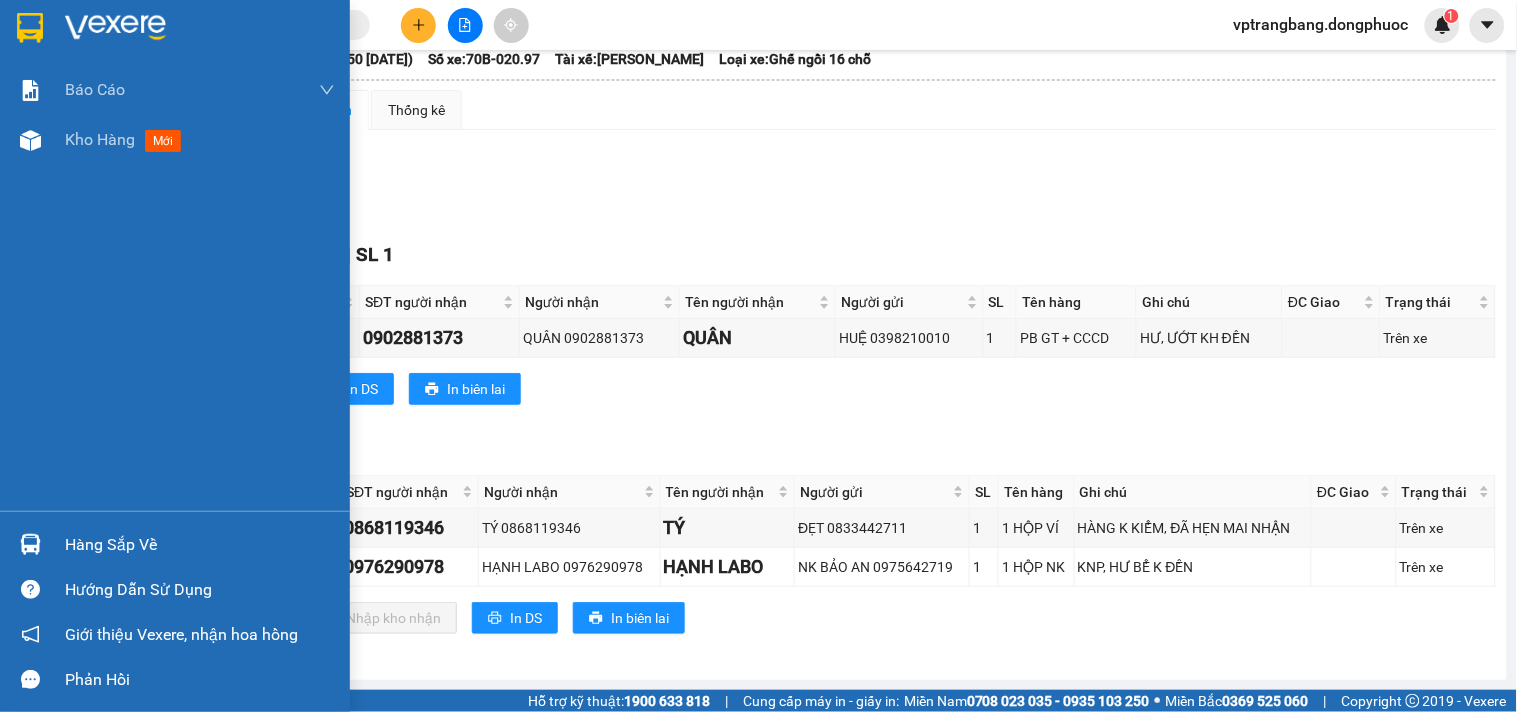 click on "Hàng sắp về" at bounding box center [175, 544] 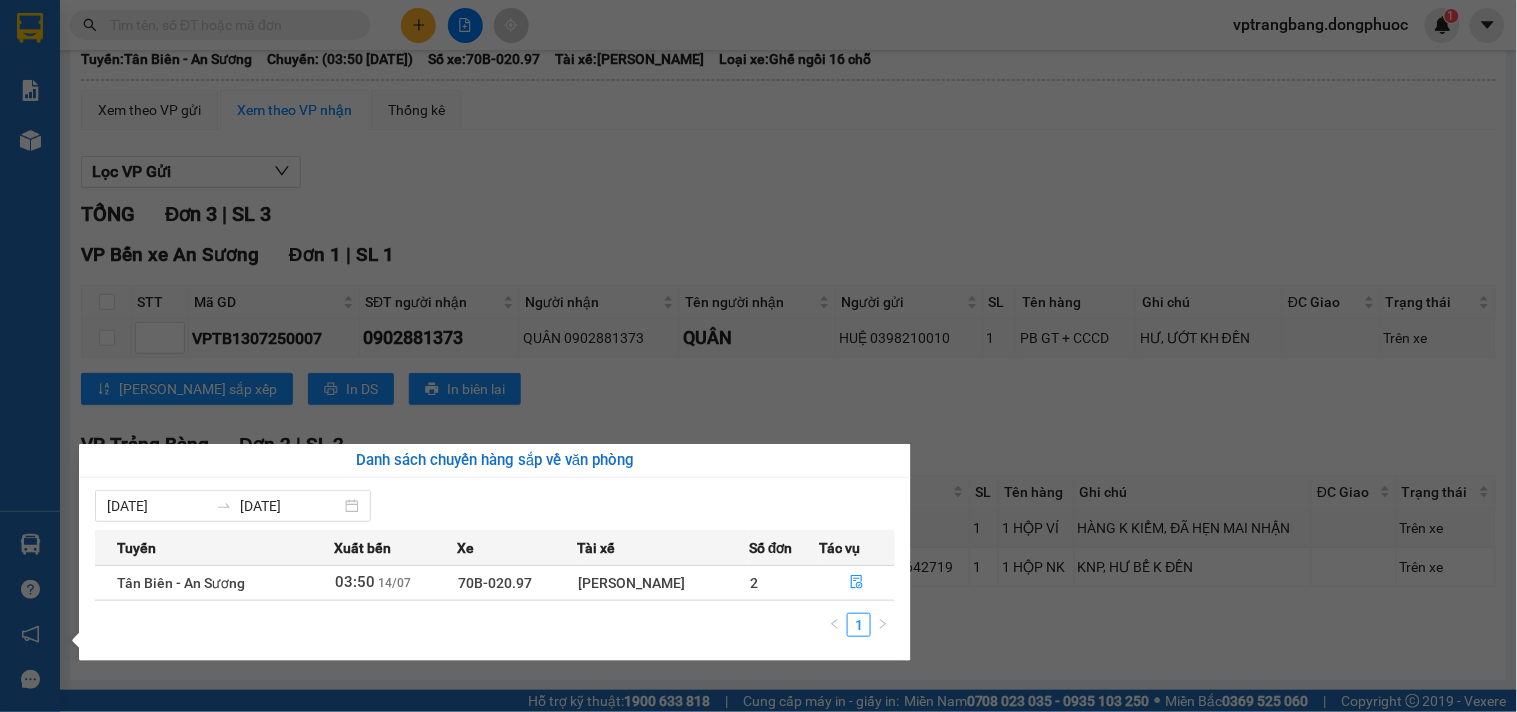 click on "Kết quả tìm kiếm ( 0 )  Bộ lọc  No Data vptrangbang.dongphuoc 1     Báo cáo Mẫu 1: Báo cáo dòng tiền theo nhân viên Mẫu 1: Báo cáo dòng tiền theo nhân viên (VP) Mẫu 2: Doanh số tạo đơn theo Văn phòng, nhân viên - Trạm     Kho hàng mới Hàng sắp về Hướng dẫn sử dụng Giới thiệu Vexere, nhận hoa hồng Phản hồi Phần mềm hỗ trợ bạn tốt chứ? Tân Biên - An Sương 14/07/2025 03:50   (TC)   - 70B-020.97  Làm mới In phơi In đơn chọn Thống kê Lọc  CR Lọc  CC Xuất Excel Đã giao Kho nhận Trên xe Đồng Phước   19001152   Bến xe Tây Ninh, 01 Võ Văn Truyện, KP 1, Phường 2 05:33 - 14/07/2025 Tuyến:  Tân Biên - An Sương Chuyến:   (03:50 - 14/07/2025) Tài xế:  Nguyễn Văn Hồng Toàn   Số xe:  70B-020.97 Loại xe:  Ghế ngồi 16 chỗ Tuyến:  Tân Biên - An Sương Chuyến:   (03:50 - 14/07/2025) Số xe:  70B-020.97 Tài xế:  Nguyễn Văn Hồng Toàn Loại xe:  Thống kê" at bounding box center [758, 356] 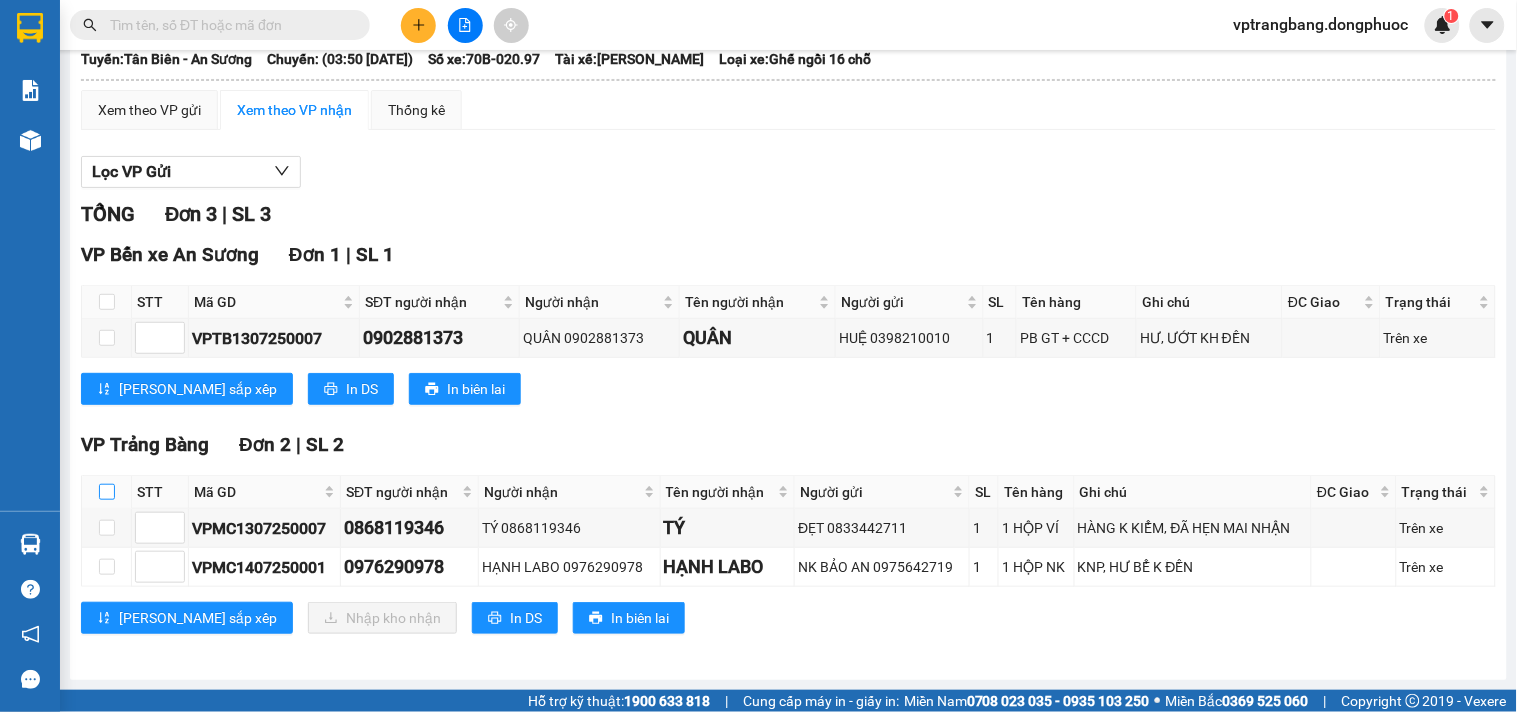 click at bounding box center (107, 492) 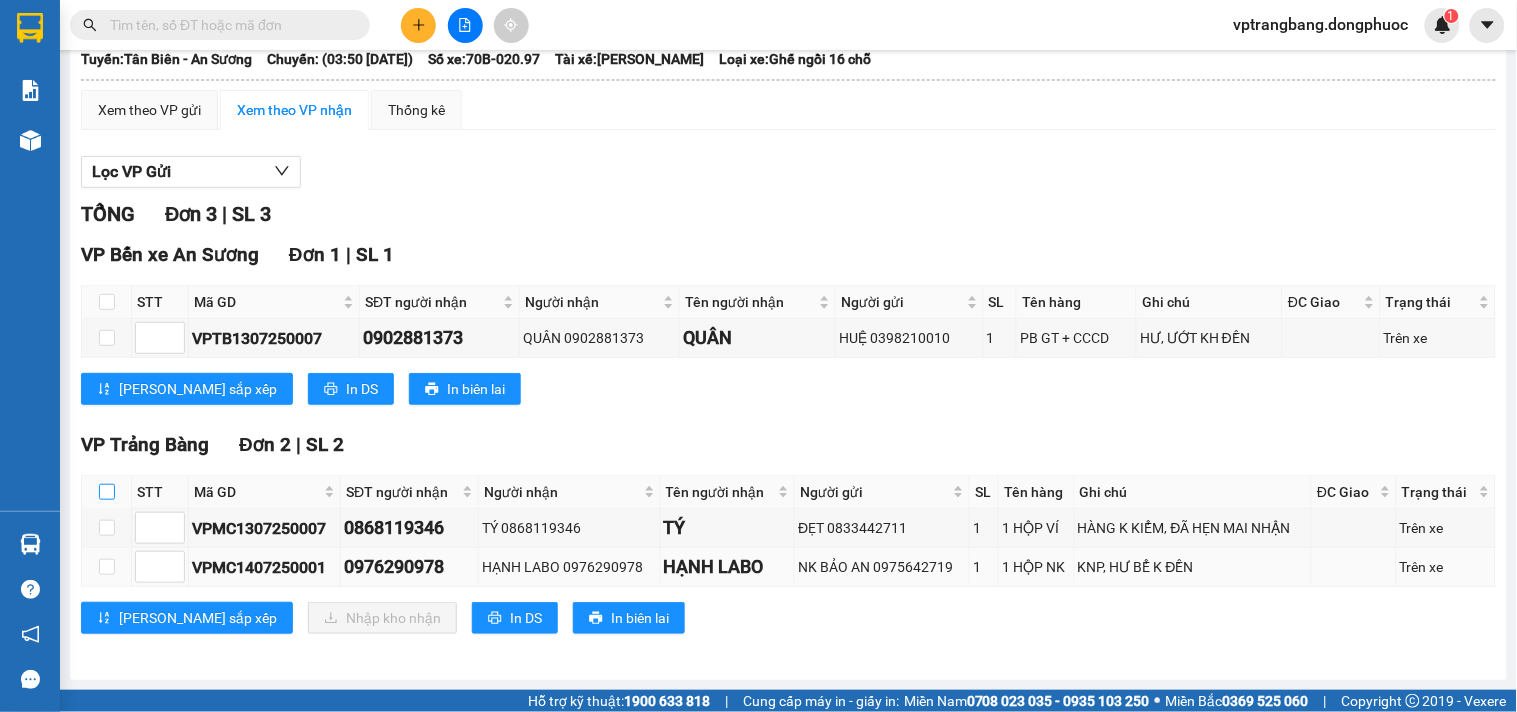 checkbox on "true" 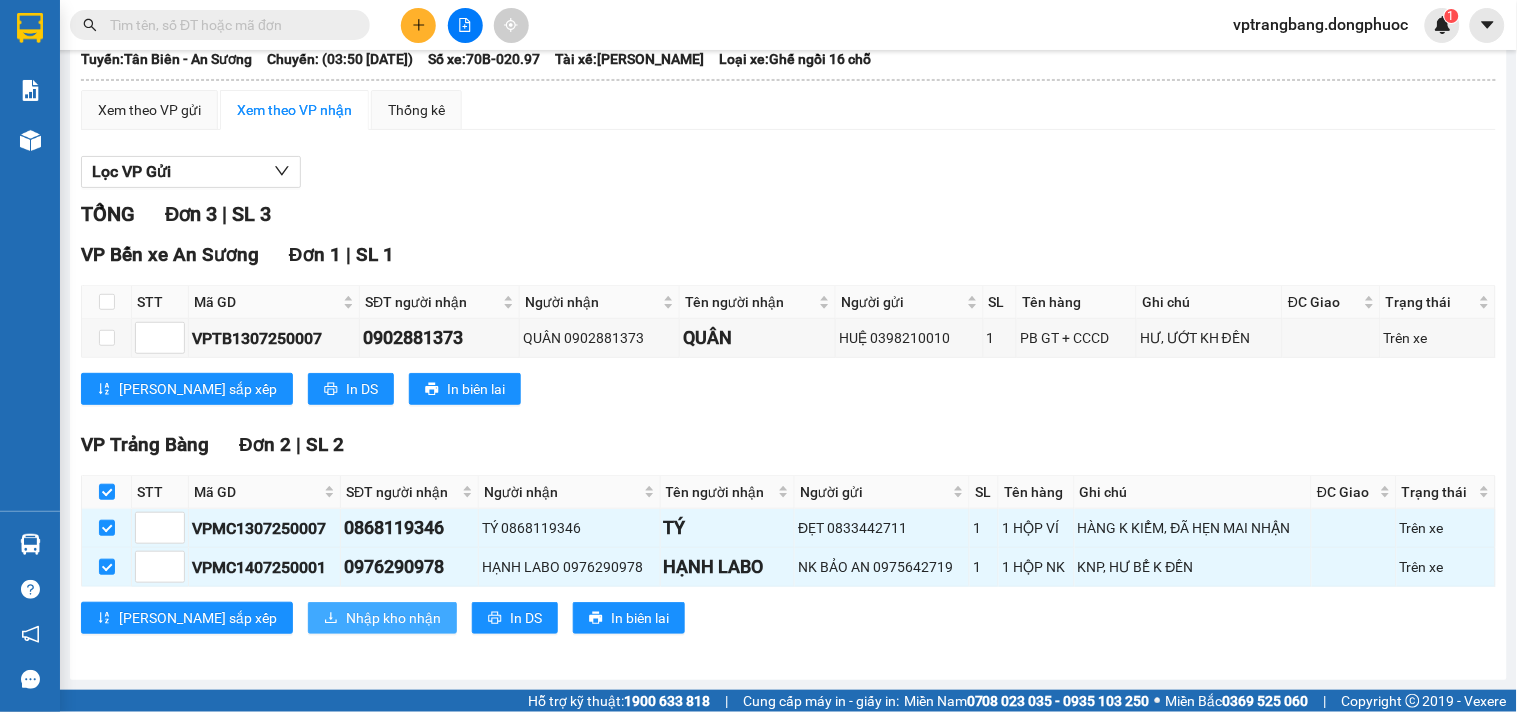 drag, startPoint x: 268, startPoint y: 614, endPoint x: 325, endPoint y: 610, distance: 57.14018 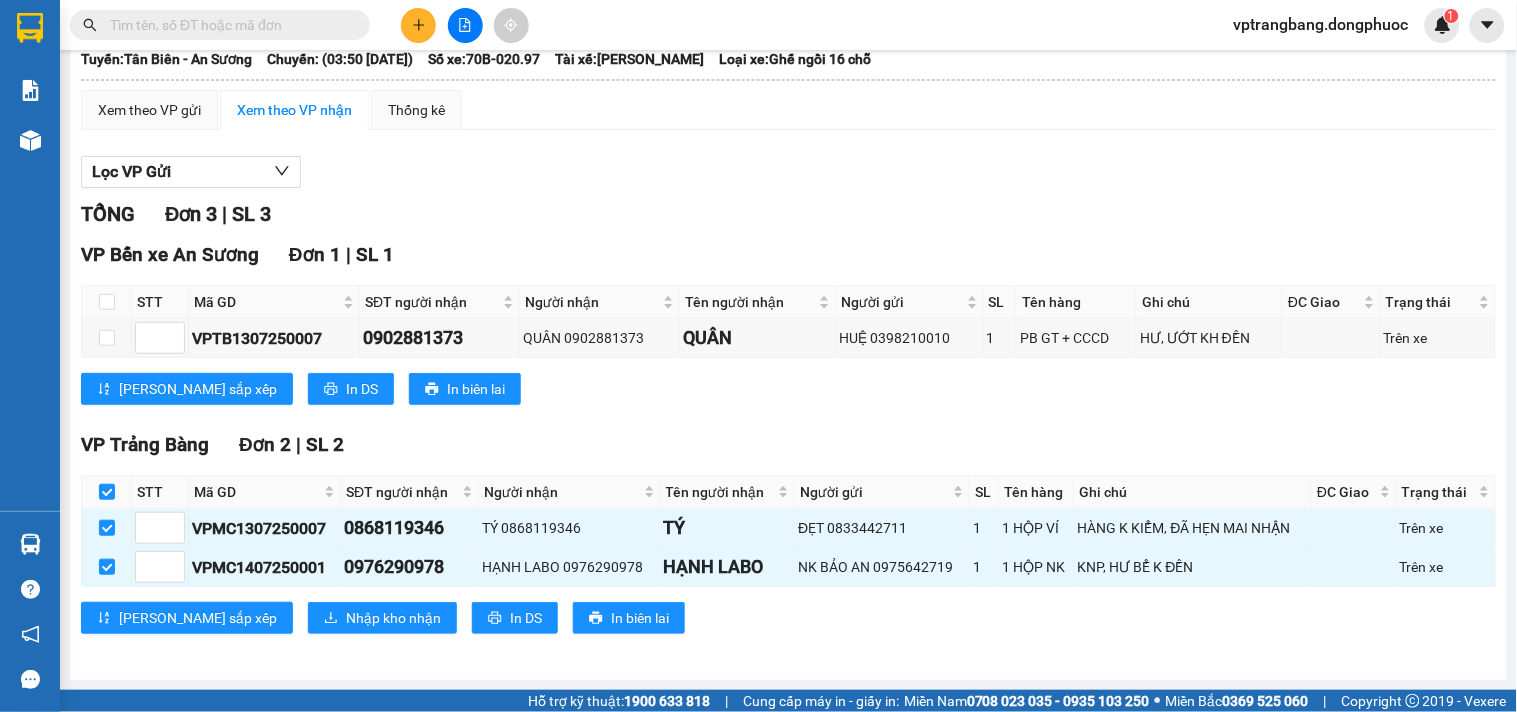 scroll, scrollTop: 0, scrollLeft: 0, axis: both 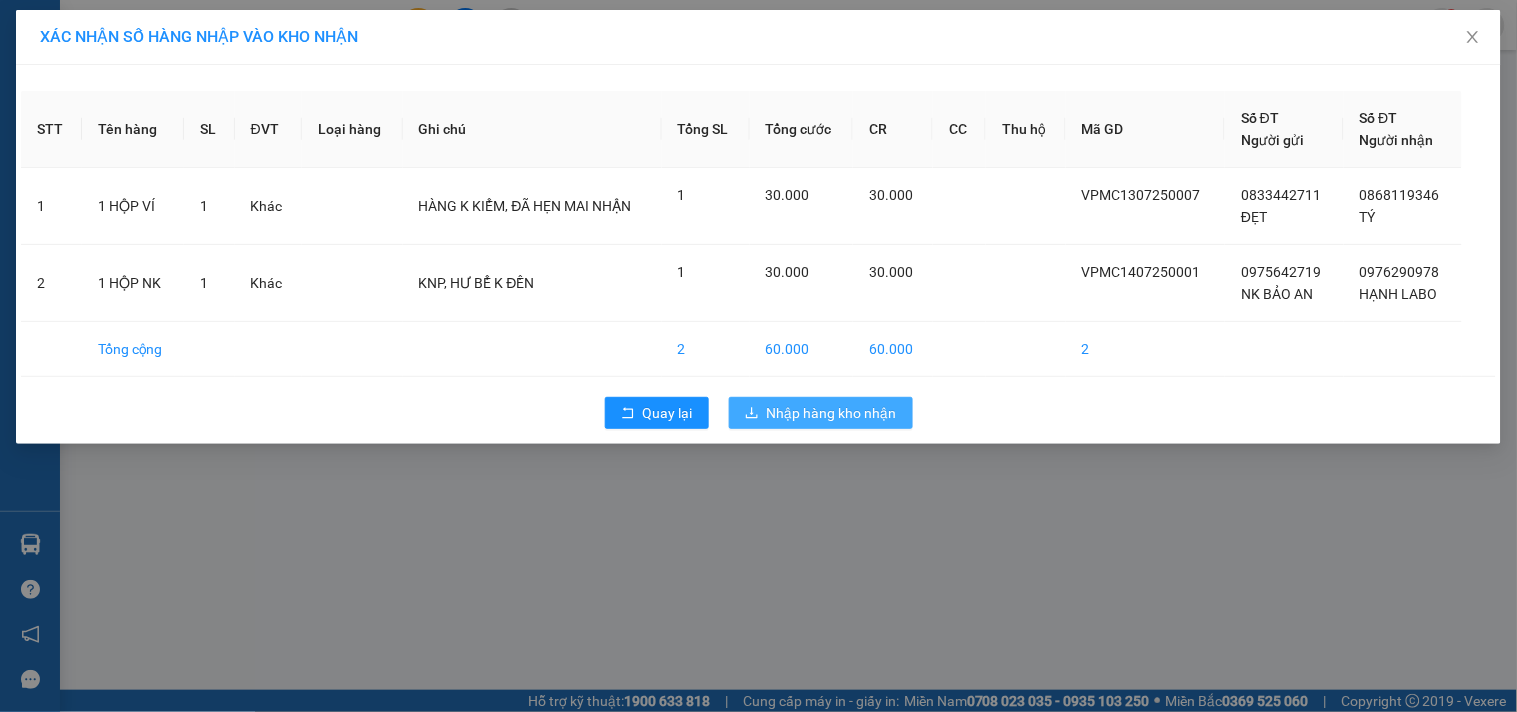 click on "Nhập hàng kho nhận" at bounding box center (832, 413) 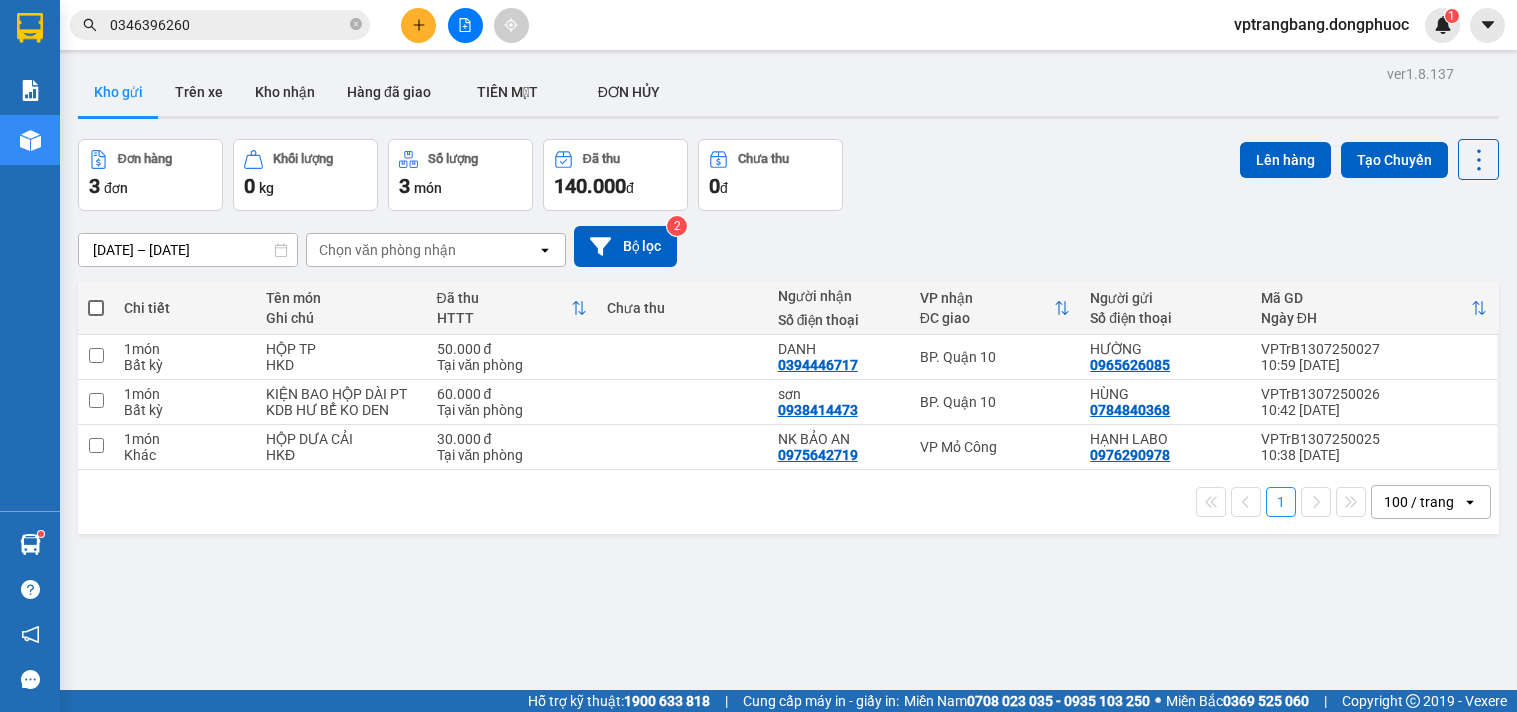 scroll, scrollTop: 0, scrollLeft: 0, axis: both 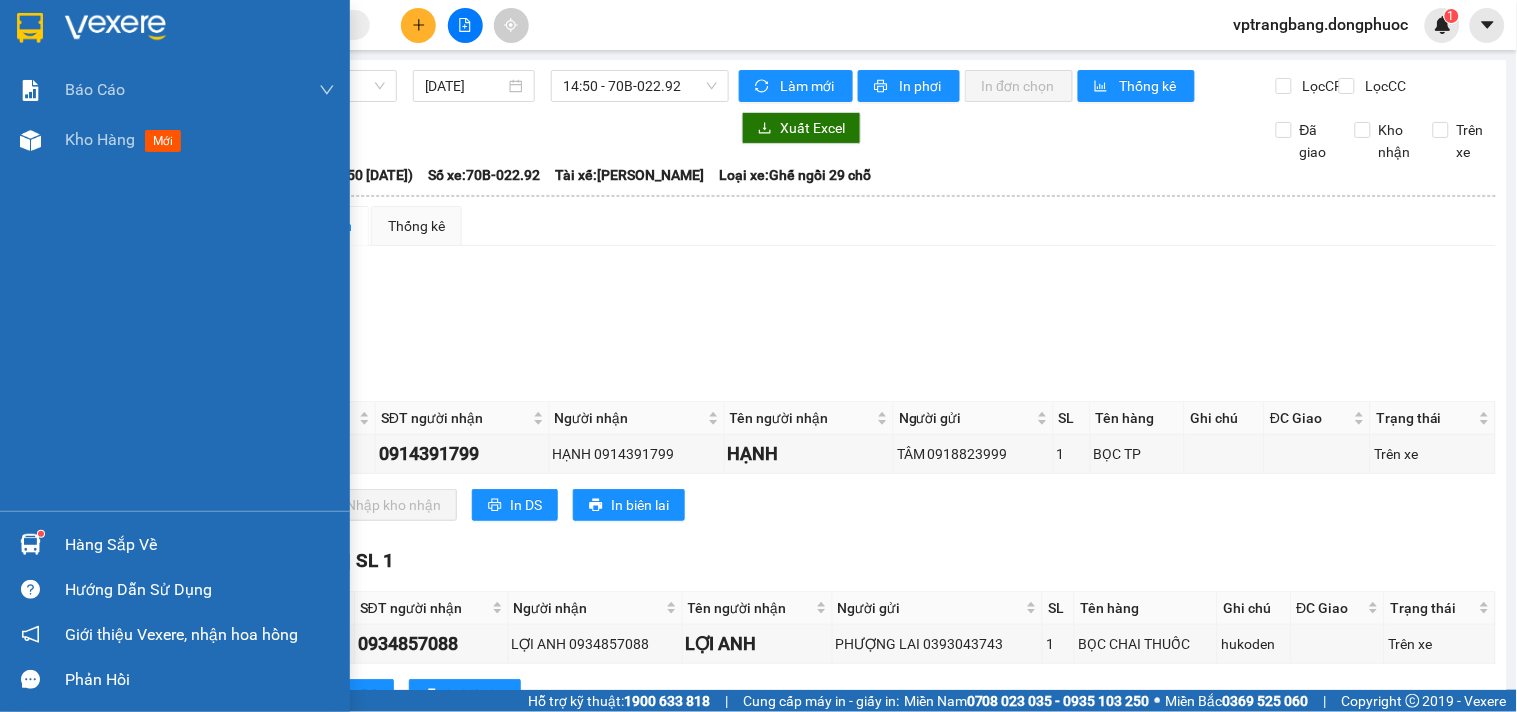 click on "Hàng sắp về" at bounding box center (200, 545) 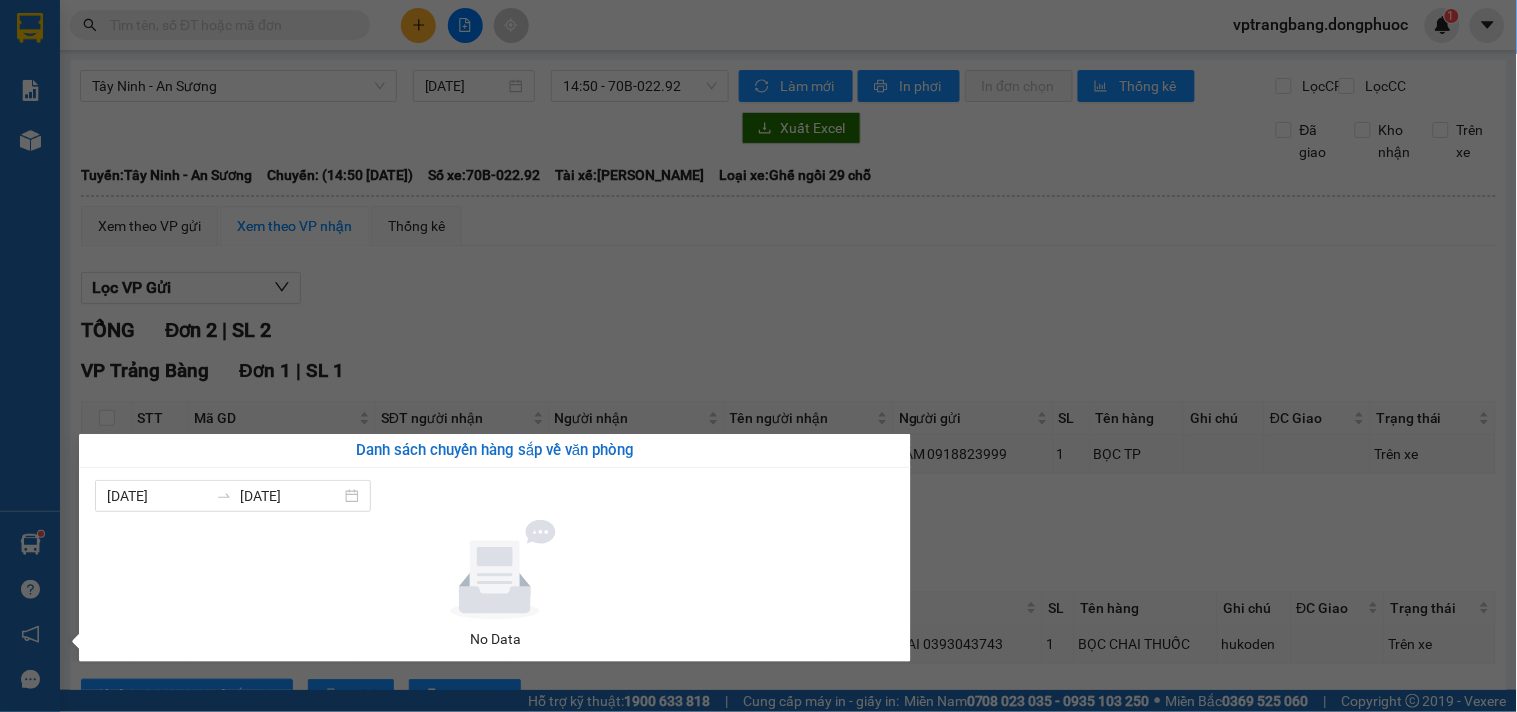 click on "Kết quả tìm kiếm ( 0 )  Bộ lọc  No Data vptrangbang.dongphuoc 1     Báo cáo Mẫu 1: Báo cáo dòng tiền theo nhân viên Mẫu 1: Báo cáo dòng tiền theo nhân viên (VP) Mẫu 2: Doanh số tạo đơn theo Văn phòng, nhân viên - Trạm     Kho hàng mới Hàng sắp về Hướng dẫn sử dụng Giới thiệu Vexere, nhận hoa hồng Phản hồi Phần mềm hỗ trợ bạn tốt chứ? Tây Ninh - An Sương 13/07/2025 14:50     - 70B-022.92  Làm mới In phơi In đơn chọn Thống kê Lọc  CR Lọc  CC Xuất Excel Đã giao Kho nhận Trên xe Đồng Phước   19001152   Bến xe Tây Ninh, 01 Võ Văn Truyện, KP 1, Phường 2 15:35 - 13/07/2025 Tuyến:  Tây Ninh - An Sương Chuyến:   (14:50 - 13/07/2025) Tài xế:  Lê Thành Công   Số xe:  70B-022.92 Loại xe:  Ghế ngồi 29 chỗ Tuyến:  Tây Ninh - An Sương Chuyến:   (14:50 - 13/07/2025) Số xe:  70B-022.92 Tài xế:  Lê Thành Công Loại xe:  Ghế ngồi 29 chỗ Xem theo VP gửi" at bounding box center (758, 356) 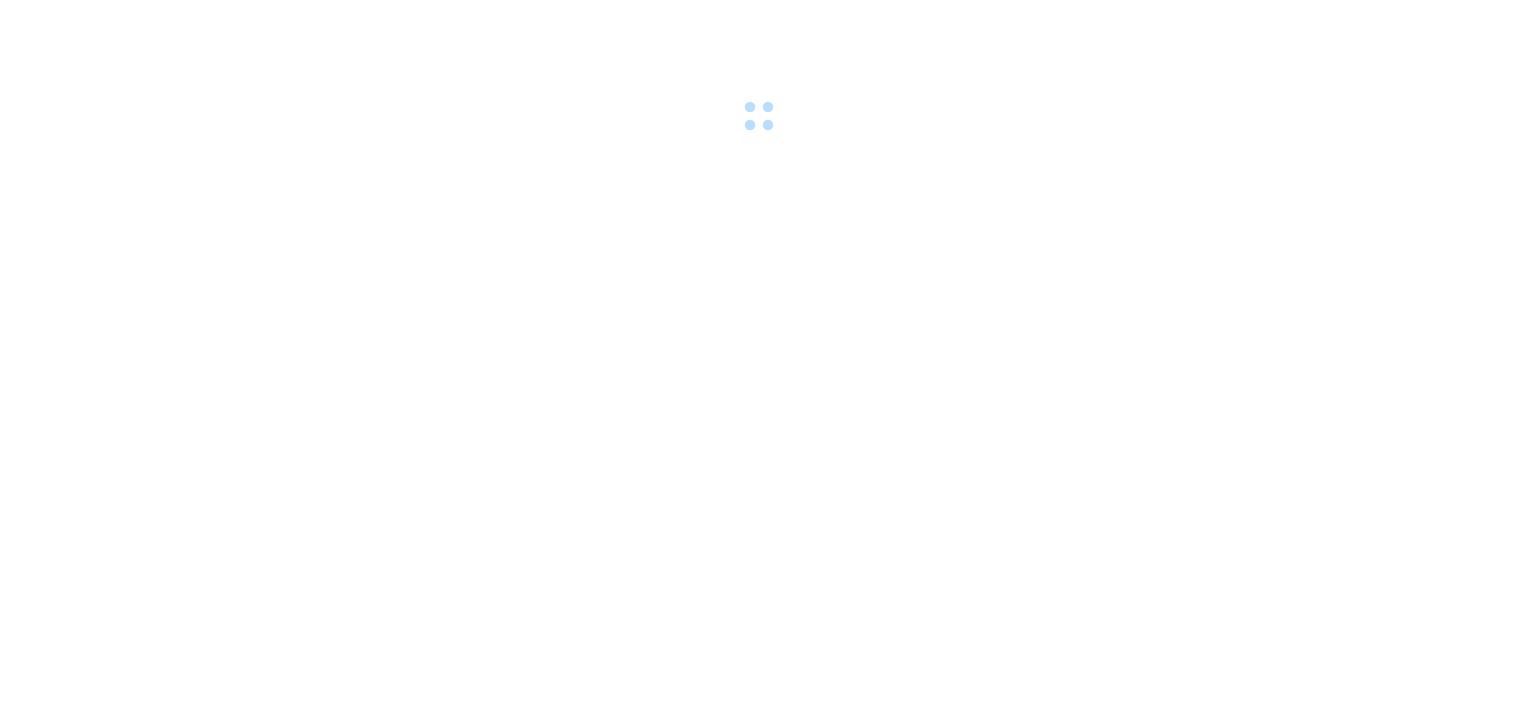 scroll, scrollTop: 0, scrollLeft: 0, axis: both 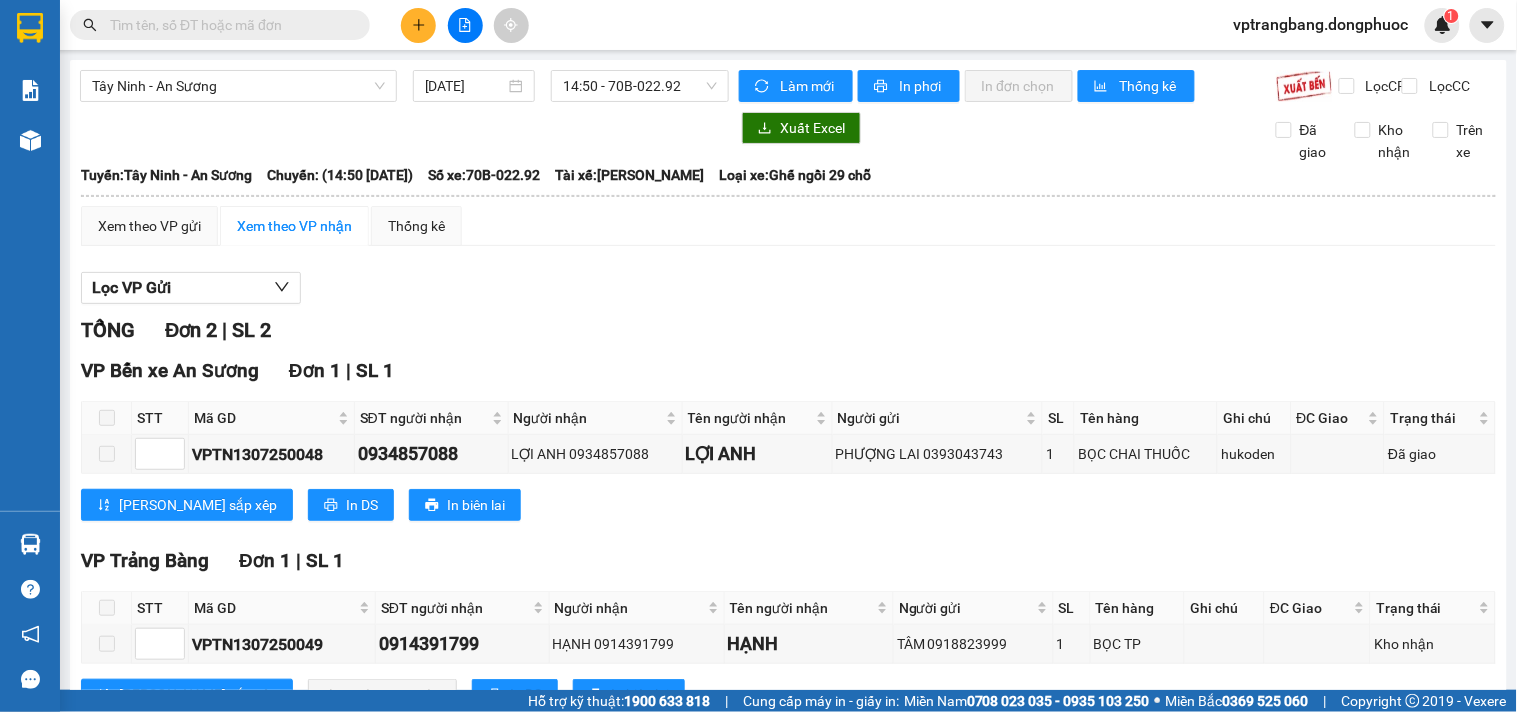 click on "VP Bến xe An Sương Đơn   1 | SL   1 STT Mã GD SĐT người nhận Người nhận Tên người nhận Người gửi SL Tên hàng Ghi chú ĐC Giao Trạng thái Ký nhận                           VPTN1307250048 0934857088 LỢI ANH 0934857088 LỢI ANH PHƯỢNG LAI 0393043743 1  BỌC CHAI THUỐC hukoden Đã giao Lưu sắp xếp In DS In biên lai Đồng Phước   19001152   Bến xe Tây Ninh, 01 Võ Văn Truyện, KP 1, Phường 2 VP Trảng Bàng  -  05:55 - 14/07/2025 Tuyến:  Tây Ninh - An Sương Chuyến:   (14:50 - 13/07/2025) Tài xế:  Lê Thành Công   Số xe:  70B-022.92   Loại xe:  Ghế ngồi 29 chỗ STT Mã GD SĐT người nhận Người nhận Tên người nhận Người gửi SL Tên hàng Ghi chú ĐC Giao Trạng thái Ký nhận VP Bến xe An Sương Đơn   1 | SL   1 1 VPTN1307250048 0934857088 LỢI ANH 0934857088 LỢI ANH PHƯỢNG LAI 0393043743 1  BỌC CHAI THUỐC hukoden Đã giao Tổng 1 1 Cước rồi :   40.000  VNĐ :   0  VNĐ" at bounding box center (788, 446) 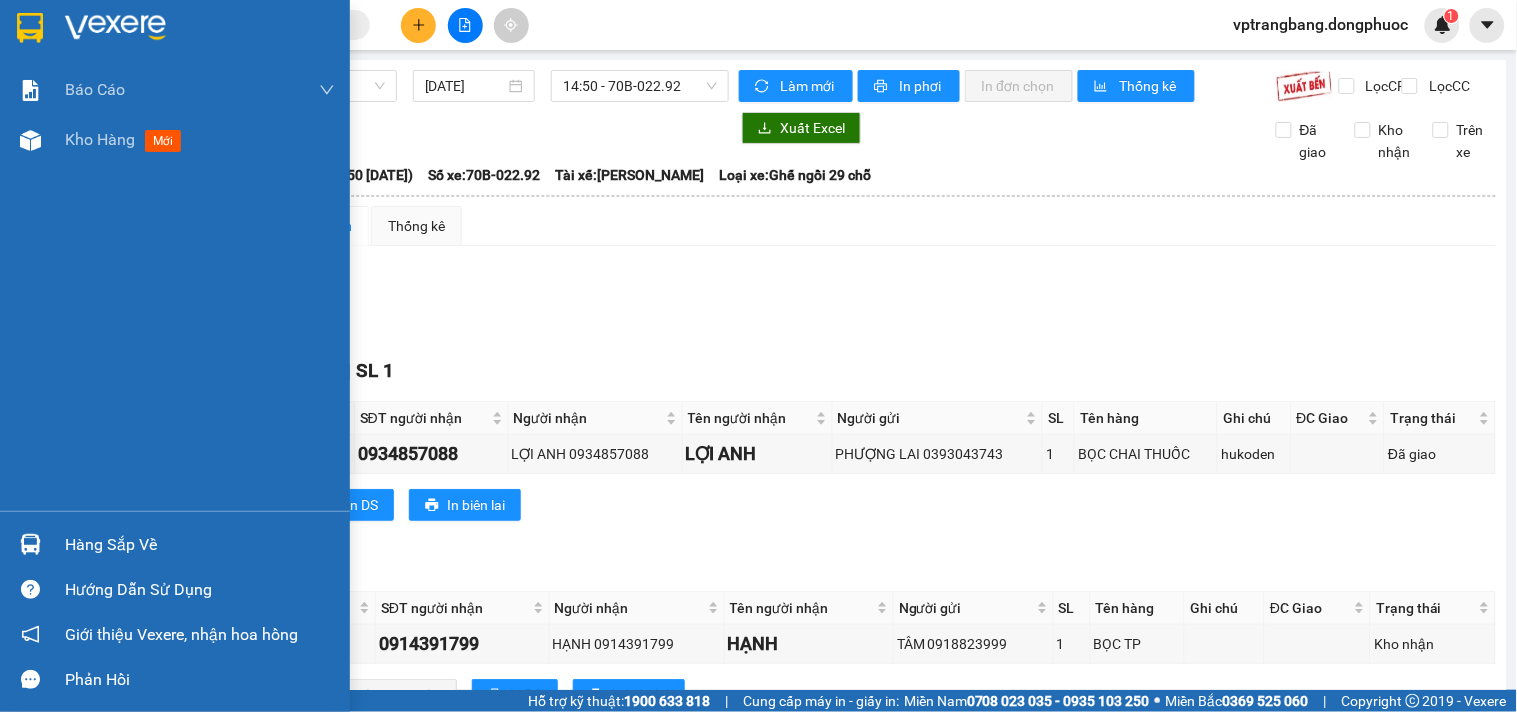 click on "Hàng sắp về" at bounding box center [200, 545] 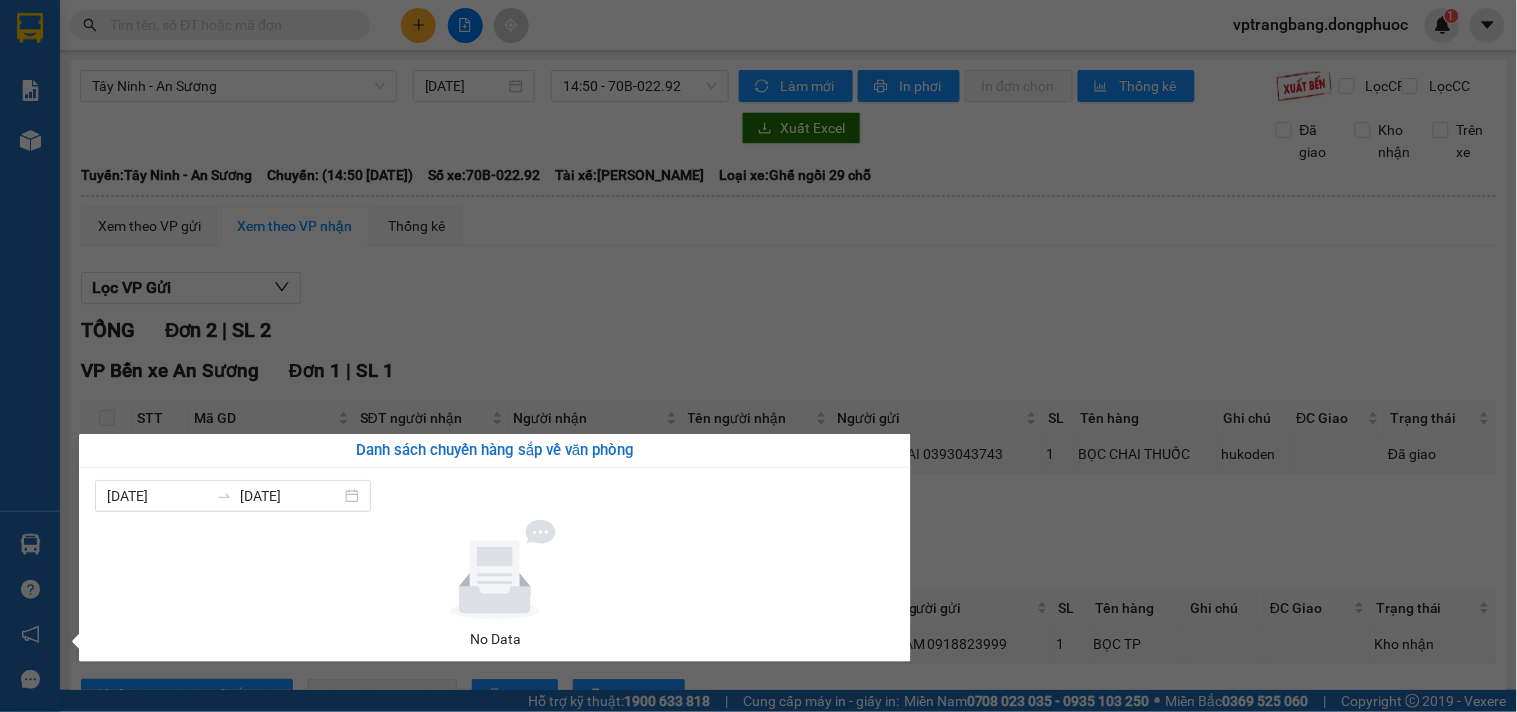 click on "Kết quả tìm kiếm ( 0 )  Bộ lọc  No Data vptrangbang.dongphuoc 1     Báo cáo Mẫu 1: Báo cáo dòng tiền theo nhân viên Mẫu 1: Báo cáo dòng tiền theo nhân viên (VP) Mẫu 2: Doanh số tạo đơn theo Văn phòng, nhân viên - Trạm     Kho hàng mới Hàng sắp về Hướng dẫn sử dụng Giới thiệu Vexere, nhận hoa hồng Phản hồi Phần mềm hỗ trợ bạn tốt chứ? Tây Ninh - An Sương 13/07/2025 14:50     - 70B-022.92  Làm mới In phơi In đơn chọn Thống kê Lọc  CR Lọc  CC Xuất Excel Đã giao Kho nhận Trên xe Đồng Phước   19001152   Bến xe Tây Ninh, 01 Võ Văn Truyện, KP 1, Phường 2 05:55 - 14/07/2025 Tuyến:  Tây Ninh - An Sương Chuyến:   (14:50 - 13/07/2025) Tài xế:  Lê Thành Công   Số xe:  70B-022.92 Loại xe:  Ghế ngồi 29 chỗ Tuyến:  Tây Ninh - An Sương Chuyến:   (14:50 - 13/07/2025) Số xe:  70B-022.92 Tài xế:  Lê Thành Công Loại xe:  Ghế ngồi 29 chỗ Xem theo VP gửi" at bounding box center [758, 356] 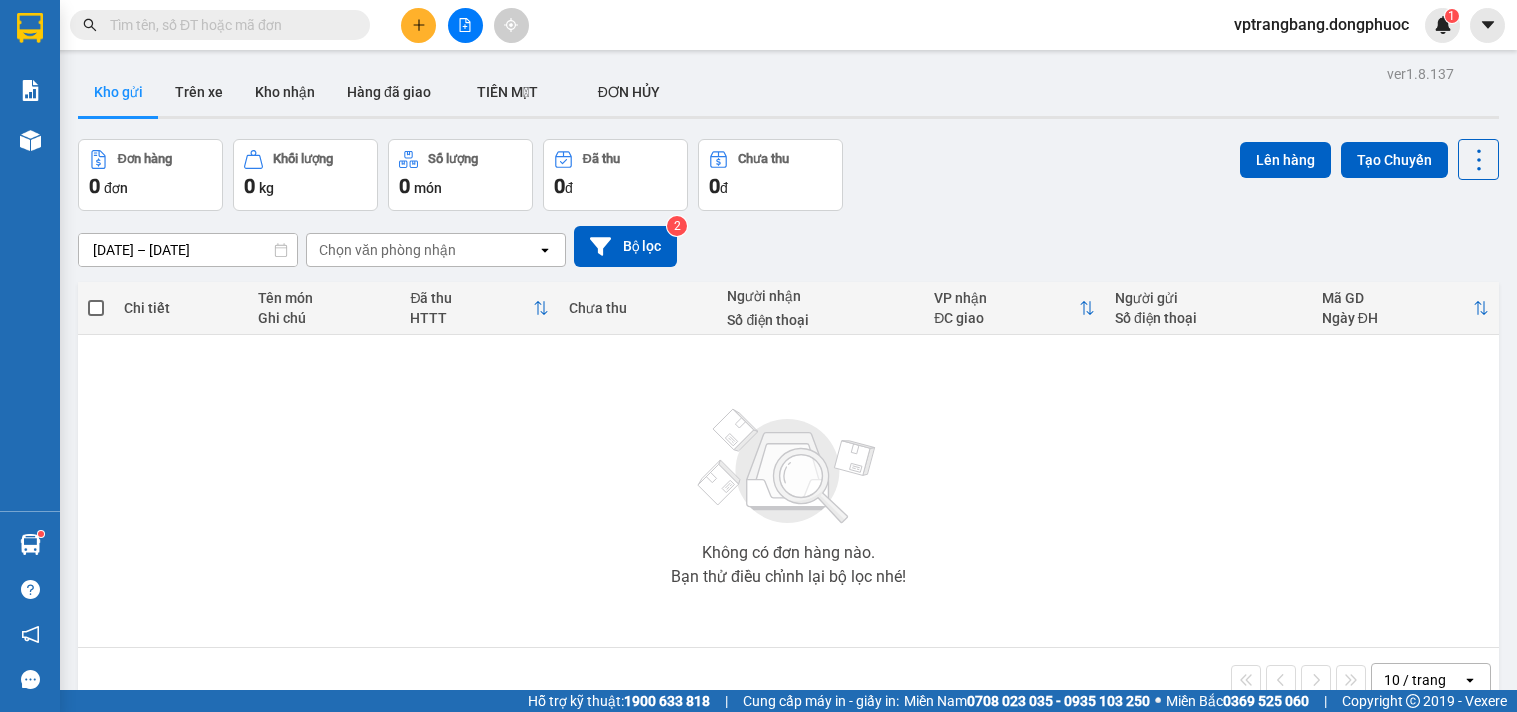 scroll, scrollTop: 0, scrollLeft: 0, axis: both 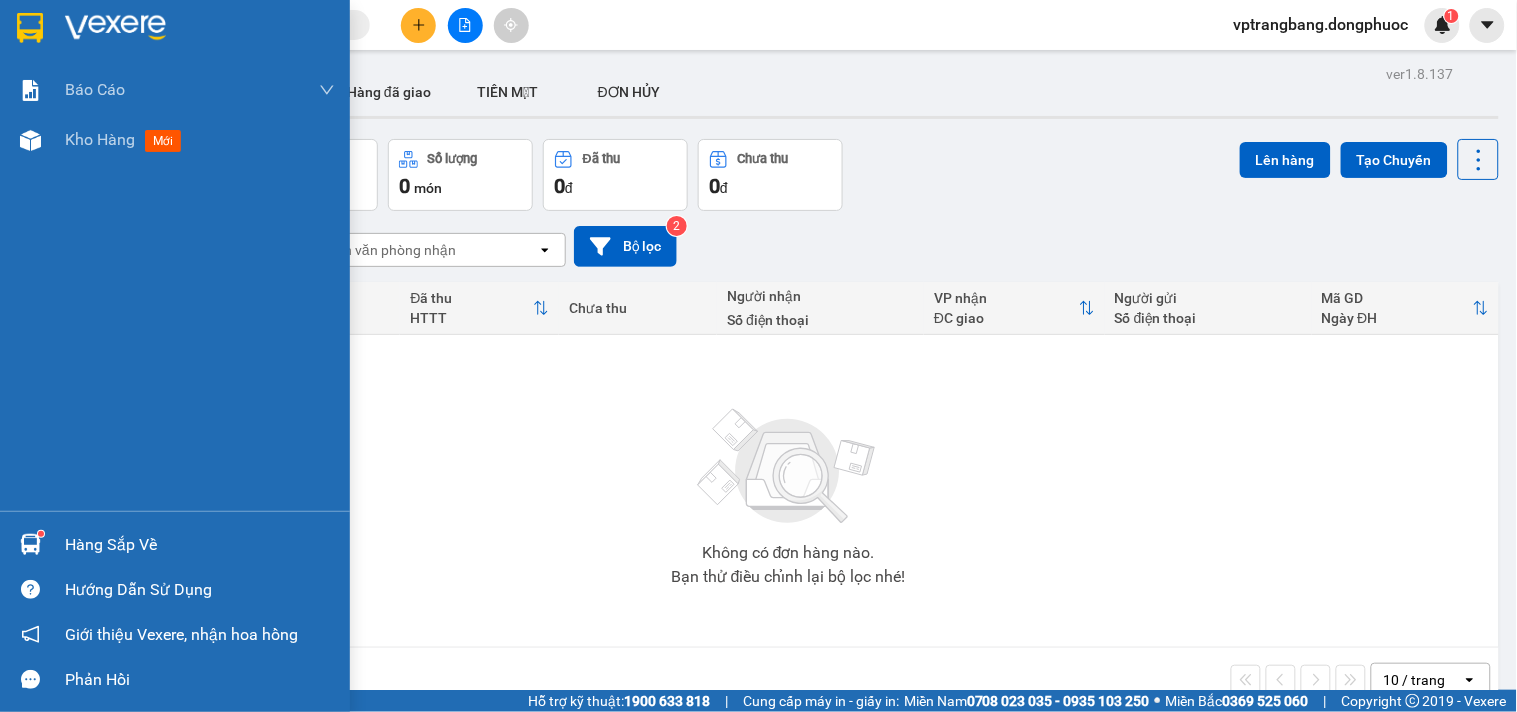 click on "Hàng sắp về" at bounding box center [175, 544] 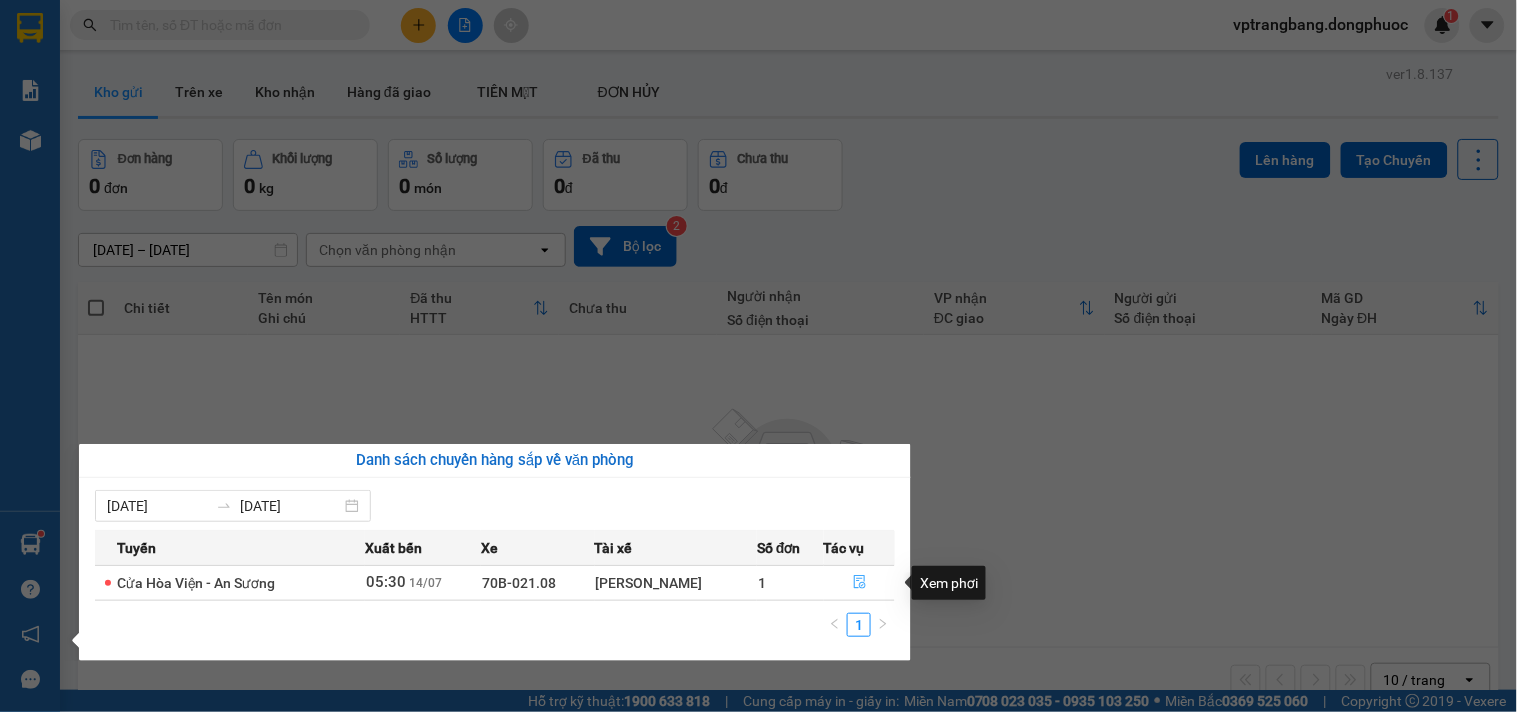 click 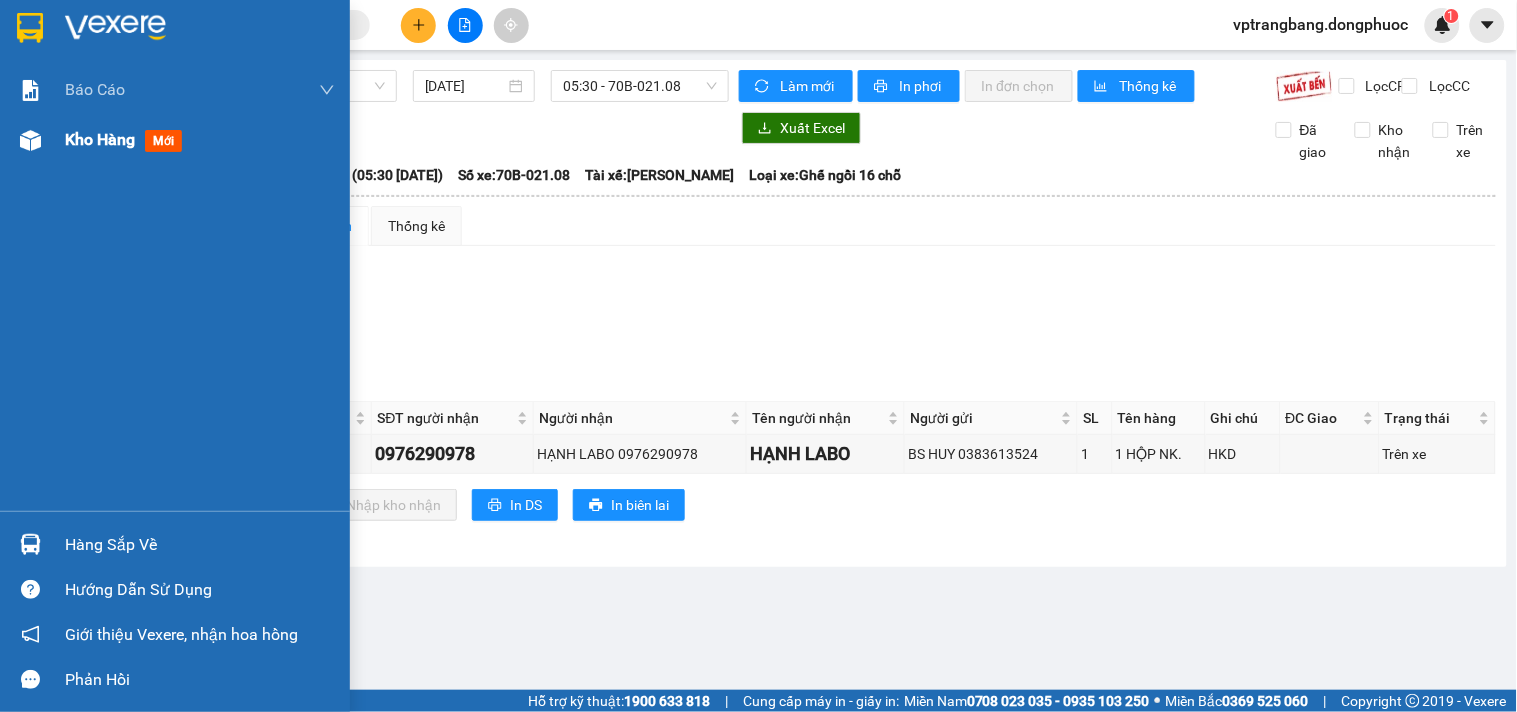 click on "Kho hàng" at bounding box center (100, 139) 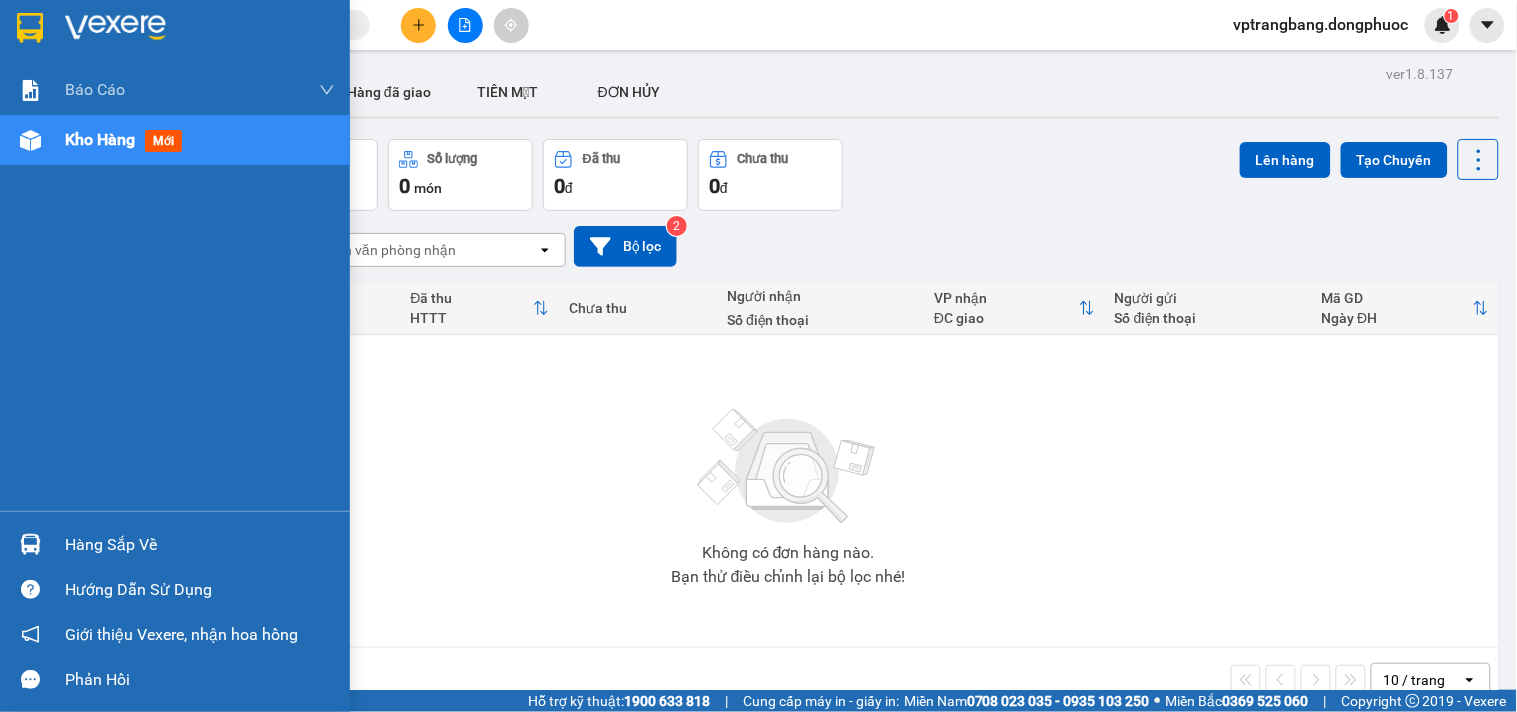 click on "Hàng sắp về" at bounding box center [200, 545] 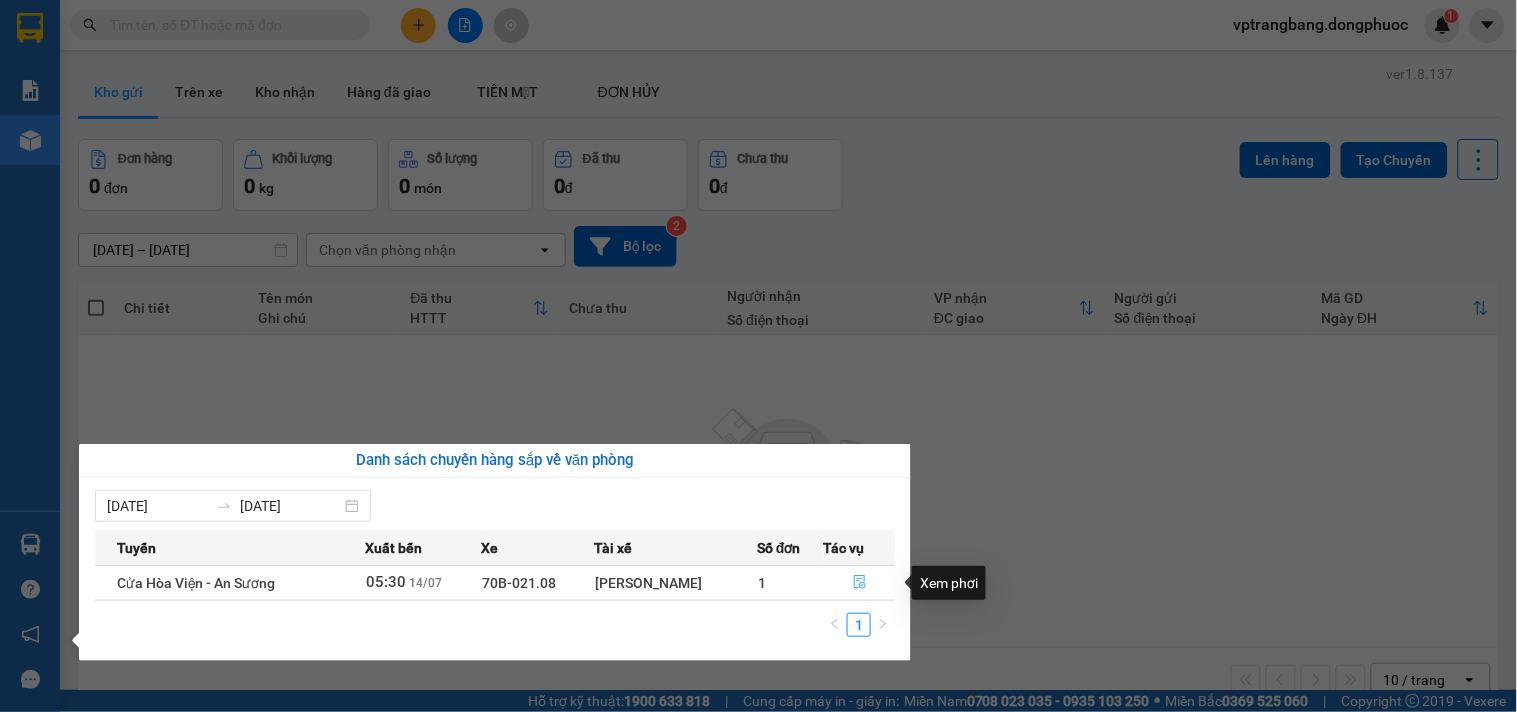 click 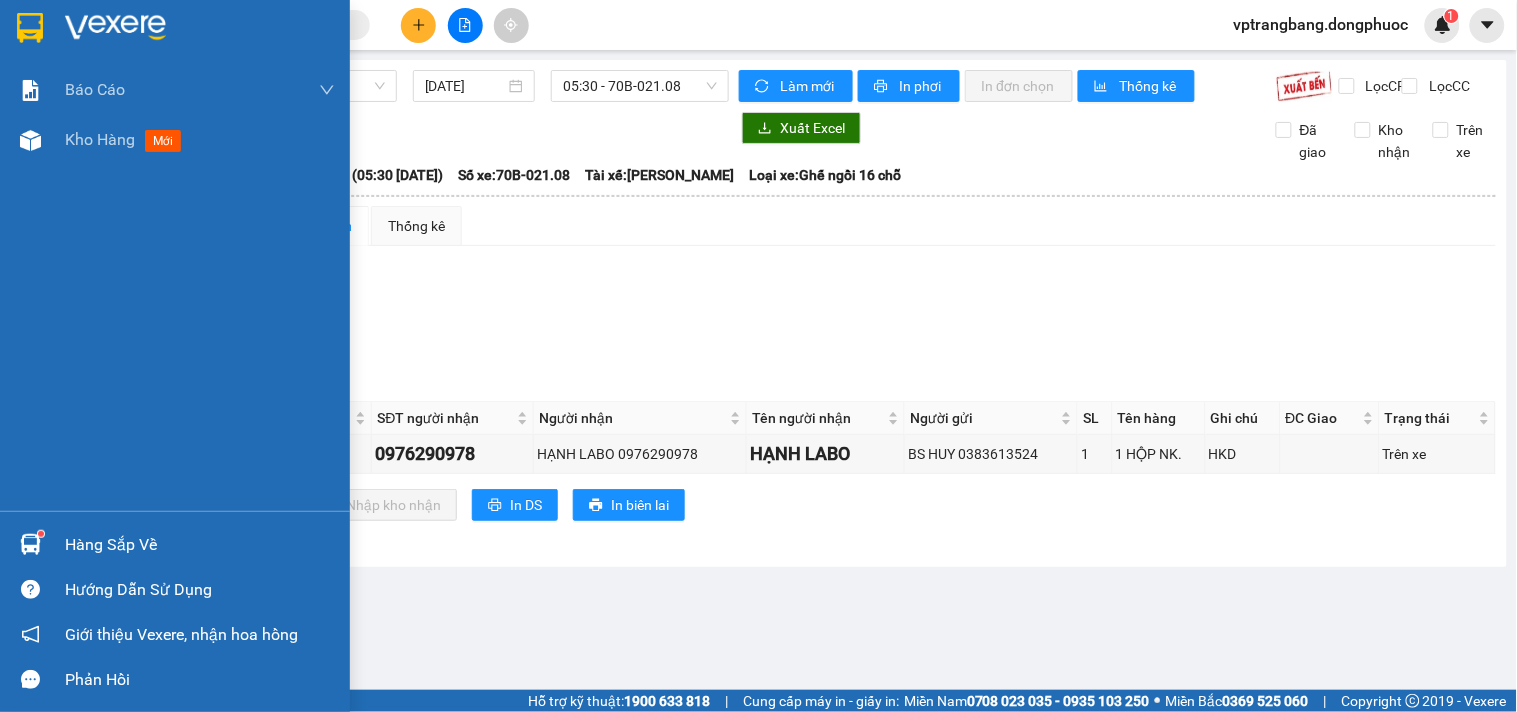 click on "Hàng sắp về" at bounding box center [200, 545] 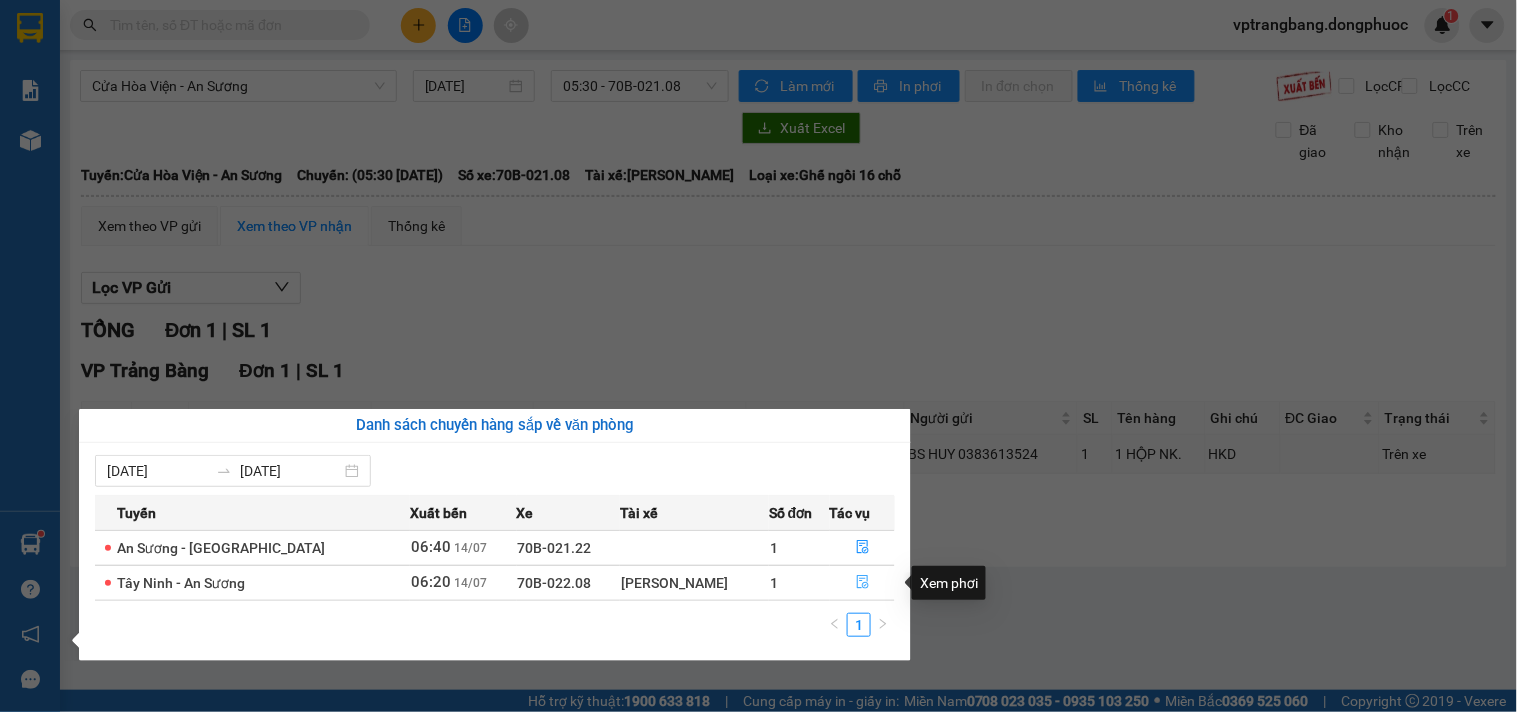 click 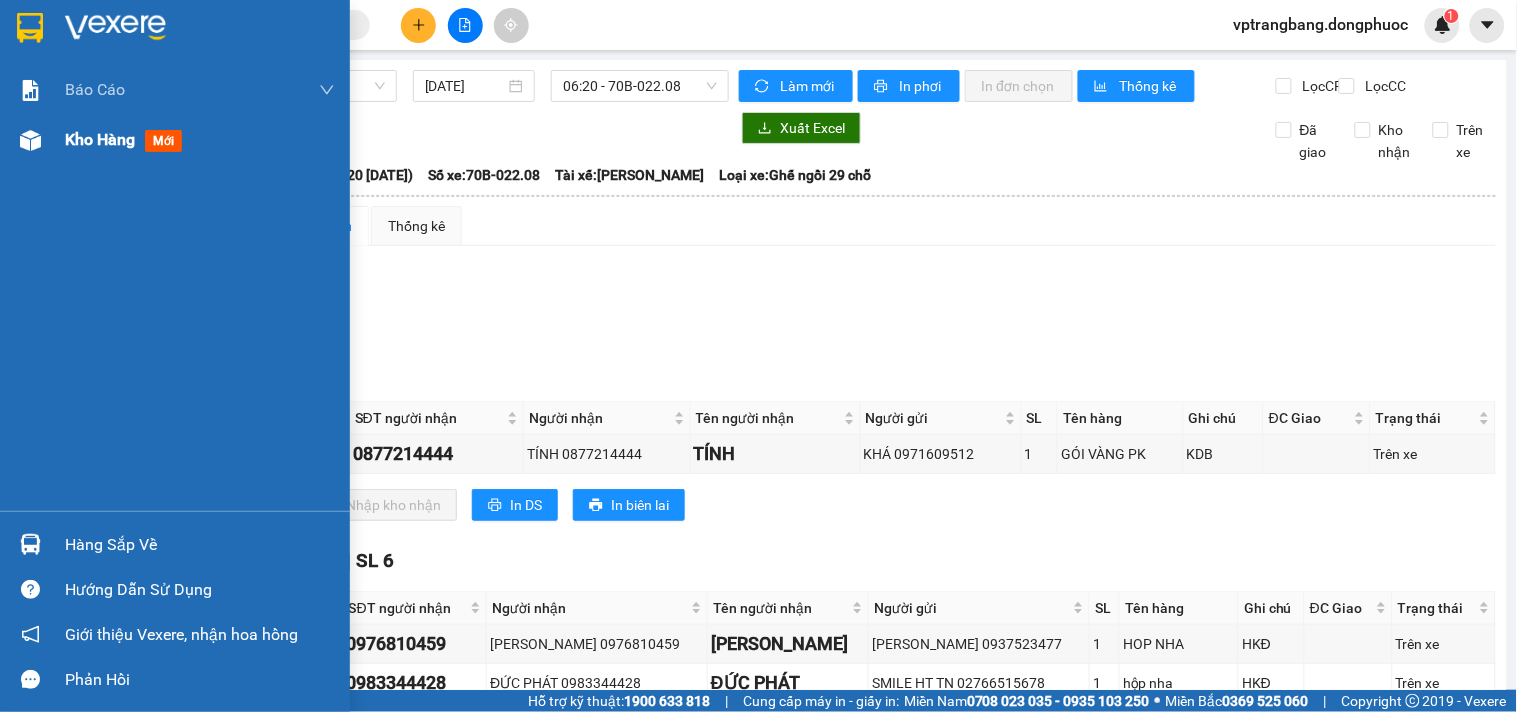 click on "Kho hàng" at bounding box center [100, 139] 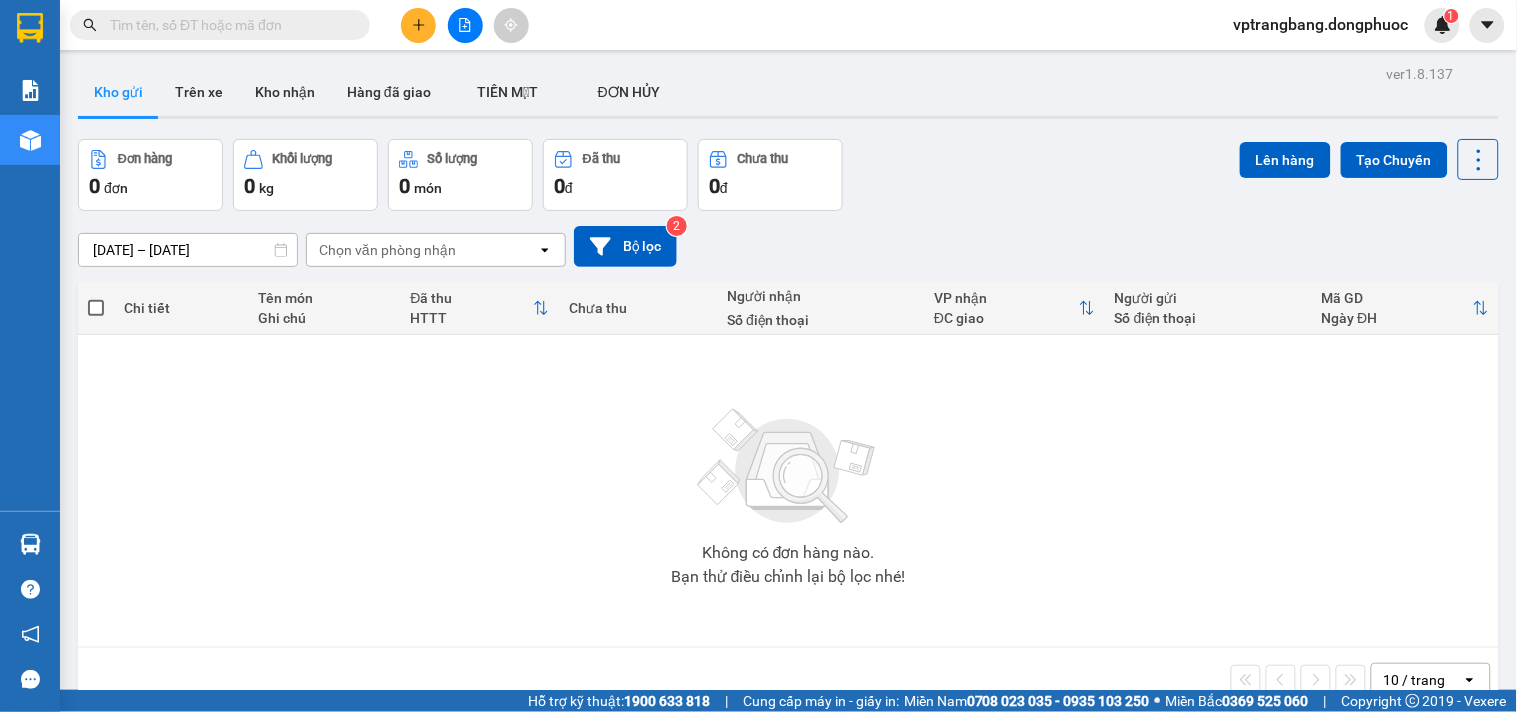 click on "Không có đơn hàng nào. Bạn thử điều chỉnh lại bộ lọc nhé!" at bounding box center (788, 491) 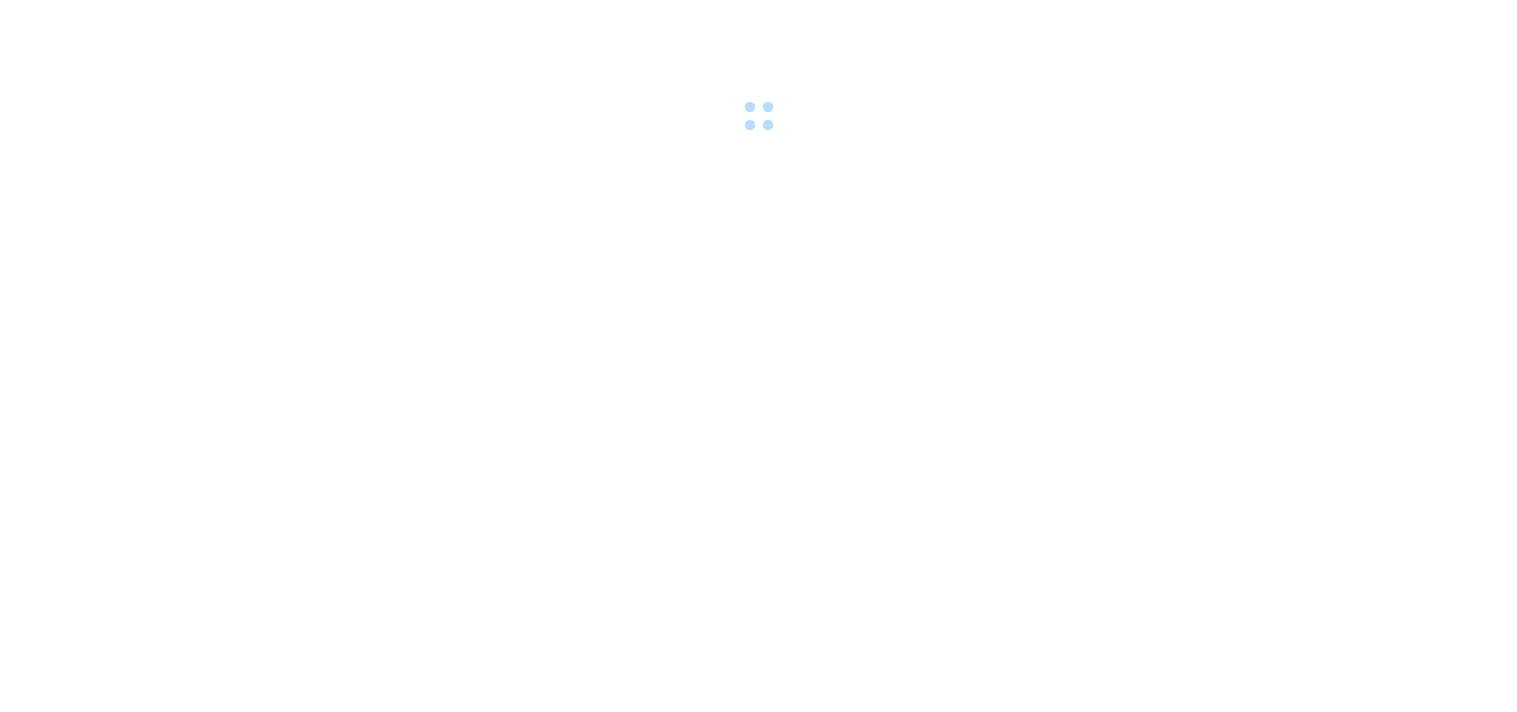 scroll, scrollTop: 0, scrollLeft: 0, axis: both 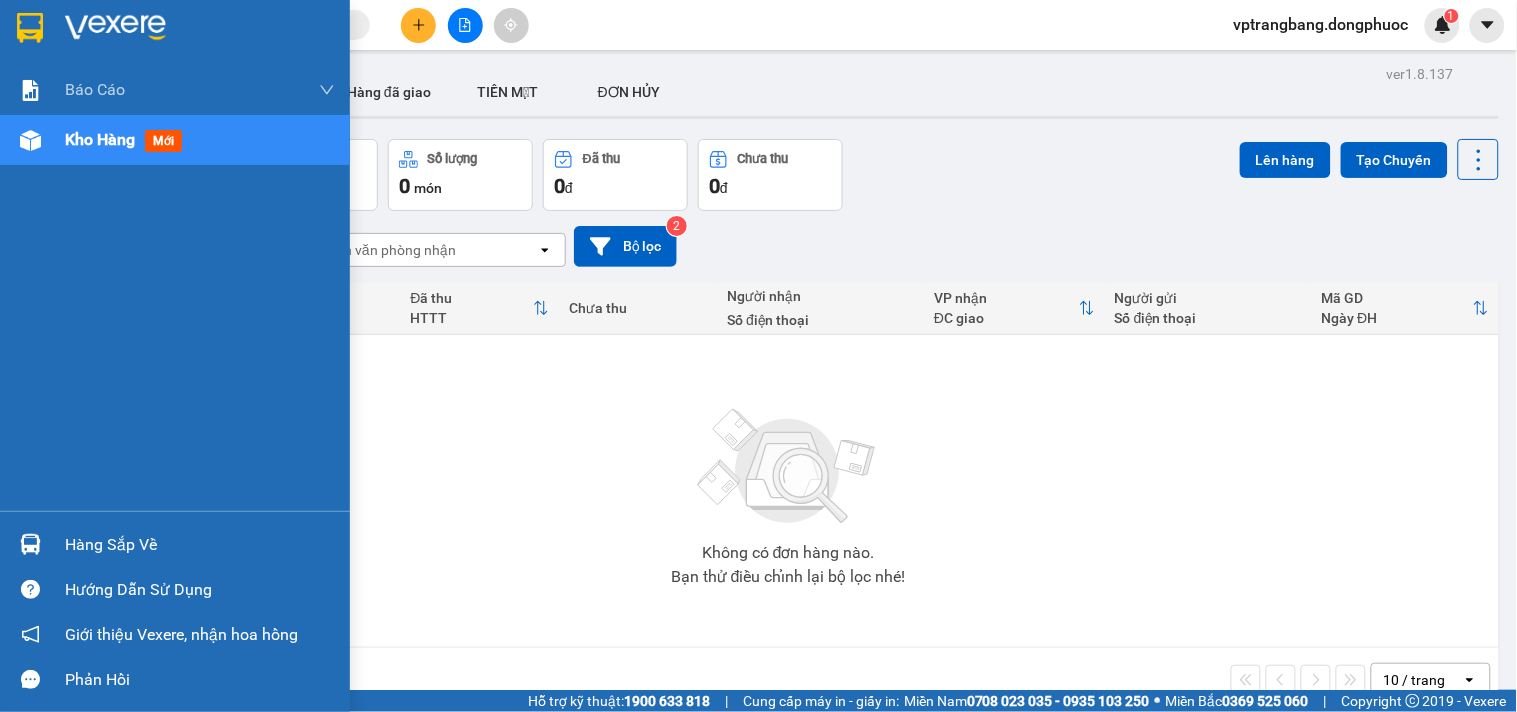 click on "Hàng sắp về" at bounding box center [200, 545] 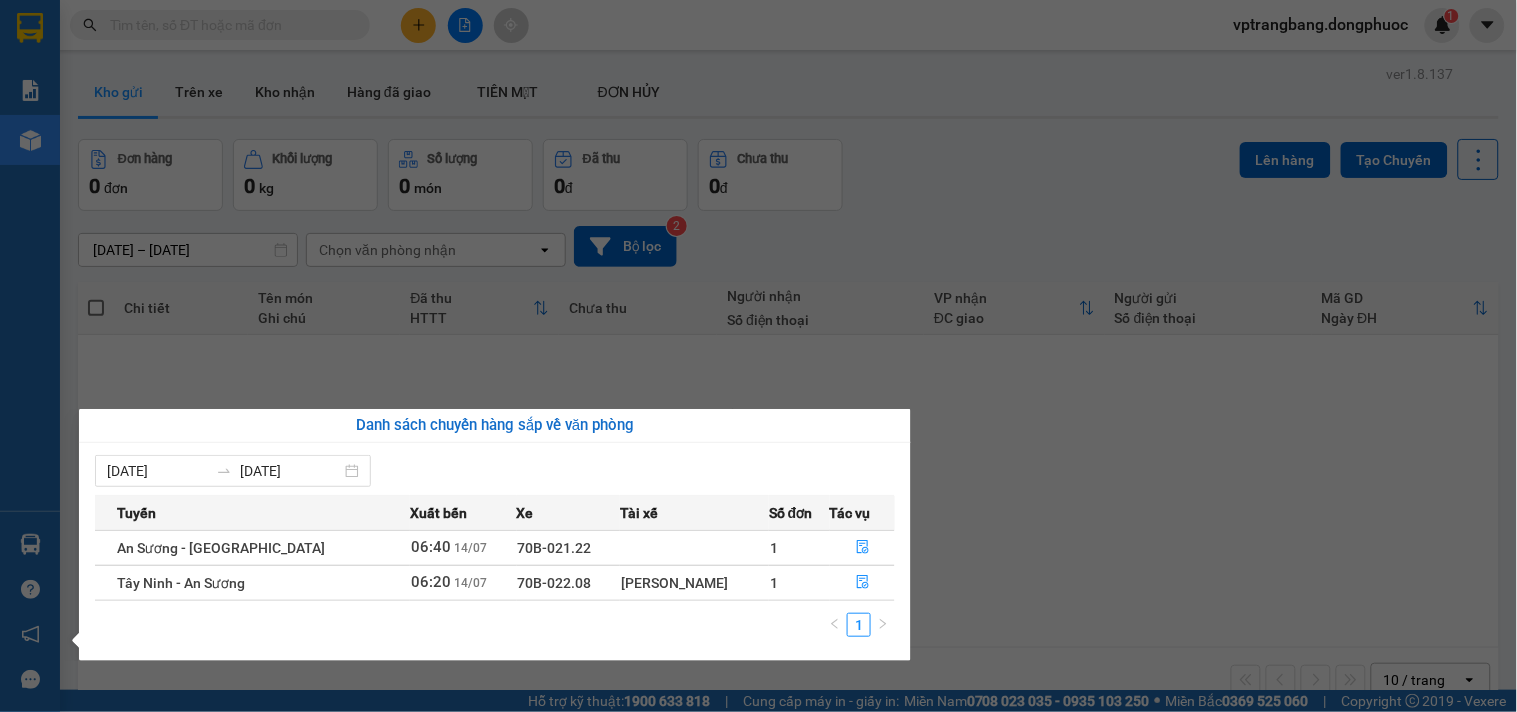 click on "Kết quả tìm kiếm ( 0 )  Bộ lọc  No Data vptrangbang.dongphuoc 1     Báo cáo Mẫu 1: Báo cáo dòng tiền theo nhân viên Mẫu 1: Báo cáo dòng tiền theo nhân viên (VP) Mẫu 2: Doanh số tạo đơn theo Văn phòng, nhân viên - Trạm     Kho hàng mới Hàng sắp về Hướng dẫn sử dụng Giới thiệu Vexere, nhận hoa hồng Phản hồi Phần mềm hỗ trợ bạn tốt chứ? ver  1.8.137 Kho gửi Trên xe Kho nhận Hàng đã giao TIỀN MẶT  ĐƠN HỦY Đơn hàng 0 đơn Khối lượng 0 kg Số lượng 0 món Đã thu 0  đ Chưa thu 0  đ Lên hàng Tạo Chuyến [DATE] – [DATE] Press the down arrow key to interact with the calendar and select a date. Press the escape button to close the calendar. Selected date range is from [DATE] to [DATE]. Chọn văn phòng nhận open Bộ lọc 2 Chi tiết Tên món Ghi chú Đã thu HTTT Chưa thu Người nhận Số điện thoại VP nhận ĐC giao Người gửi Số điện thoại | |" at bounding box center [758, 356] 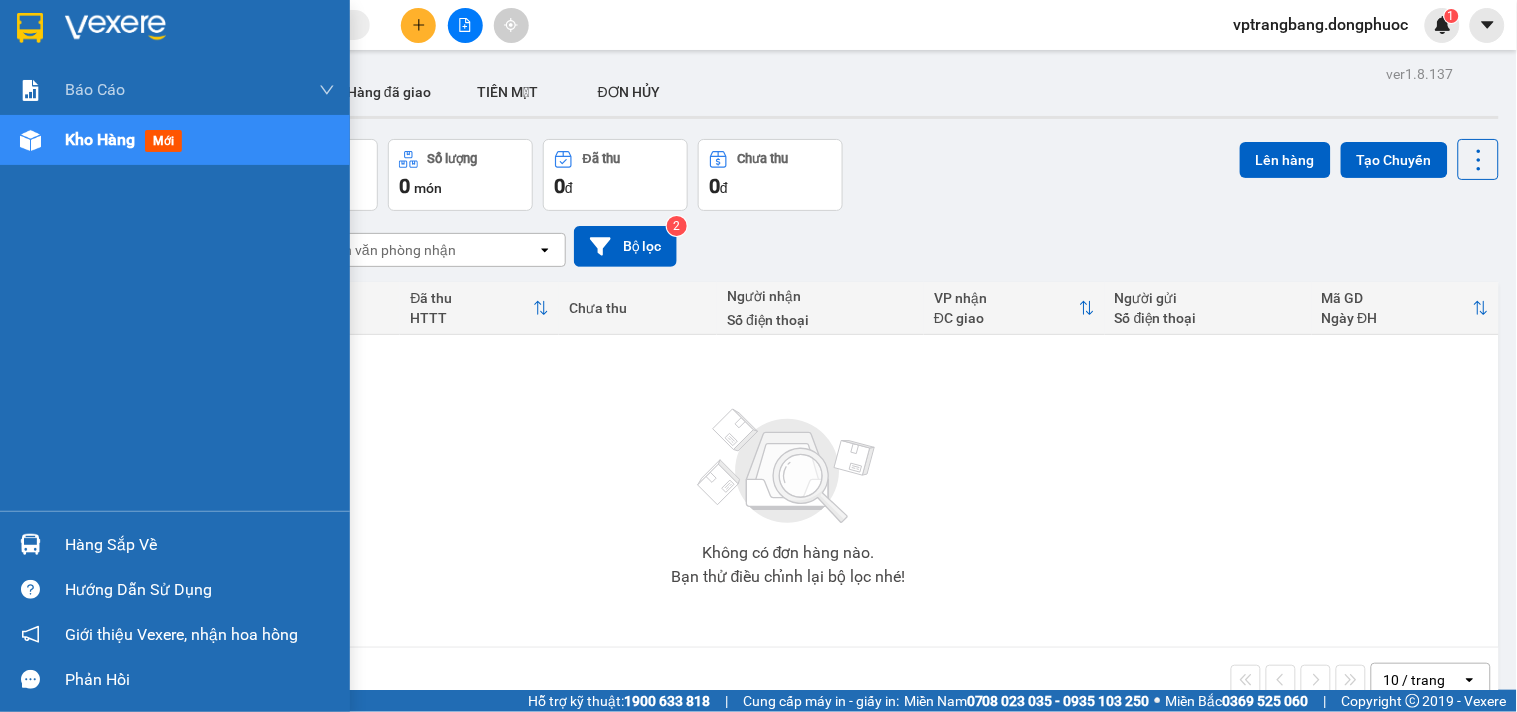 click on "Hàng sắp về" at bounding box center (200, 545) 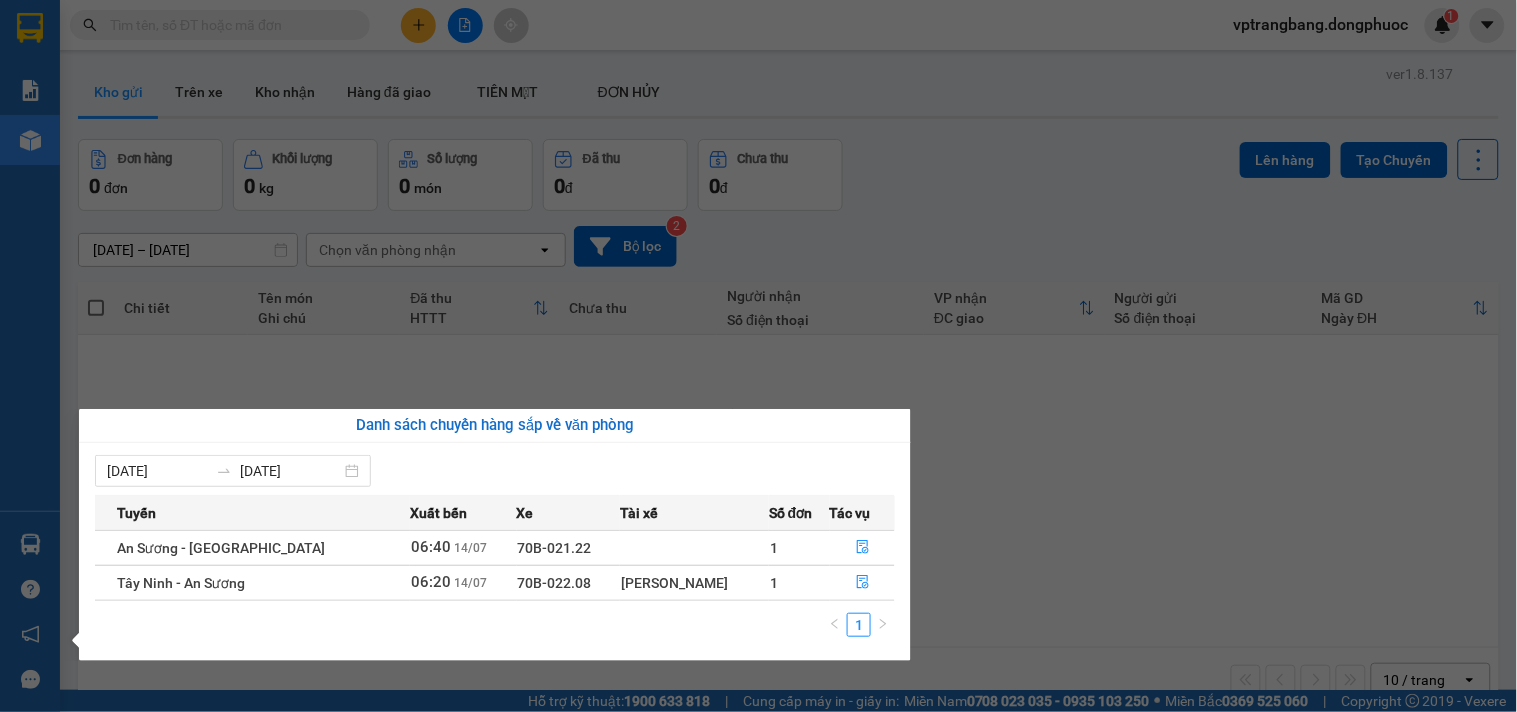 click on "Kết quả tìm kiếm ( 0 )  Bộ lọc  No Data vptrangbang.dongphuoc 1     Báo cáo Mẫu 1: Báo cáo dòng tiền theo nhân viên Mẫu 1: Báo cáo dòng tiền theo nhân viên (VP) Mẫu 2: Doanh số tạo đơn theo Văn phòng, nhân viên - Trạm     Kho hàng mới Hàng sắp về Hướng dẫn sử dụng Giới thiệu Vexere, nhận hoa hồng Phản hồi Phần mềm hỗ trợ bạn tốt chứ? ver  1.8.137 Kho gửi Trên xe Kho nhận Hàng đã giao TIỀN MẶT  ĐƠN HỦY Đơn hàng 0 đơn Khối lượng 0 kg Số lượng 0 món Đã thu 0  đ Chưa thu 0  đ Lên hàng Tạo Chuyến [DATE] – [DATE] Press the down arrow key to interact with the calendar and select a date. Press the escape button to close the calendar. Selected date range is from [DATE] to [DATE]. Chọn văn phòng nhận open Bộ lọc 2 Chi tiết Tên món Ghi chú Đã thu HTTT Chưa thu Người nhận Số điện thoại VP nhận ĐC giao Người gửi Số điện thoại | |" at bounding box center (758, 356) 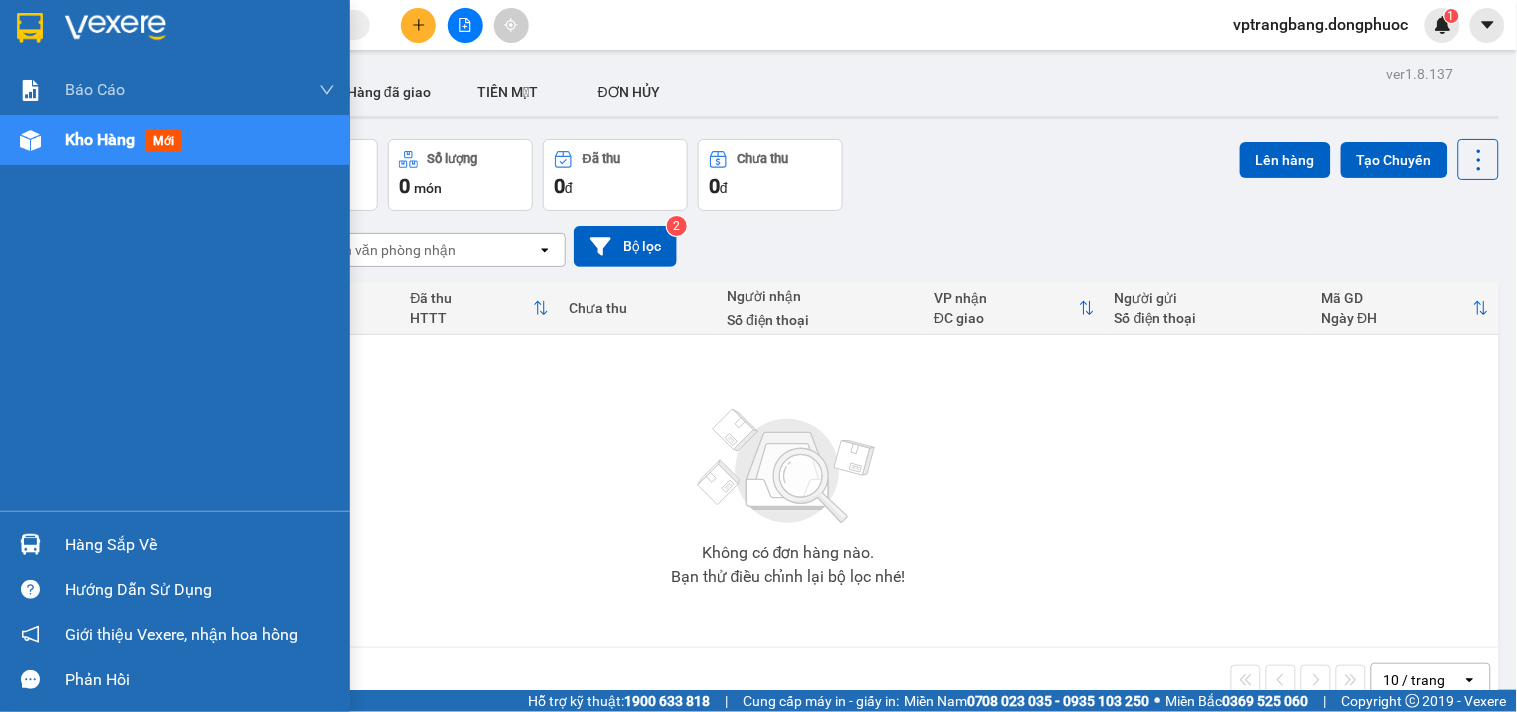 click on "Hàng sắp về" at bounding box center (200, 545) 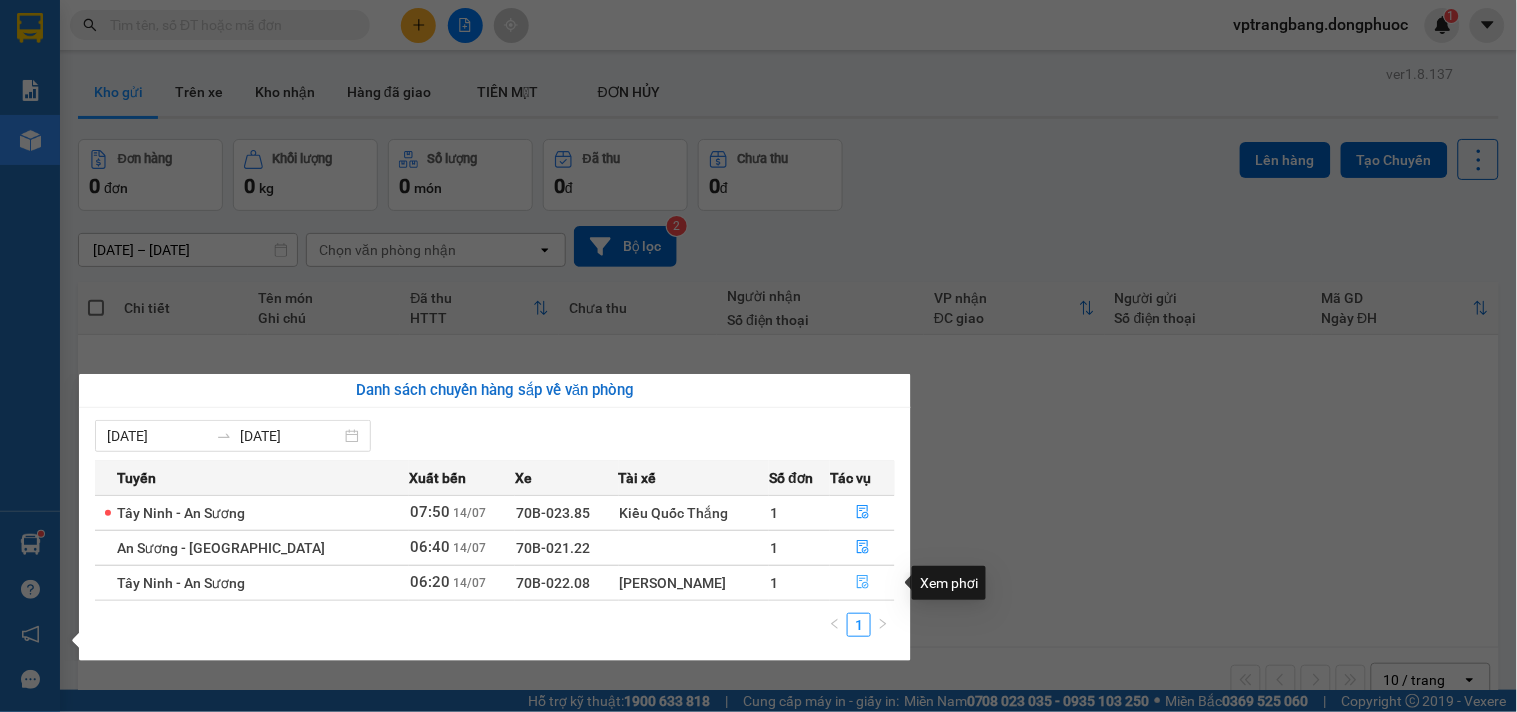 click 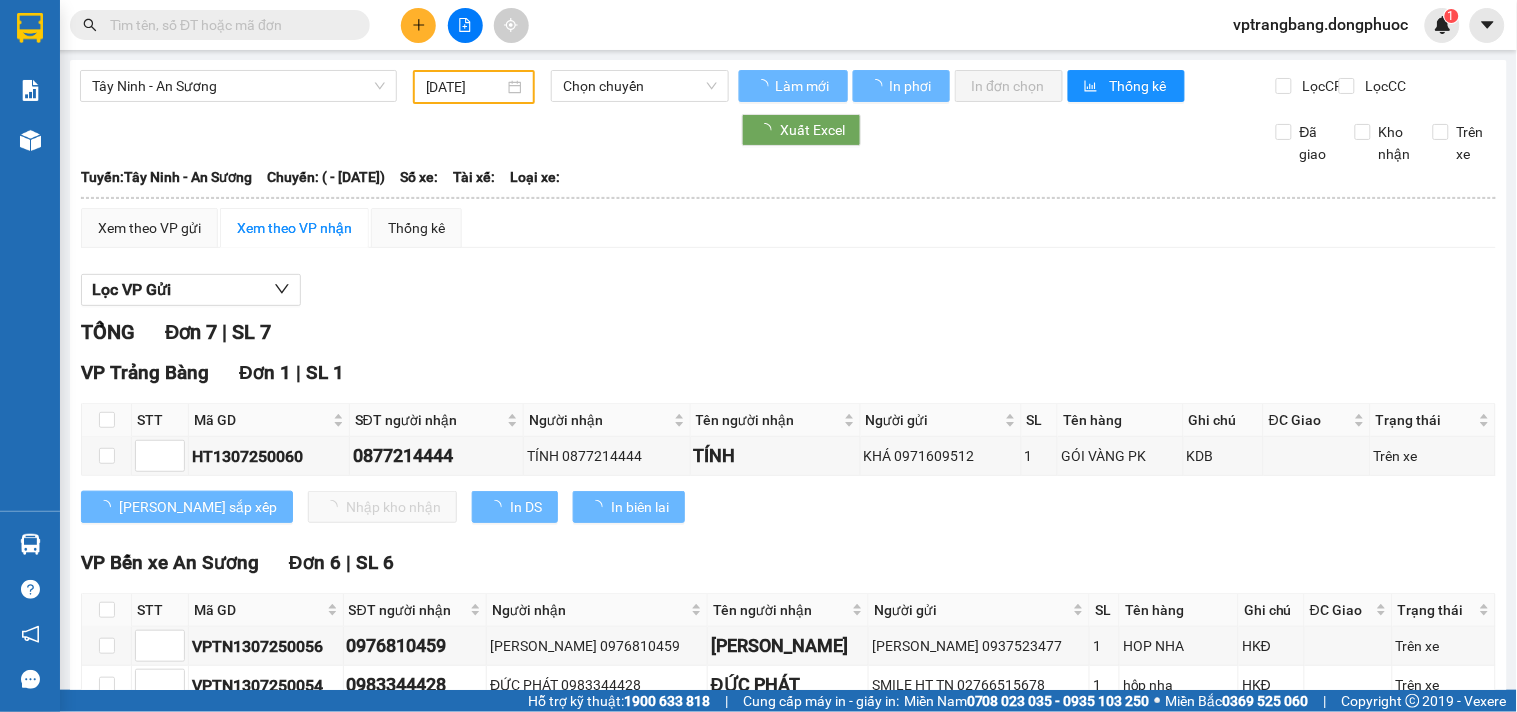 type on "[DATE]" 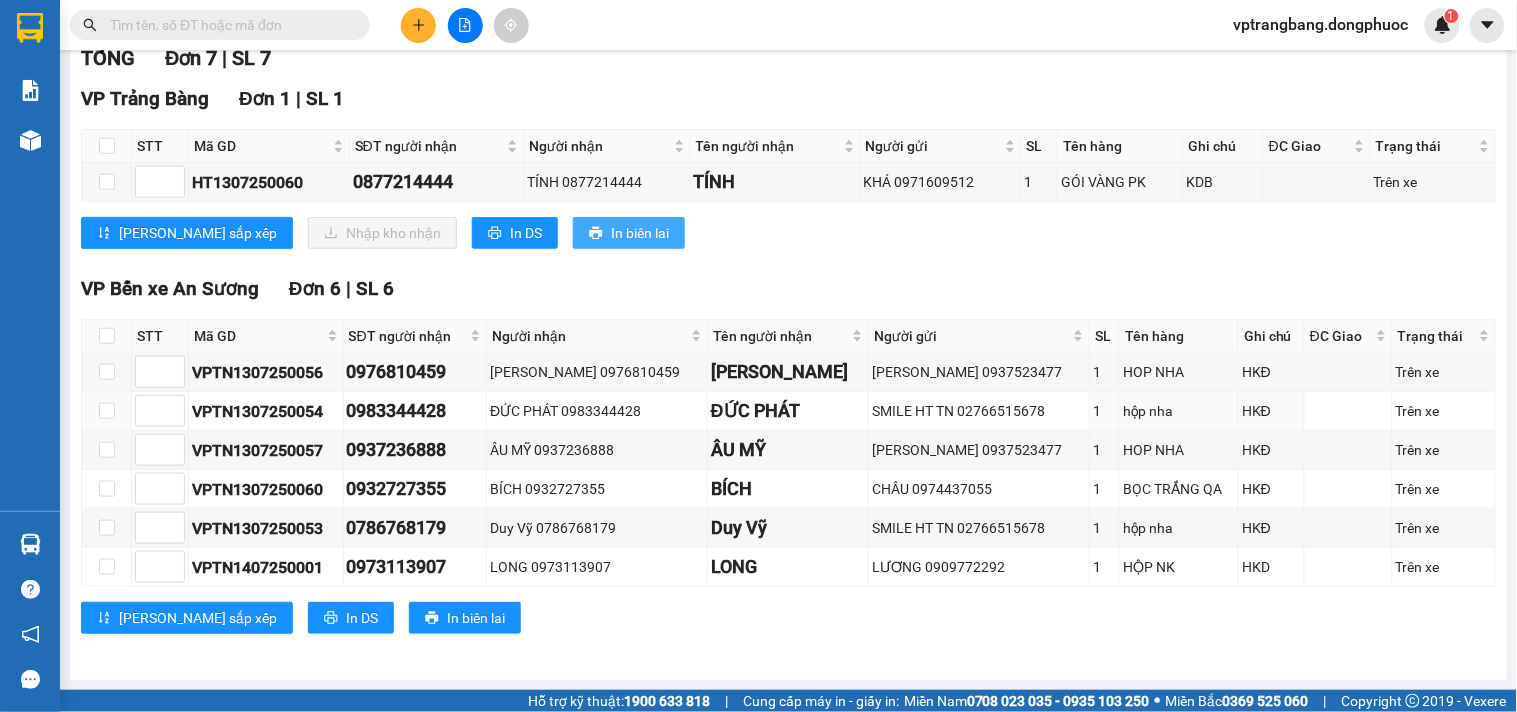 scroll, scrollTop: 181, scrollLeft: 0, axis: vertical 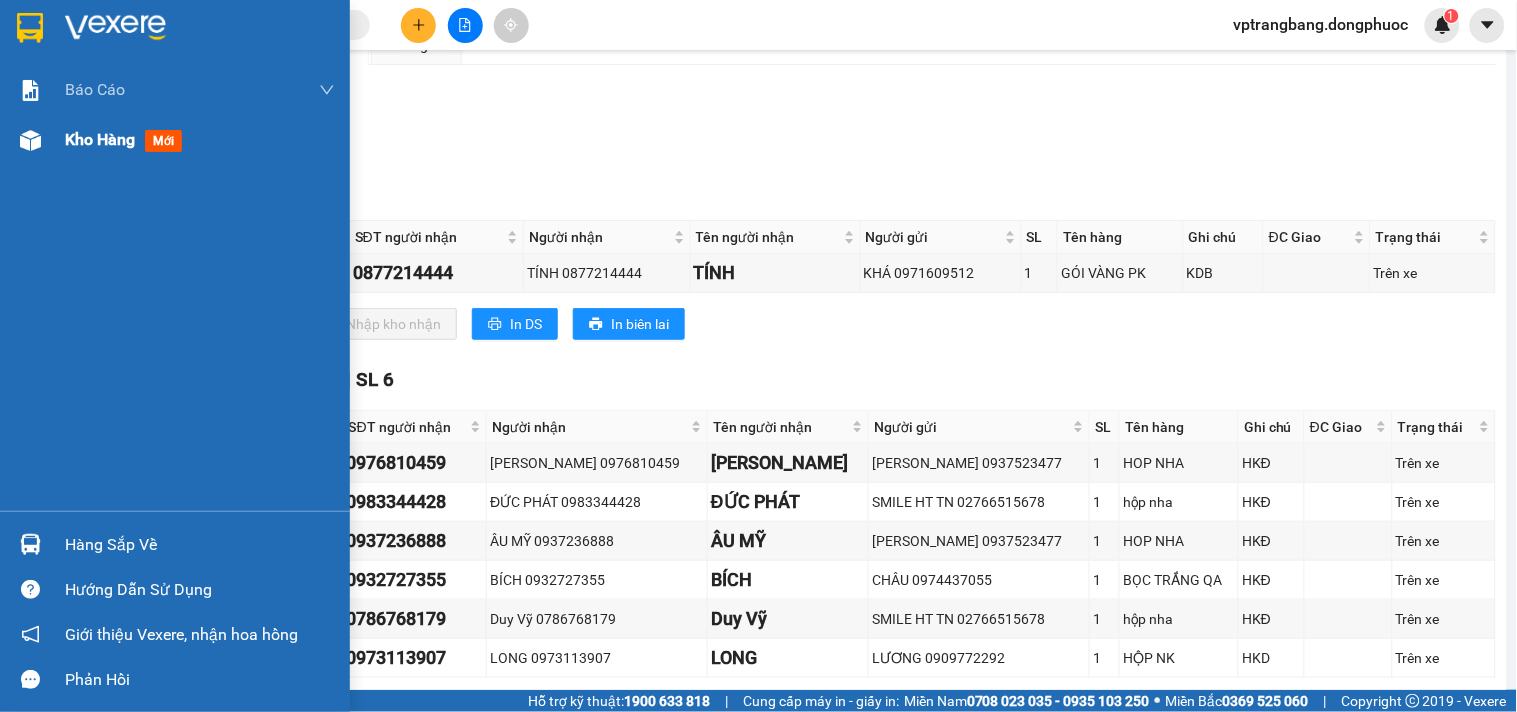 click on "Kho hàng" at bounding box center (100, 139) 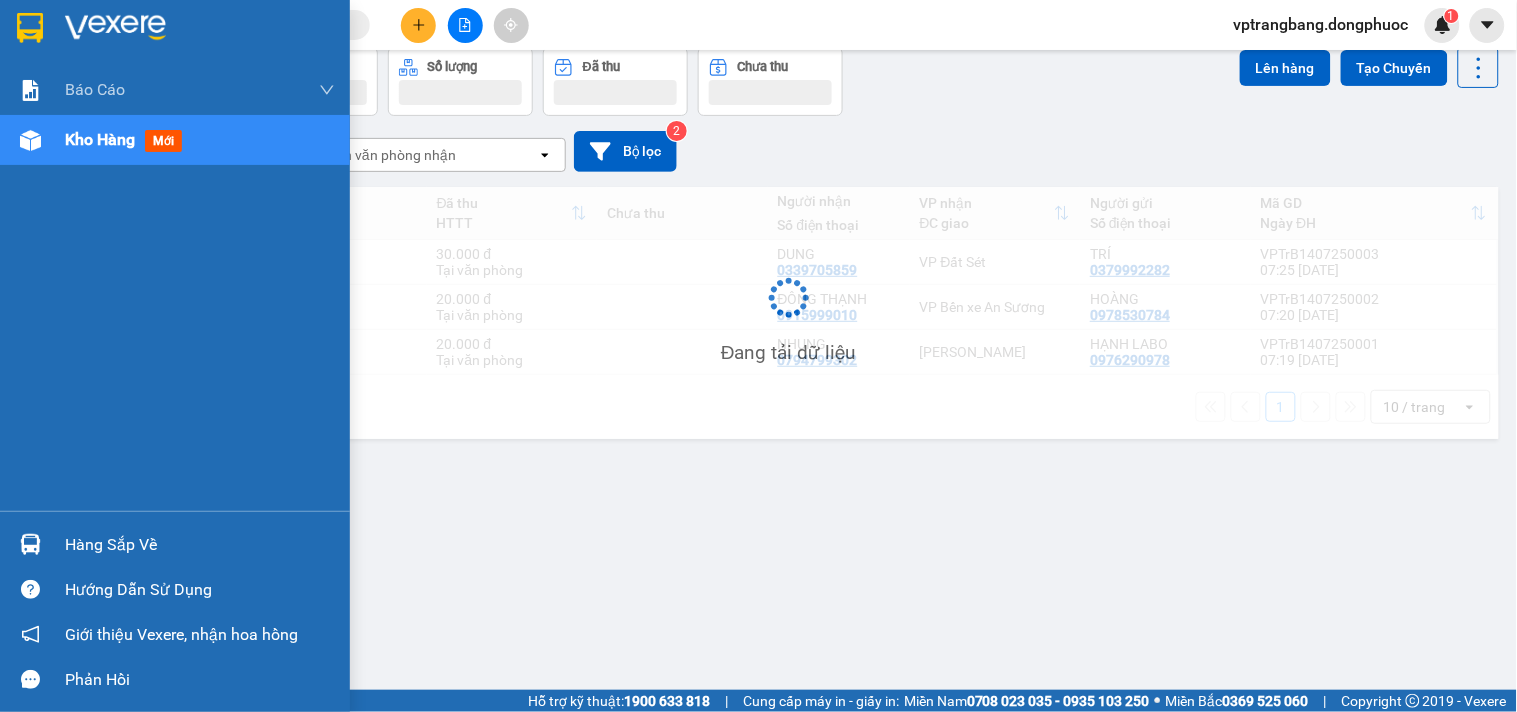 scroll, scrollTop: 92, scrollLeft: 0, axis: vertical 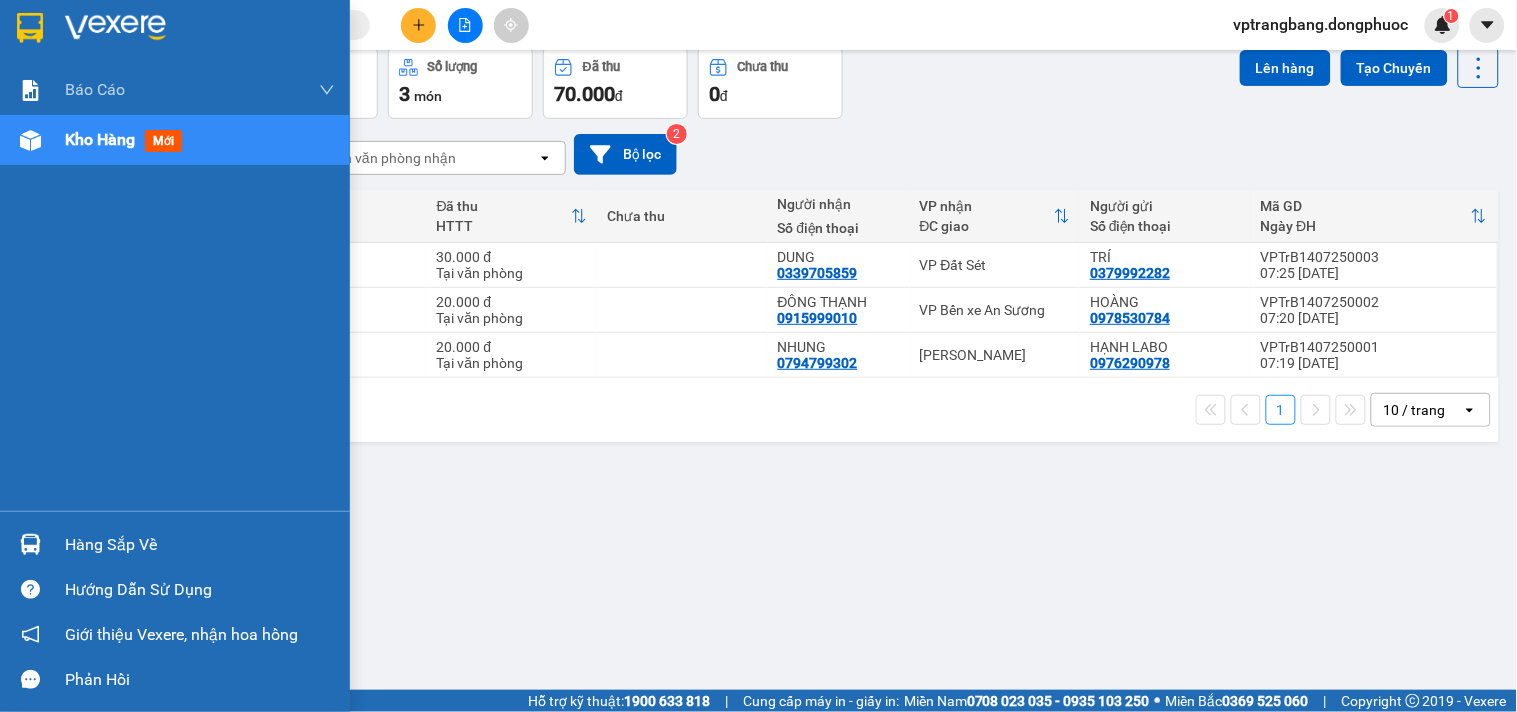 click on "Hàng sắp về" at bounding box center (200, 545) 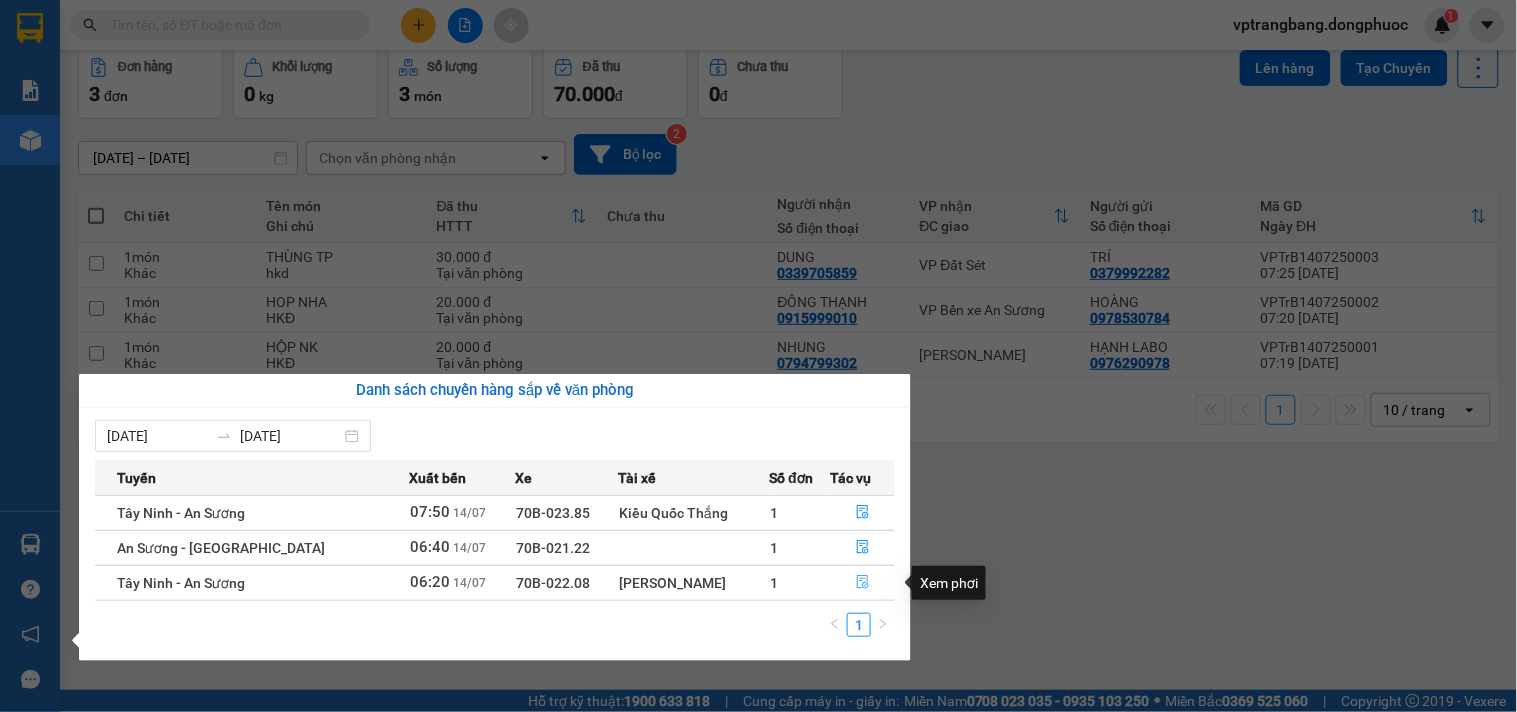 click 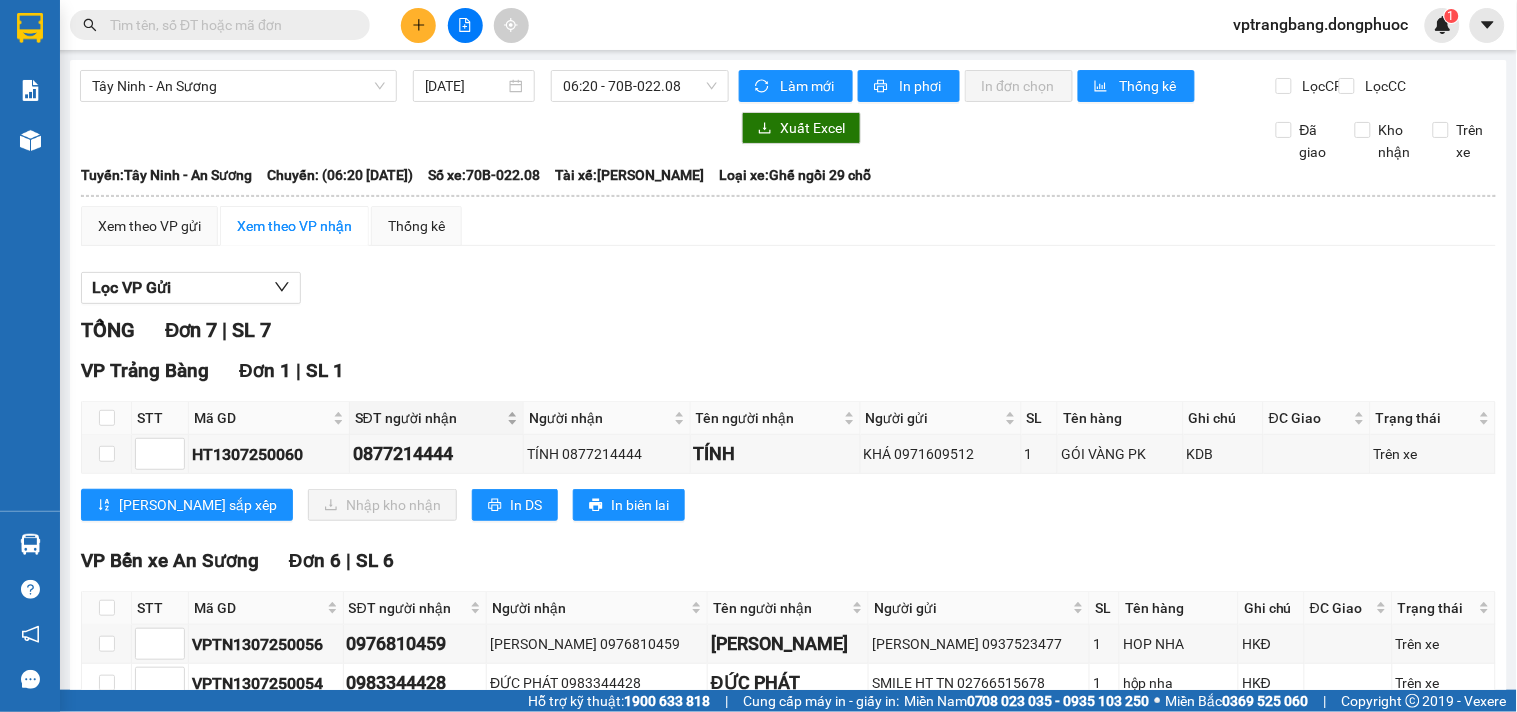 scroll, scrollTop: 292, scrollLeft: 0, axis: vertical 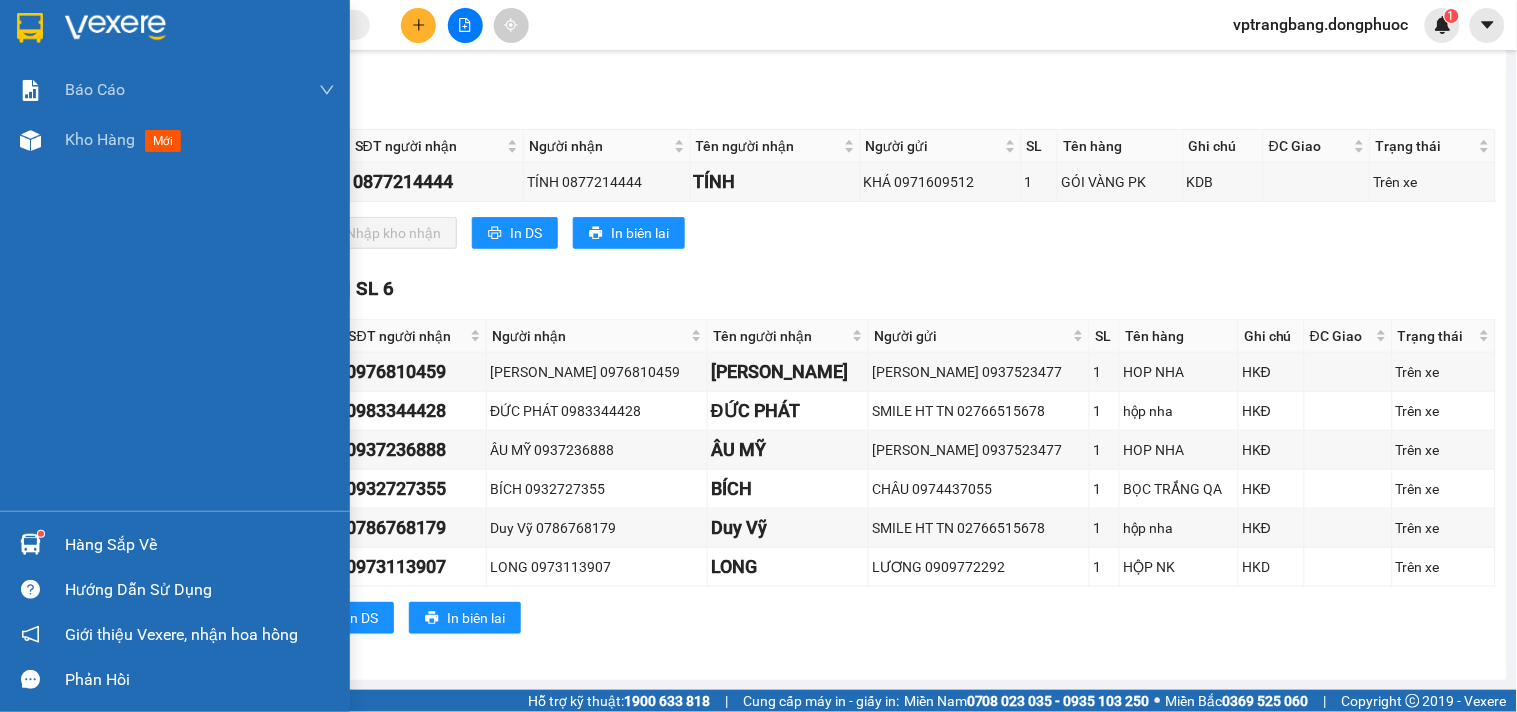 click on "Hàng sắp về" at bounding box center [200, 545] 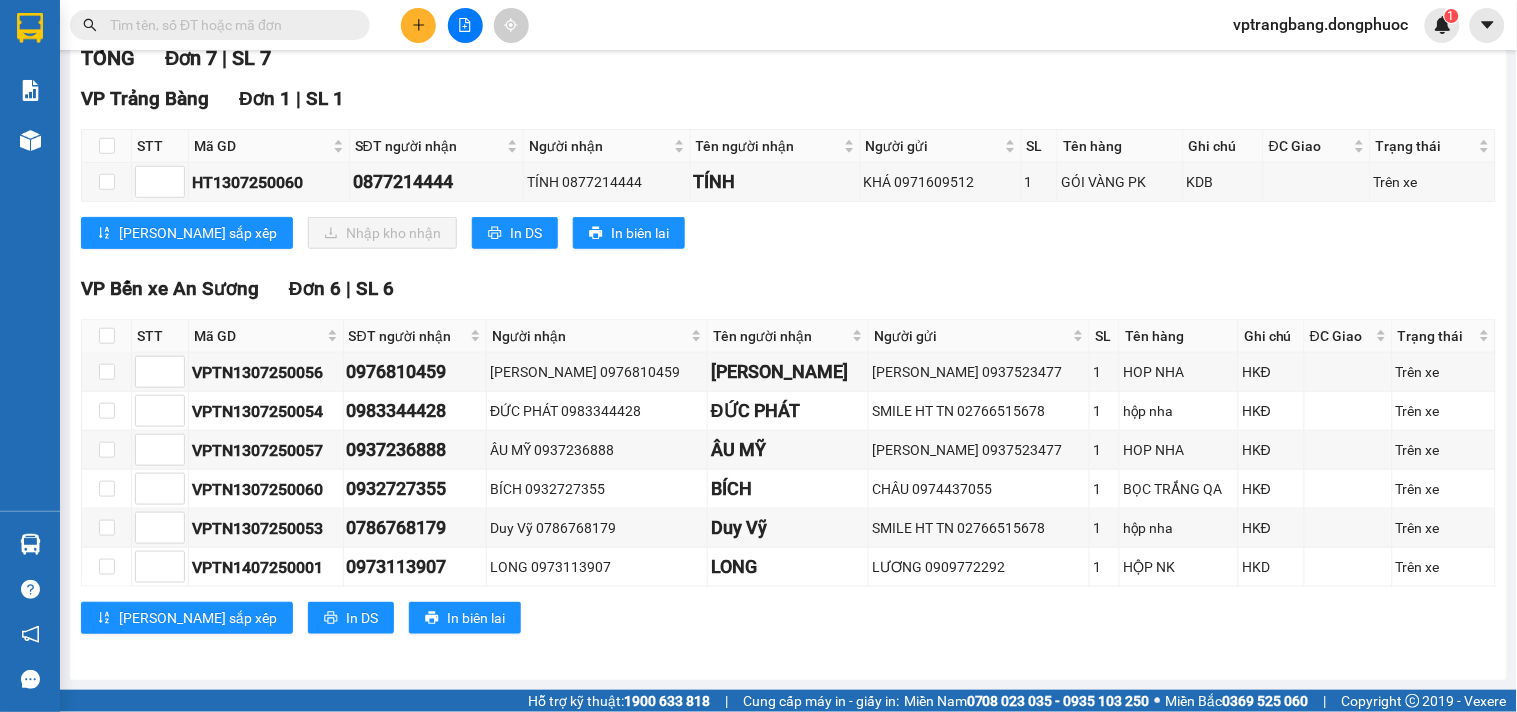 click on "Kết quả tìm kiếm ( 0 )  Bộ lọc  No Data vptrangbang.dongphuoc 1     Báo cáo Mẫu 1: Báo cáo dòng tiền theo nhân viên Mẫu 1: Báo cáo dòng tiền theo nhân viên (VP) Mẫu 2: Doanh số tạo đơn theo Văn phòng, nhân viên - Trạm     Kho hàng mới Hàng sắp về Hướng dẫn sử dụng Giới thiệu Vexere, nhận hoa hồng Phản hồi Phần mềm hỗ trợ bạn tốt chứ? Tây Ninh - An Sương 14/07/2025 06:20     - 70B-022.08  Làm mới In phơi In đơn chọn Thống kê Lọc  CR Lọc  CC Xuất Excel Đã giao Kho nhận Trên xe Đồng Phước   19001152   Bến xe Tây Ninh, 01 Võ Văn Truyện, KP 1, Phường 2 07:31 - 14/07/2025 Tuyến:  Tây Ninh - An Sương Chuyến:   (06:20 - 14/07/2025) Tài xế:  Huỳnh Văn Tín    Số xe:  70B-022.08 Loại xe:  Ghế ngồi 29 chỗ Tuyến:  Tây Ninh - An Sương Chuyến:   (06:20 - 14/07/2025) Số xe:  70B-022.08 Tài xế:  Huỳnh Văn Tín  Loại xe:  Ghế ngồi 29 chỗ Thống kê   7" at bounding box center [758, 356] 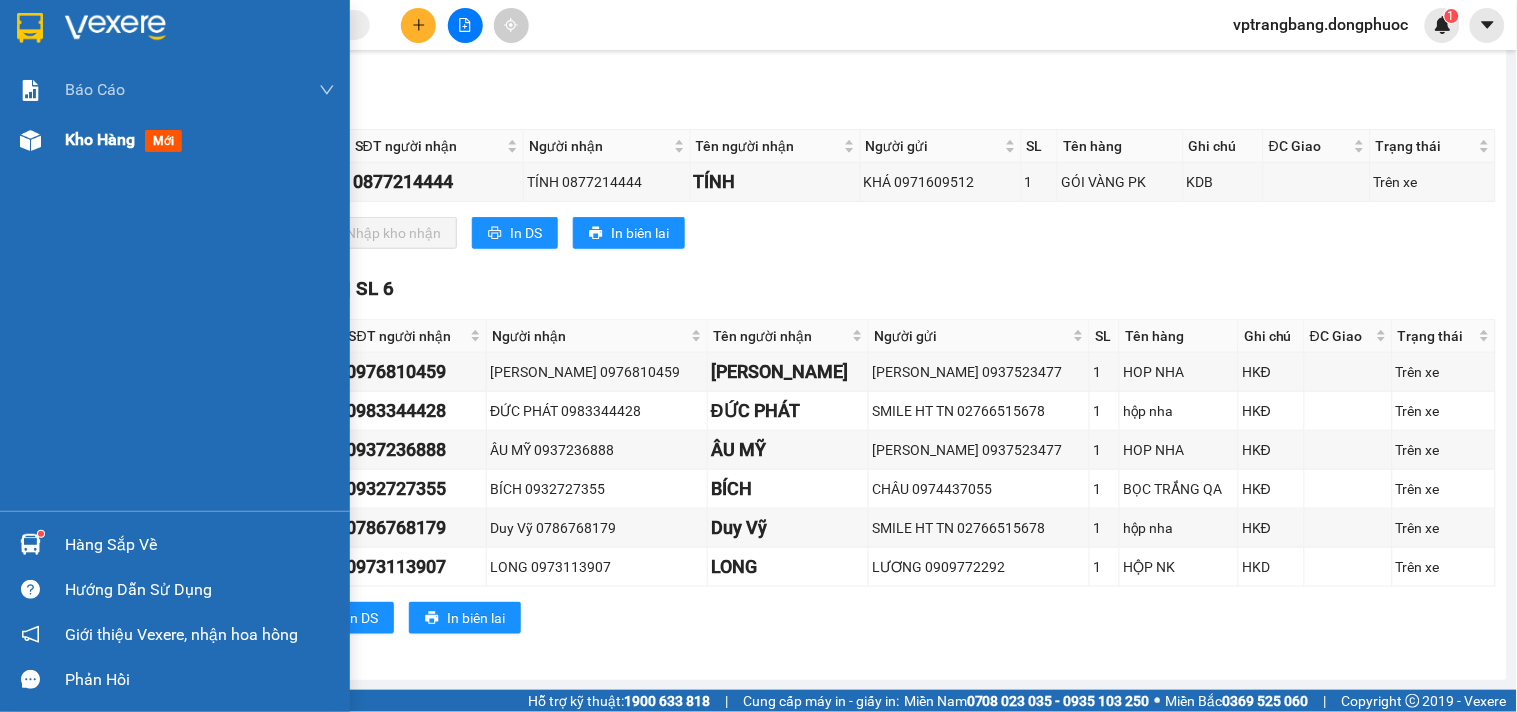 click on "Kho hàng" at bounding box center [100, 139] 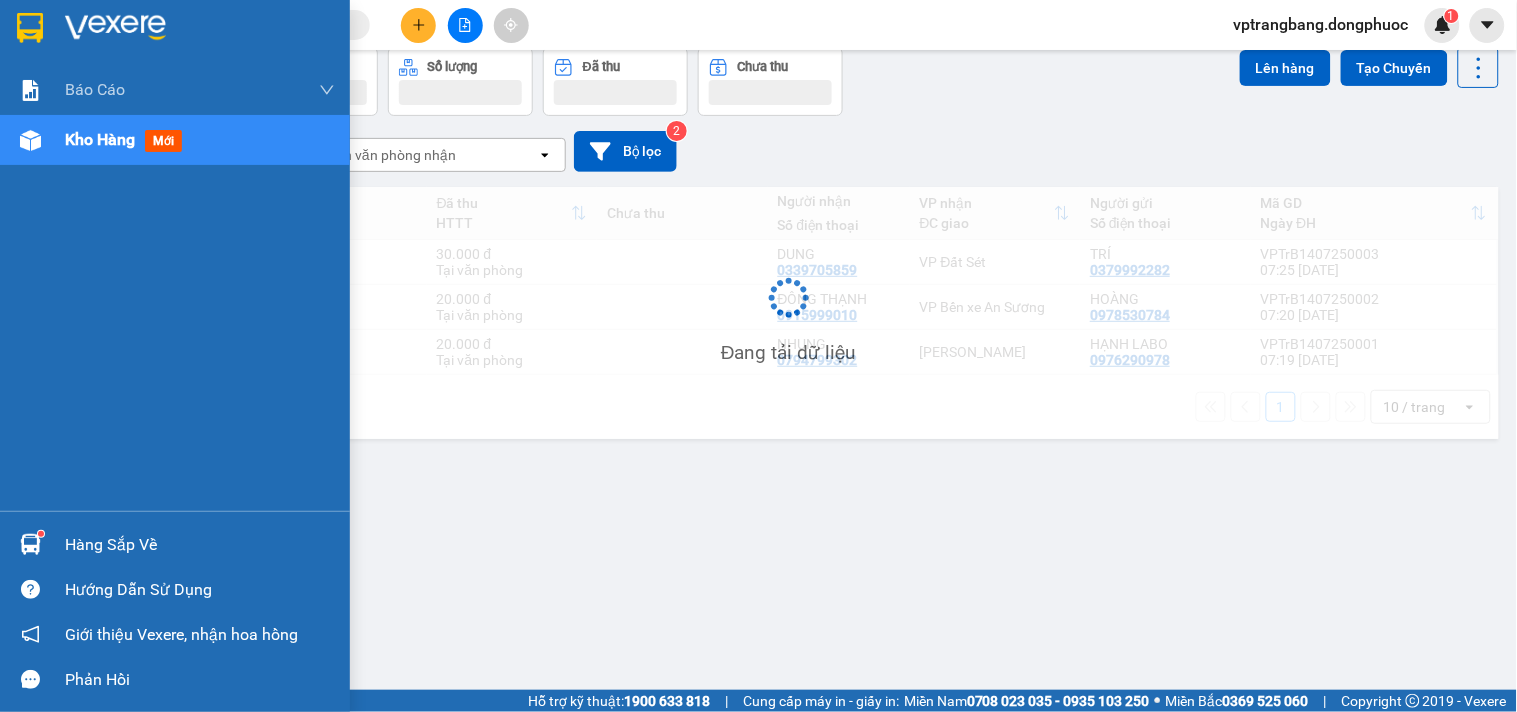 scroll, scrollTop: 92, scrollLeft: 0, axis: vertical 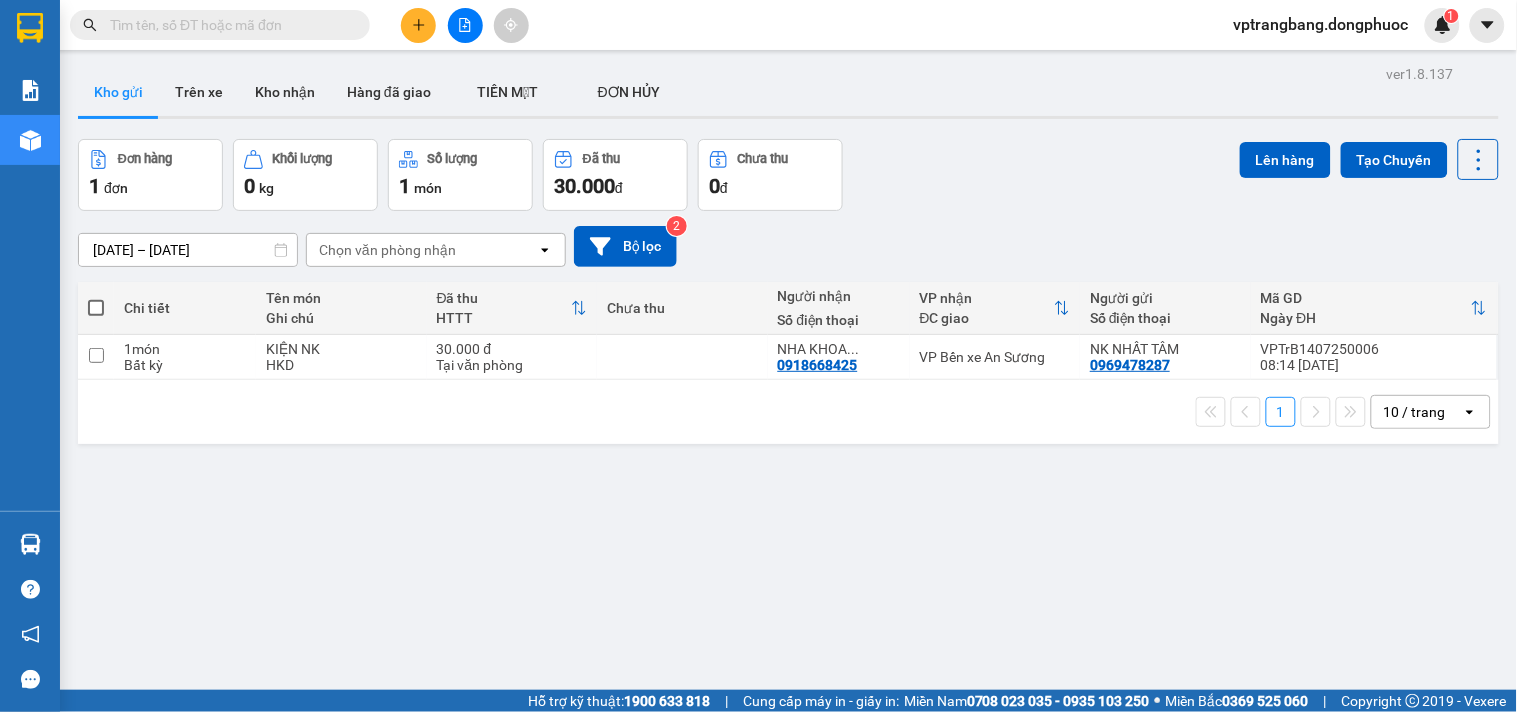 click on "ver  1.8.137 Kho gửi Trên xe Kho nhận Hàng đã giao TIỀN MẶT  ĐƠN HỦY Đơn hàng 1 đơn Khối lượng 0 kg Số lượng 1 món Đã thu 30.000  đ Chưa thu 0  đ Lên hàng Tạo Chuyến 12/07/2025 – 14/07/2025 Press the down arrow key to interact with the calendar and select a date. Press the escape button to close the calendar. Selected date range is from 12/07/2025 to 14/07/2025. Chọn văn phòng nhận open Bộ lọc 2 Chi tiết Tên món Ghi chú Đã thu HTTT Chưa thu Người nhận Số điện thoại VP nhận ĐC giao Người gửi Số điện thoại Mã GD Ngày ĐH 1  món Bất kỳ KIỆN NK HKD 30.000 đ Tại văn phòng NHA KHOA ... 0918668425 VP Bến xe An Sương NK NHẤT TÂM 0969478287 VPTrB1407250006 08:14 14/07 1 10 / trang open Đang tải dữ liệu" at bounding box center (788, 416) 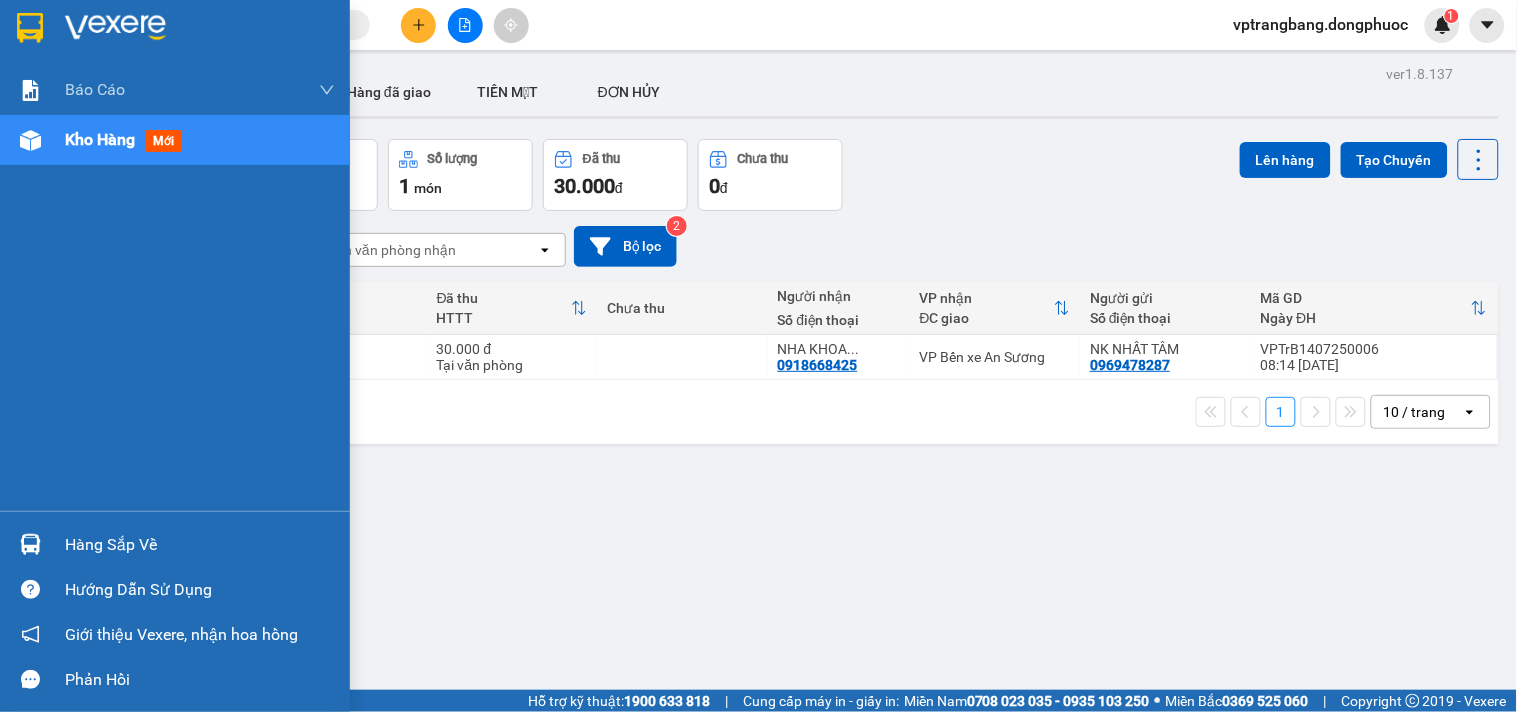 click on "Hàng sắp về" at bounding box center (200, 545) 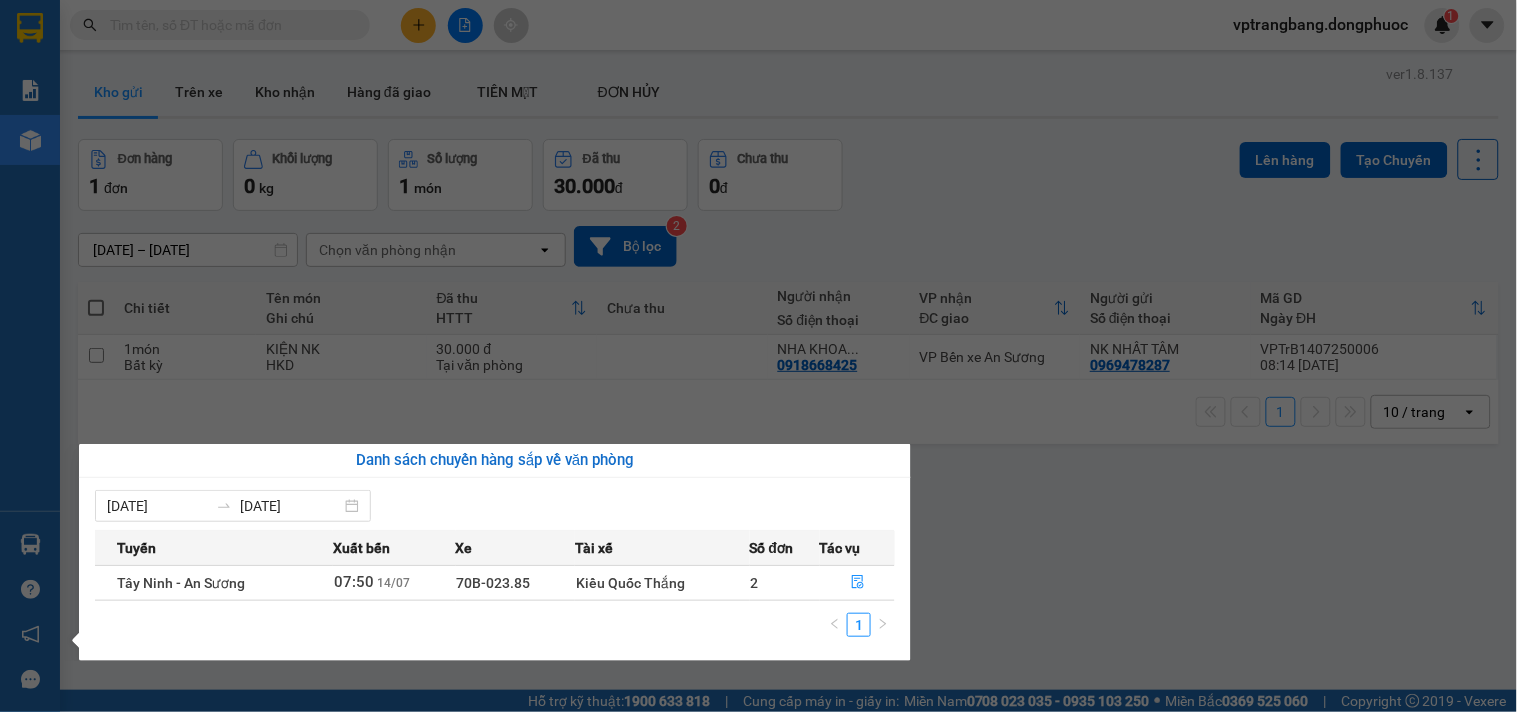 click on "Kết quả tìm kiếm ( 0 )  Bộ lọc  No Data vptrangbang.dongphuoc 1     Báo cáo Mẫu 1: Báo cáo dòng tiền theo nhân viên Mẫu 1: Báo cáo dòng tiền theo nhân viên (VP) Mẫu 2: Doanh số tạo đơn theo Văn phòng, nhân viên - Trạm     Kho hàng mới Hàng sắp về Hướng dẫn sử dụng Giới thiệu Vexere, nhận hoa hồng Phản hồi Phần mềm hỗ trợ bạn tốt chứ? ver  1.8.137 Kho gửi Trên xe Kho nhận Hàng đã giao TIỀN MẶT  ĐƠN HỦY Đơn hàng 1 đơn Khối lượng 0 kg Số lượng 1 món Đã thu 30.000  đ Chưa thu 0  đ Lên hàng Tạo Chuyến 12/07/2025 – 14/07/2025 Press the down arrow key to interact with the calendar and select a date. Press the escape button to close the calendar. Selected date range is from 12/07/2025 to 14/07/2025. Chọn văn phòng nhận open Bộ lọc 2 Chi tiết Tên món Ghi chú Đã thu HTTT Chưa thu Người nhận Số điện thoại VP nhận ĐC giao Người gửi Mã GD Ngày ĐH 1" at bounding box center (758, 356) 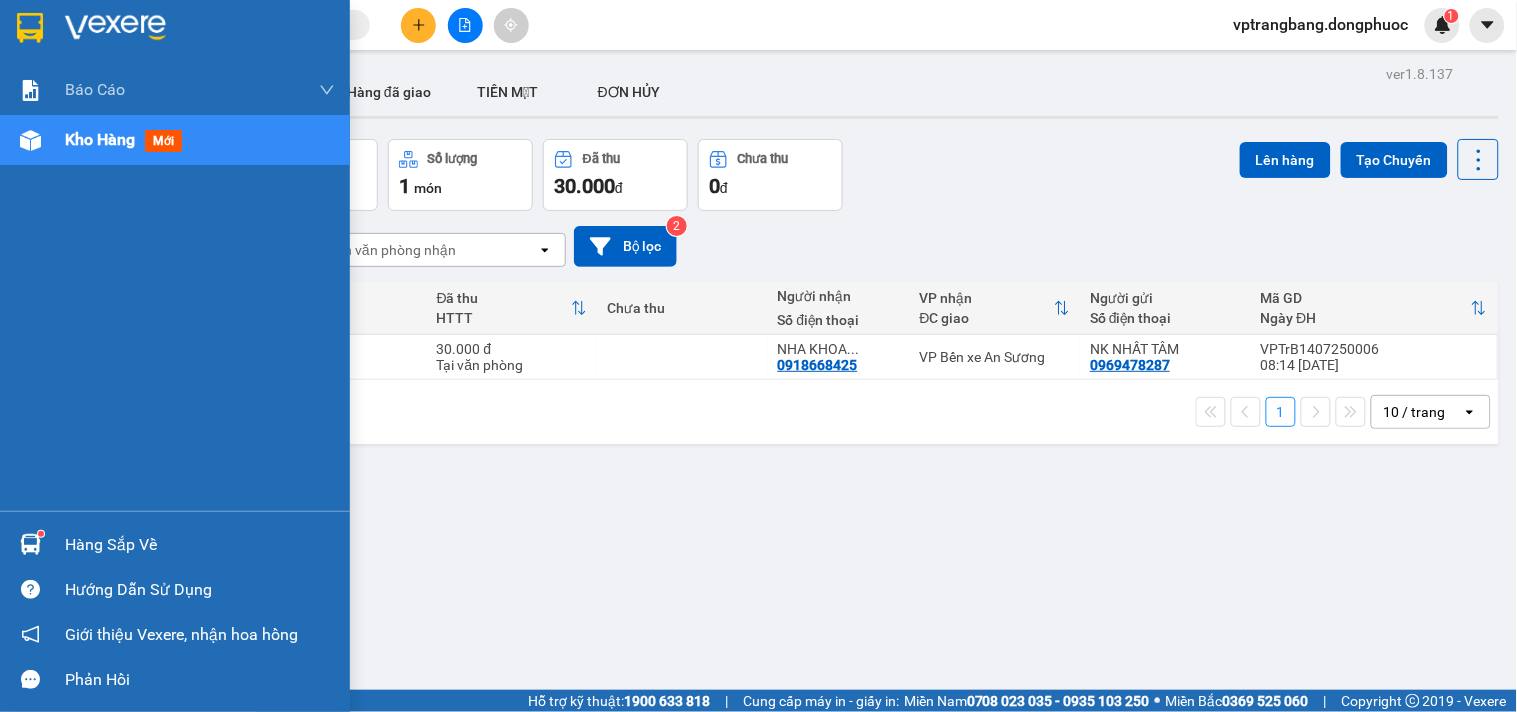 click on "Hàng sắp về" at bounding box center [200, 545] 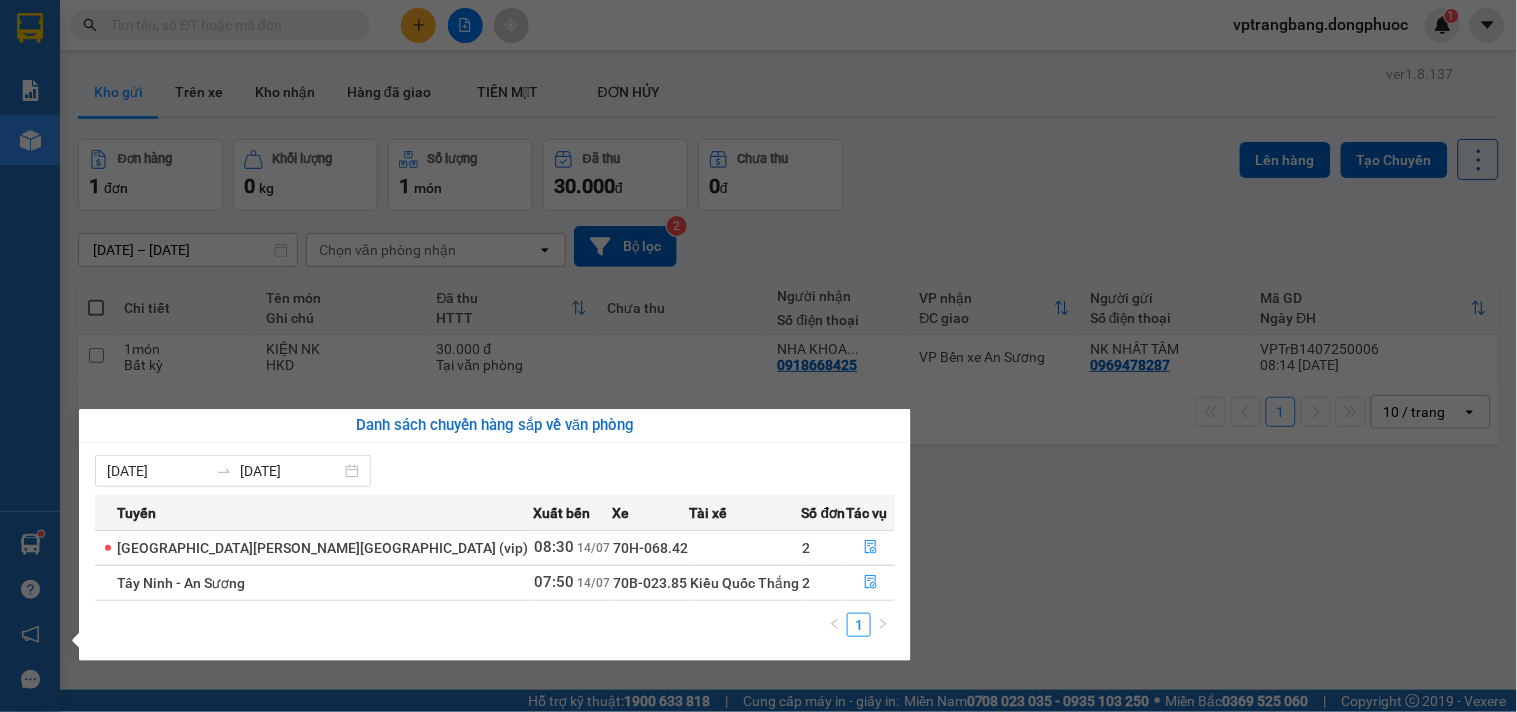 drag, startPoint x: 1008, startPoint y: 566, endPoint x: 996, endPoint y: 551, distance: 19.209373 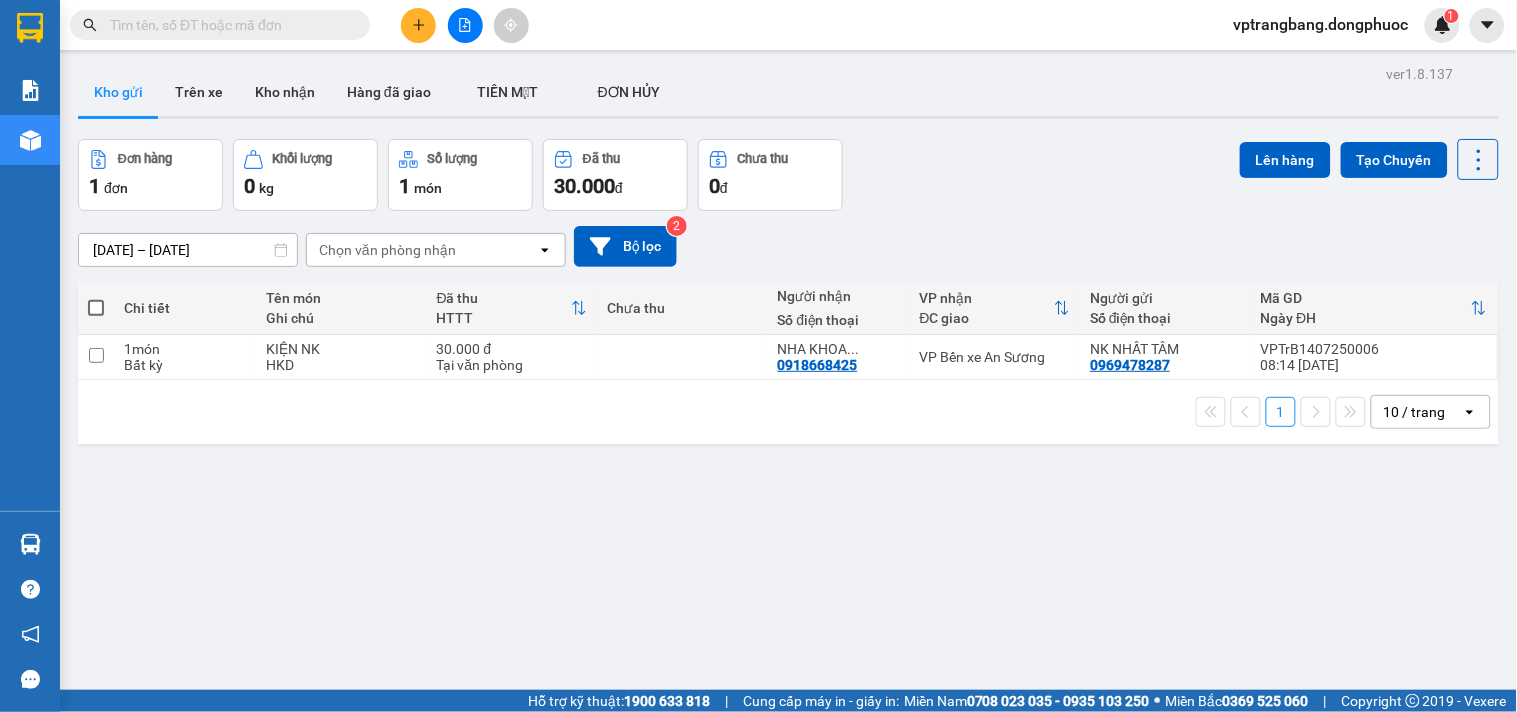 click on "ver  1.8.137 Kho gửi Trên xe Kho nhận Hàng đã giao TIỀN MẶT  ĐƠN HỦY Đơn hàng 1 đơn Khối lượng 0 kg Số lượng 1 món Đã thu 30.000  đ Chưa thu 0  đ Lên hàng Tạo Chuyến 12/07/2025 – 14/07/2025 Press the down arrow key to interact with the calendar and select a date. Press the escape button to close the calendar. Selected date range is from 12/07/2025 to 14/07/2025. Chọn văn phòng nhận open Bộ lọc 2 Chi tiết Tên món Ghi chú Đã thu HTTT Chưa thu Người nhận Số điện thoại VP nhận ĐC giao Người gửi Số điện thoại Mã GD Ngày ĐH 1  món Bất kỳ KIỆN NK HKD 30.000 đ Tại văn phòng NHA KHOA ... 0918668425 VP Bến xe An Sương NK NHẤT TÂM 0969478287 VPTrB1407250006 08:14 14/07 1 10 / trang open Đang tải dữ liệu" at bounding box center (788, 416) 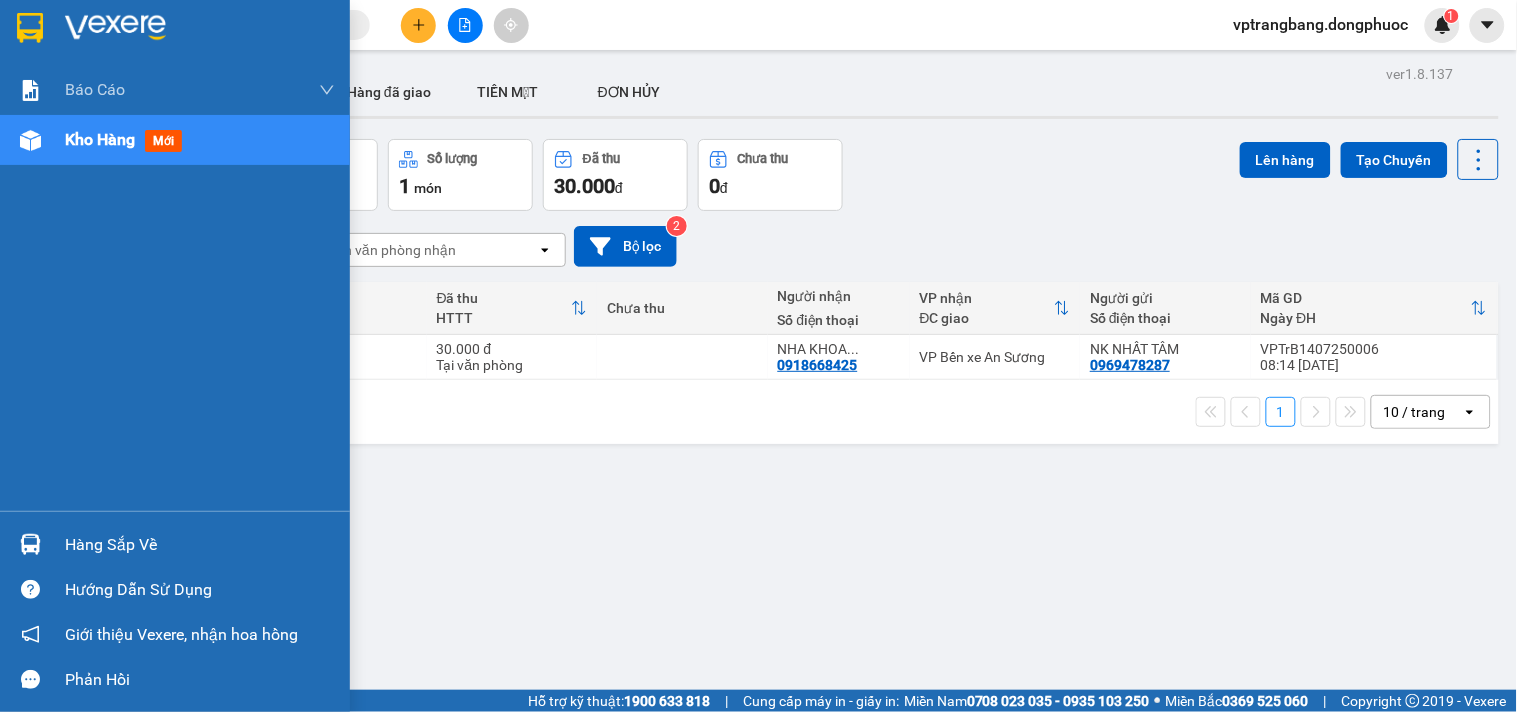 click on "Hàng sắp về" at bounding box center [200, 545] 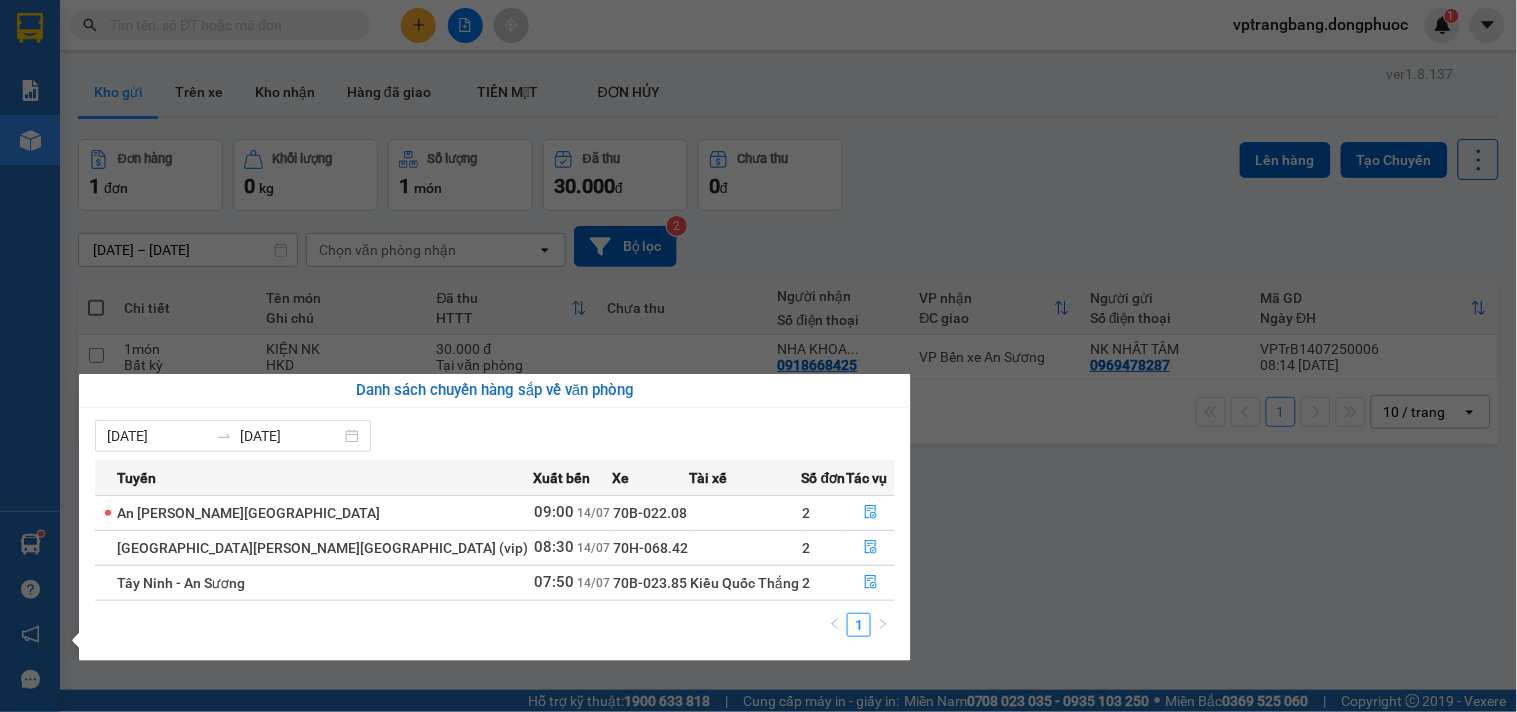 click on "Kết quả tìm kiếm ( 0 )  Bộ lọc  No Data vptrangbang.dongphuoc 1     Báo cáo Mẫu 1: Báo cáo dòng tiền theo nhân viên Mẫu 1: Báo cáo dòng tiền theo nhân viên (VP) Mẫu 2: Doanh số tạo đơn theo Văn phòng, nhân viên - Trạm     Kho hàng mới Hàng sắp về Hướng dẫn sử dụng Giới thiệu Vexere, nhận hoa hồng Phản hồi Phần mềm hỗ trợ bạn tốt chứ? ver  1.8.137 Kho gửi Trên xe Kho nhận Hàng đã giao TIỀN MẶT  ĐƠN HỦY Đơn hàng 1 đơn Khối lượng 0 kg Số lượng 1 món Đã thu 30.000  đ Chưa thu 0  đ Lên hàng Tạo Chuyến 12/07/2025 – 14/07/2025 Press the down arrow key to interact with the calendar and select a date. Press the escape button to close the calendar. Selected date range is from 12/07/2025 to 14/07/2025. Chọn văn phòng nhận open Bộ lọc 2 Chi tiết Tên món Ghi chú Đã thu HTTT Chưa thu Người nhận Số điện thoại VP nhận ĐC giao Người gửi Mã GD Ngày ĐH 1" at bounding box center [758, 356] 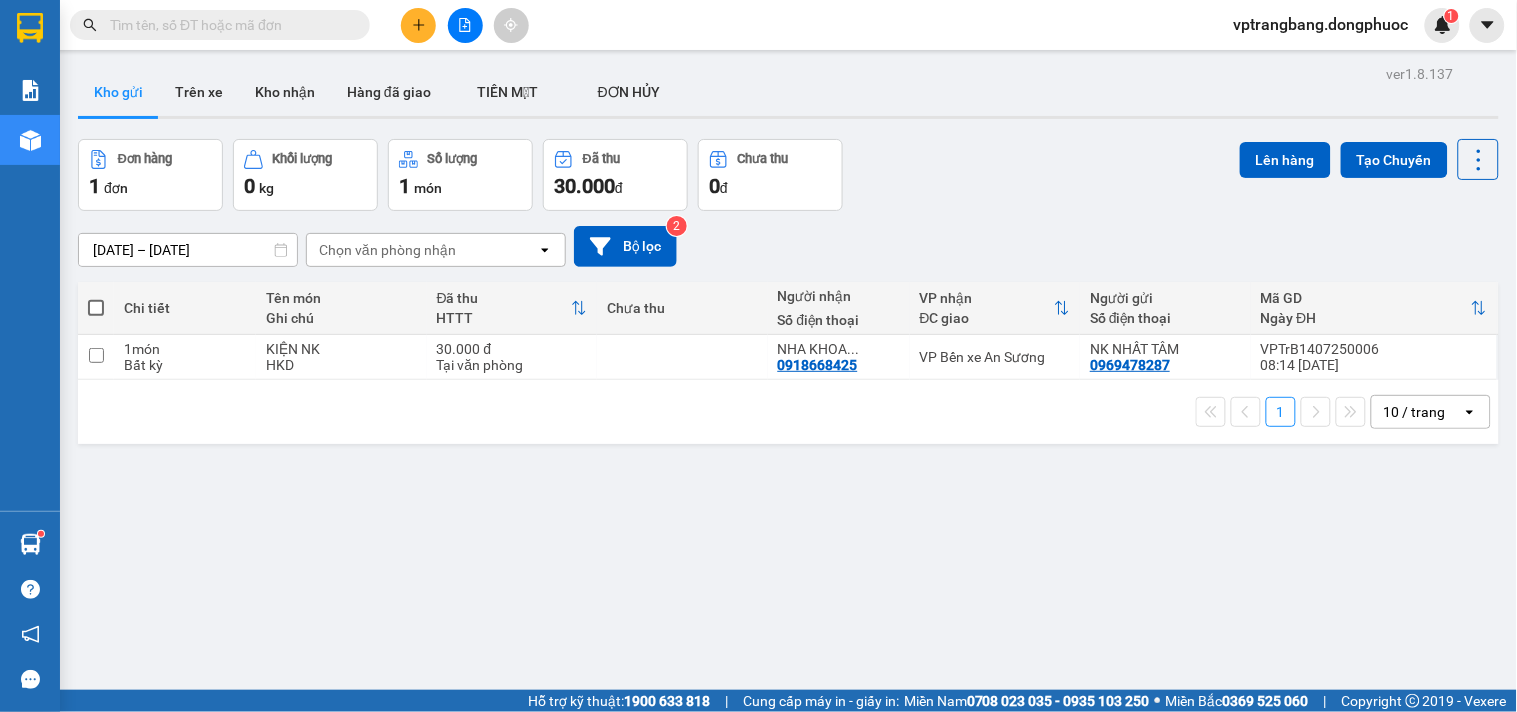 click at bounding box center [228, 25] 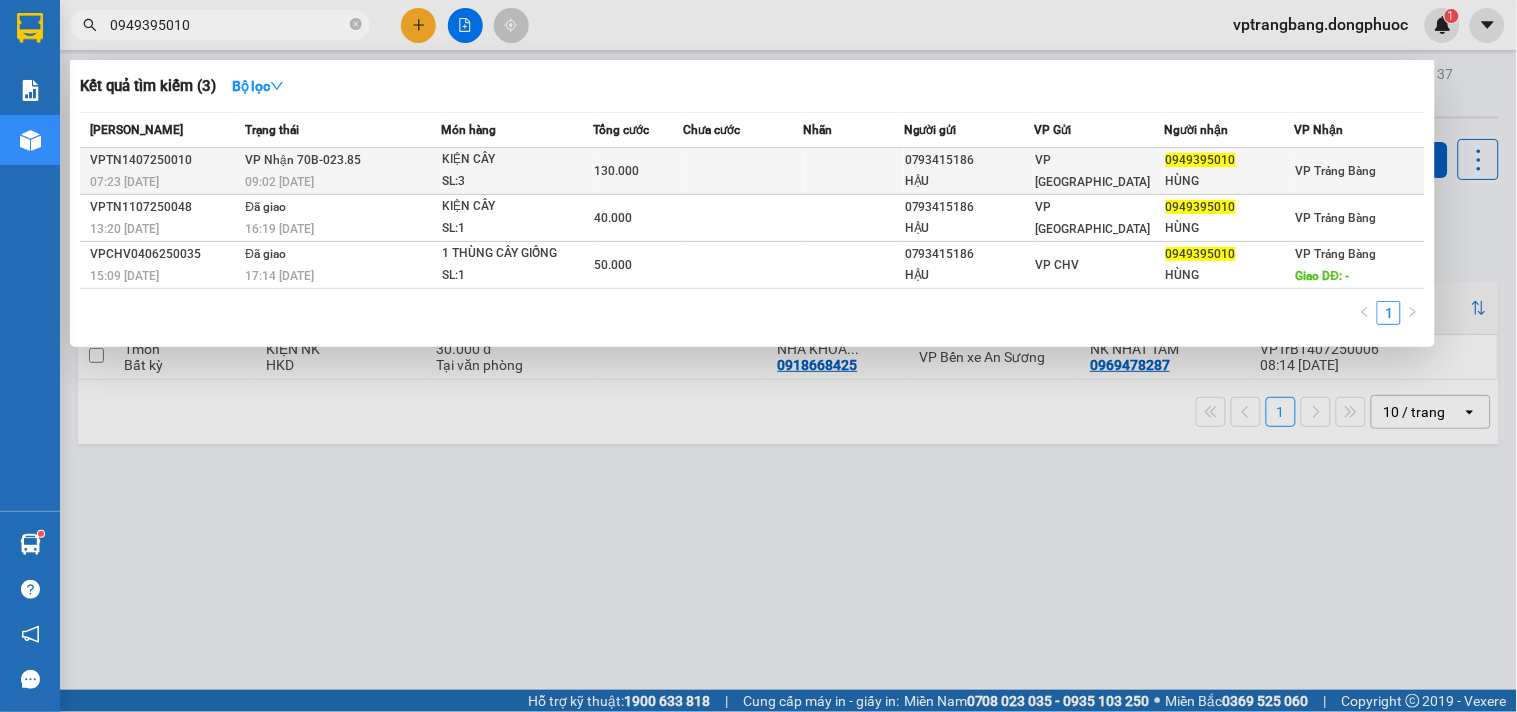 type on "0949395010" 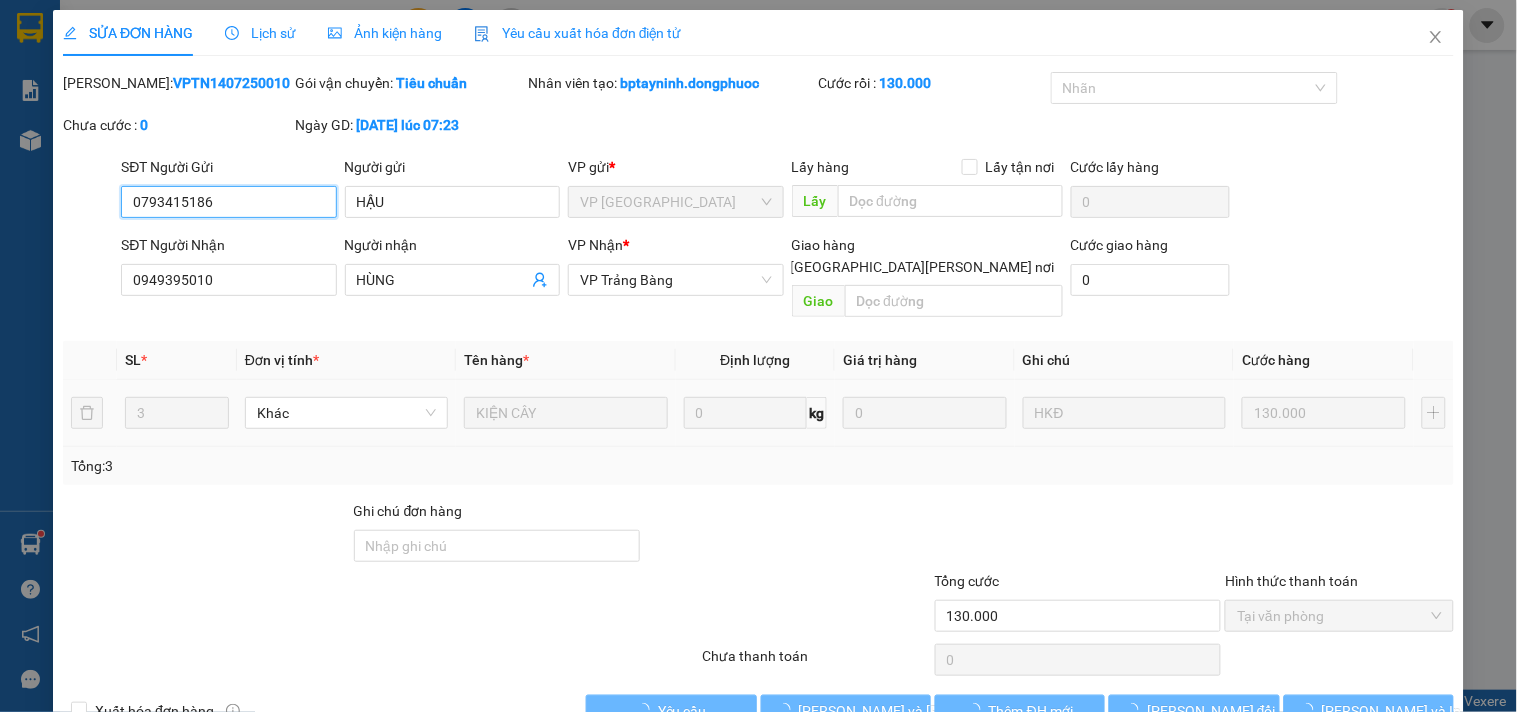 type on "0793415186" 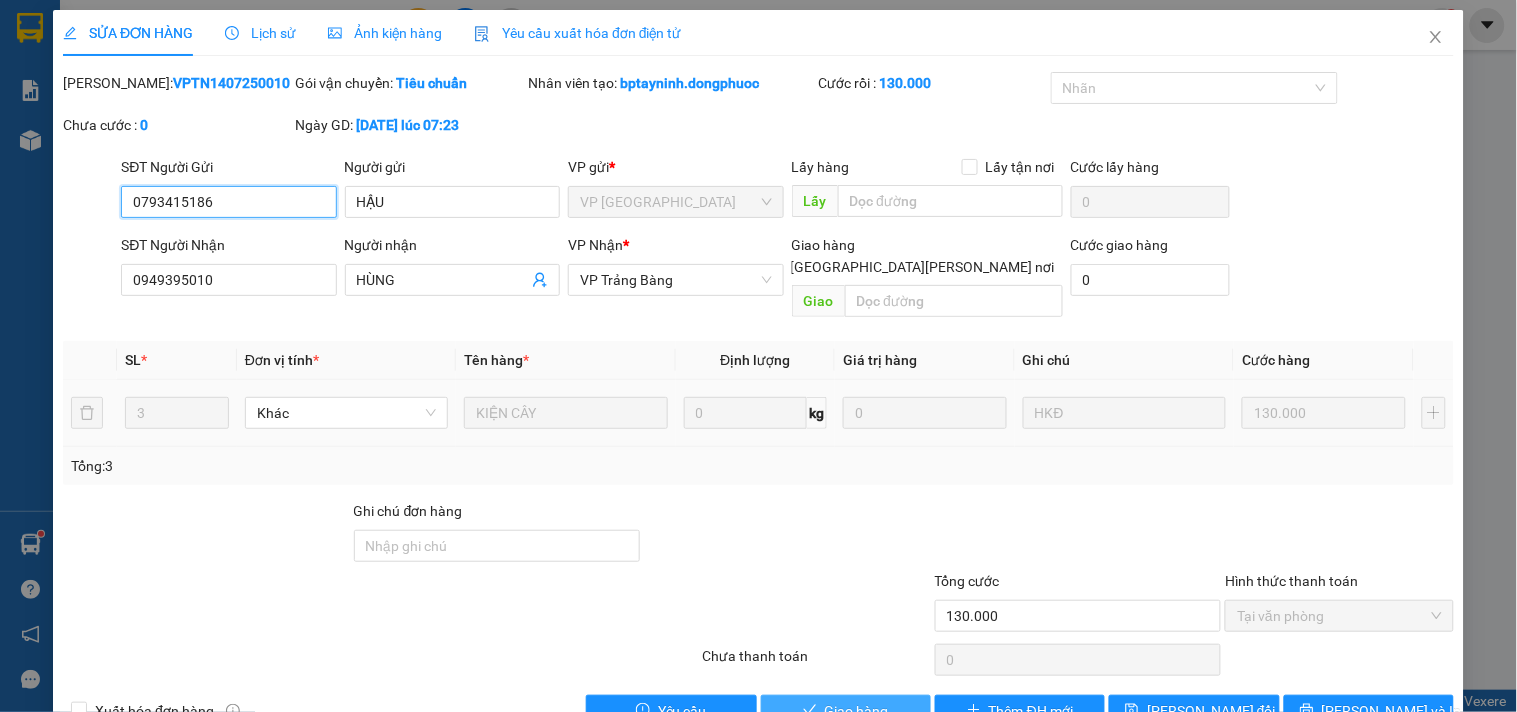 scroll, scrollTop: 22, scrollLeft: 0, axis: vertical 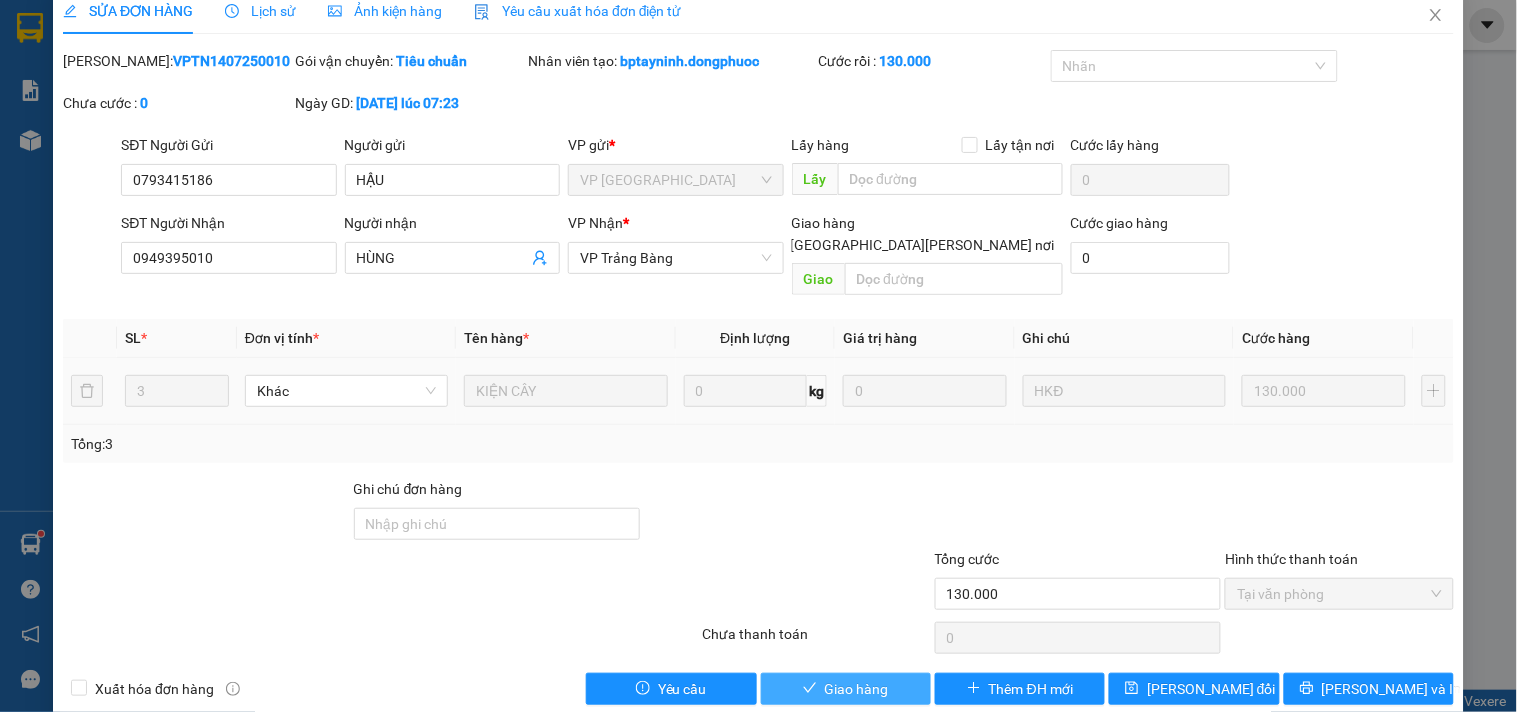 click on "Giao hàng" at bounding box center (857, 689) 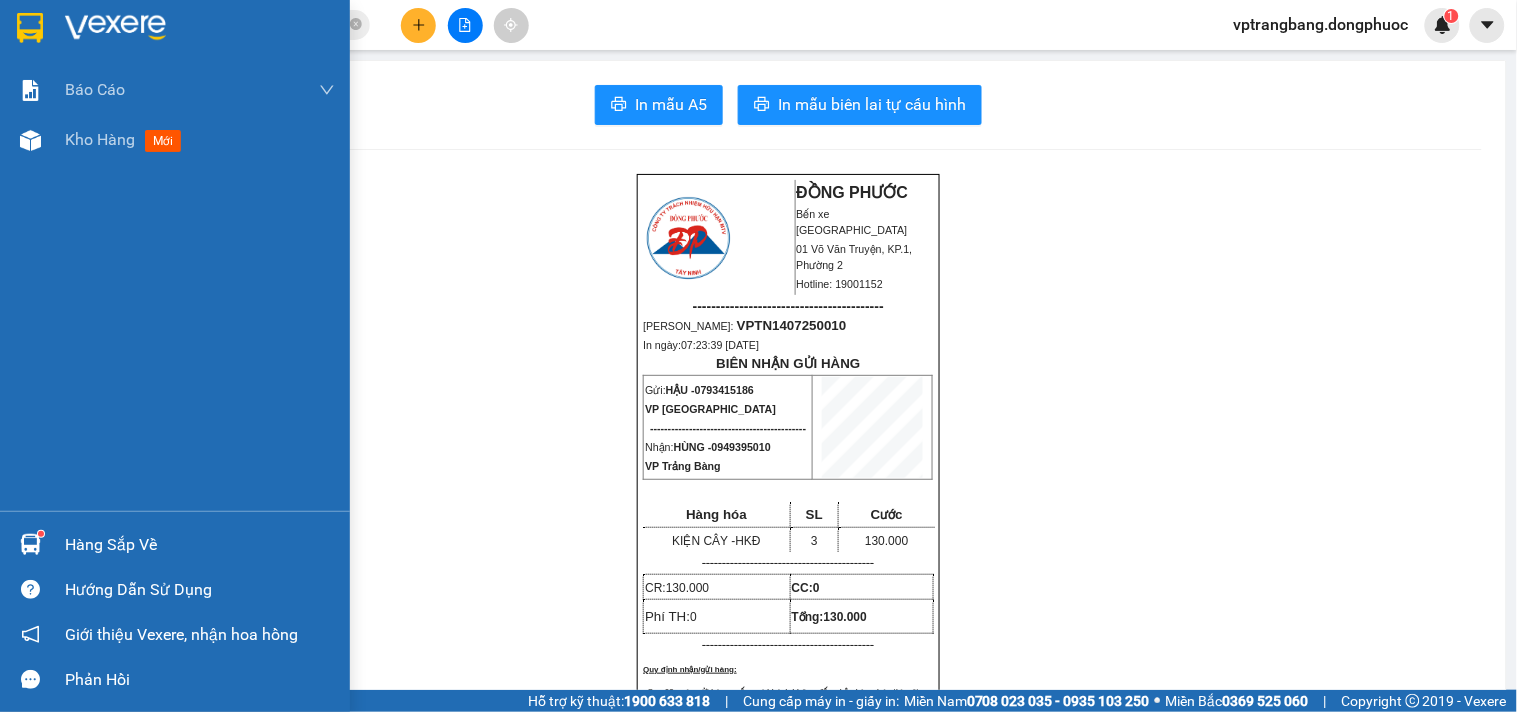 click on "Hàng sắp về" at bounding box center [200, 545] 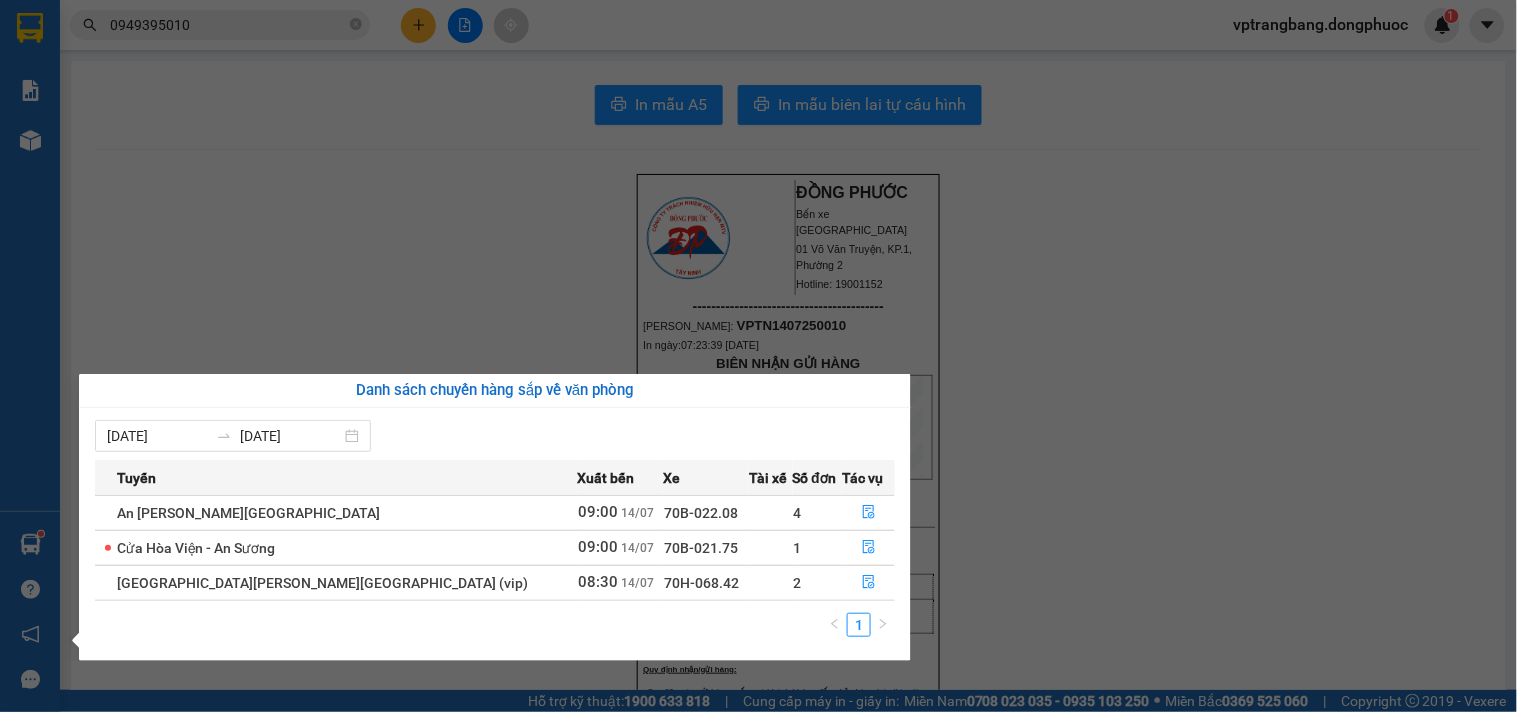 click on "Kết quả tìm kiếm ( 3 )  Bộ lọc  Mã ĐH Trạng thái Món hàng Tổng cước Chưa cước Nhãn Người gửi VP Gửi Người nhận VP Nhận VPTN1407250010 07:23 - 14/07 VP Nhận   70B-023.85 09:02 - 14/07 KIỆN CÂY SL:  3 130.000 0793415186 HẬU  VP Tây Ninh 0949395010 HÙNG VP Trảng Bàng VPTN1107250048 13:20 - 11/07 Đã giao   16:19 - 11/07 KIỆN CÂY SL:  1 40.000 0793415186 HẬU  VP Tây Ninh 0949395010 HÙNG VP Trảng Bàng VPCHV0406250035 15:09 - 04/06 Đã giao   17:14 - 04/06 1 THÙNG CÂY GIỐNG SL:  1 50.000 0793415186 HẬU VP CHV 0949395010 HÙNG VP Trảng Bàng Giao DĐ: - 1 0949395010 vptrangbang.dongphuoc 1     Báo cáo Mẫu 1: Báo cáo dòng tiền theo nhân viên Mẫu 1: Báo cáo dòng tiền theo nhân viên (VP) Mẫu 2: Doanh số tạo đơn theo Văn phòng, nhân viên - Trạm     Kho hàng mới Hàng sắp về Hướng dẫn sử dụng Giới thiệu Vexere, nhận hoa hồng Phản hồi Phần mềm hỗ trợ bạn tốt chứ?" at bounding box center [758, 356] 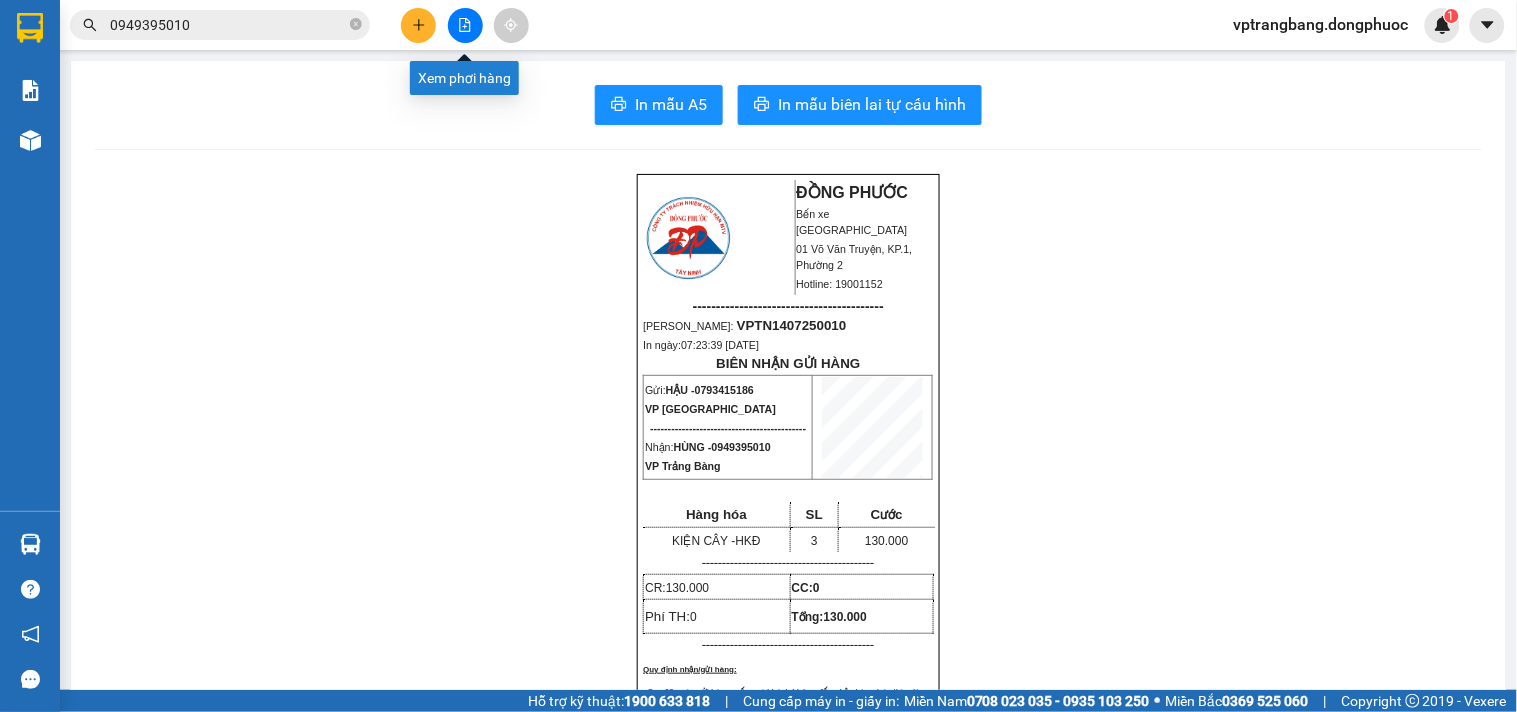 click 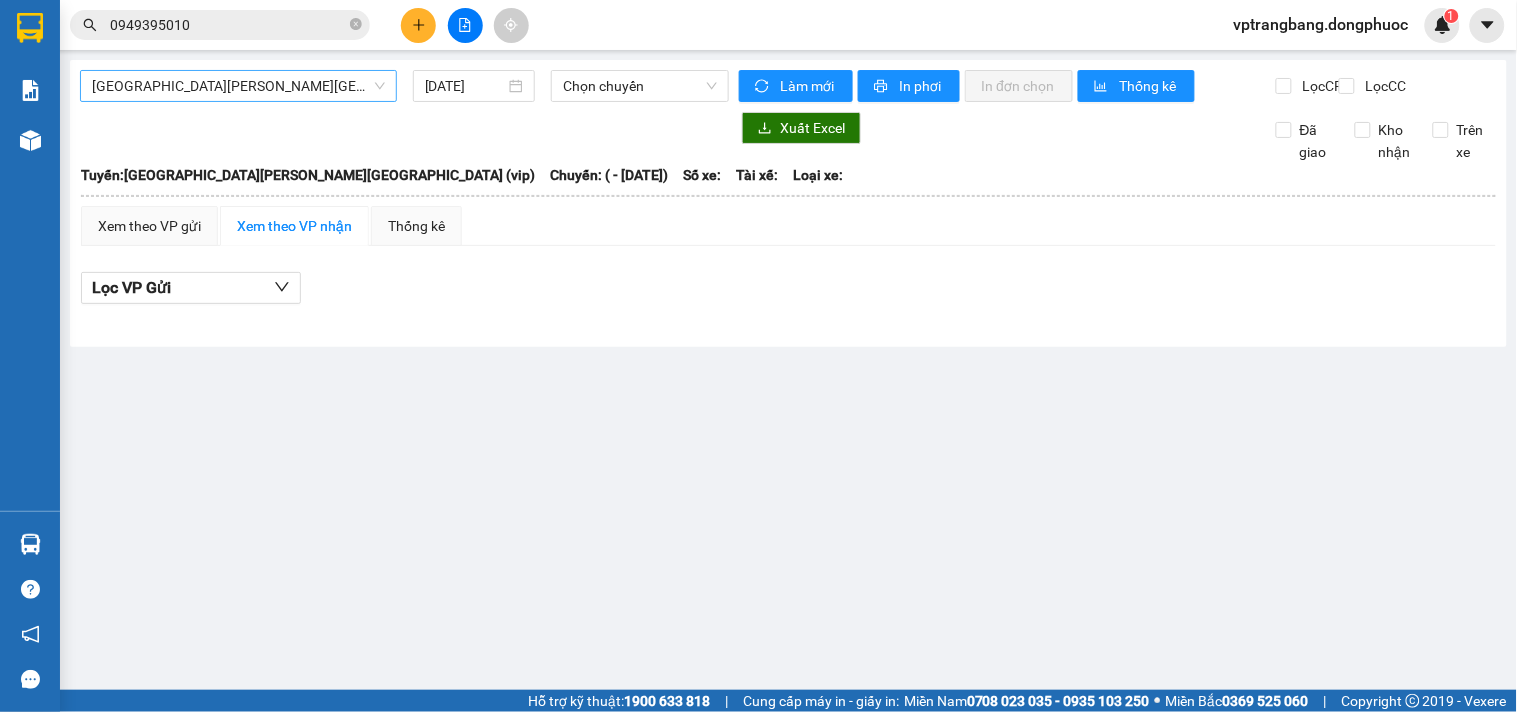 click on "[GEOGRAPHIC_DATA][PERSON_NAME][GEOGRAPHIC_DATA] (vip)" at bounding box center (238, 86) 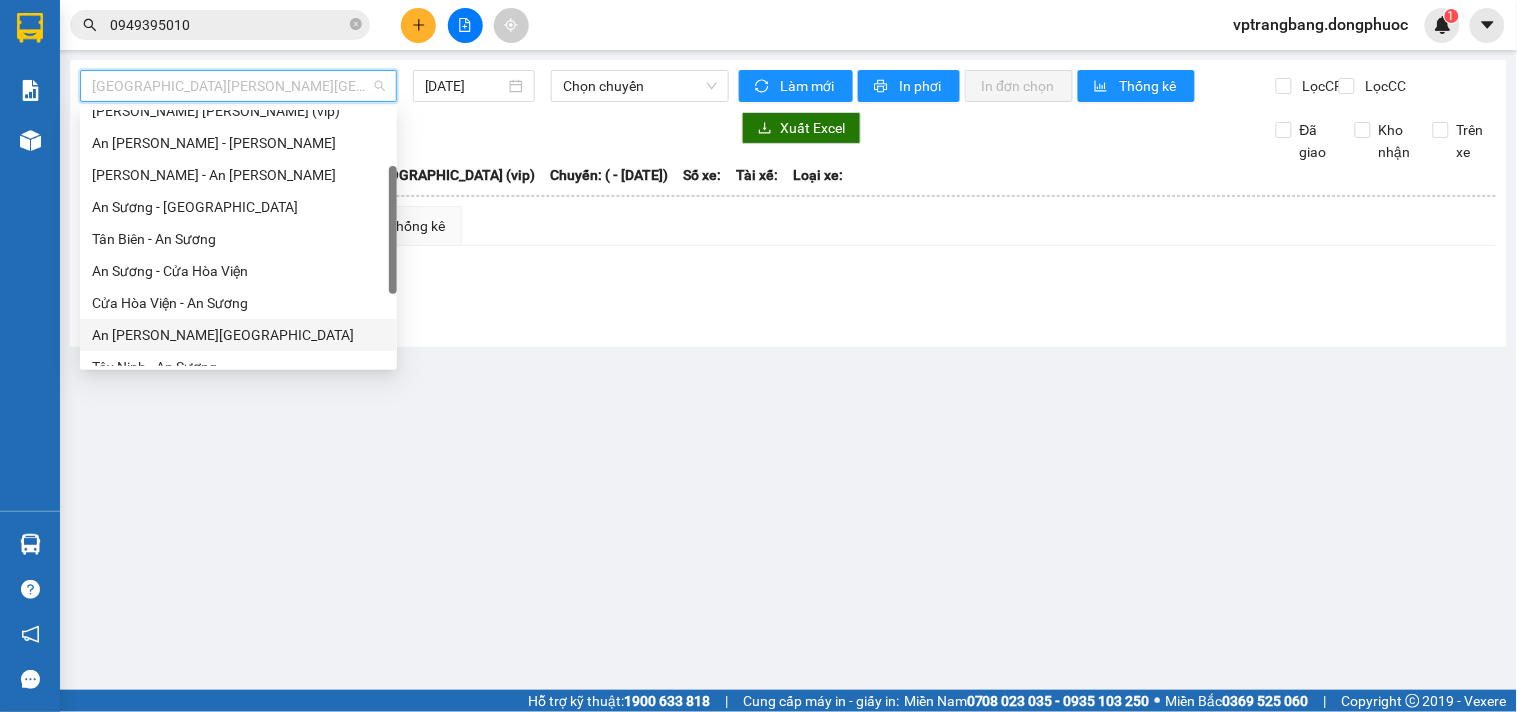 scroll, scrollTop: 222, scrollLeft: 0, axis: vertical 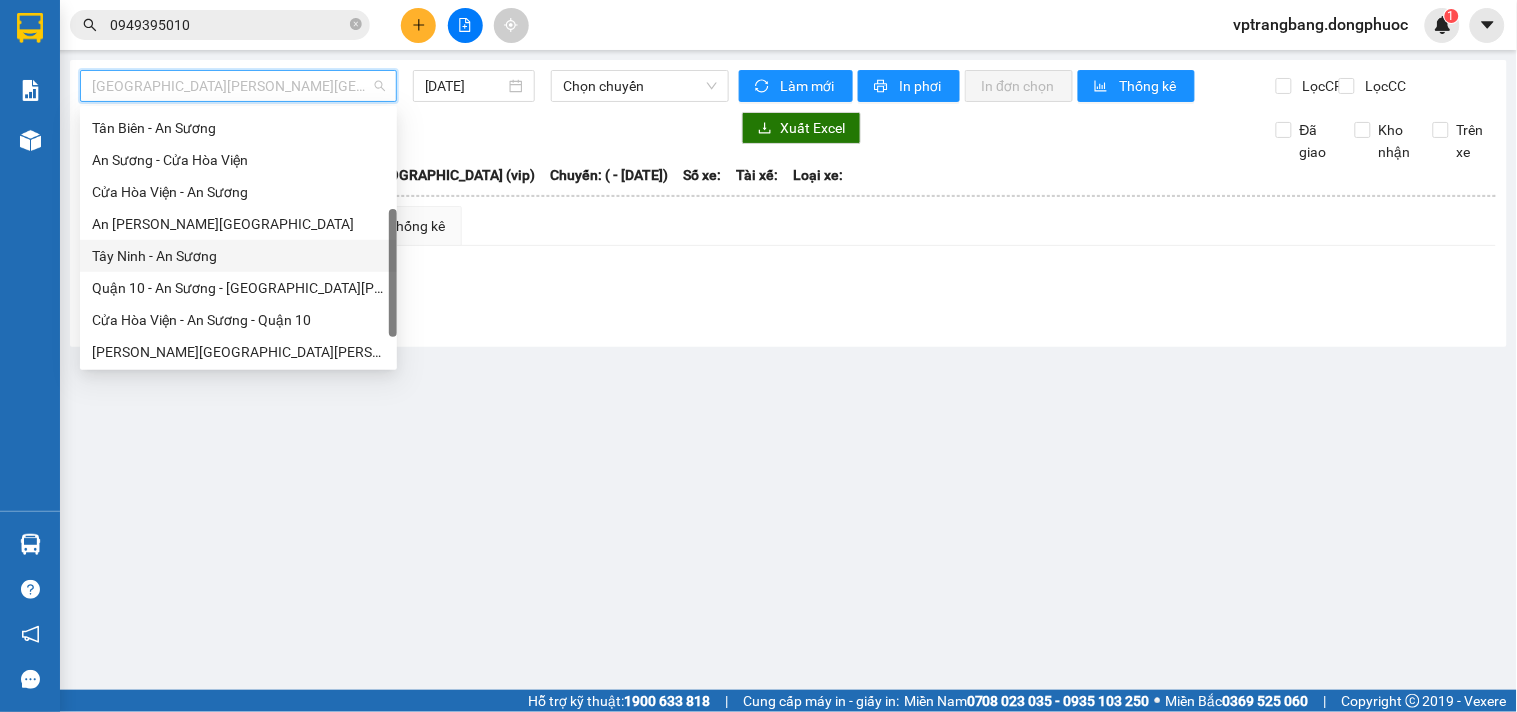 click on "Tây Ninh - An Sương" at bounding box center [238, 256] 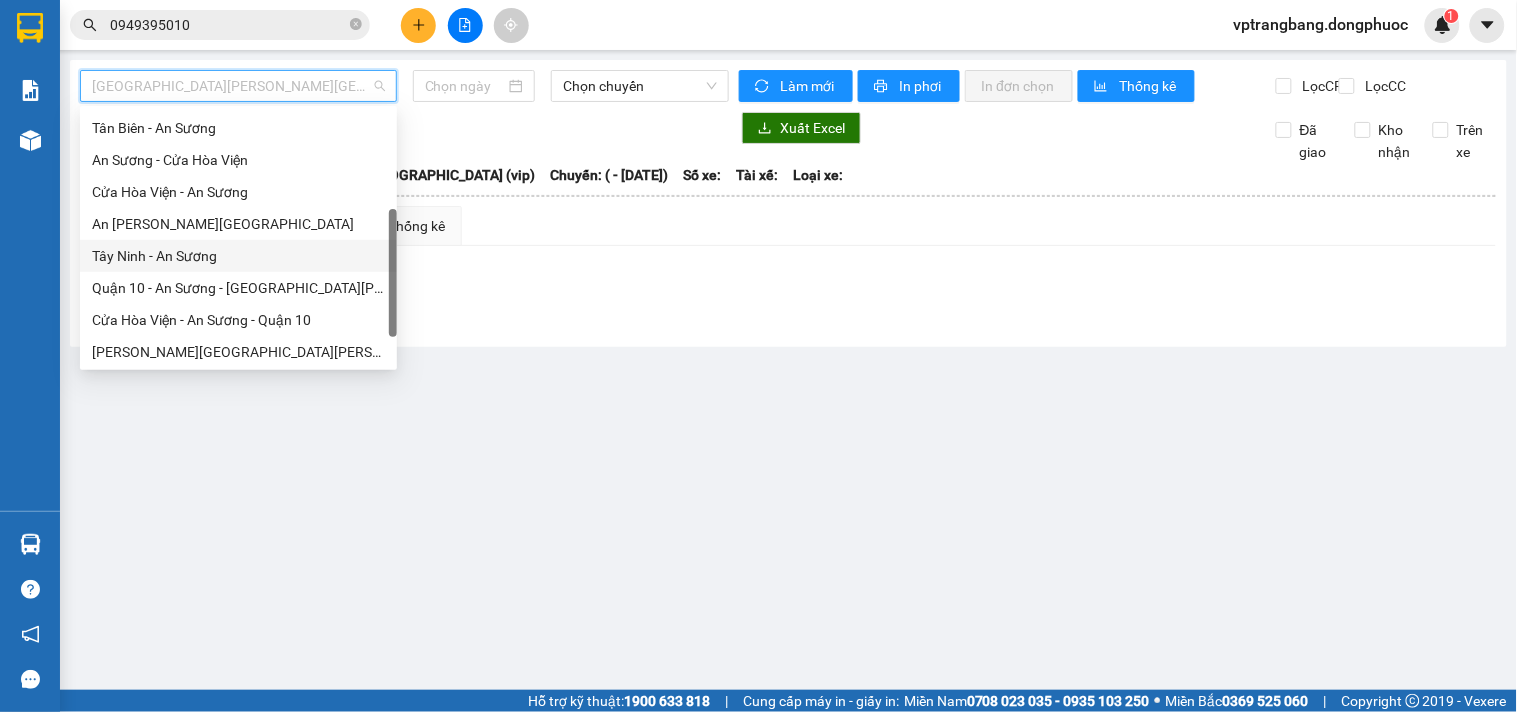 type on "[DATE]" 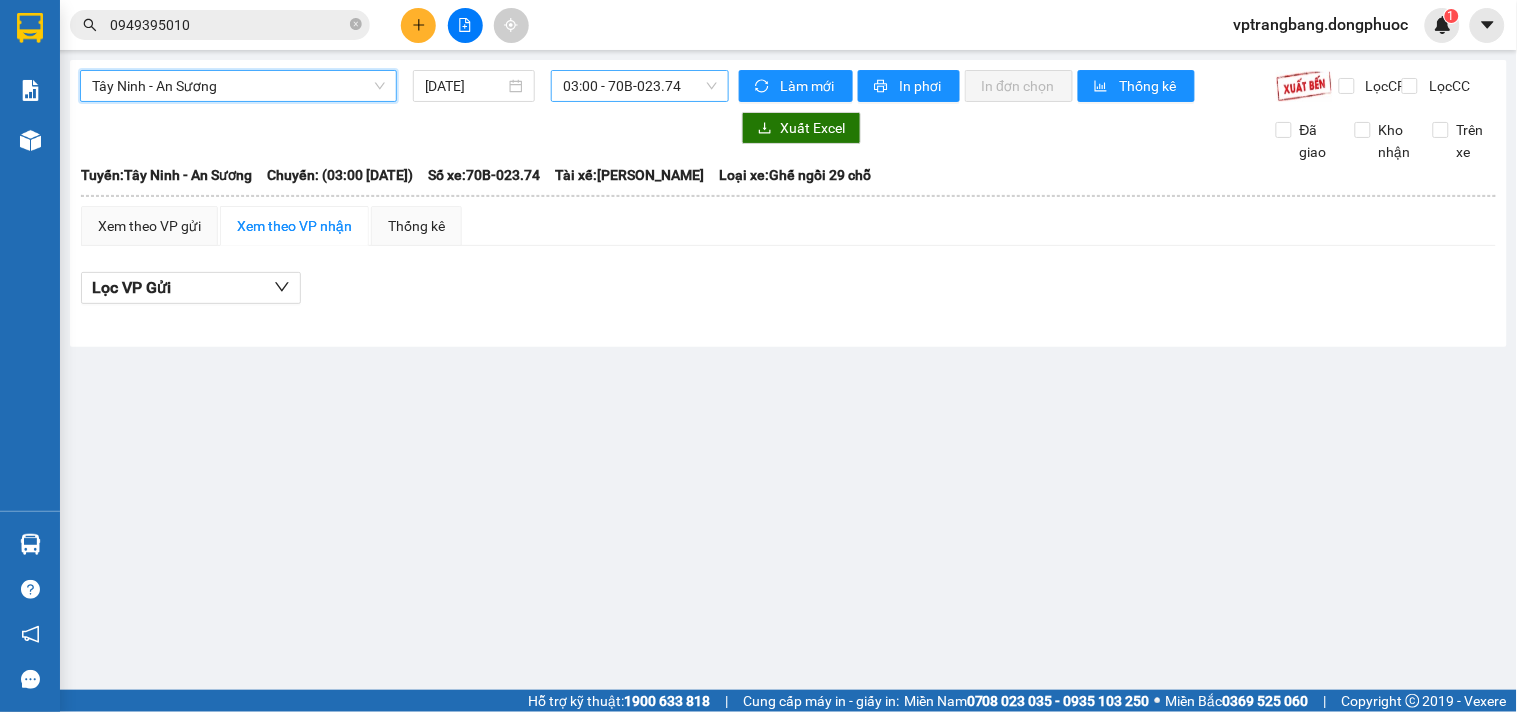 click on "03:00     - 70B-023.74" at bounding box center (640, 86) 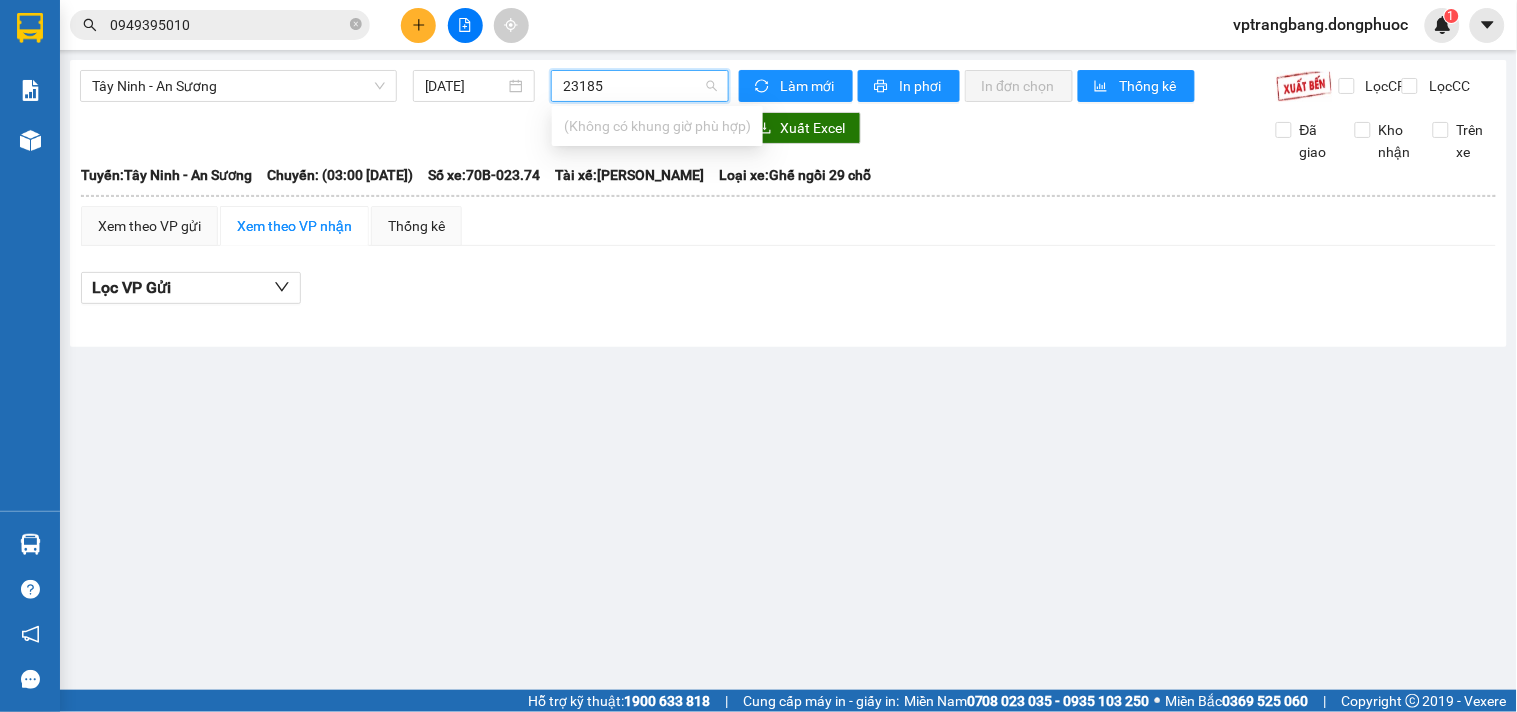 type on "2318" 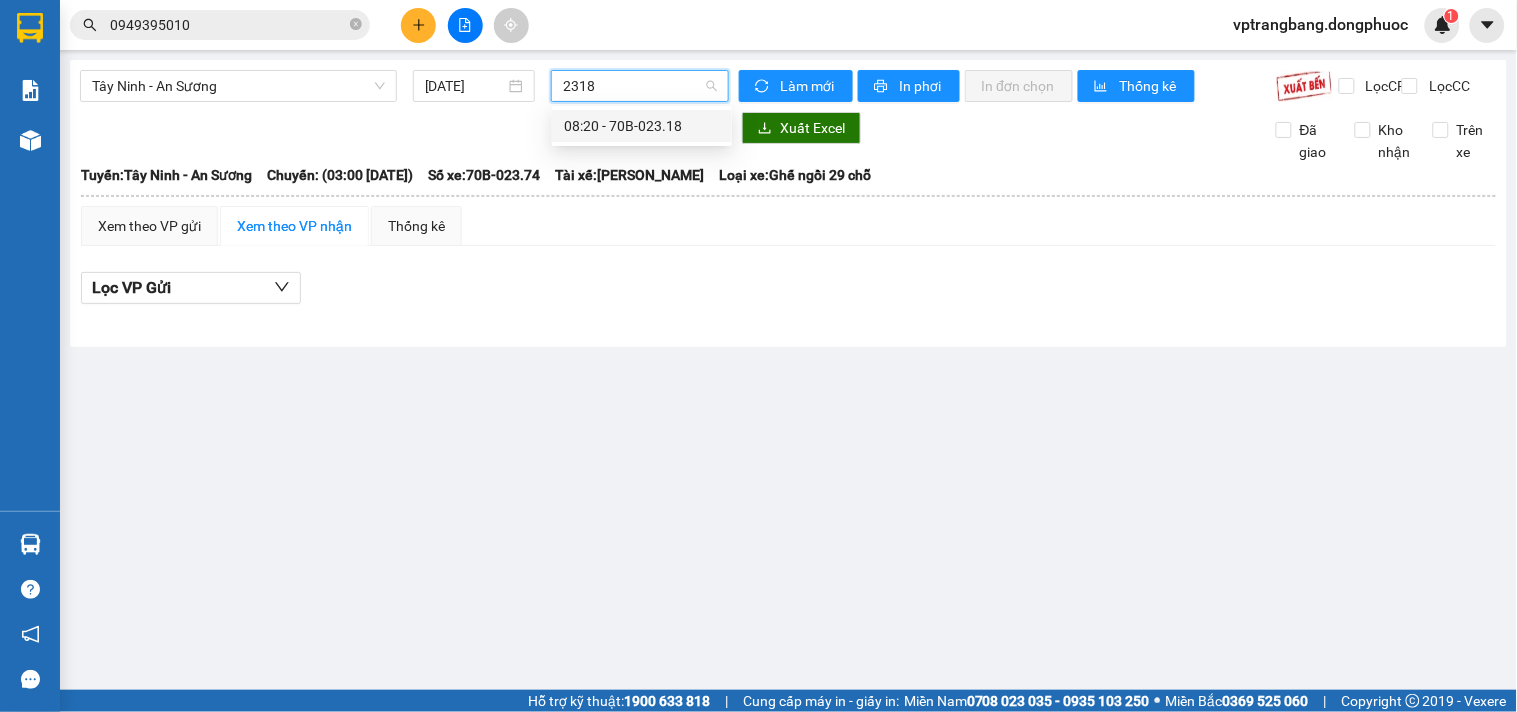 click on "08:20     - 70B-023.18" at bounding box center (642, 126) 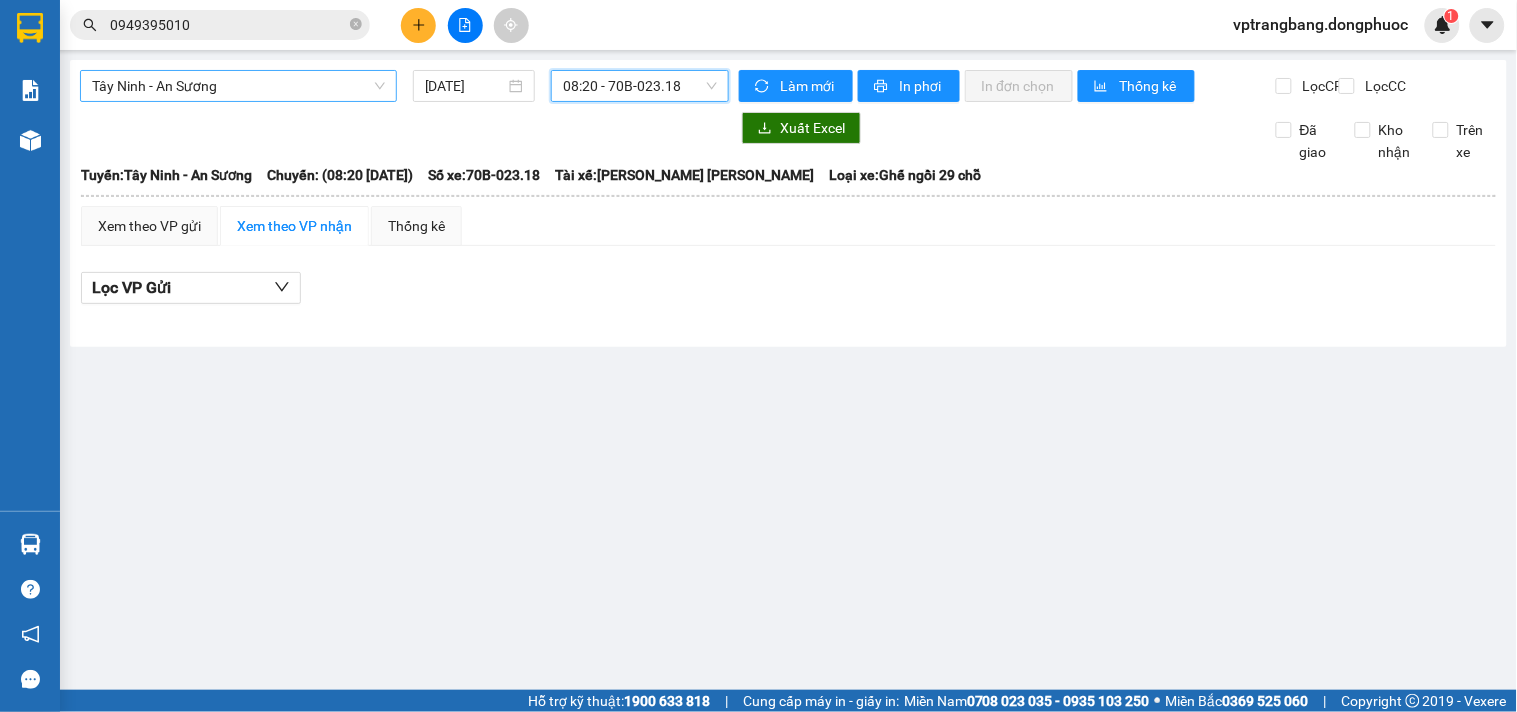 click on "Tây Ninh - An Sương" at bounding box center [238, 86] 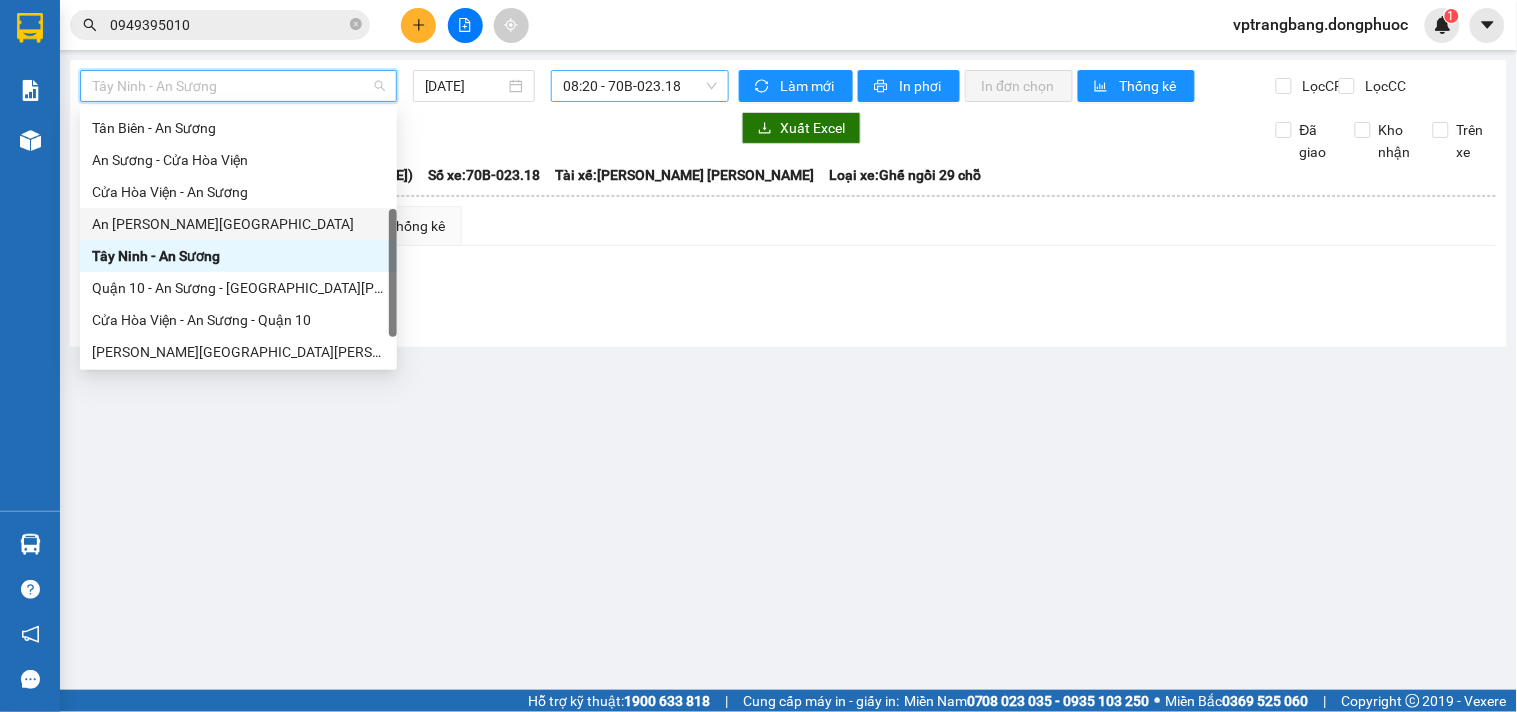 click on "An Sương - [GEOGRAPHIC_DATA]" at bounding box center [238, 224] 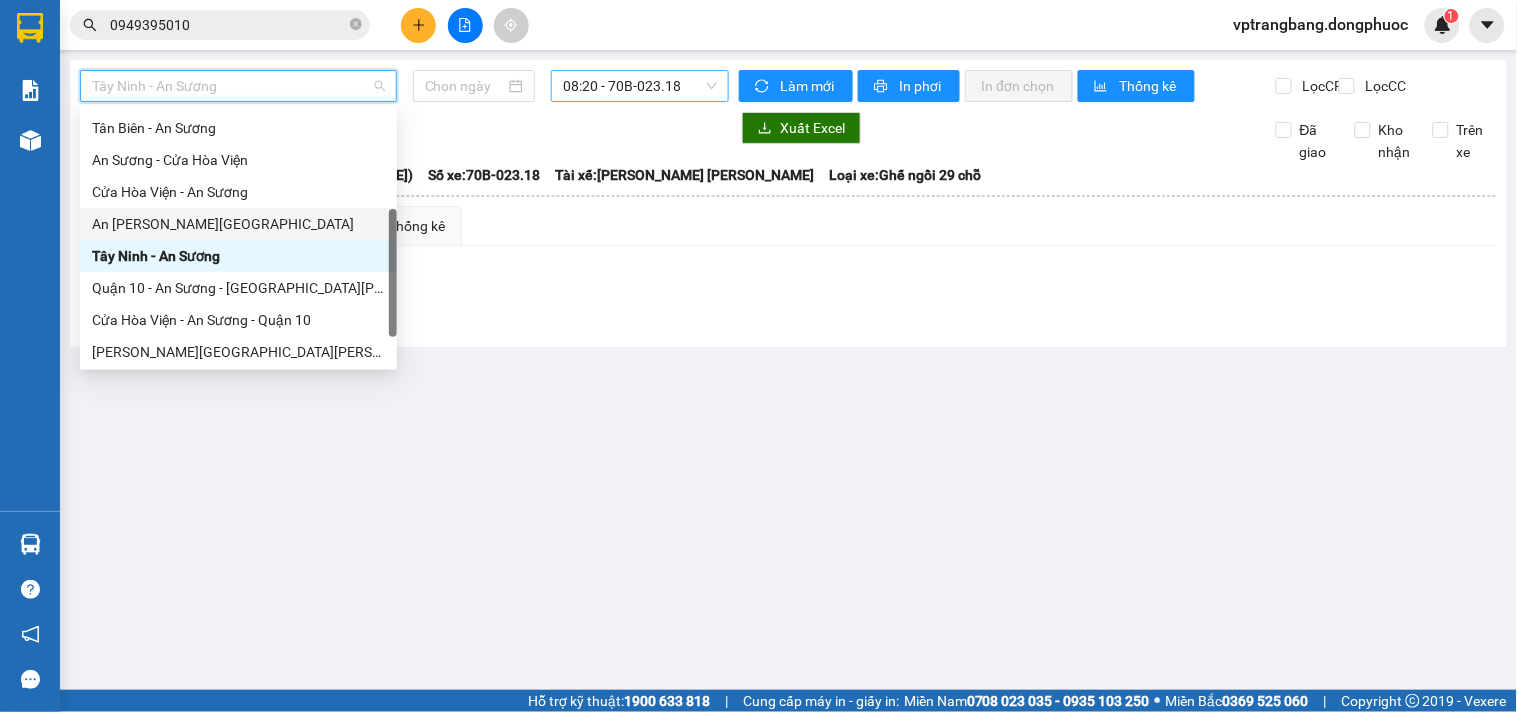 type on "[DATE]" 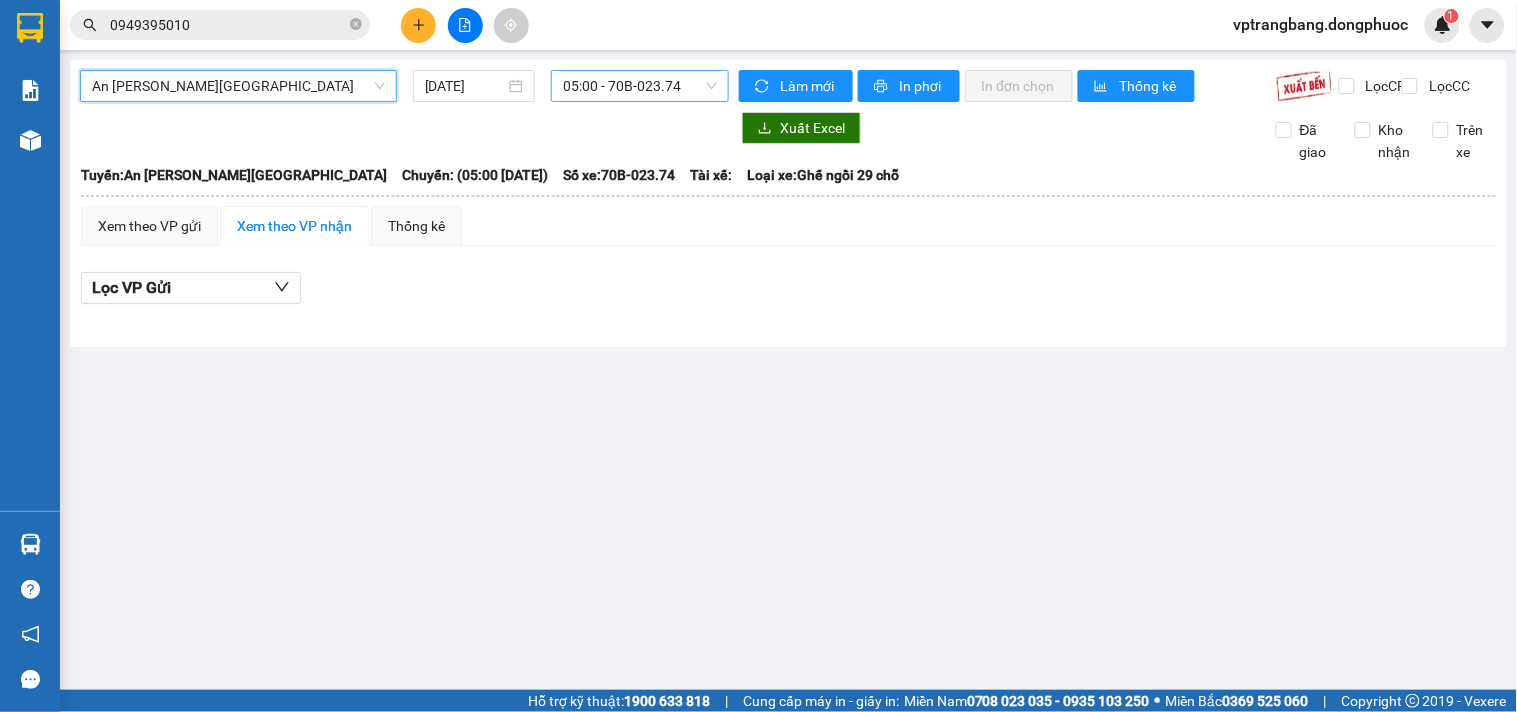 click on "05:00     - 70B-023.74" at bounding box center [640, 86] 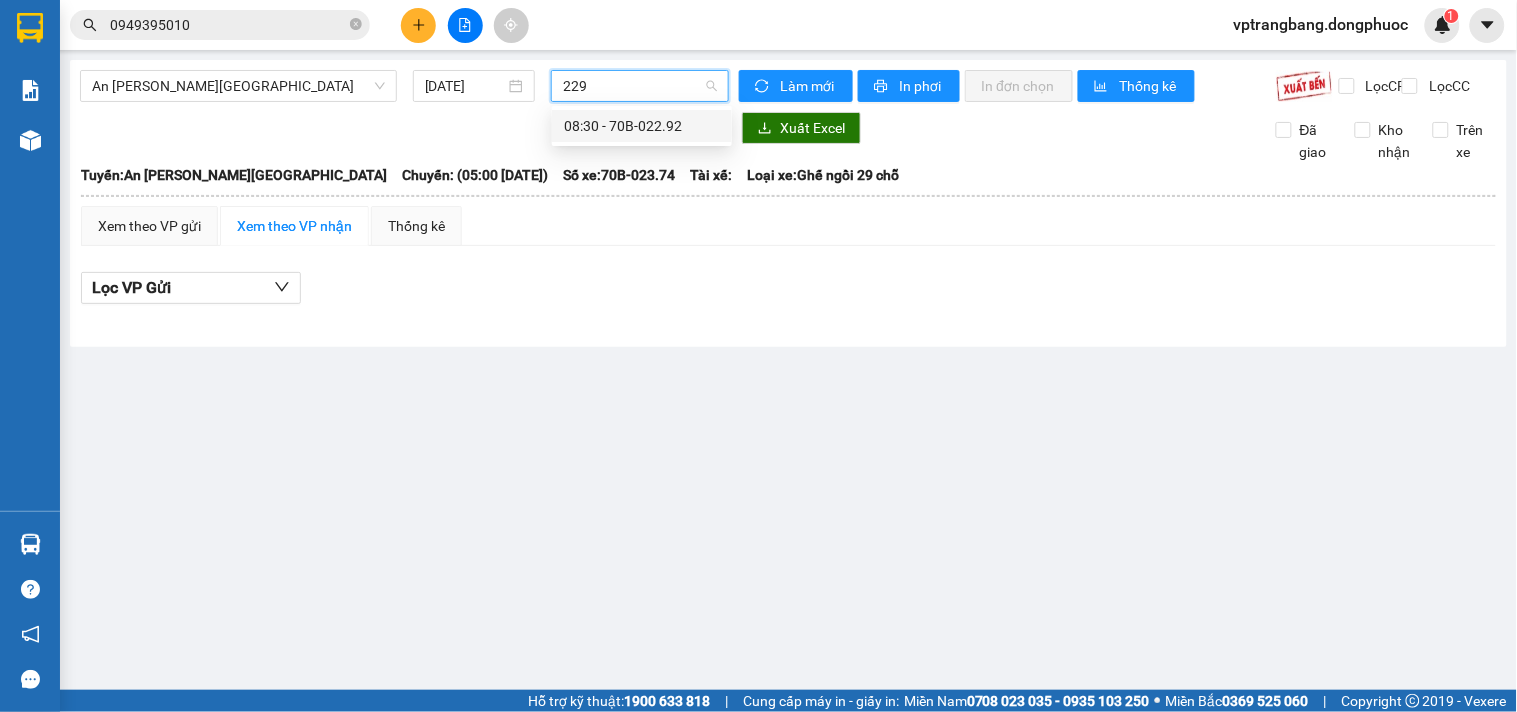 type on "2292" 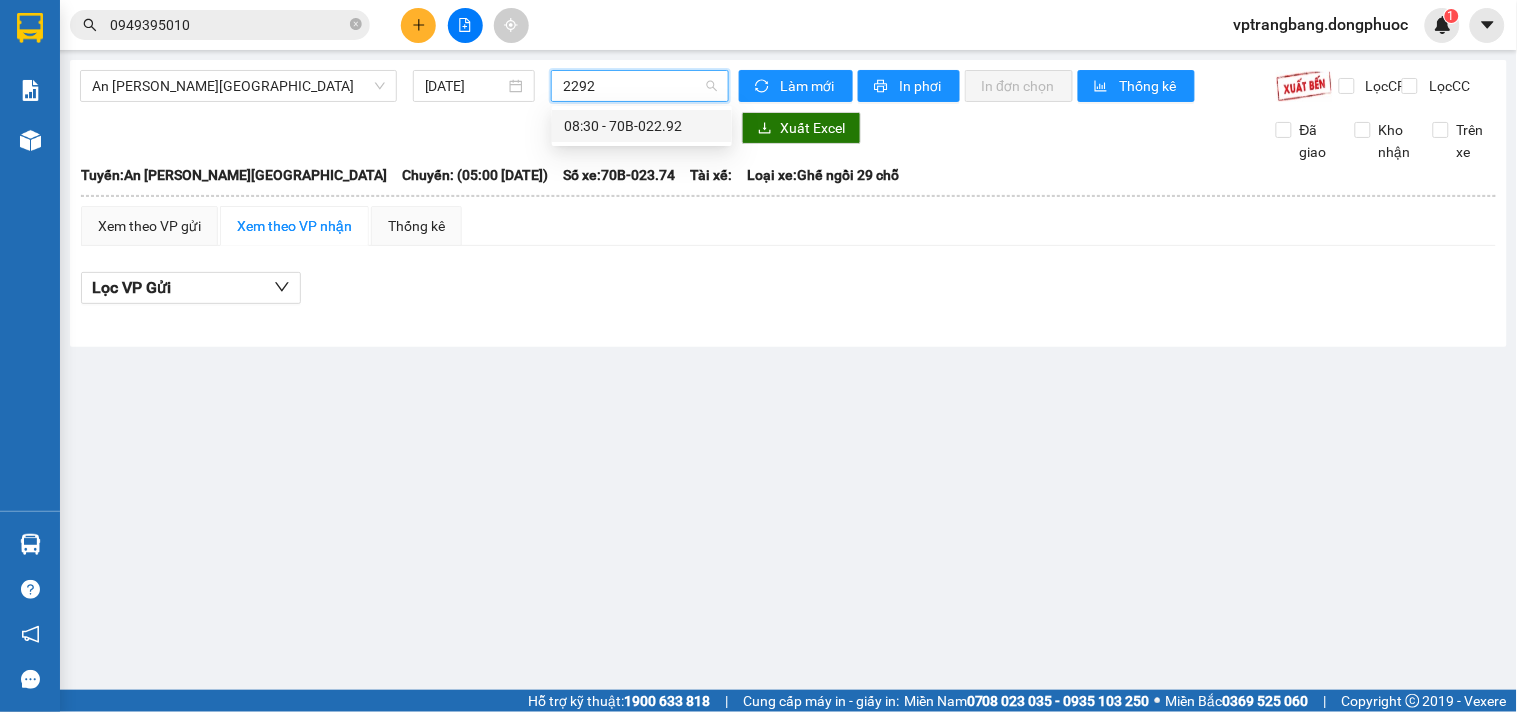 click on "08:30     - 70B-022.92" at bounding box center [642, 126] 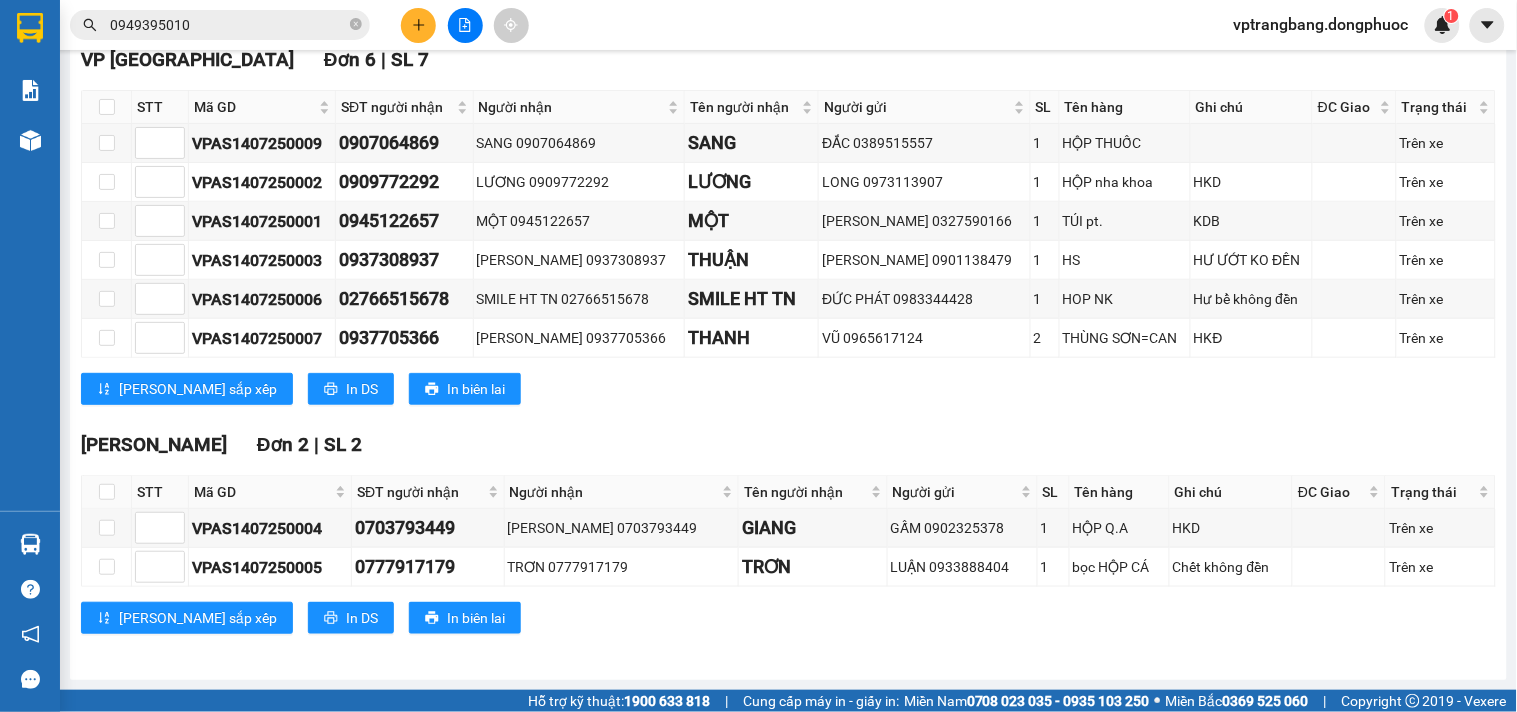 scroll, scrollTop: 0, scrollLeft: 0, axis: both 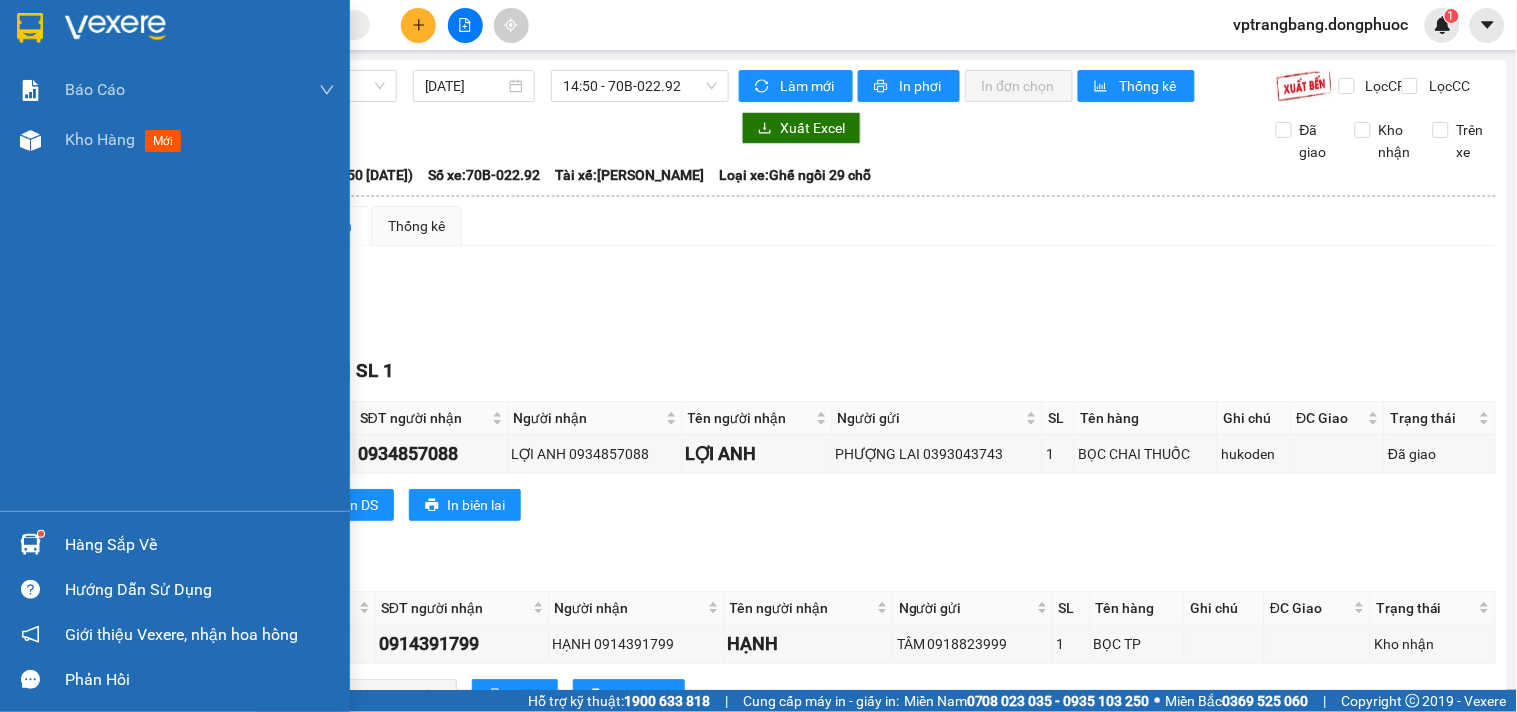 click on "Hàng sắp về" at bounding box center [200, 545] 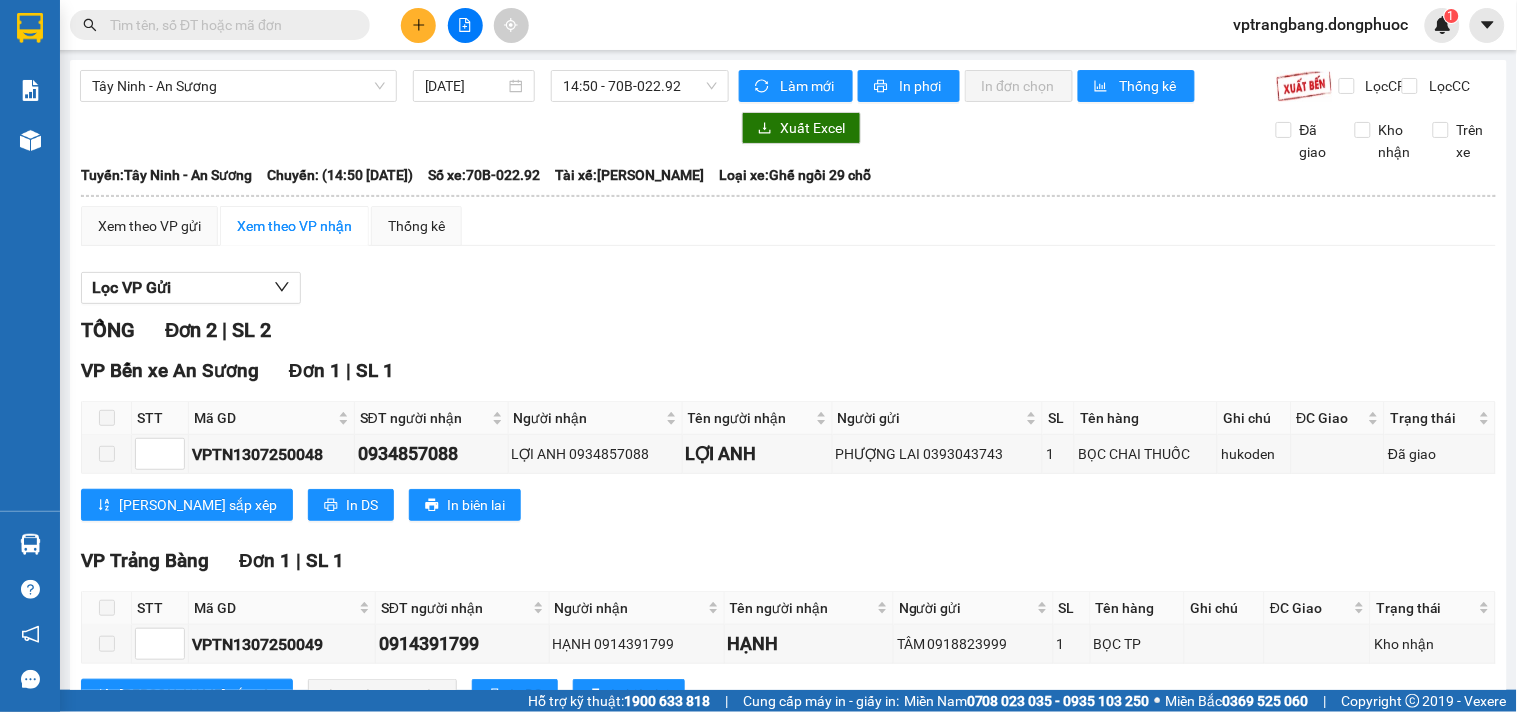 click on "Kết quả tìm kiếm ( 0 )  Bộ lọc  No Data vptrangbang.dongphuoc 1     Báo cáo Mẫu 1: Báo cáo dòng tiền theo nhân viên Mẫu 1: Báo cáo dòng tiền theo nhân viên (VP) Mẫu 2: Doanh số tạo đơn theo Văn phòng, nhân viên - Trạm     Kho hàng mới Hàng sắp về Hướng dẫn sử dụng Giới thiệu Vexere, nhận hoa hồng Phản hồi Phần mềm hỗ trợ bạn tốt chứ? Tây Ninh - An Sương 13/07/2025 14:50     - 70B-022.92  Làm mới In phơi In đơn chọn Thống kê Lọc  CR Lọc  CC Xuất Excel Đã giao Kho nhận Trên xe Đồng Phước   19001152   Bến xe Tây Ninh, 01 Võ Văn Truyện, KP 1, Phường 2 05:55 - 14/07/2025 Tuyến:  Tây Ninh - An Sương Chuyến:   (14:50 - 13/07/2025) Tài xế:  Lê Thành Công   Số xe:  70B-022.92 Loại xe:  Ghế ngồi 29 chỗ Tuyến:  Tây Ninh - An Sương Chuyến:   (14:50 - 13/07/2025) Số xe:  70B-022.92 Tài xế:  Lê Thành Công Loại xe:  Ghế ngồi 29 chỗ Xem theo VP gửi" at bounding box center (758, 356) 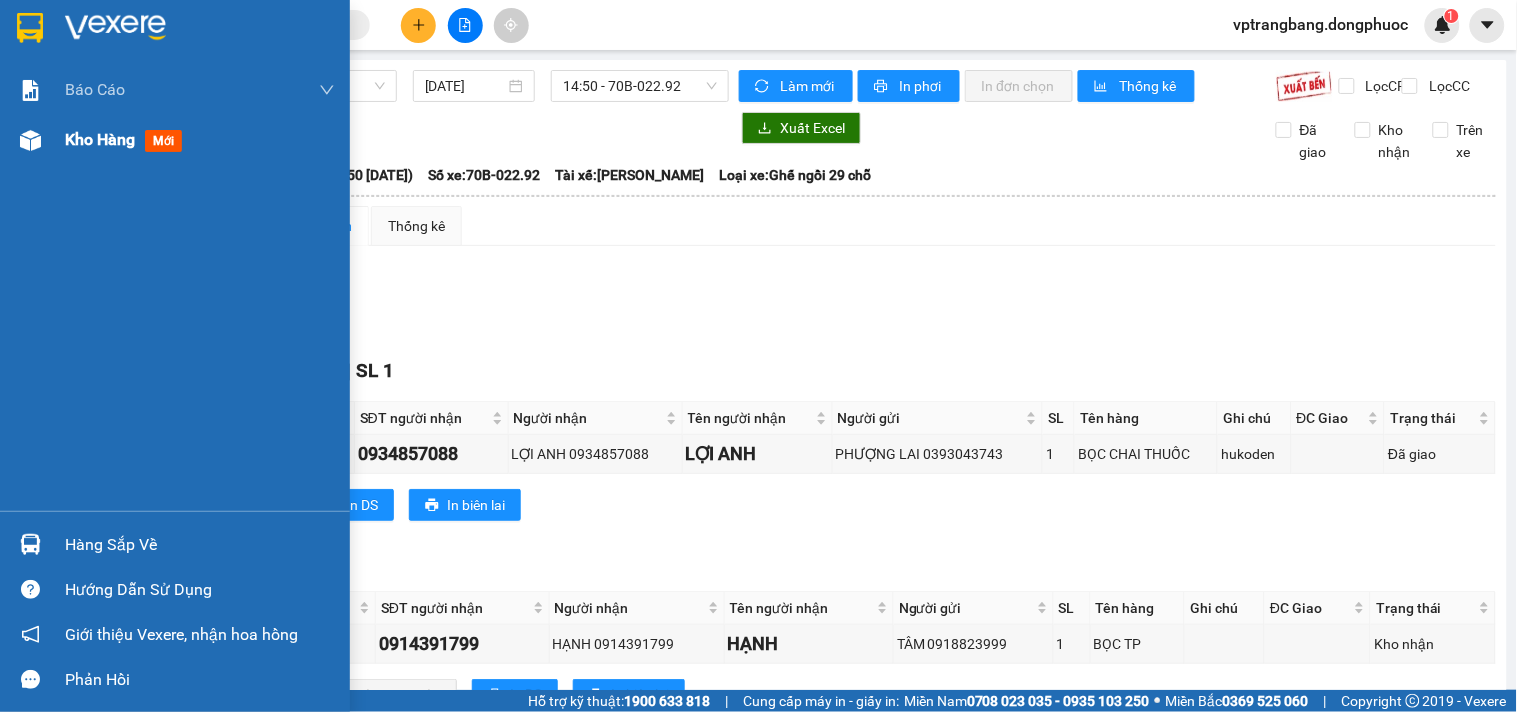 click on "Kho hàng" at bounding box center [100, 139] 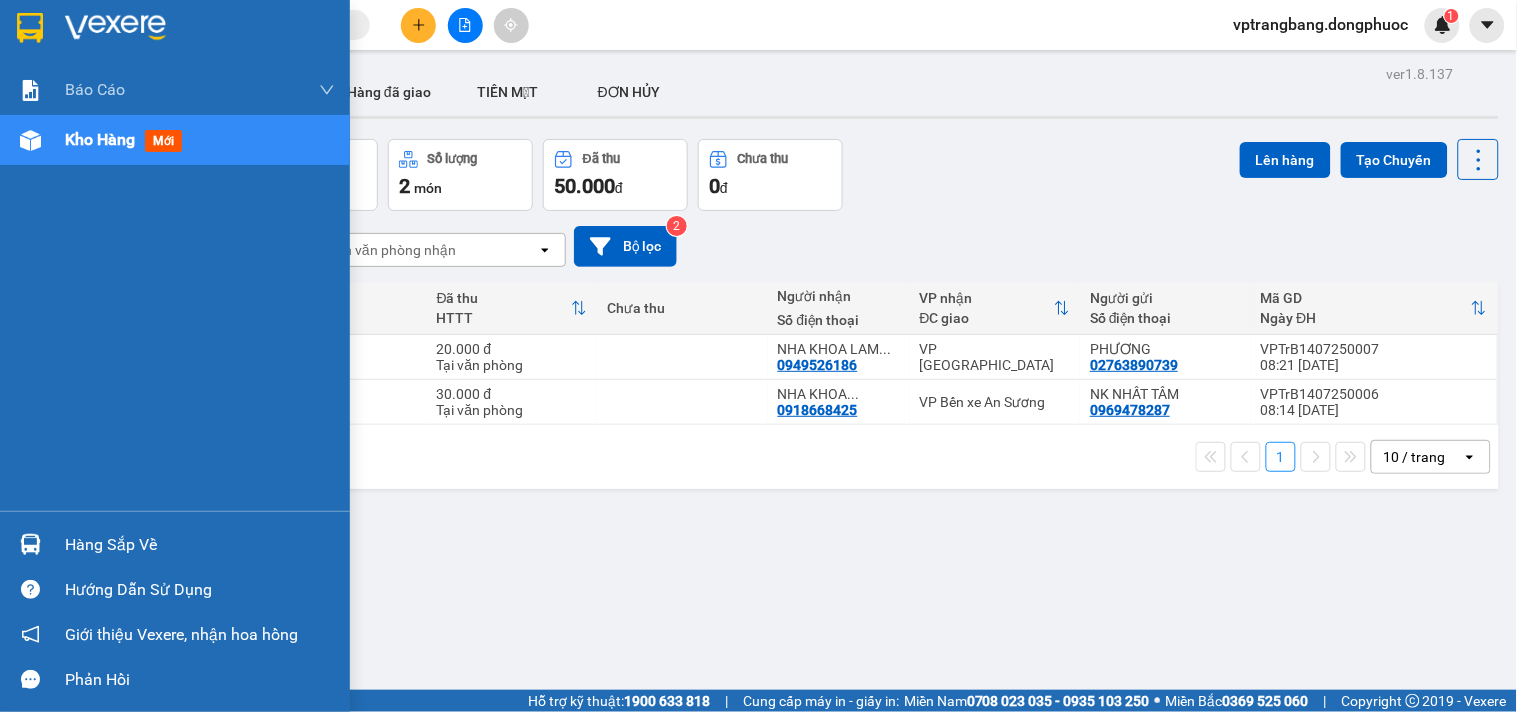 click on "Hàng sắp về" at bounding box center [200, 545] 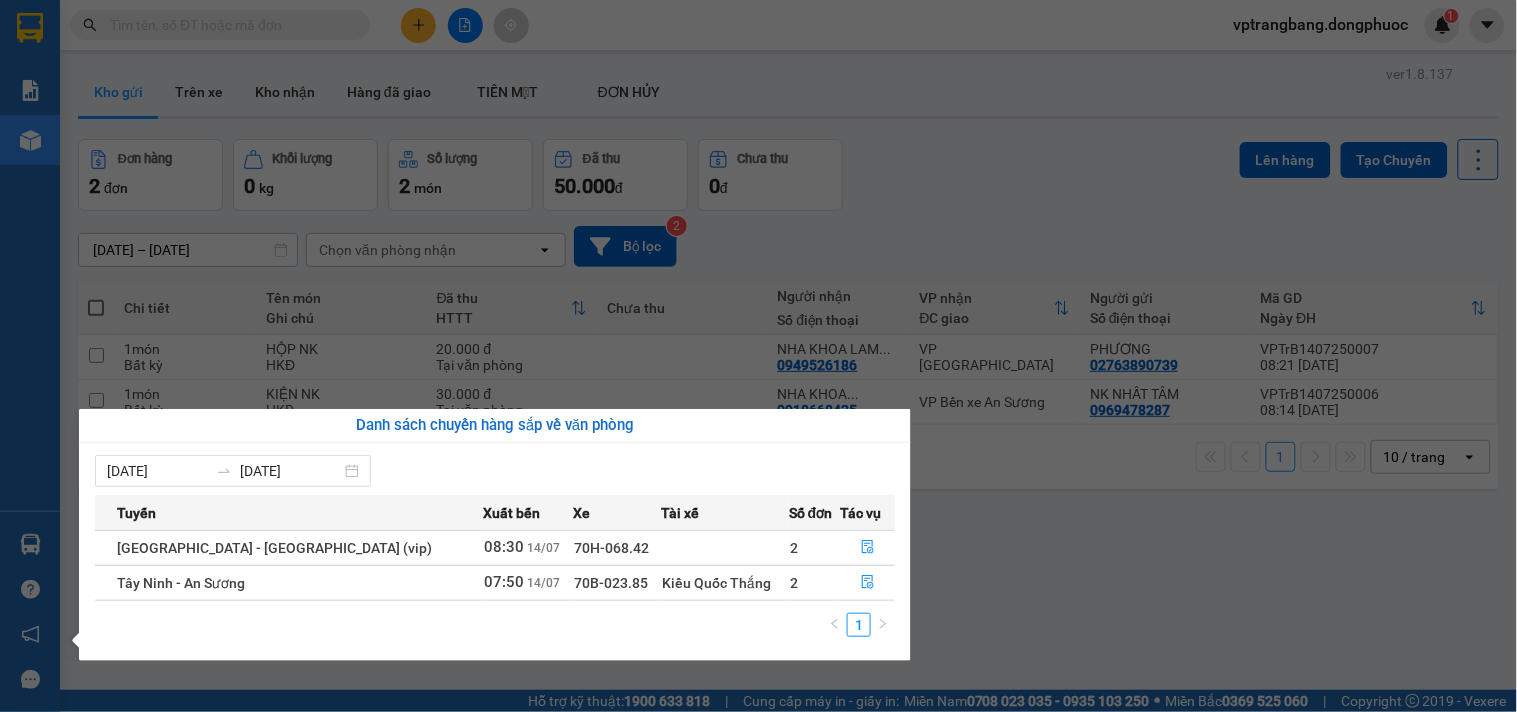 click on "Kết quả tìm kiếm ( 0 )  Bộ lọc  No Data vptrangbang.dongphuoc 1     Báo cáo Mẫu 1: Báo cáo dòng tiền theo nhân viên Mẫu 1: Báo cáo dòng tiền theo nhân viên (VP) Mẫu 2: Doanh số tạo đơn theo Văn phòng, nhân viên - Trạm     Kho hàng mới Hàng sắp về Hướng dẫn sử dụng Giới thiệu Vexere, nhận hoa hồng Phản hồi Phần mềm hỗ trợ bạn tốt chứ? ver  1.8.137 Kho gửi Trên xe Kho nhận Hàng đã giao TIỀN MẶT  ĐƠN HỦY Đơn hàng 2 đơn Khối lượng 0 kg Số lượng 2 món Đã thu 50.000  đ Chưa thu 0  đ Lên hàng Tạo Chuyến 12/07/2025 – 14/07/2025 Press the down arrow key to interact with the calendar and select a date. Press the escape button to close the calendar. Selected date range is from 12/07/2025 to 14/07/2025. Chọn văn phòng nhận open Bộ lọc 2 Chi tiết Tên món Ghi chú Đã thu HTTT Chưa thu Người nhận Số điện thoại VP nhận ĐC giao Người gửi Mã GD Ngày ĐH 1" at bounding box center (758, 356) 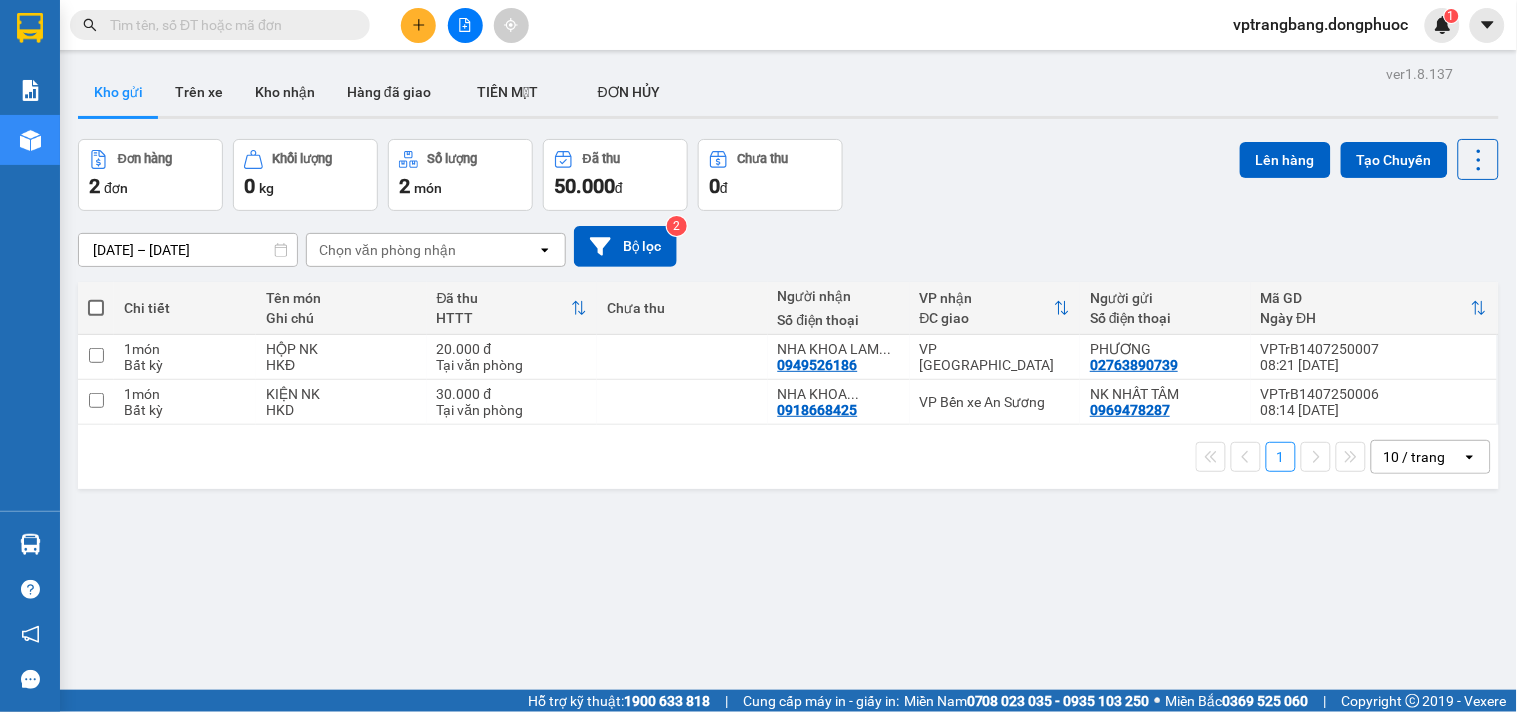 click on "Đơn hàng 2 đơn Khối lượng 0 kg Số lượng 2 món Đã thu 50.000  đ Chưa thu 0  đ Lên hàng Tạo Chuyến" at bounding box center [788, 175] 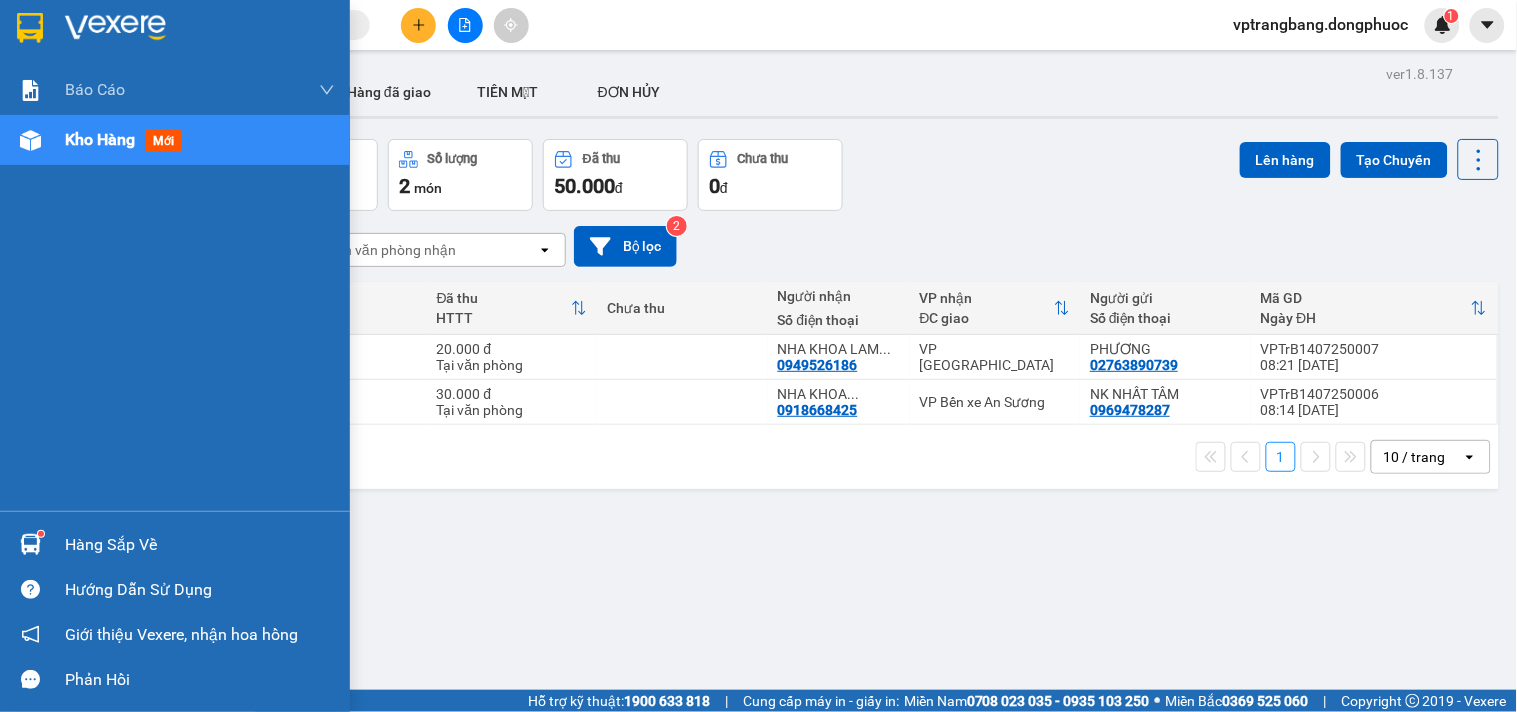 click on "Hàng sắp về" at bounding box center [175, 544] 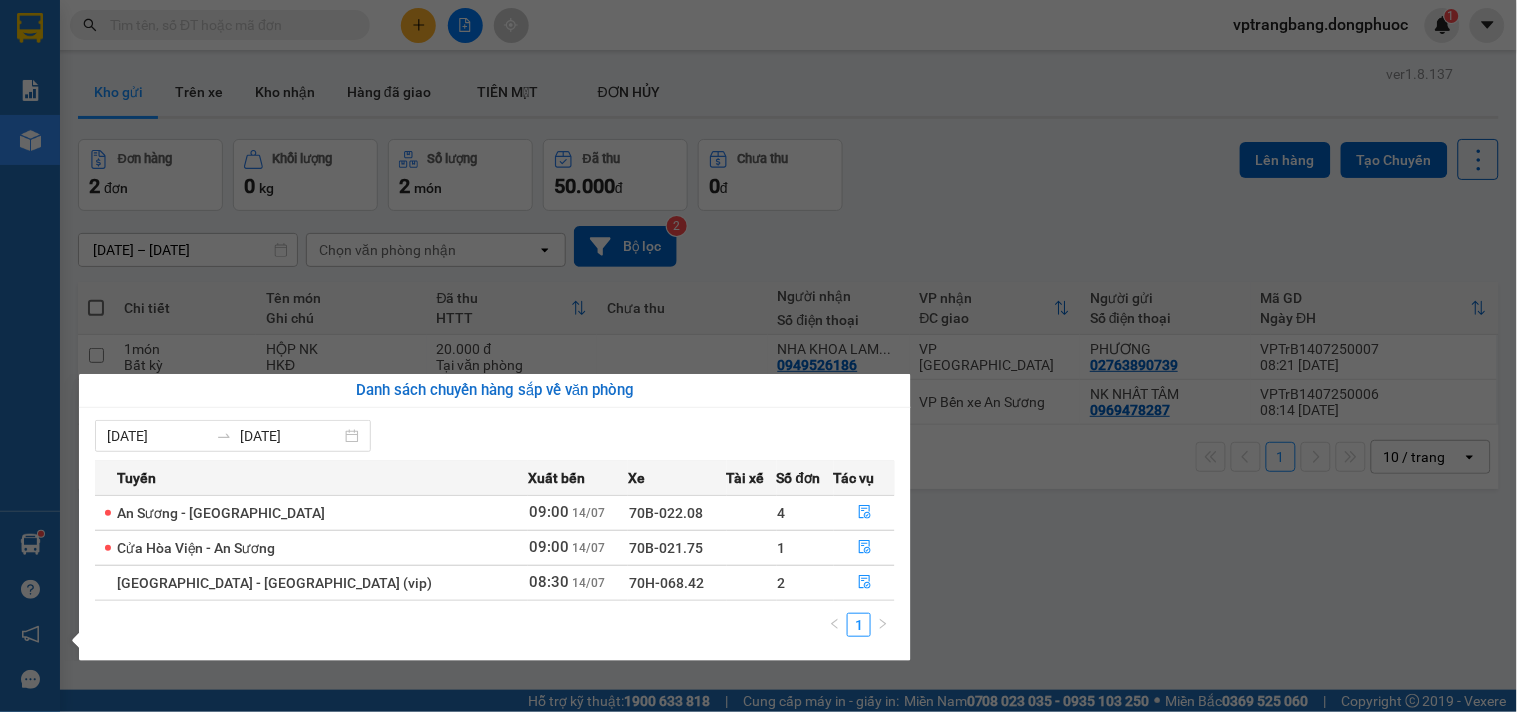 click on "Kết quả tìm kiếm ( 0 )  Bộ lọc  No Data vptrangbang.dongphuoc 1     Báo cáo Mẫu 1: Báo cáo dòng tiền theo nhân viên Mẫu 1: Báo cáo dòng tiền theo nhân viên (VP) Mẫu 2: Doanh số tạo đơn theo Văn phòng, nhân viên - Trạm     Kho hàng mới Hàng sắp về Hướng dẫn sử dụng Giới thiệu Vexere, nhận hoa hồng Phản hồi Phần mềm hỗ trợ bạn tốt chứ? ver  1.8.137 Kho gửi Trên xe Kho nhận Hàng đã giao TIỀN MẶT  ĐƠN HỦY Đơn hàng 2 đơn Khối lượng 0 kg Số lượng 2 món Đã thu 50.000  đ Chưa thu 0  đ Lên hàng Tạo Chuyến 12/07/2025 – 14/07/2025 Press the down arrow key to interact with the calendar and select a date. Press the escape button to close the calendar. Selected date range is from 12/07/2025 to 14/07/2025. Chọn văn phòng nhận open Bộ lọc 2 Chi tiết Tên món Ghi chú Đã thu HTTT Chưa thu Người nhận Số điện thoại VP nhận ĐC giao Người gửi Mã GD Ngày ĐH 1" at bounding box center (758, 356) 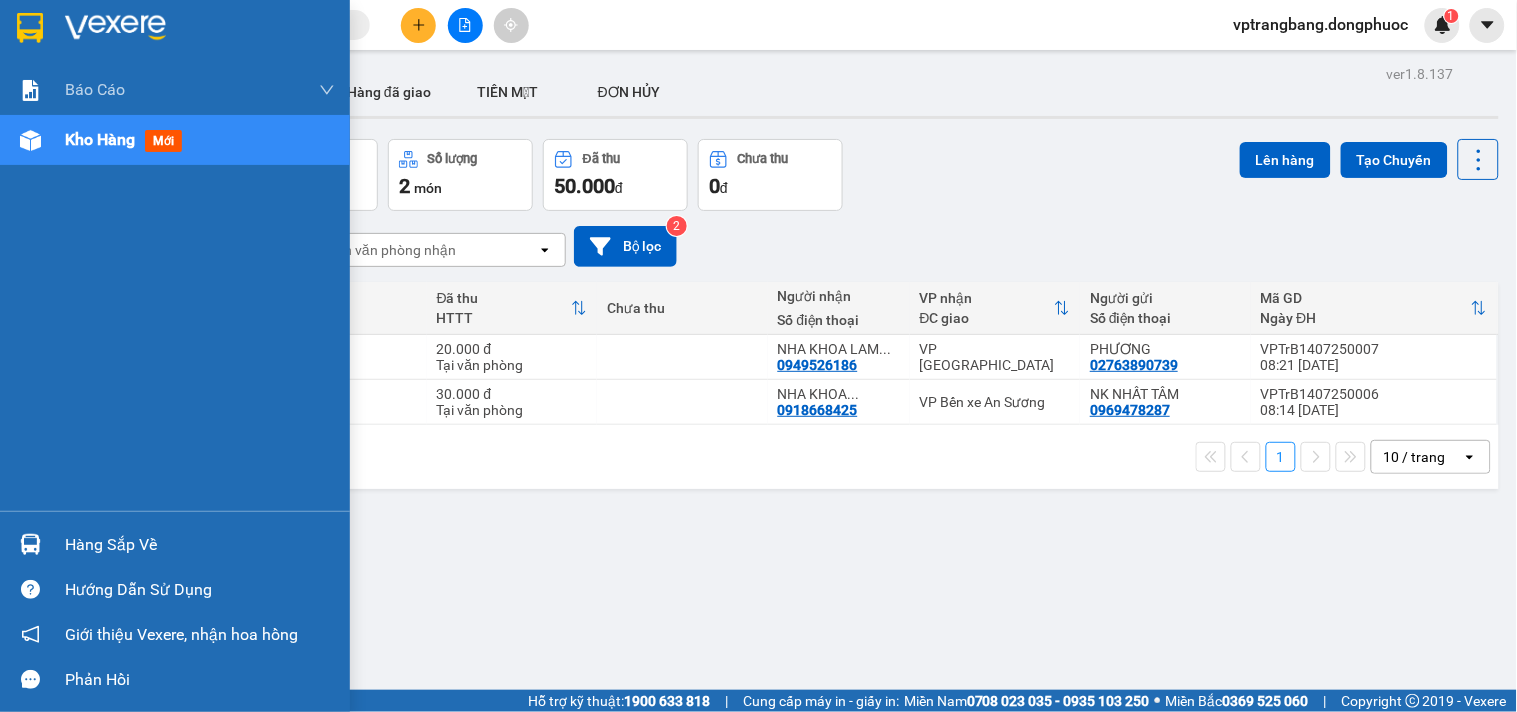 click on "Hàng sắp về" at bounding box center [200, 545] 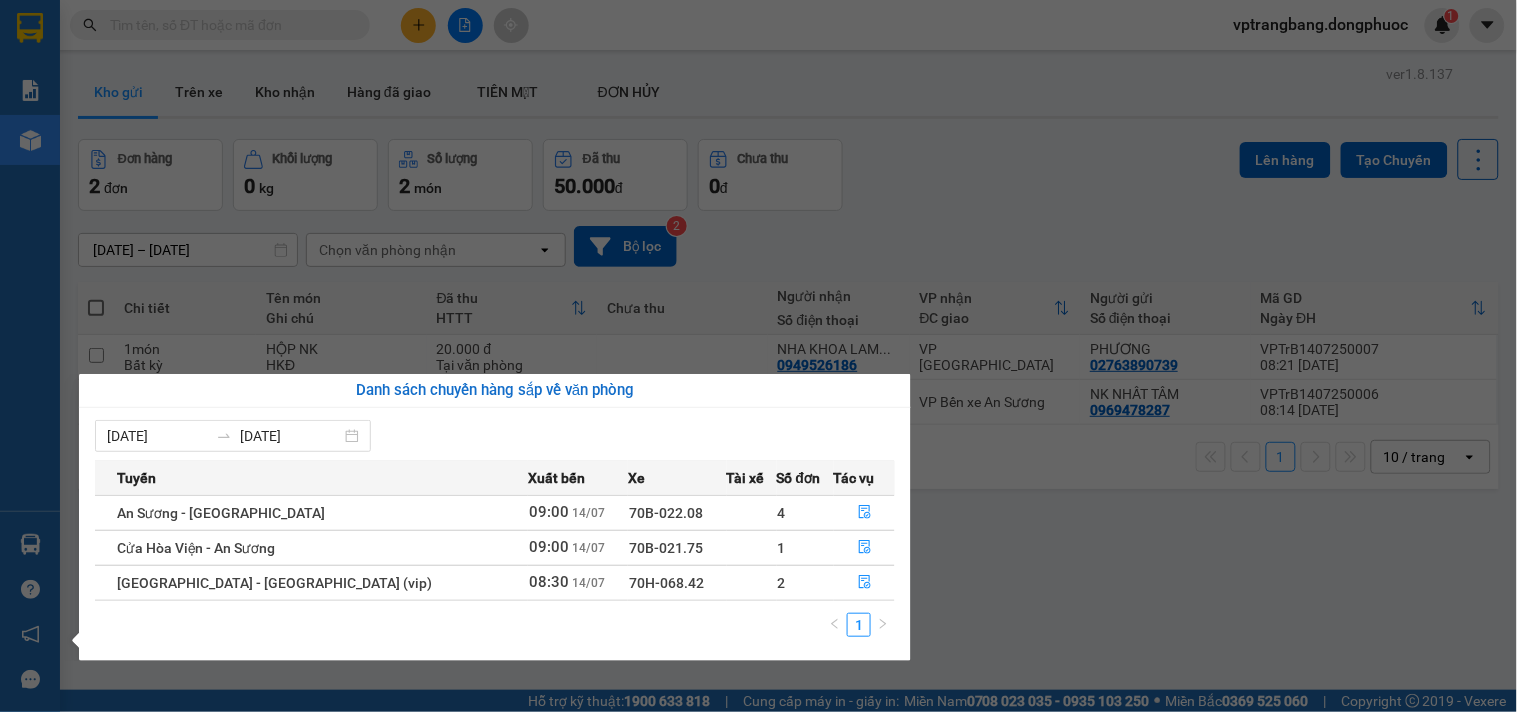 click on "Kết quả tìm kiếm ( 0 )  Bộ lọc  No Data vptrangbang.dongphuoc 1     Báo cáo Mẫu 1: Báo cáo dòng tiền theo nhân viên Mẫu 1: Báo cáo dòng tiền theo nhân viên (VP) Mẫu 2: Doanh số tạo đơn theo Văn phòng, nhân viên - Trạm     Kho hàng mới Hàng sắp về Hướng dẫn sử dụng Giới thiệu Vexere, nhận hoa hồng Phản hồi Phần mềm hỗ trợ bạn tốt chứ? ver  1.8.137 Kho gửi Trên xe Kho nhận Hàng đã giao TIỀN MẶT  ĐƠN HỦY Đơn hàng 2 đơn Khối lượng 0 kg Số lượng 2 món Đã thu 50.000  đ Chưa thu 0  đ Lên hàng Tạo Chuyến 12/07/2025 – 14/07/2025 Press the down arrow key to interact with the calendar and select a date. Press the escape button to close the calendar. Selected date range is from 12/07/2025 to 14/07/2025. Chọn văn phòng nhận open Bộ lọc 2 Chi tiết Tên món Ghi chú Đã thu HTTT Chưa thu Người nhận Số điện thoại VP nhận ĐC giao Người gửi Mã GD Ngày ĐH 1" at bounding box center [758, 356] 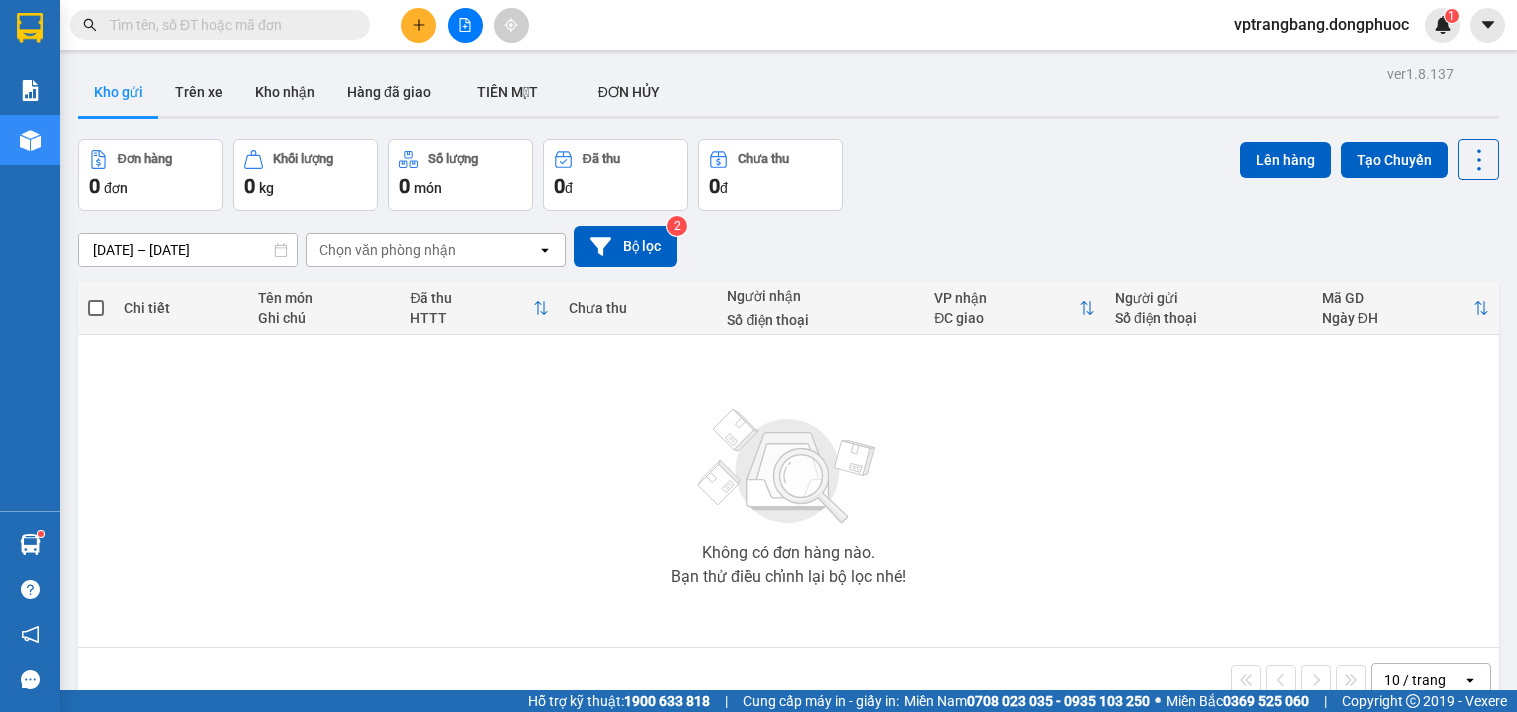 click at bounding box center (228, 25) 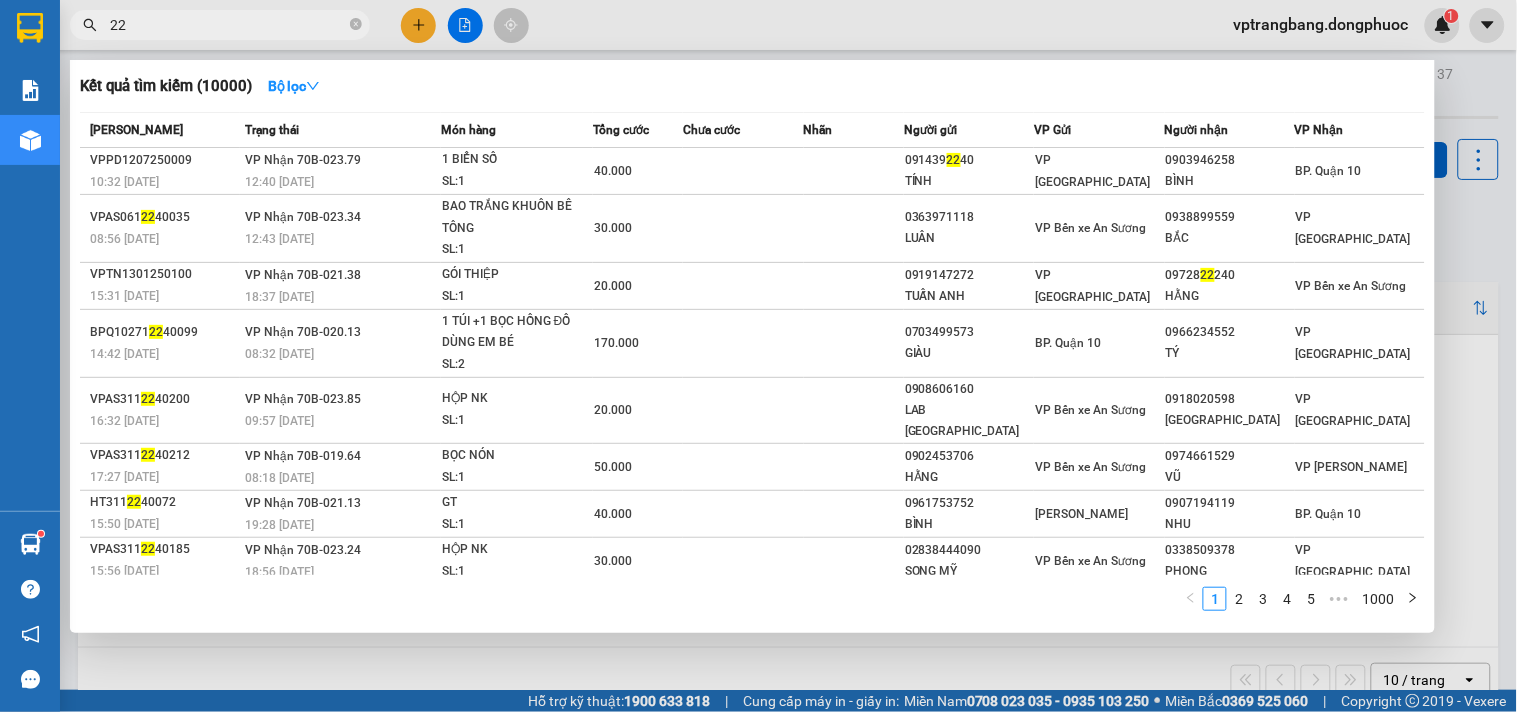 type on "2" 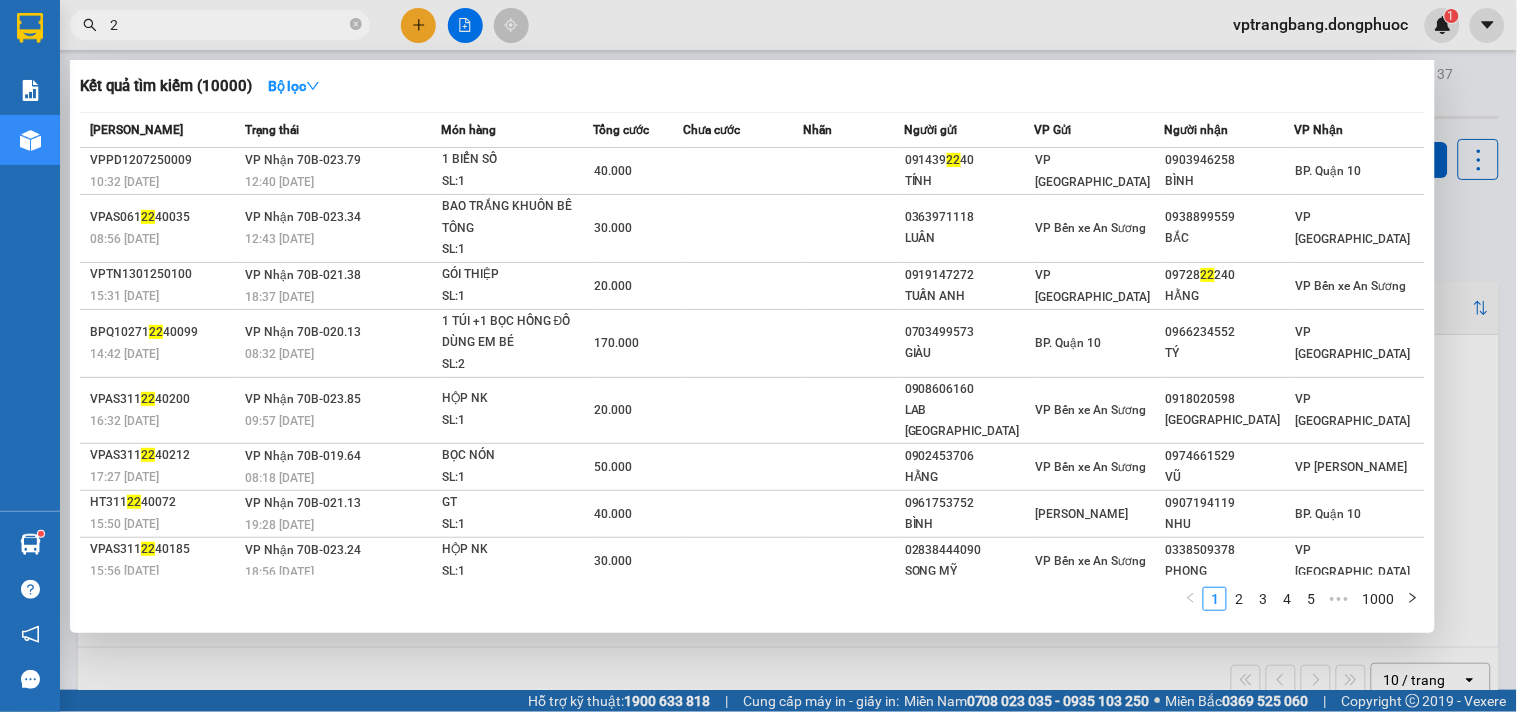 type 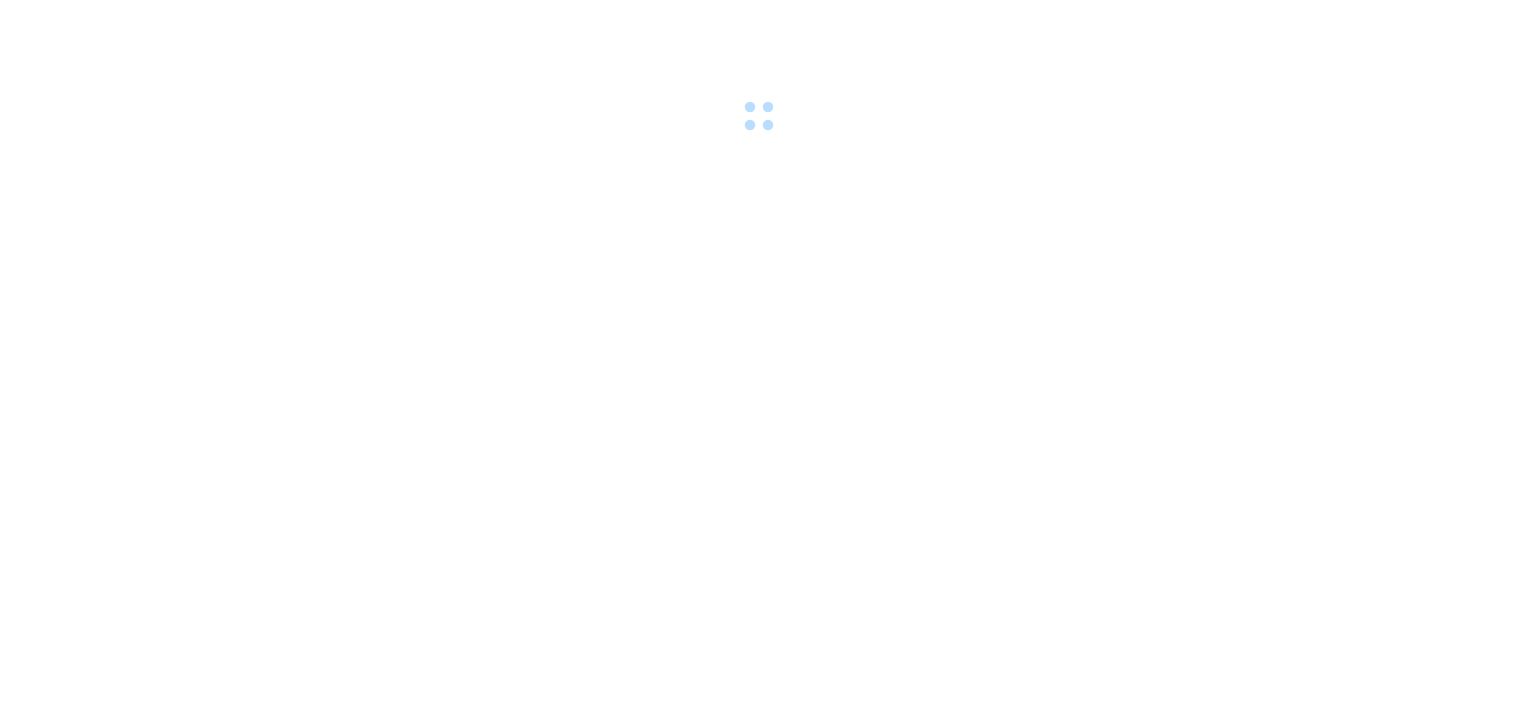 scroll, scrollTop: 0, scrollLeft: 0, axis: both 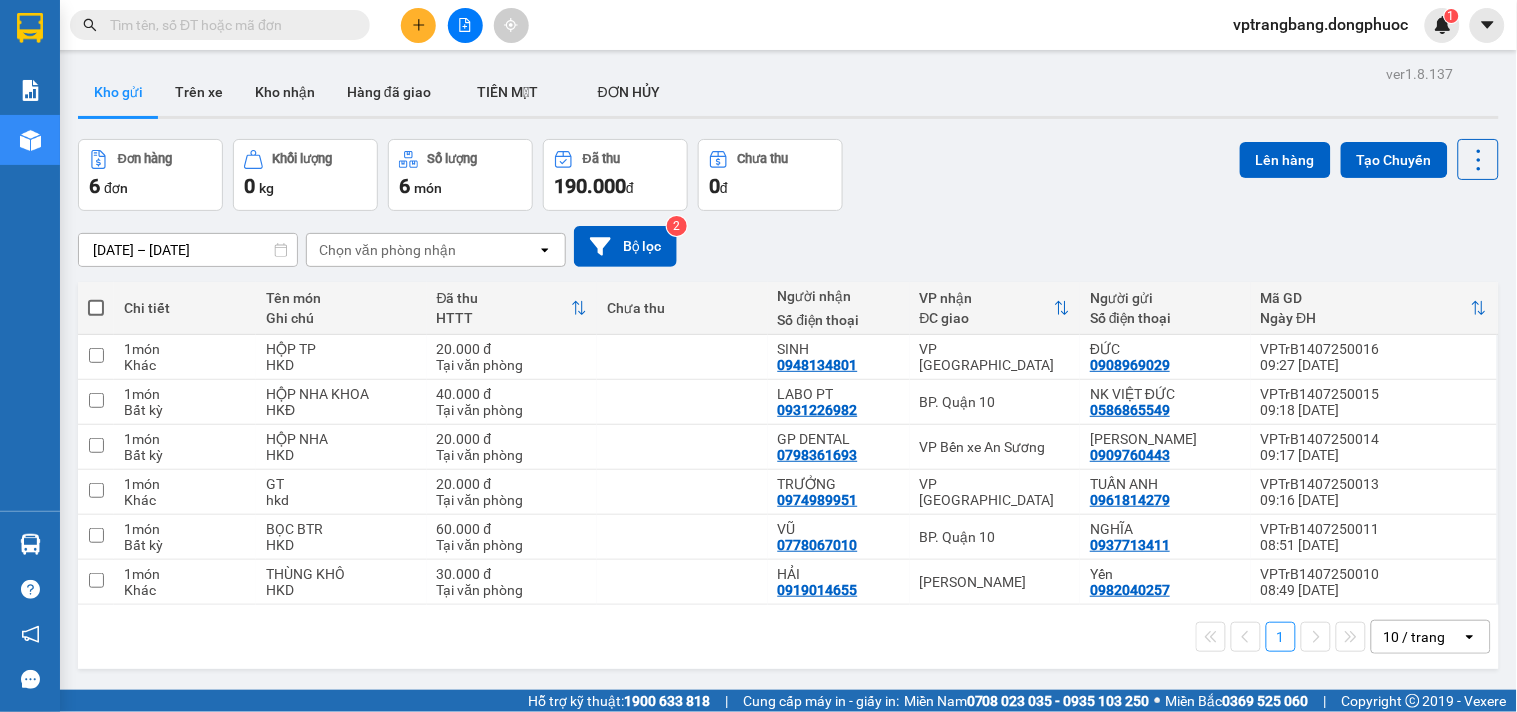 drag, startPoint x: 997, startPoint y: 200, endPoint x: 955, endPoint y: 174, distance: 49.396355 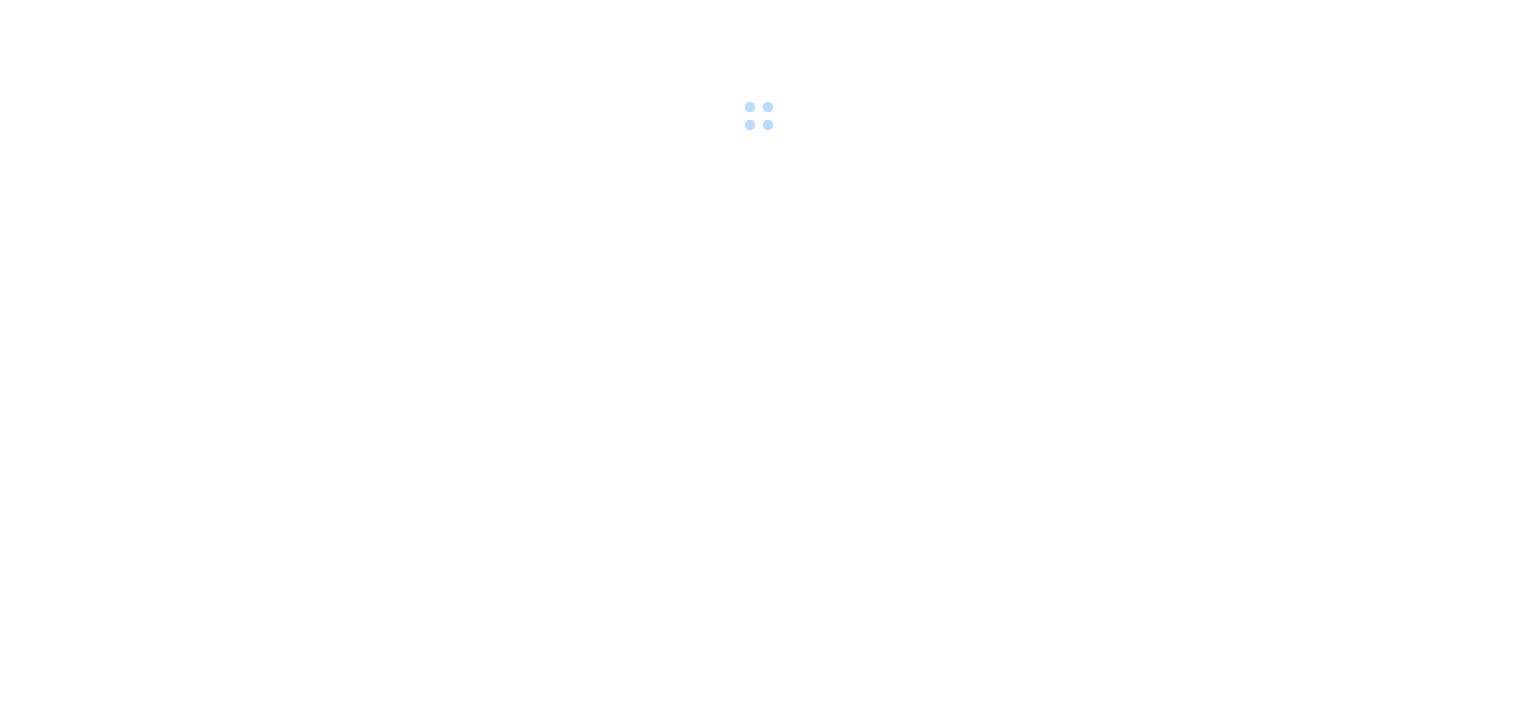 scroll, scrollTop: 0, scrollLeft: 0, axis: both 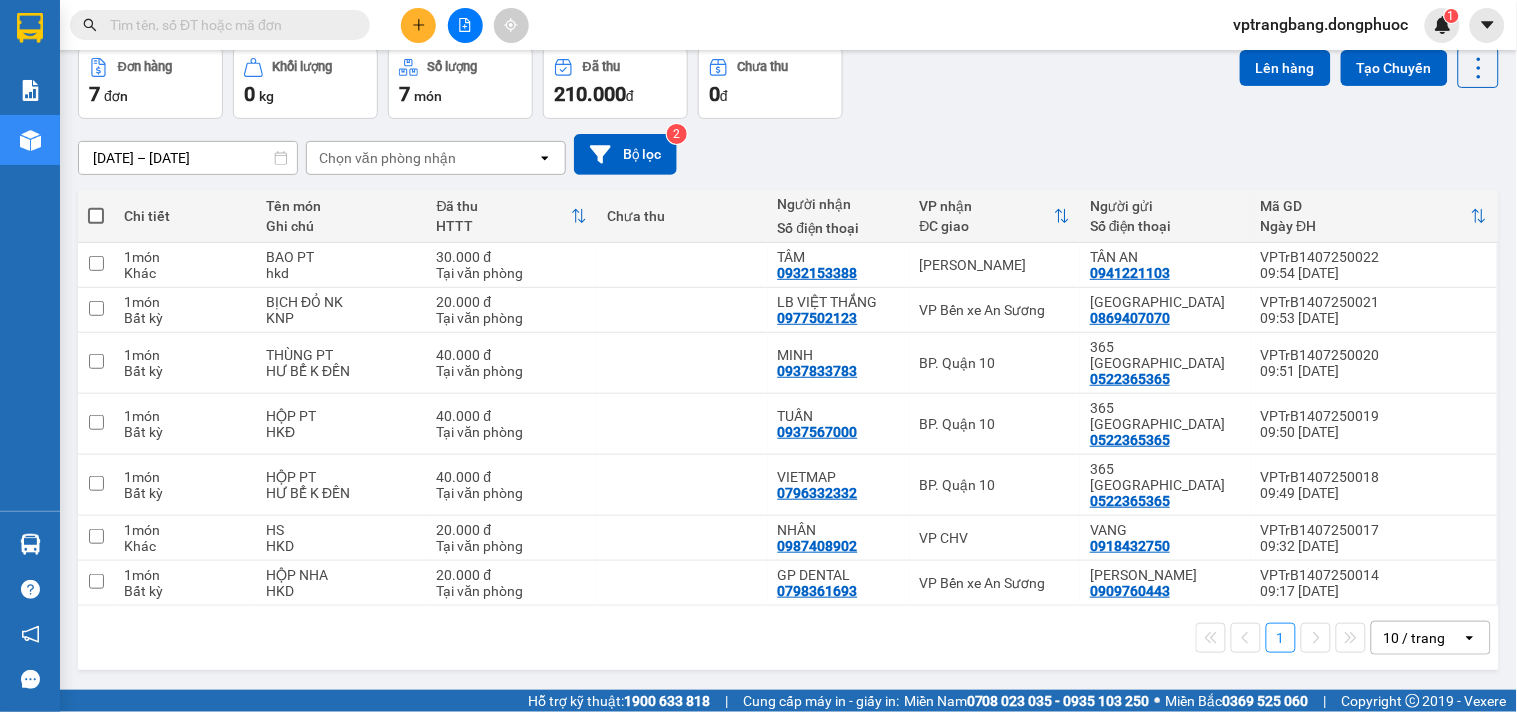 click on "10 / trang" at bounding box center [1415, 638] 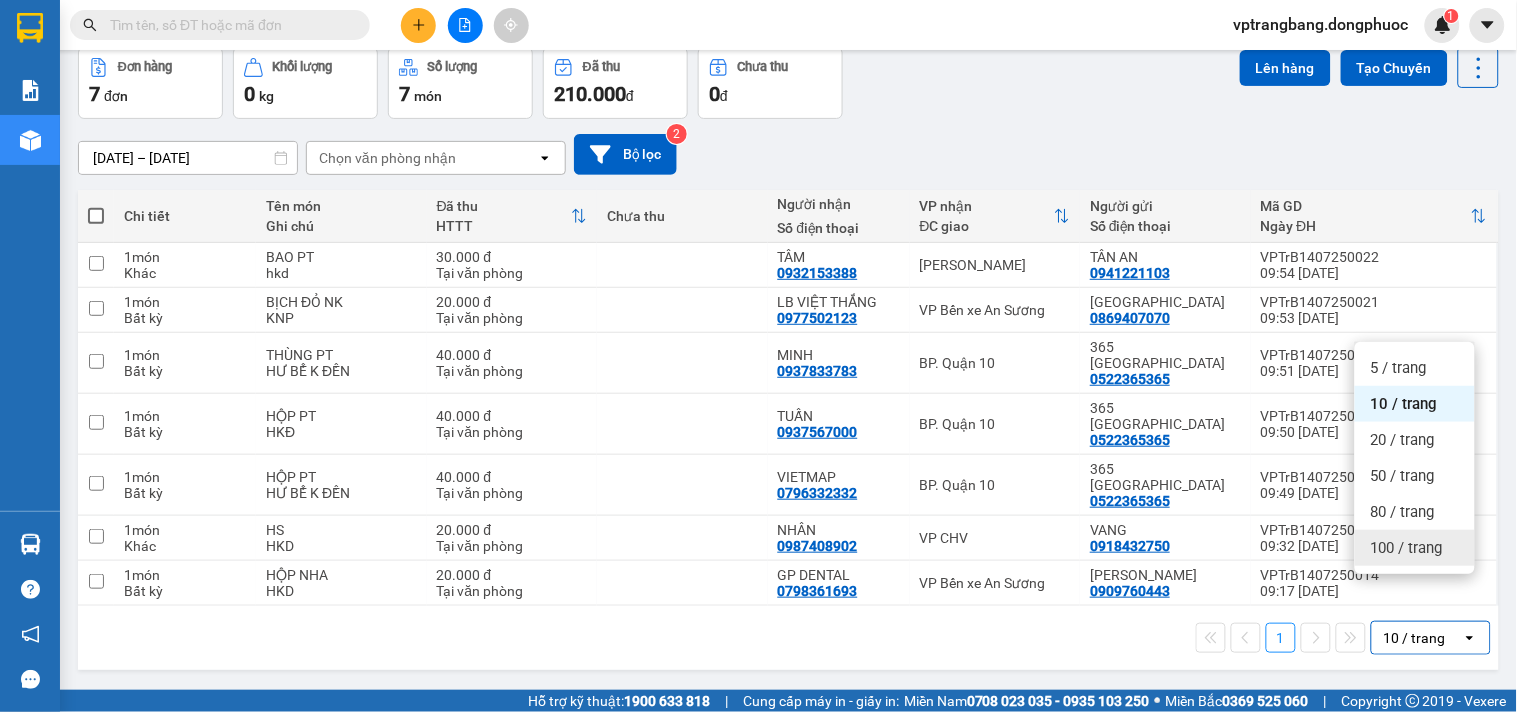 click on "100 / trang" at bounding box center [1407, 548] 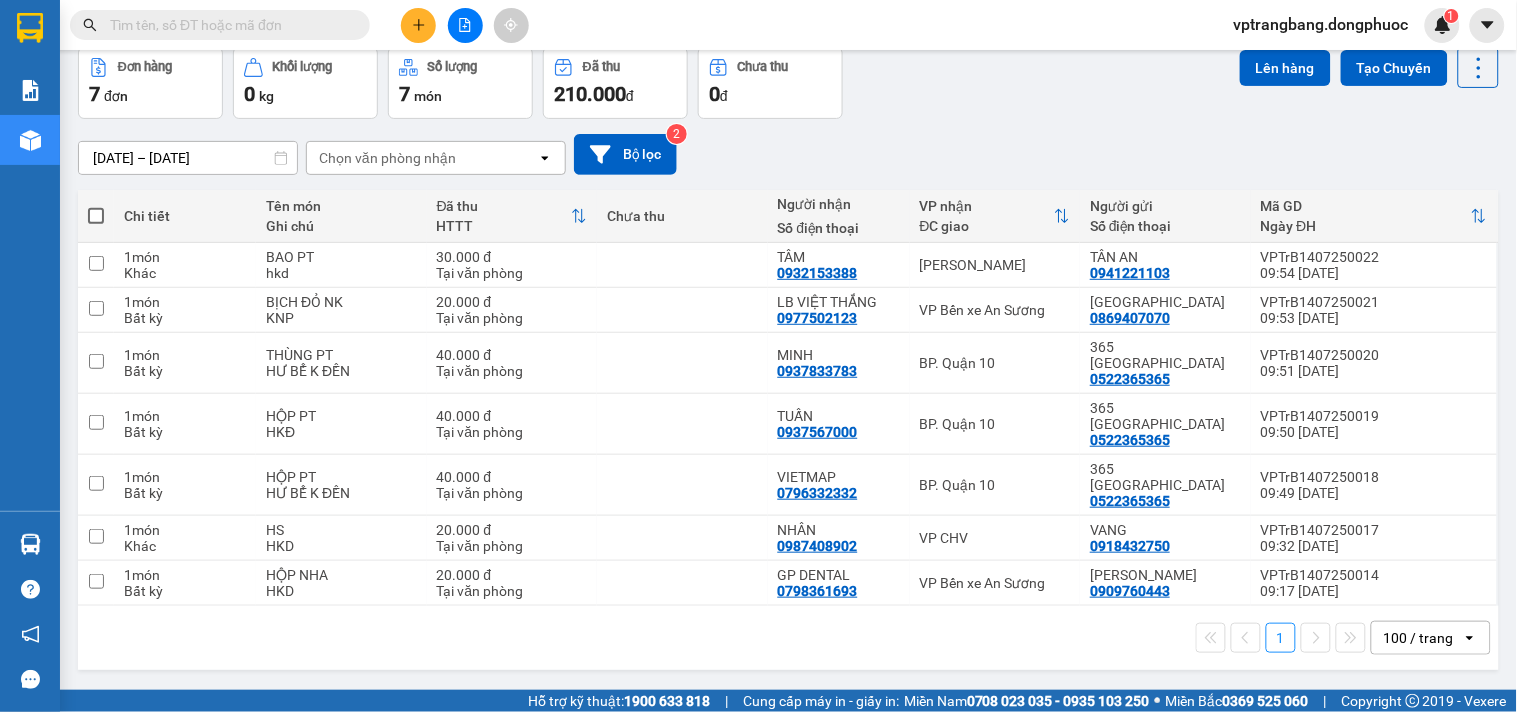 click at bounding box center [228, 25] 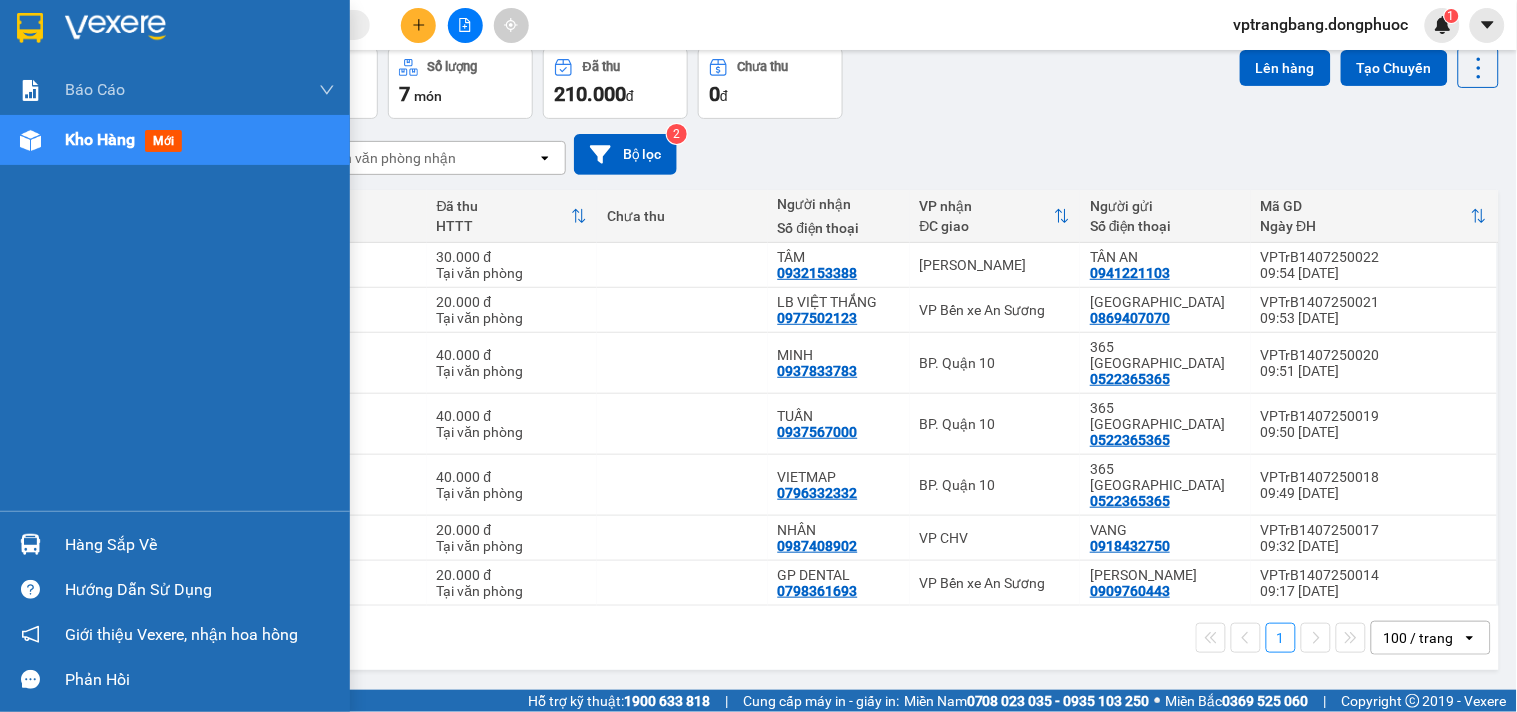 click on "Hàng sắp về" at bounding box center [200, 545] 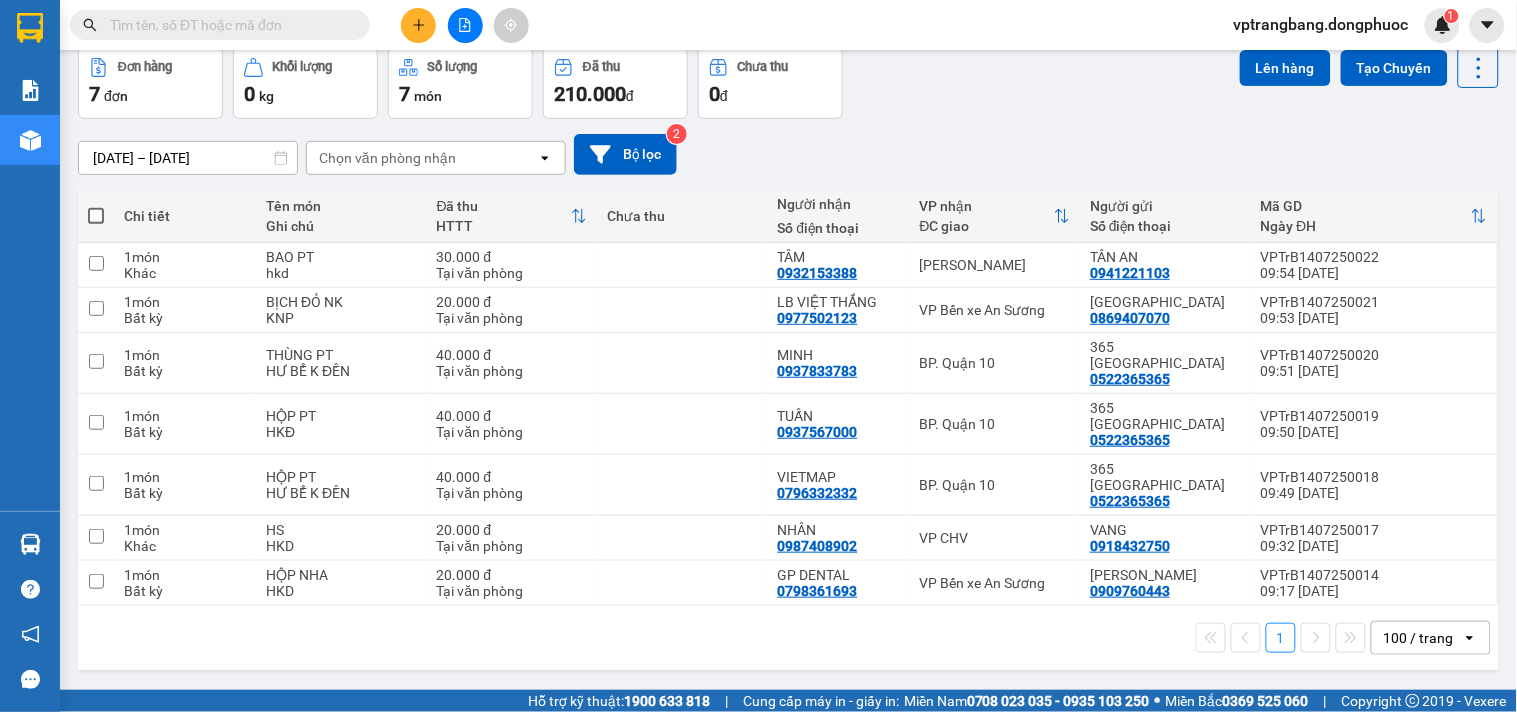 click on "Kết quả tìm kiếm ( 0 )  Bộ lọc  No Data vptrangbang.dongphuoc 1     Báo cáo Mẫu 1: Báo cáo dòng tiền theo nhân viên Mẫu 1: Báo cáo dòng tiền theo nhân viên (VP) Mẫu 2: Doanh số tạo đơn theo Văn phòng, nhân viên - Trạm     Kho hàng mới Hàng sắp về Hướng dẫn sử dụng Giới thiệu Vexere, nhận hoa hồng Phản hồi Phần mềm hỗ trợ bạn tốt chứ? ver  1.8.137 Kho gửi Trên xe Kho nhận Hàng đã giao TIỀN MẶT  ĐƠN HỦY Đơn hàng 7 đơn Khối lượng 0 kg Số lượng 7 món Đã thu 210.000  đ Chưa thu 0  đ Lên hàng Tạo Chuyến 12/07/2025 – 14/07/2025 Press the down arrow key to interact with the calendar and select a date. Press the escape button to close the calendar. Selected date range is from 12/07/2025 to 14/07/2025. Chọn văn phòng nhận open Bộ lọc 2 Chi tiết Tên món Ghi chú Đã thu HTTT Chưa thu Người nhận Số điện thoại VP nhận ĐC giao Người gửi Mã GD Ngày ĐH 1" at bounding box center (758, 356) 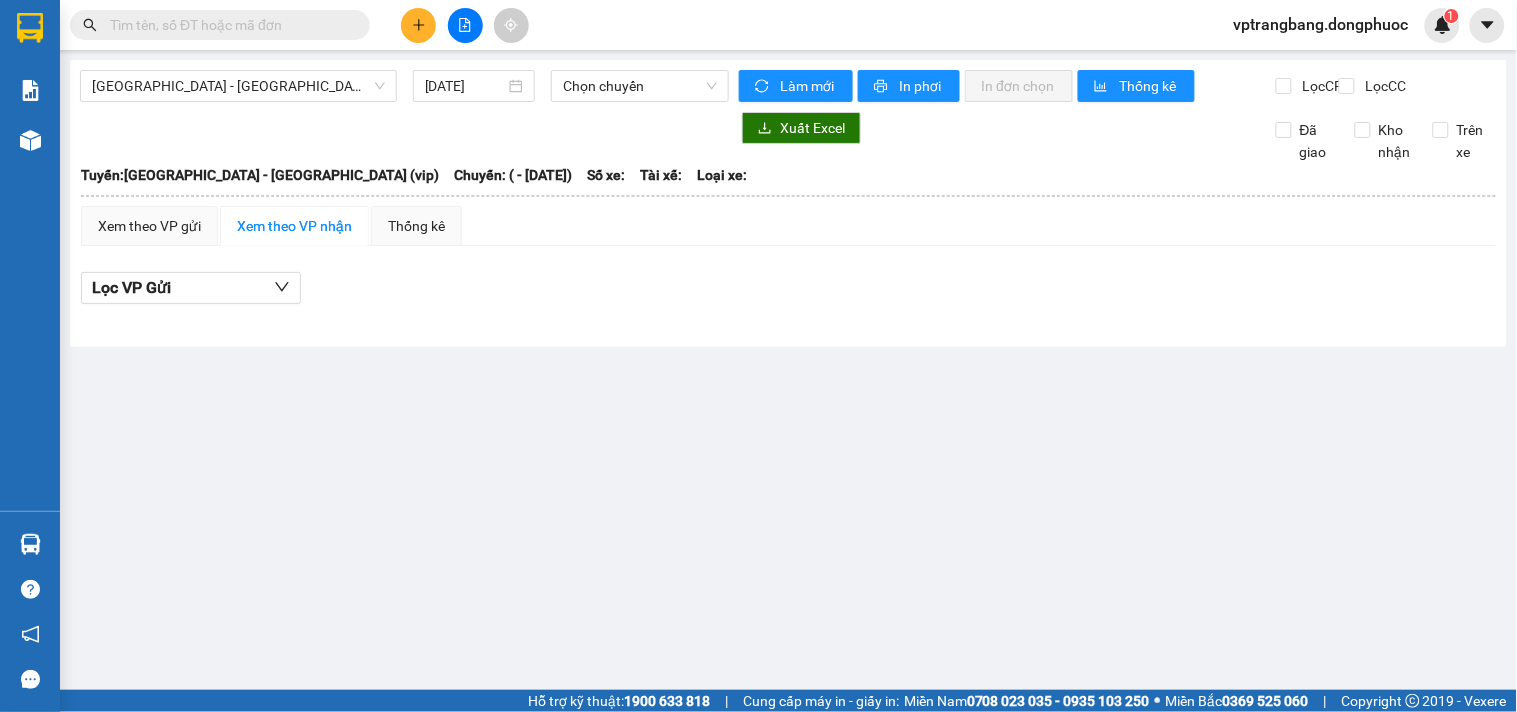 scroll, scrollTop: 0, scrollLeft: 0, axis: both 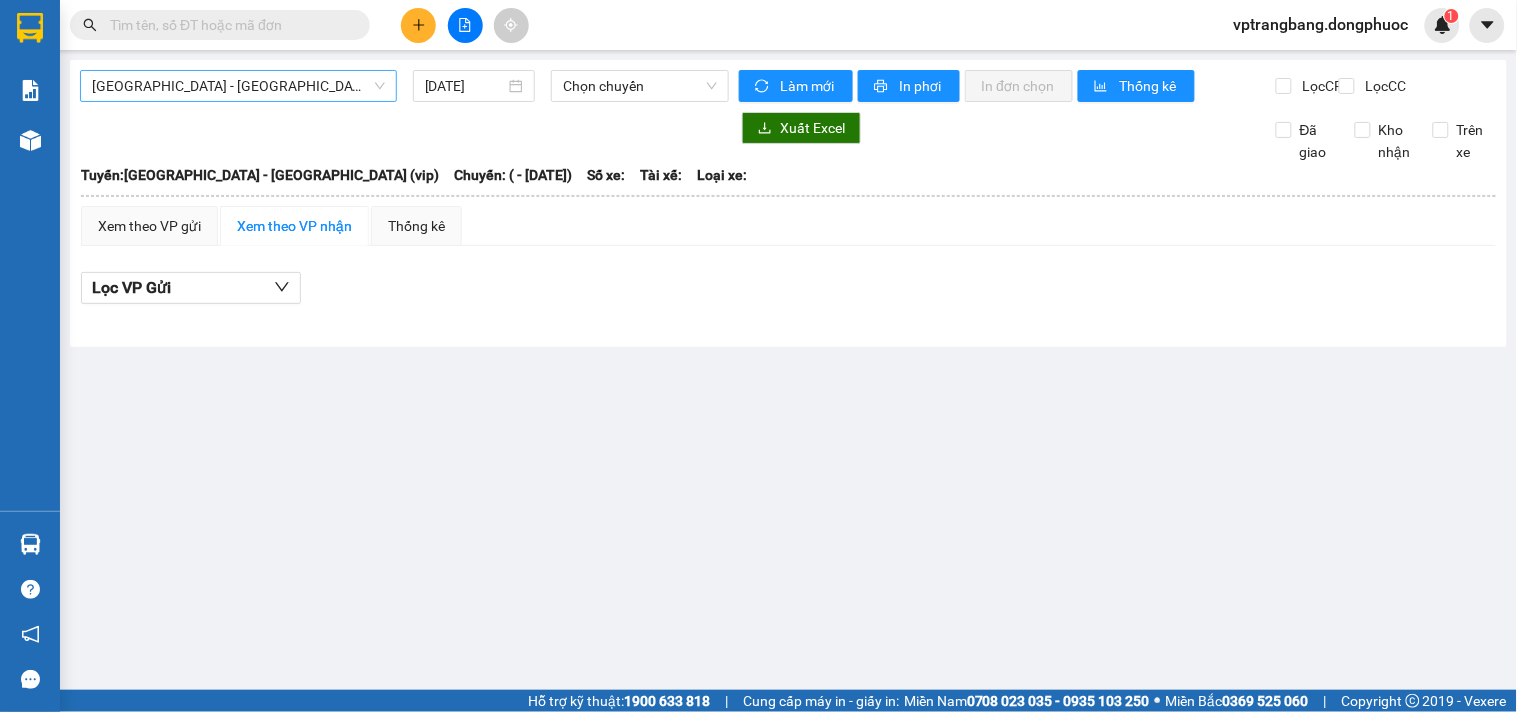 click on "[GEOGRAPHIC_DATA] - [GEOGRAPHIC_DATA] (vip)" at bounding box center (238, 86) 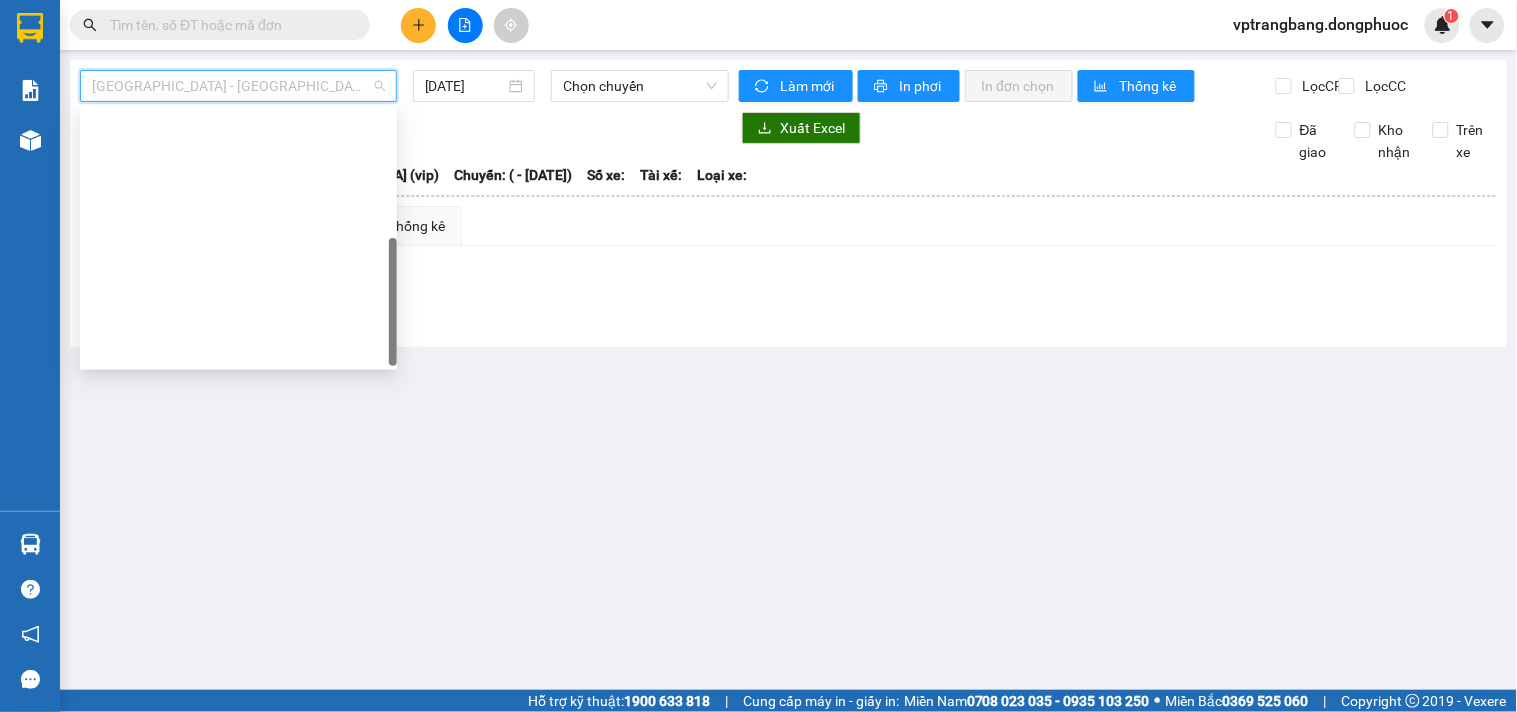 scroll, scrollTop: 287, scrollLeft: 0, axis: vertical 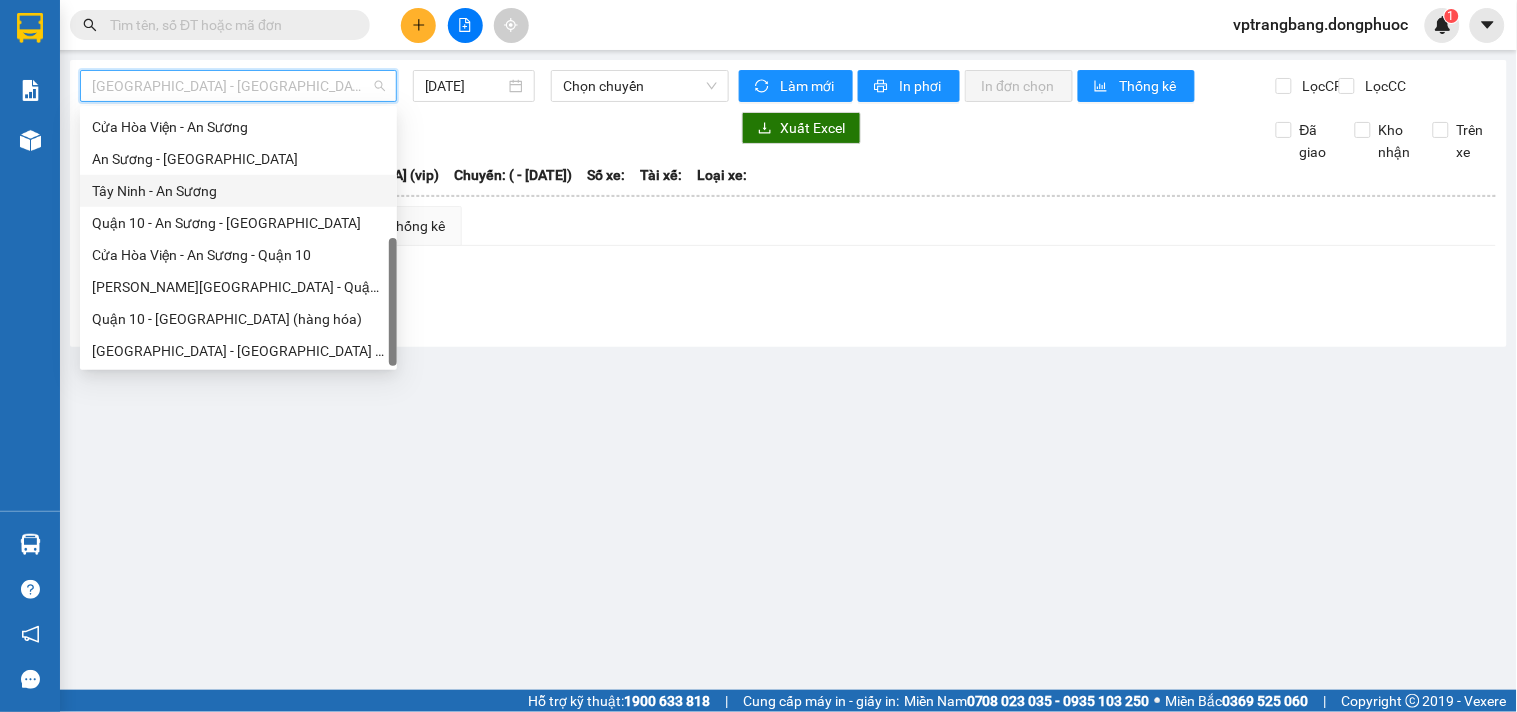 click on "Tây Ninh - An Sương" at bounding box center (238, 191) 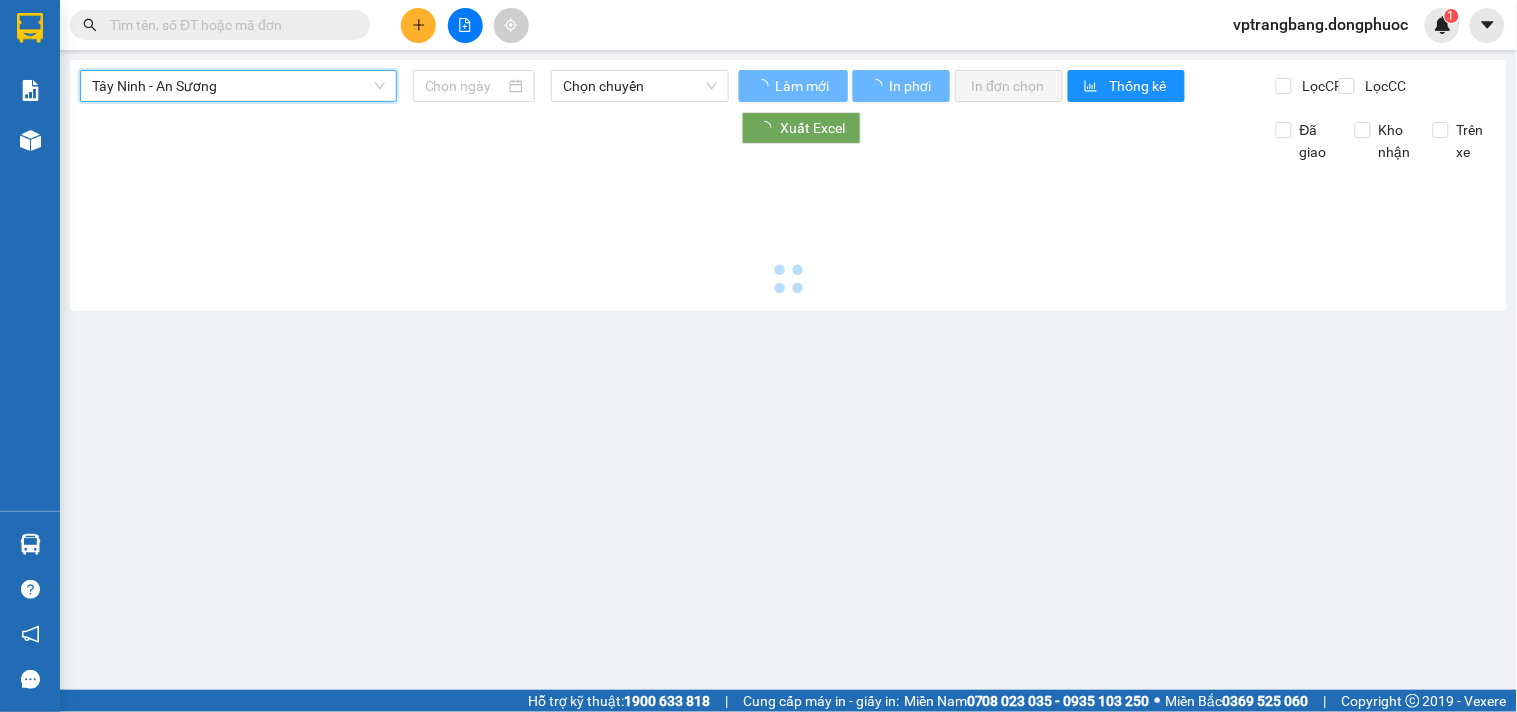 type on "[DATE]" 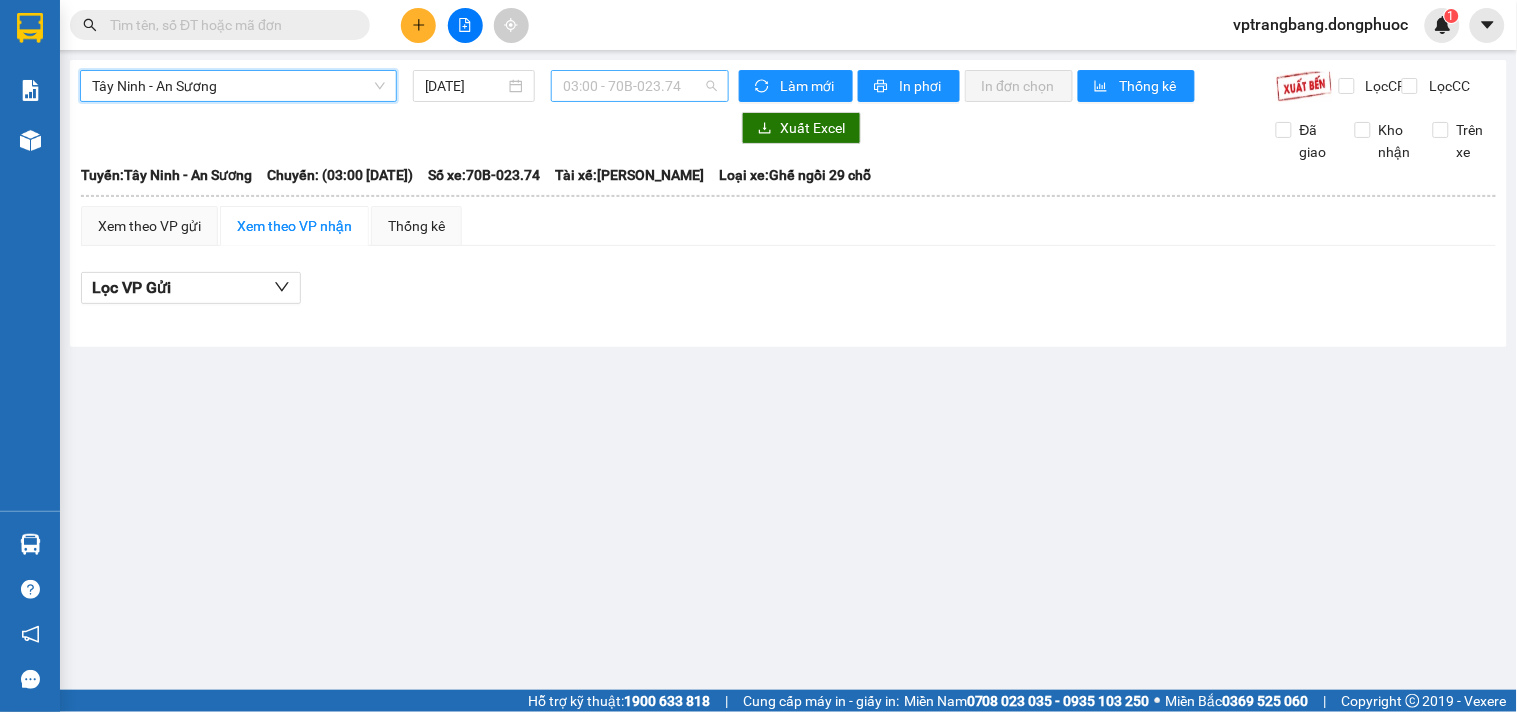 click on "03:00     - 70B-023.74" at bounding box center (640, 86) 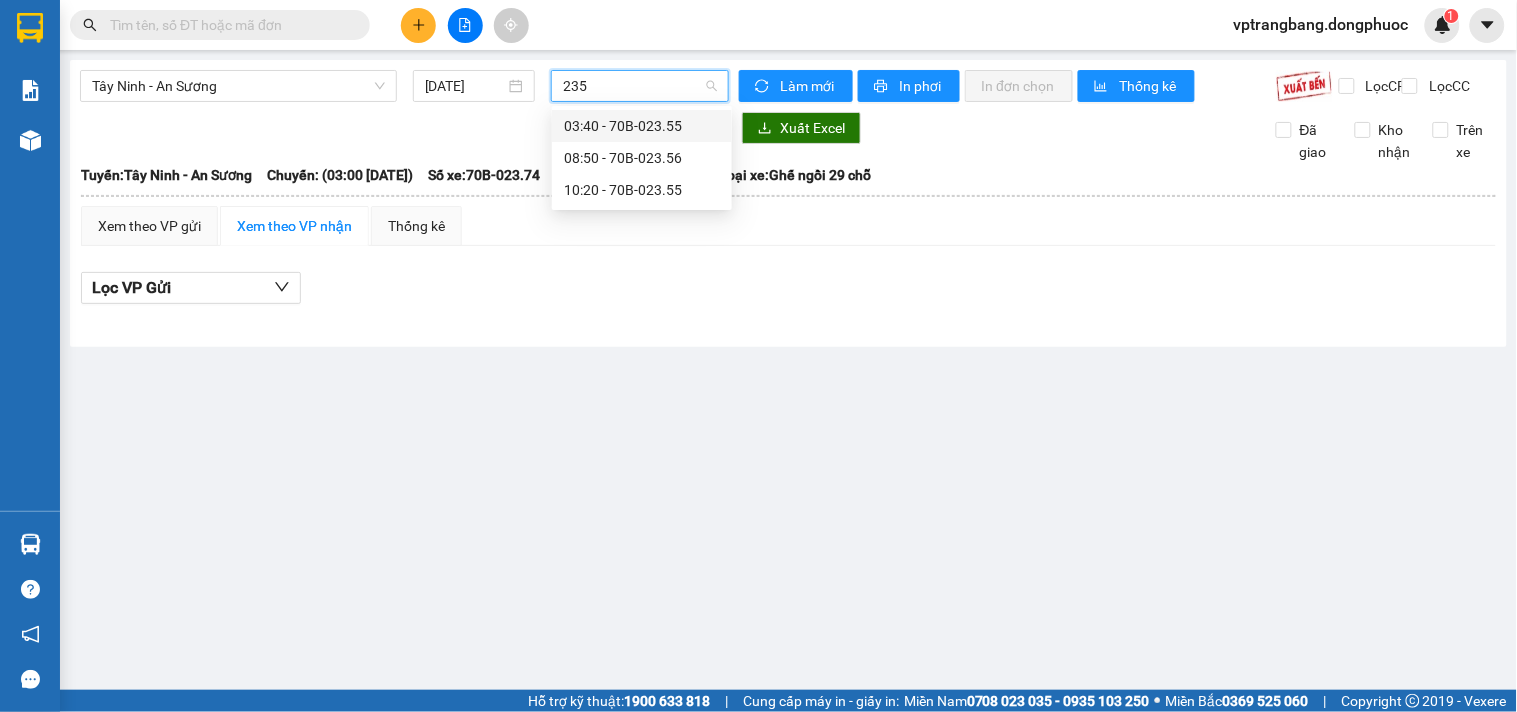 type on "2356" 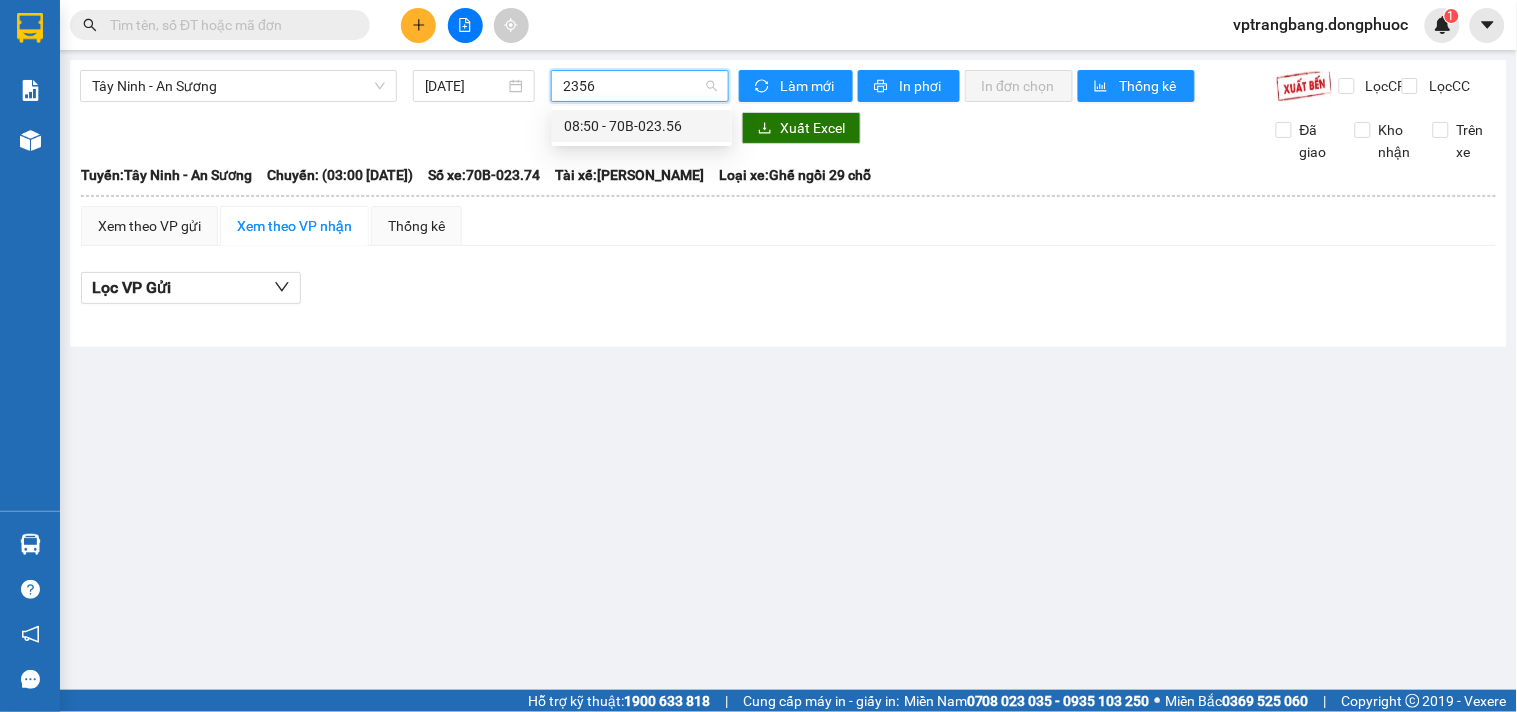 click on "08:50     - 70B-023.56" at bounding box center (642, 126) 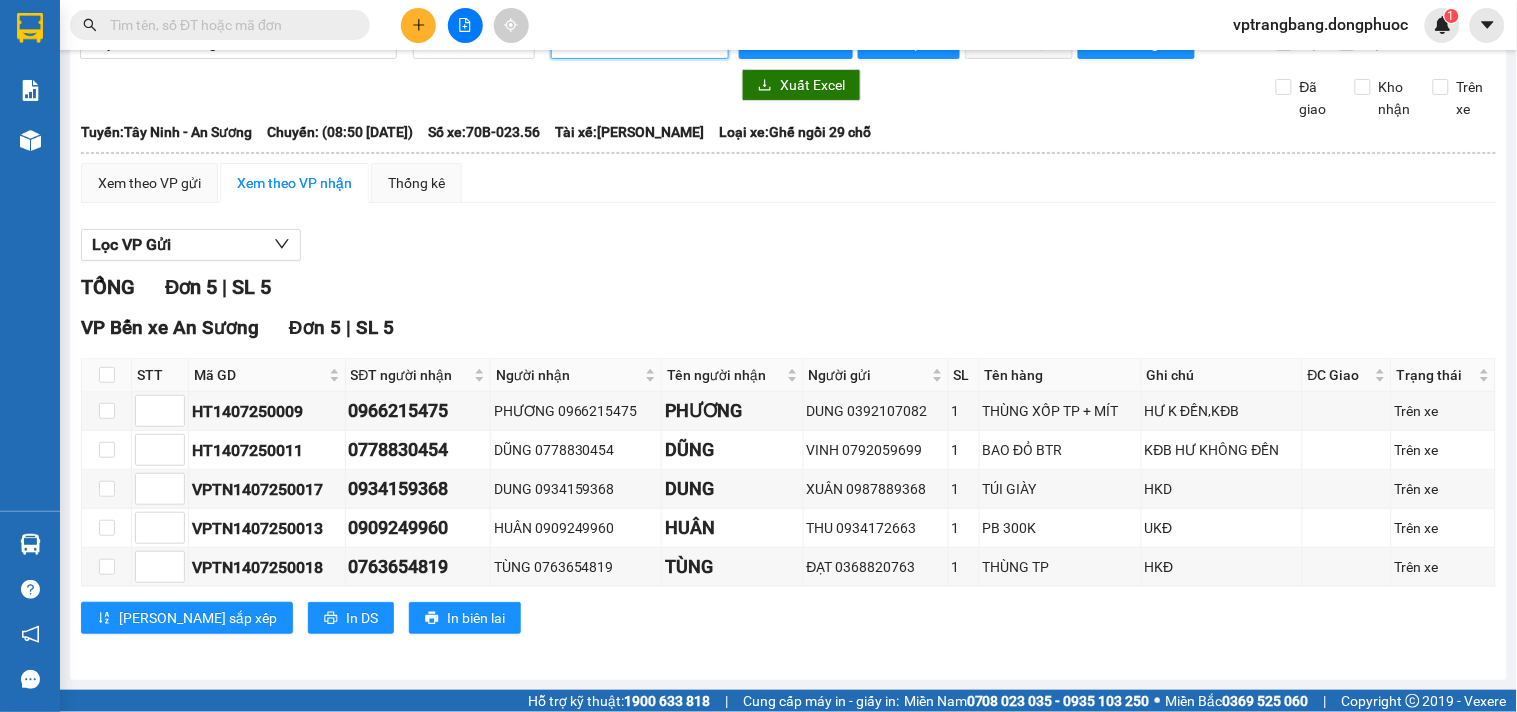 scroll, scrollTop: 0, scrollLeft: 0, axis: both 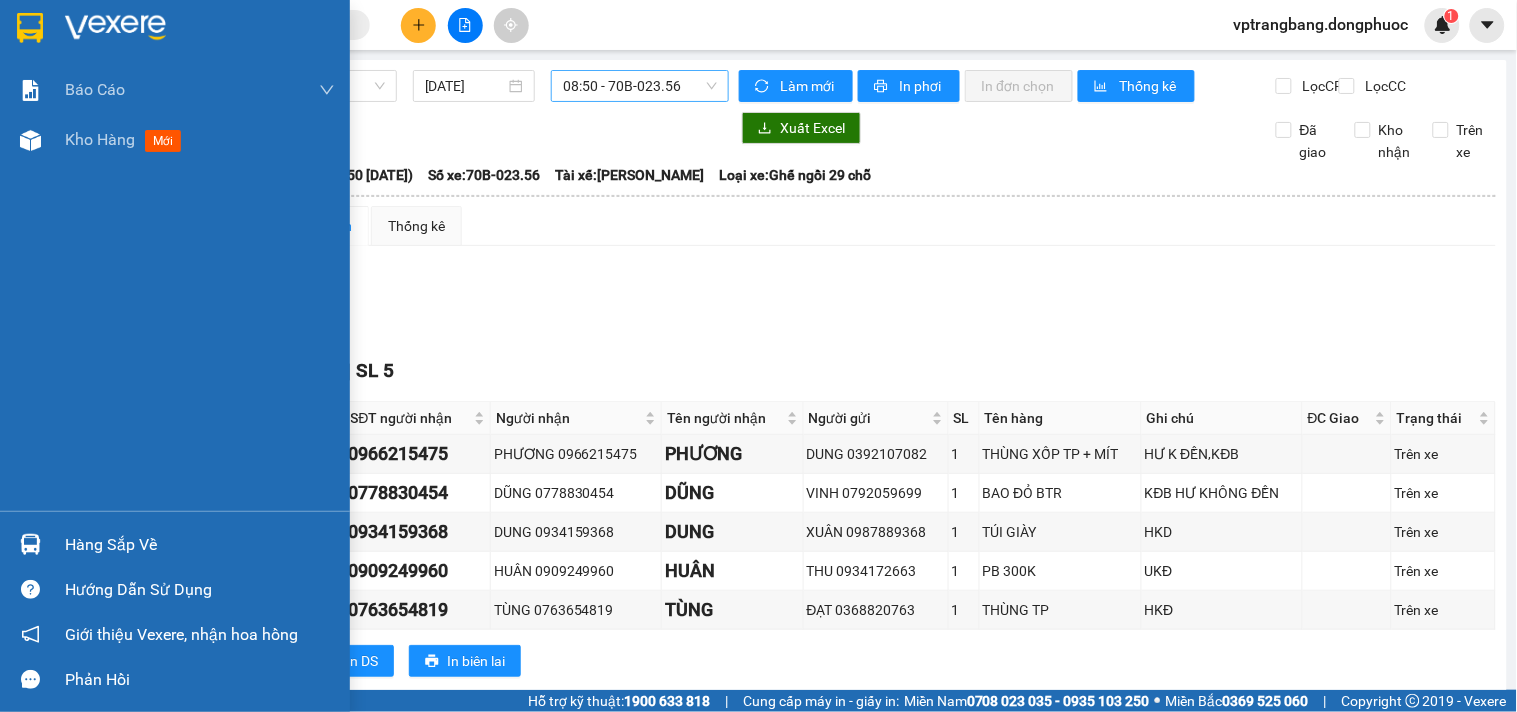 drag, startPoint x: 61, startPoint y: 544, endPoint x: 733, endPoint y: 421, distance: 683.16394 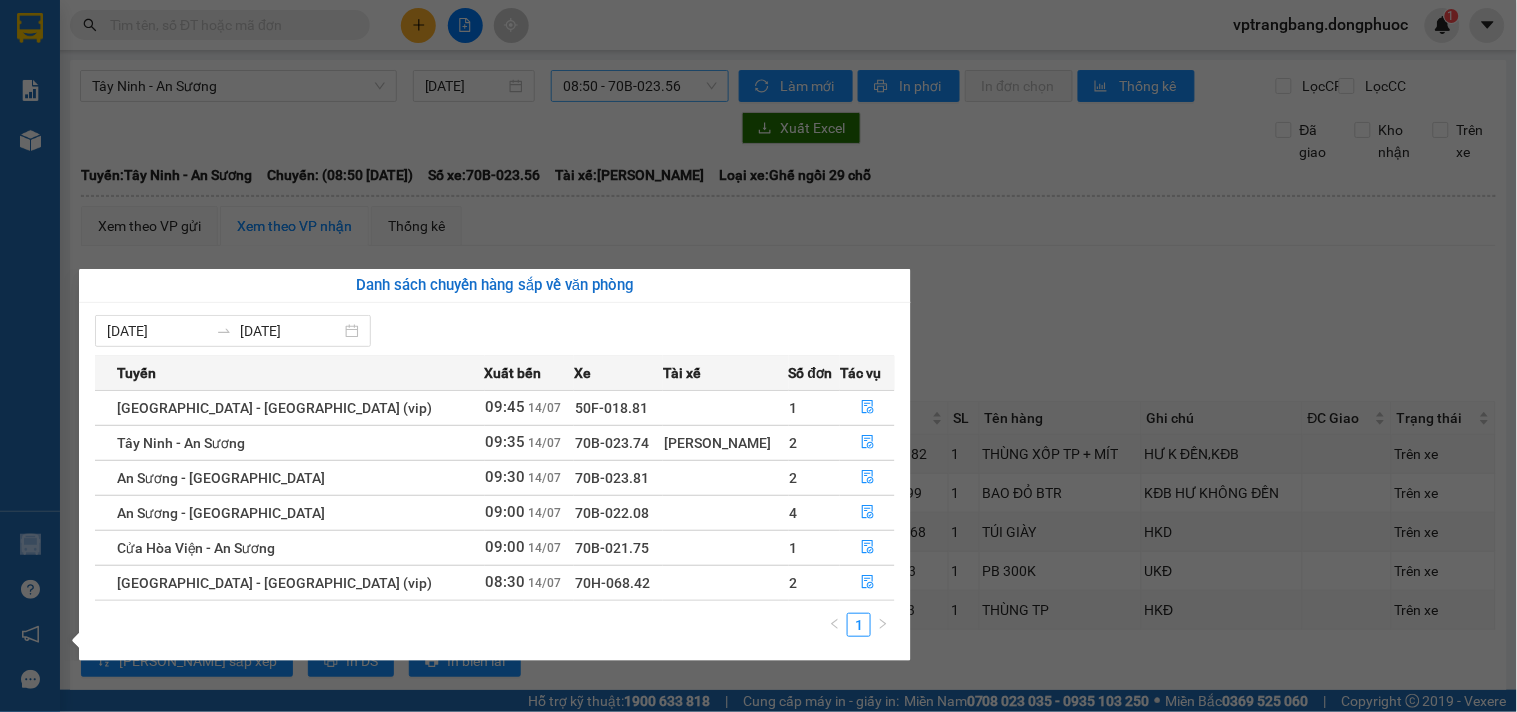 click on "Kết quả tìm kiếm ( 0 )  Bộ lọc  No Data vptrangbang.dongphuoc 1     Báo cáo Mẫu 1: Báo cáo dòng tiền theo nhân viên Mẫu 1: Báo cáo dòng tiền theo nhân viên (VP) Mẫu 2: Doanh số tạo đơn theo Văn phòng, nhân viên - Trạm     Kho hàng mới Hàng sắp về Hướng dẫn sử dụng Giới thiệu Vexere, nhận hoa hồng Phản hồi Phần mềm hỗ trợ bạn tốt chứ? Tây Ninh - An Sương 14/07/2025 08:50     - 70B-023.56  Làm mới In phơi In đơn chọn Thống kê Lọc  CR Lọc  CC Xuất Excel Đã giao Kho nhận Trên xe Đồng Phước   19001152   Bến xe Tây Ninh, 01 Võ Văn Truyện, KP 1, Phường 2 09:56 - 14/07/2025 Tuyến:  Tây Ninh - An Sương Chuyến:   (08:50 - 14/07/2025) Tài xế:  Quảng Văn Phú   Số xe:  70B-023.56 Loại xe:  Ghế ngồi 29 chỗ Tuyến:  Tây Ninh - An Sương Chuyến:   (08:50 - 14/07/2025) Số xe:  70B-023.56 Tài xế:  Quảng Văn Phú Loại xe:  Ghế ngồi 29 chỗ Xem theo VP gửi" at bounding box center (758, 356) 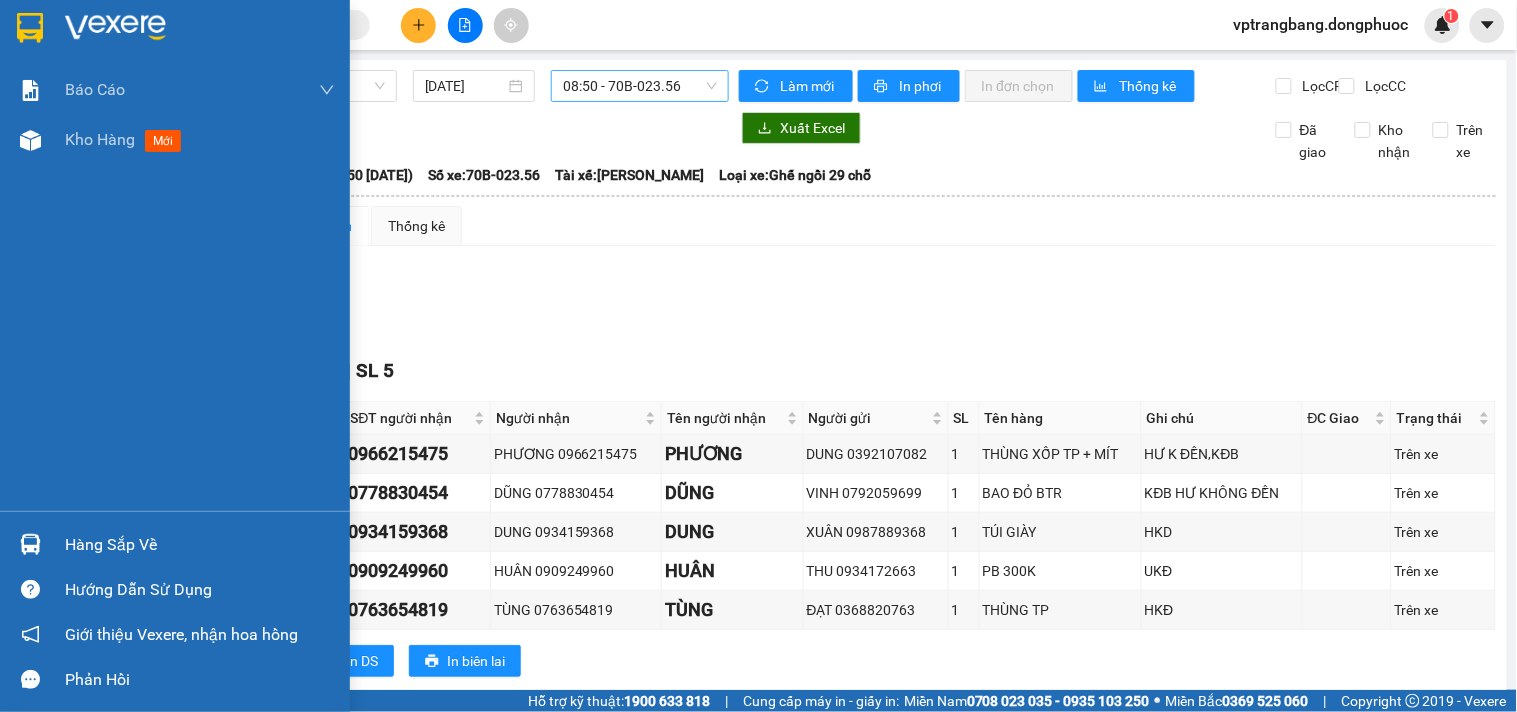 click on "Hàng sắp về" at bounding box center (200, 545) 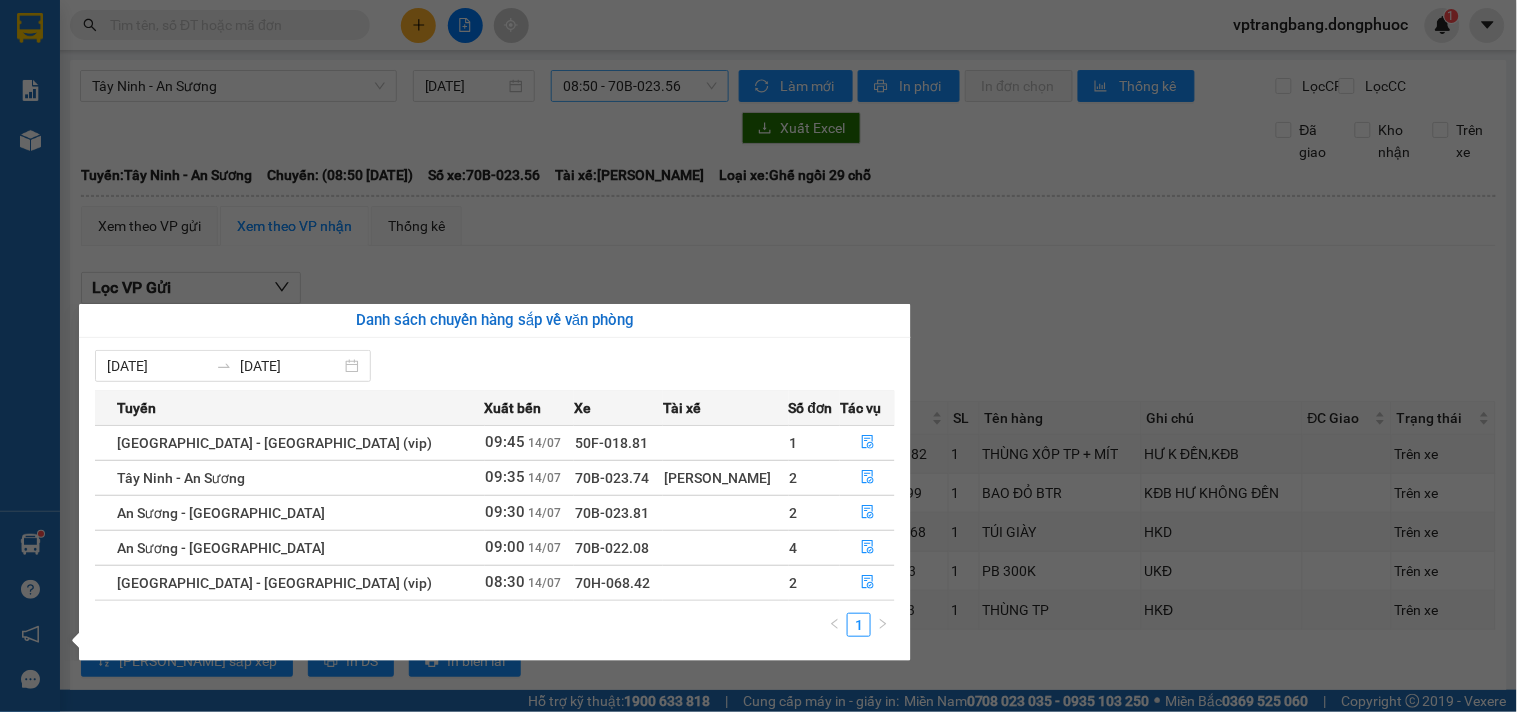 click on "Kết quả tìm kiếm ( 0 )  Bộ lọc  No Data vptrangbang.dongphuoc 1     Báo cáo Mẫu 1: Báo cáo dòng tiền theo nhân viên Mẫu 1: Báo cáo dòng tiền theo nhân viên (VP) Mẫu 2: Doanh số tạo đơn theo Văn phòng, nhân viên - Trạm     Kho hàng mới Hàng sắp về Hướng dẫn sử dụng Giới thiệu Vexere, nhận hoa hồng Phản hồi Phần mềm hỗ trợ bạn tốt chứ? Tây Ninh - An Sương 14/07/2025 08:50     - 70B-023.56  Làm mới In phơi In đơn chọn Thống kê Lọc  CR Lọc  CC Xuất Excel Đã giao Kho nhận Trên xe Đồng Phước   19001152   Bến xe Tây Ninh, 01 Võ Văn Truyện, KP 1, Phường 2 09:56 - 14/07/2025 Tuyến:  Tây Ninh - An Sương Chuyến:   (08:50 - 14/07/2025) Tài xế:  Quảng Văn Phú   Số xe:  70B-023.56 Loại xe:  Ghế ngồi 29 chỗ Tuyến:  Tây Ninh - An Sương Chuyến:   (08:50 - 14/07/2025) Số xe:  70B-023.56 Tài xế:  Quảng Văn Phú Loại xe:  Ghế ngồi 29 chỗ Xem theo VP gửi" at bounding box center (758, 356) 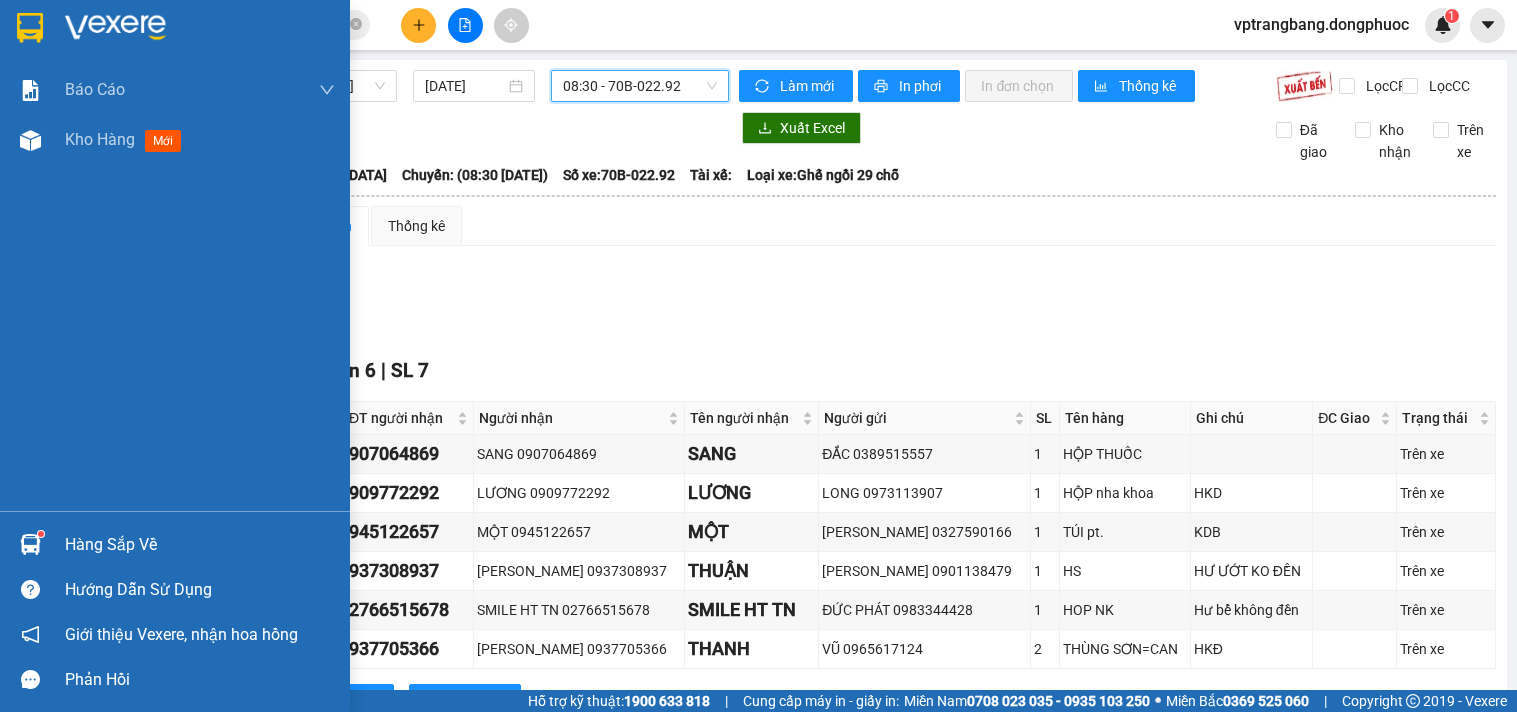 scroll, scrollTop: 0, scrollLeft: 0, axis: both 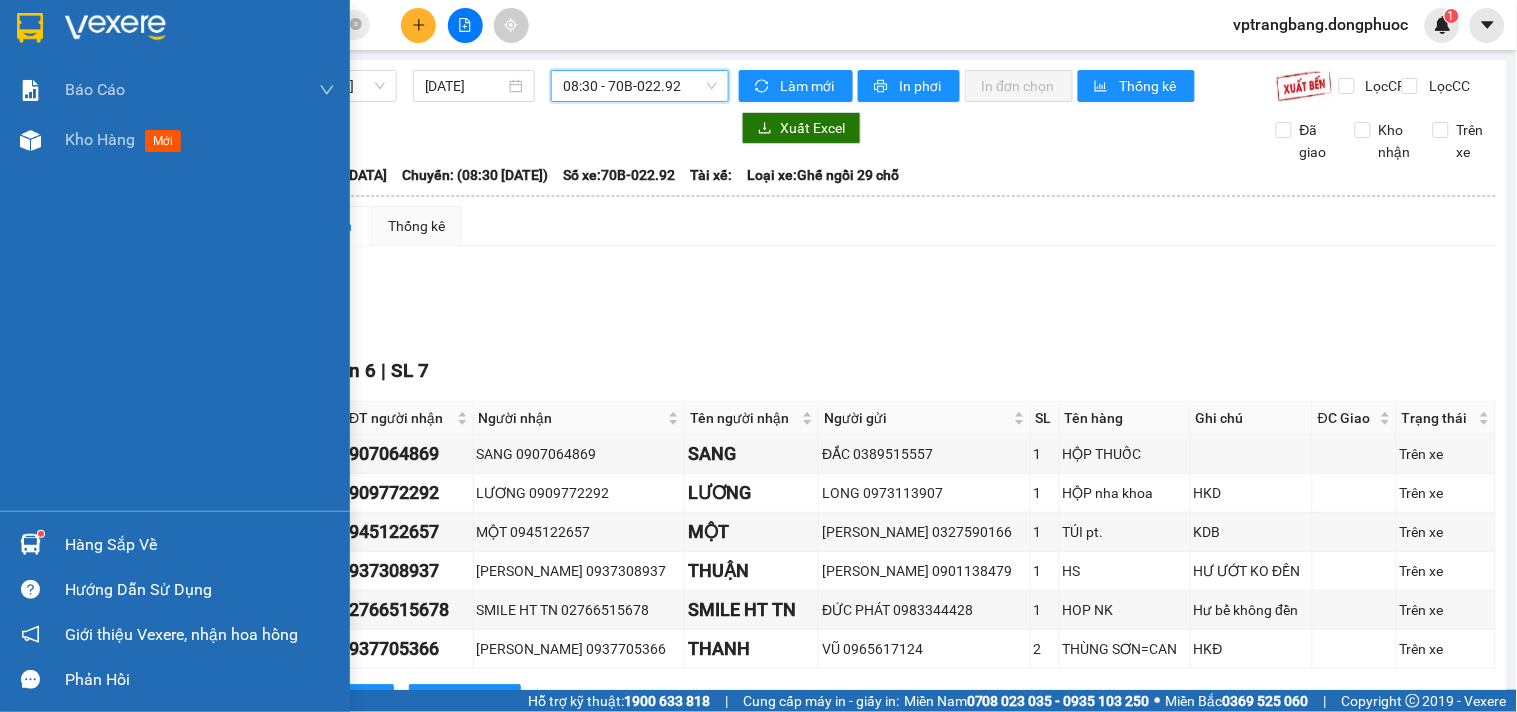 drag, startPoint x: 74, startPoint y: 542, endPoint x: 420, endPoint y: 534, distance: 346.09247 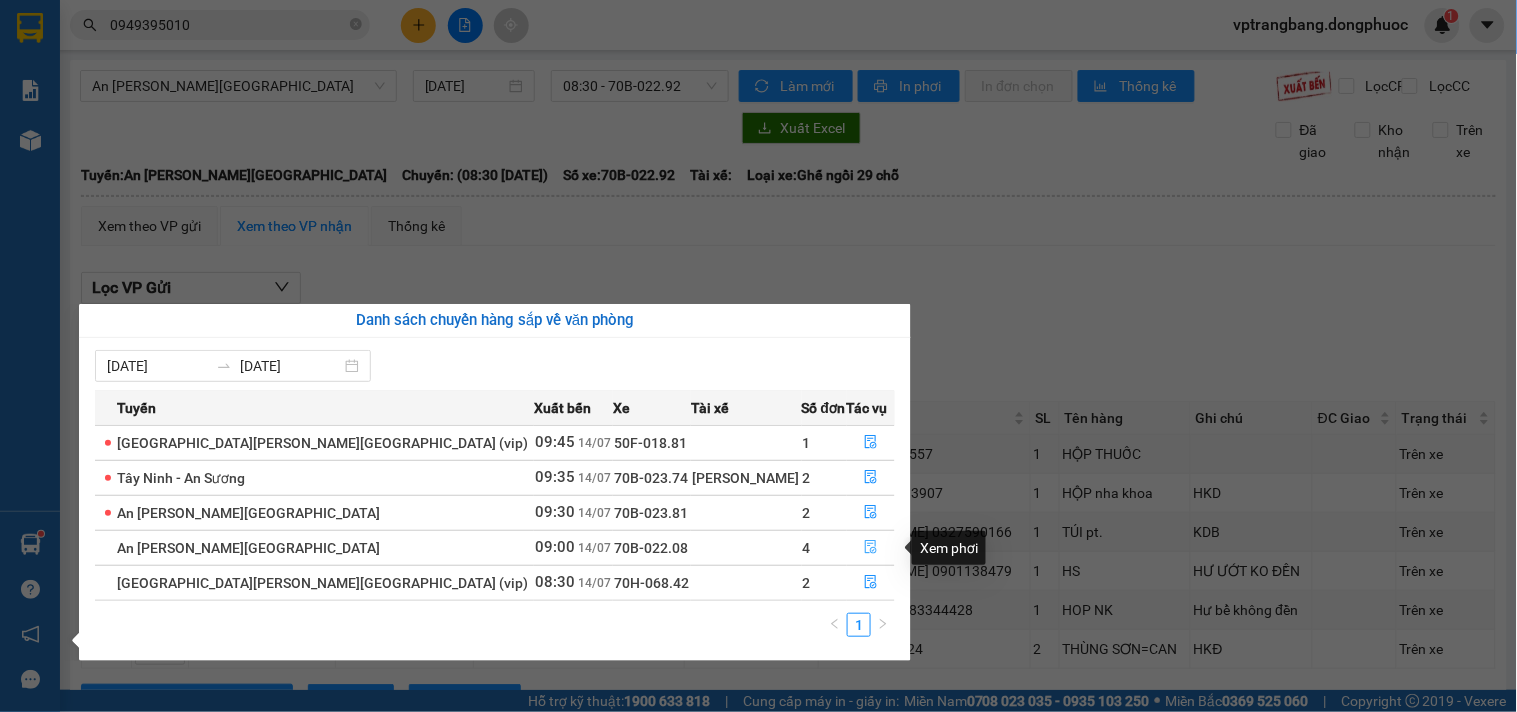 click 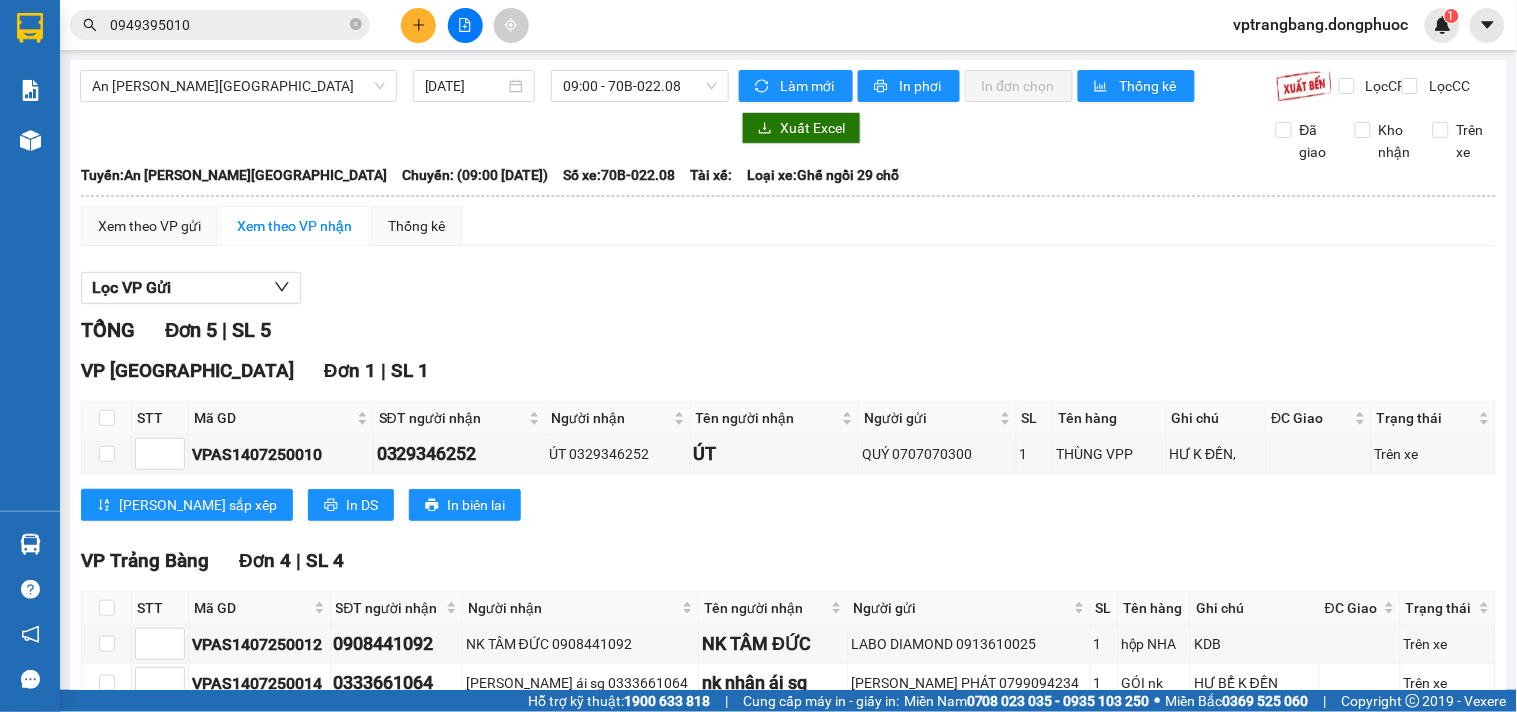 scroll, scrollTop: 213, scrollLeft: 0, axis: vertical 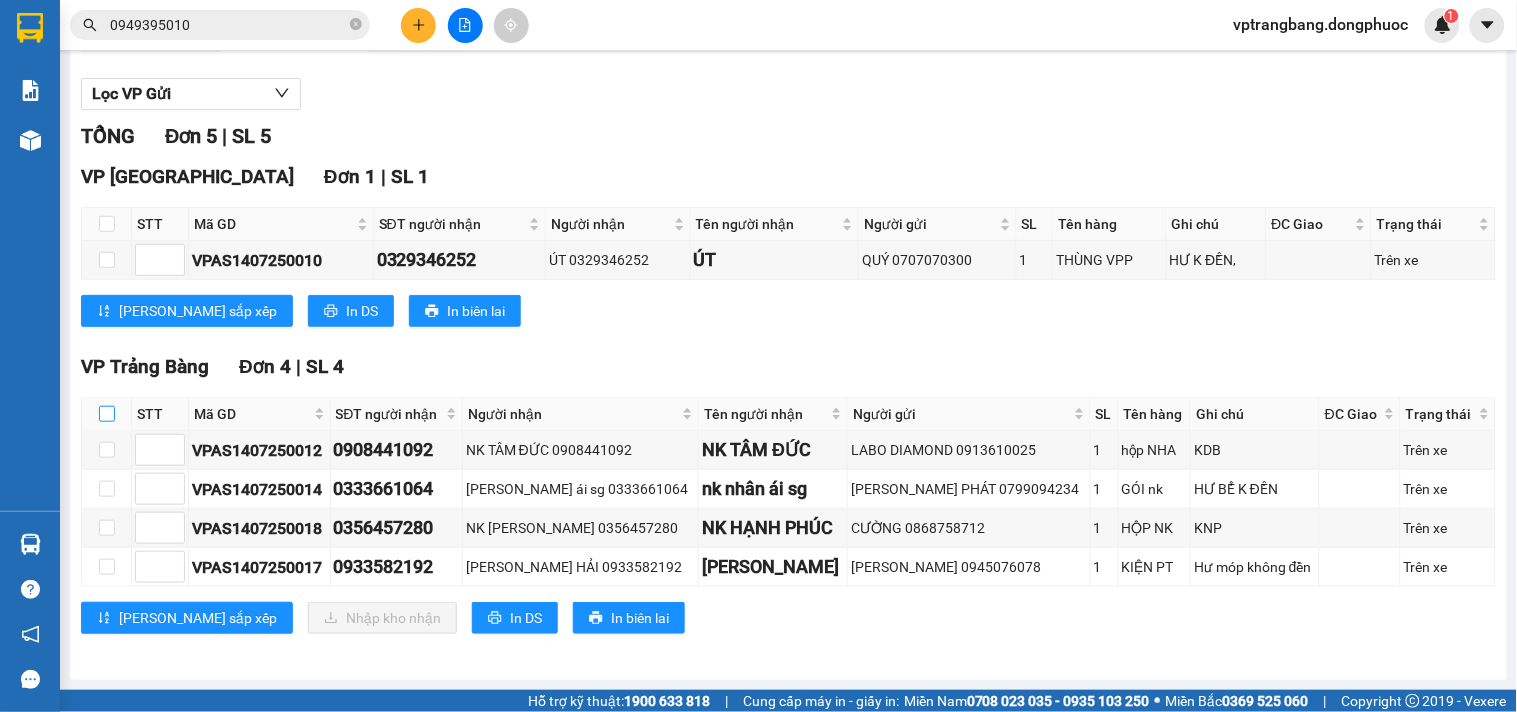 click at bounding box center (107, 414) 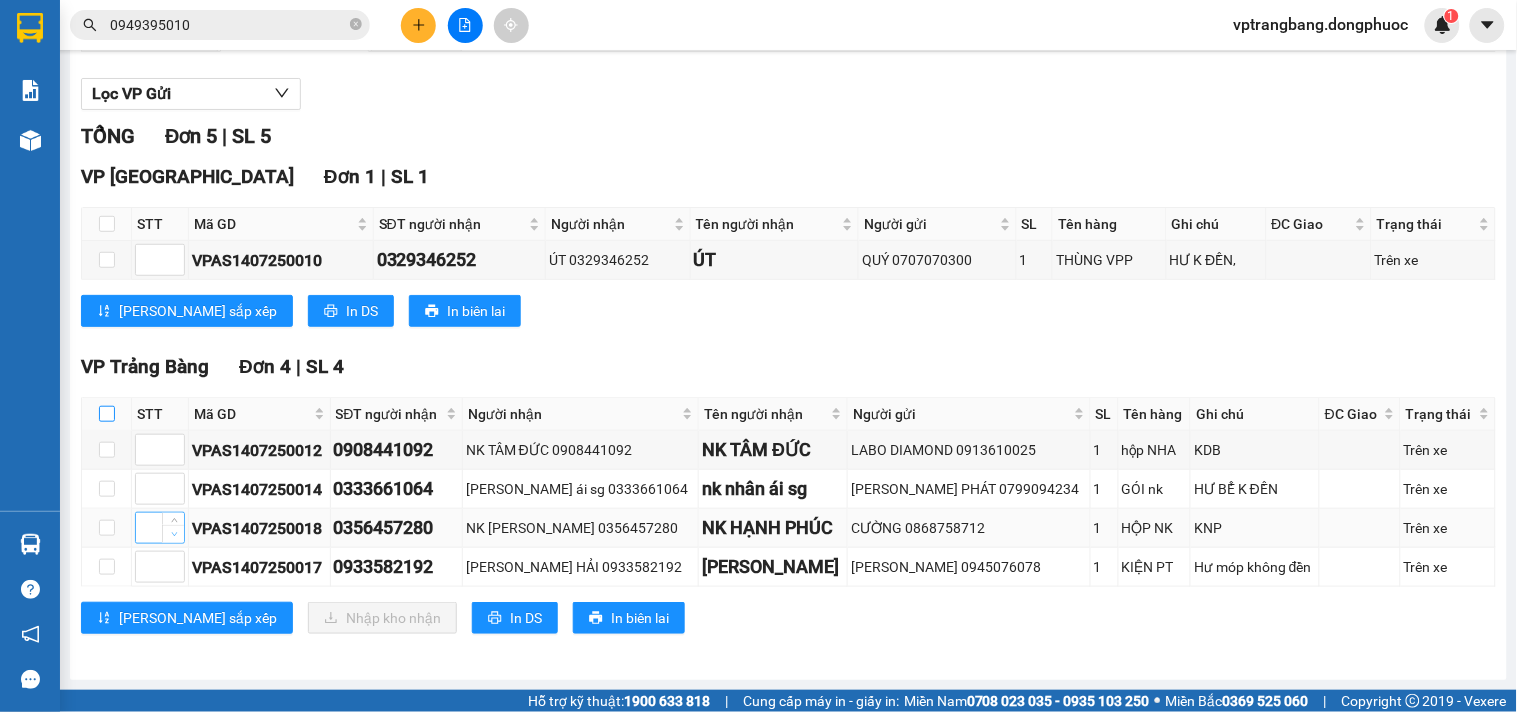 checkbox on "true" 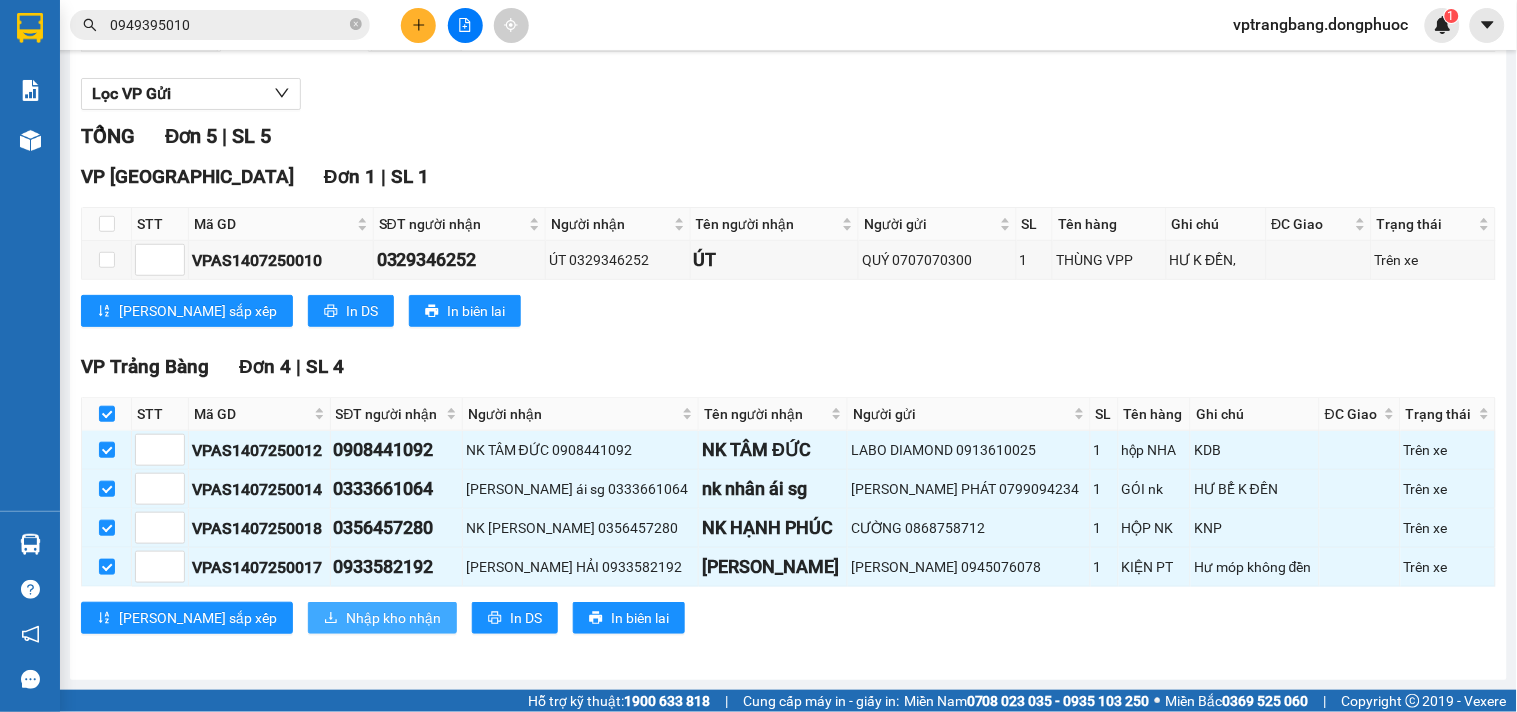 click on "Nhập kho nhận" at bounding box center (393, 618) 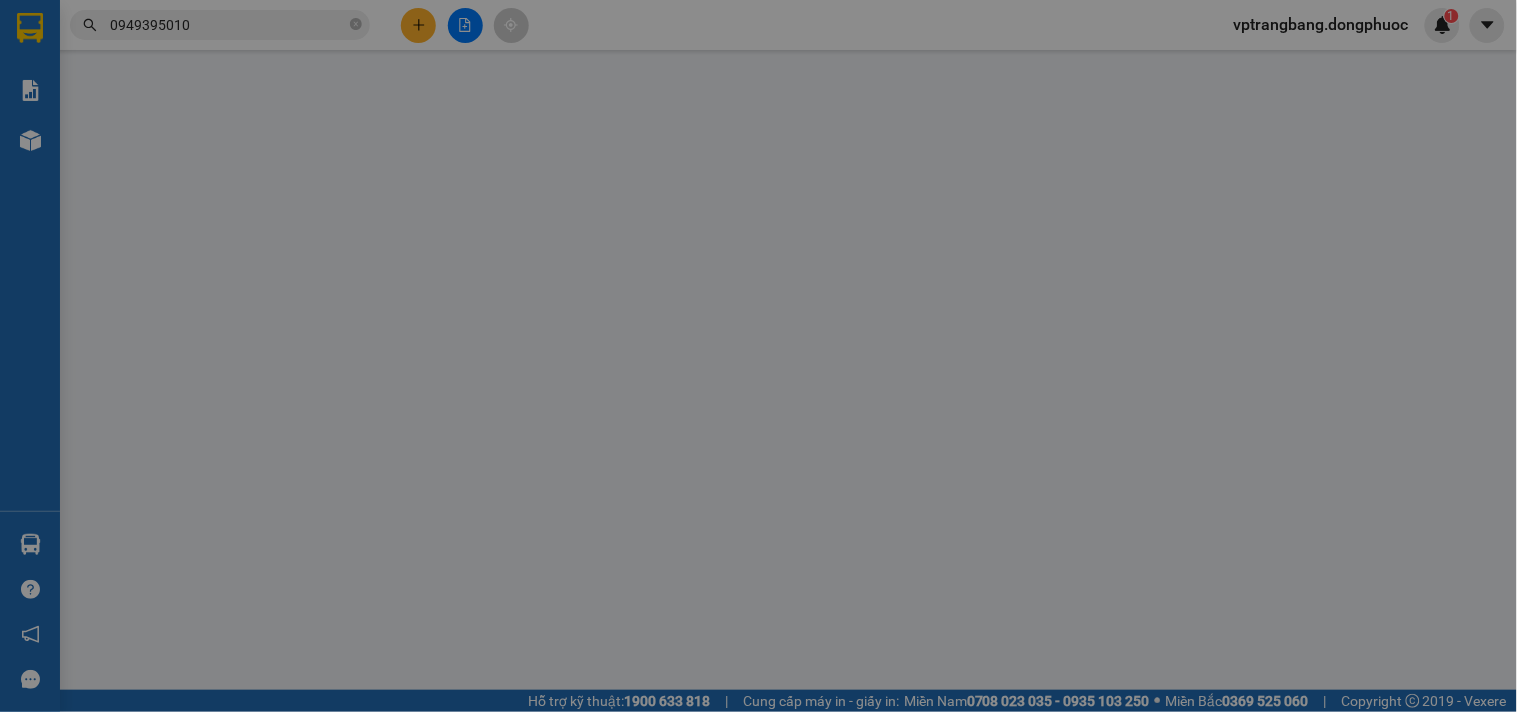 scroll, scrollTop: 0, scrollLeft: 0, axis: both 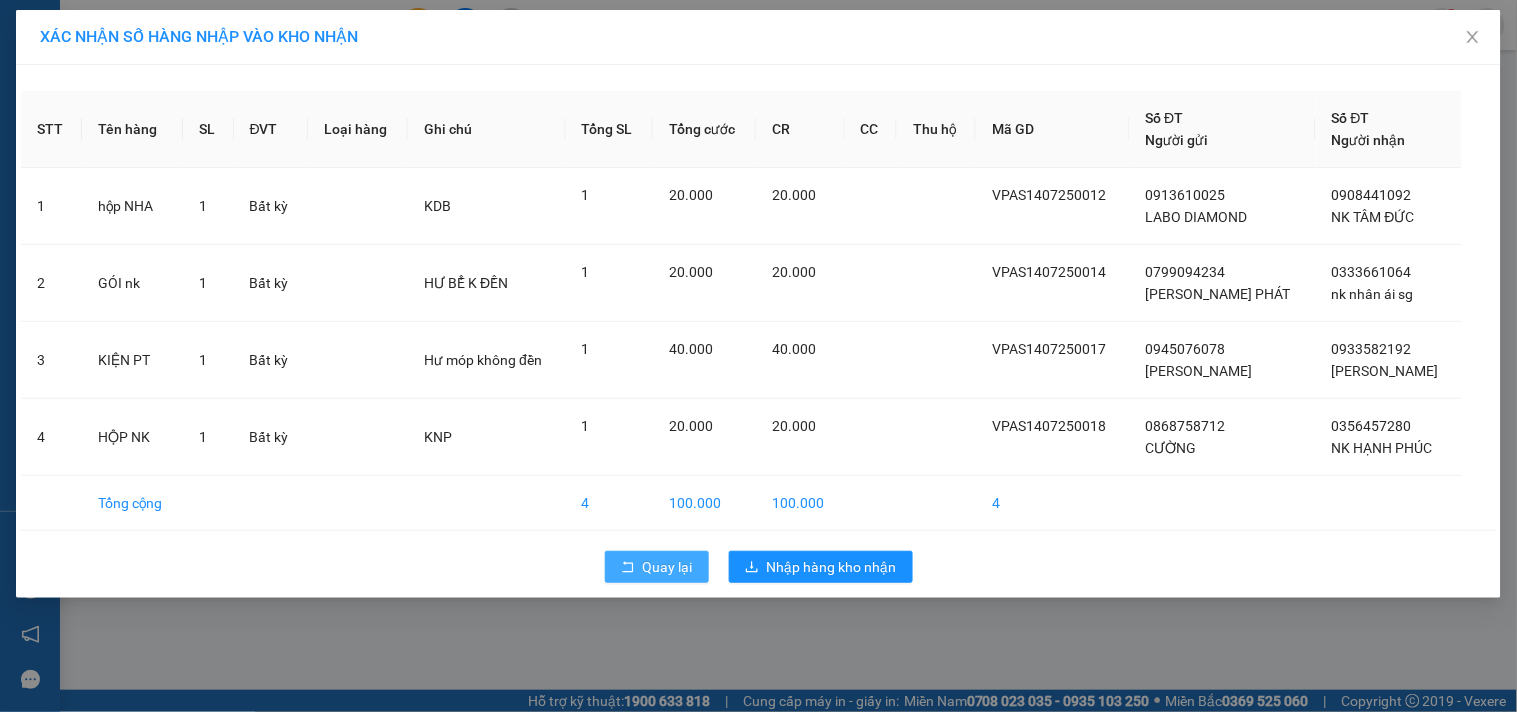 click on "Quay lại" at bounding box center [668, 567] 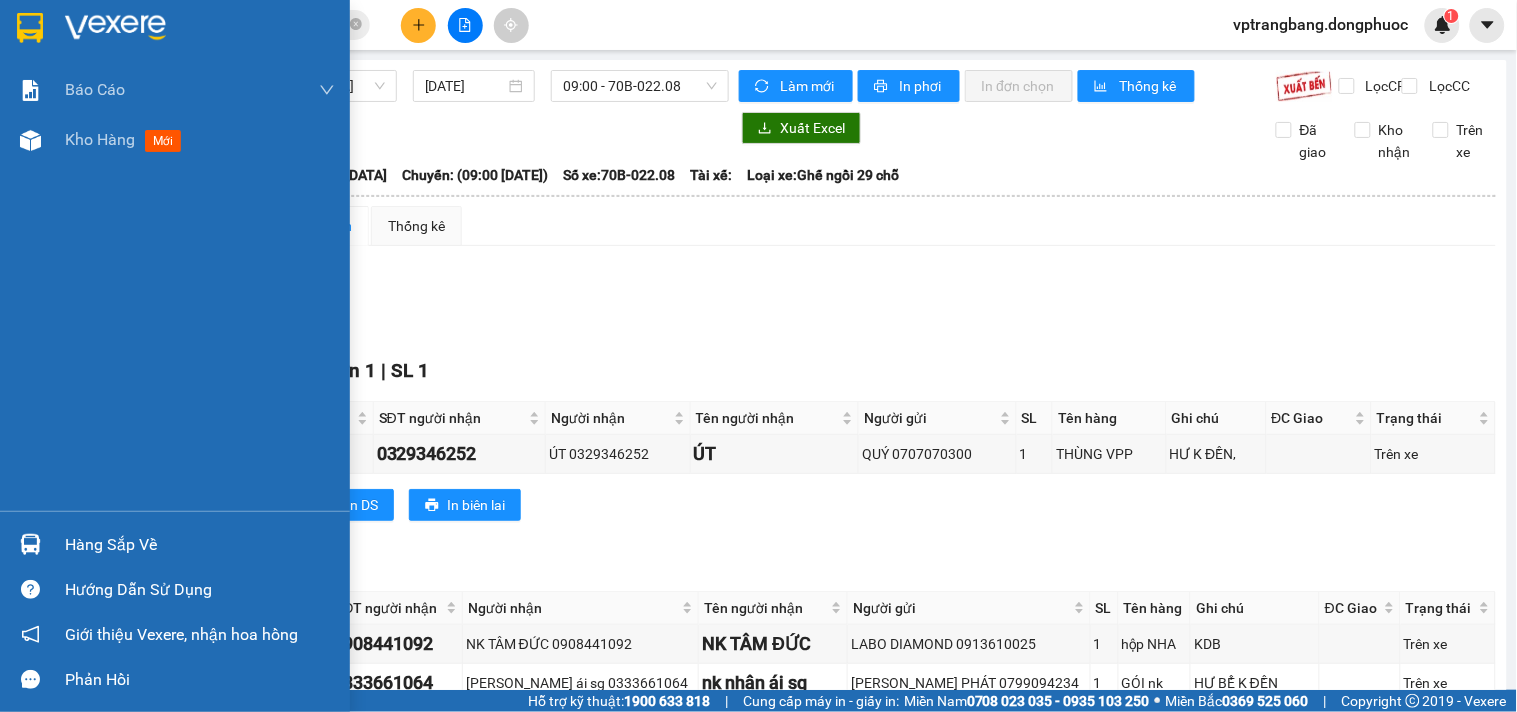 click on "Hàng sắp về" at bounding box center (200, 545) 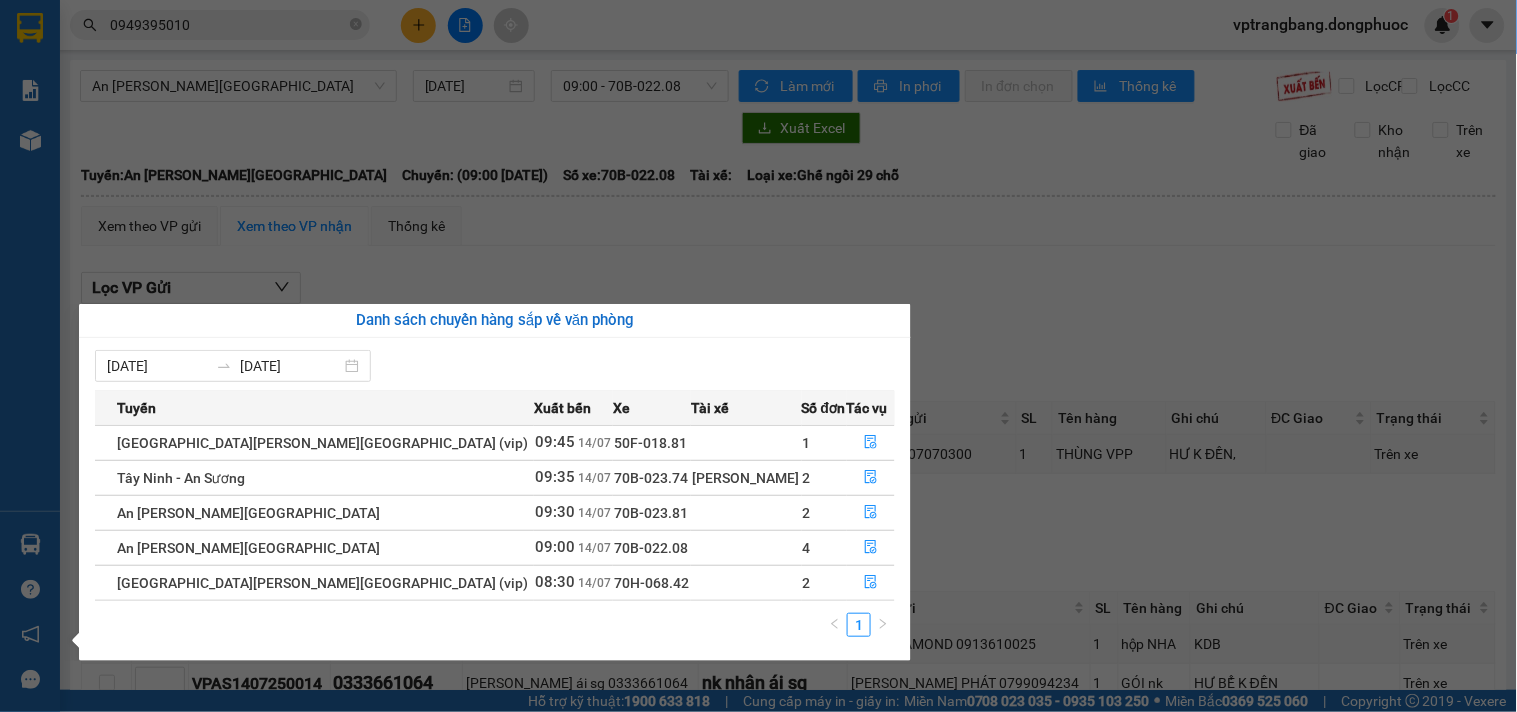 click on "Kết quả tìm kiếm ( 3 )  Bộ lọc  Mã ĐH Trạng thái Món hàng Tổng cước Chưa cước Nhãn Người gửi VP Gửi Người nhận VP Nhận VPTN1407250010 07:23 - 14/07 VP Nhận   70B-023.85 09:02 - 14/07 KIỆN CÂY SL:  3 130.000 0793415186 HẬU  VP Tây Ninh 0949395010 HÙNG VP Trảng Bàng VPTN1107250048 13:20 - 11/07 Đã giao   16:19 - 11/07 KIỆN CÂY SL:  1 40.000 0793415186 HẬU  VP Tây Ninh 0949395010 HÙNG VP Trảng Bàng VPCHV0406250035 15:09 - 04/06 Đã giao   17:14 - 04/06 1 THÙNG CÂY GIỐNG SL:  1 50.000 0793415186 HẬU VP CHV 0949395010 HÙNG VP Trảng Bàng Giao DĐ: - 1 0949395010 vptrangbang.dongphuoc 1     Báo cáo Mẫu 1: Báo cáo dòng tiền theo nhân viên Mẫu 1: Báo cáo dòng tiền theo nhân viên (VP) Mẫu 2: Doanh số tạo đơn theo Văn phòng, nhân viên - Trạm     Kho hàng mới Hàng sắp về Hướng dẫn sử dụng Giới thiệu Vexere, nhận hoa hồng Phản hồi Phần mềm hỗ trợ bạn tốt chứ? 14/07/2025" at bounding box center (758, 356) 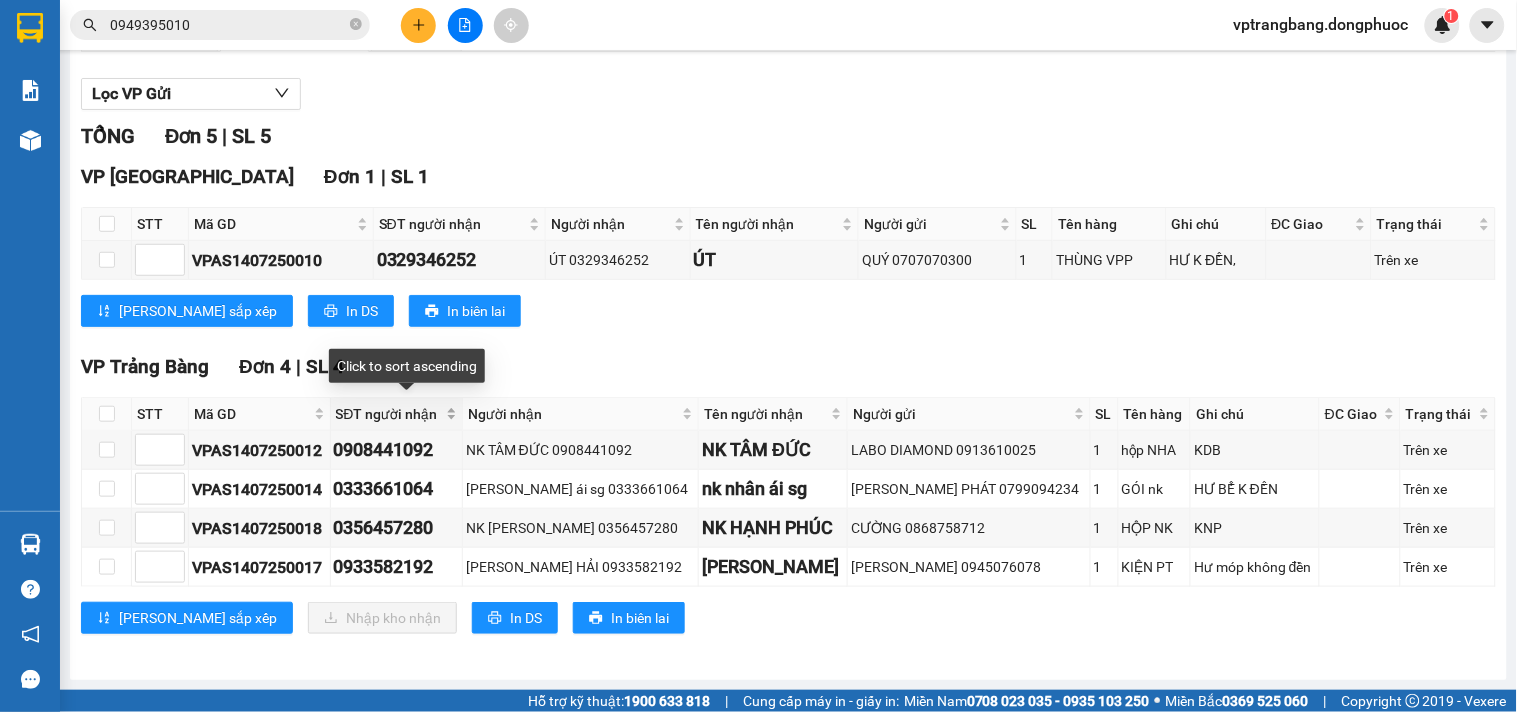 scroll, scrollTop: 0, scrollLeft: 0, axis: both 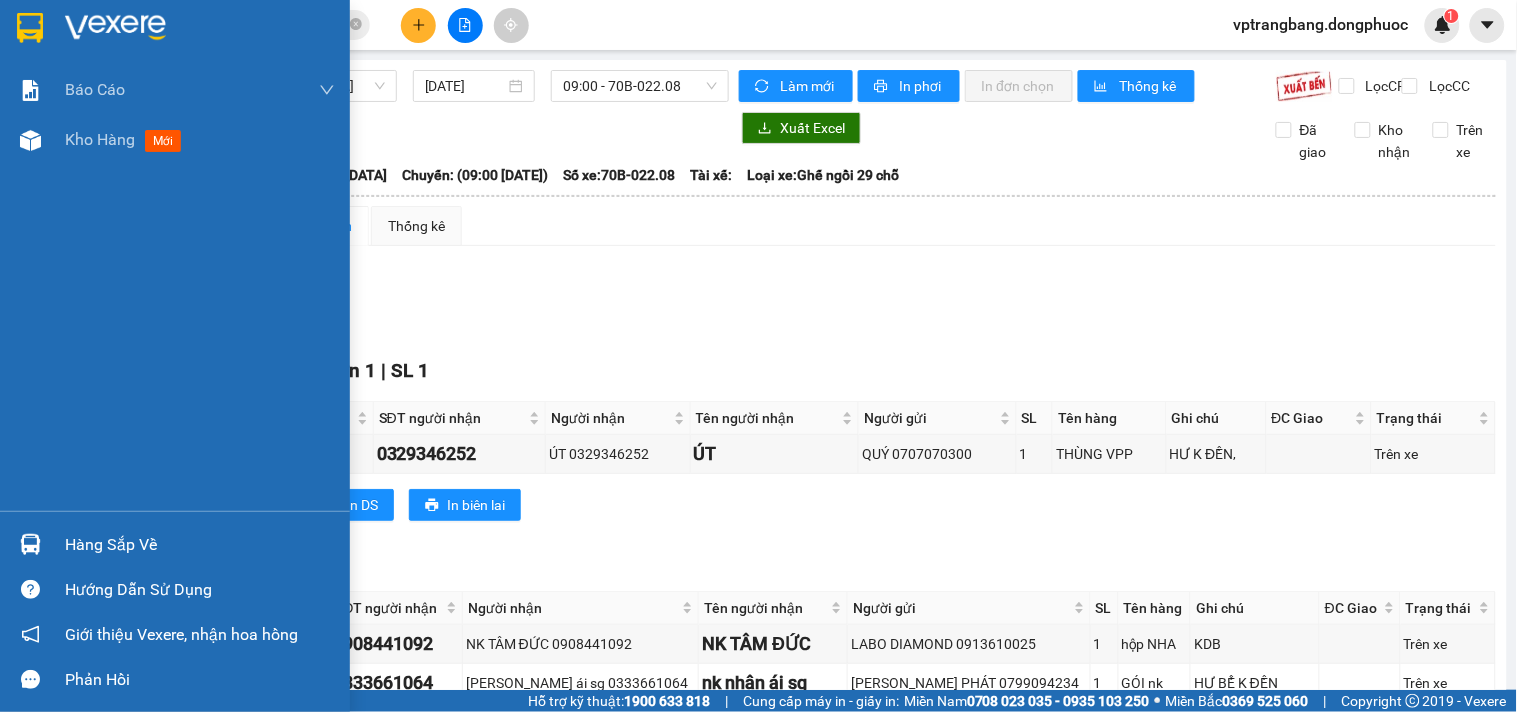 click on "Hàng sắp về" at bounding box center [200, 545] 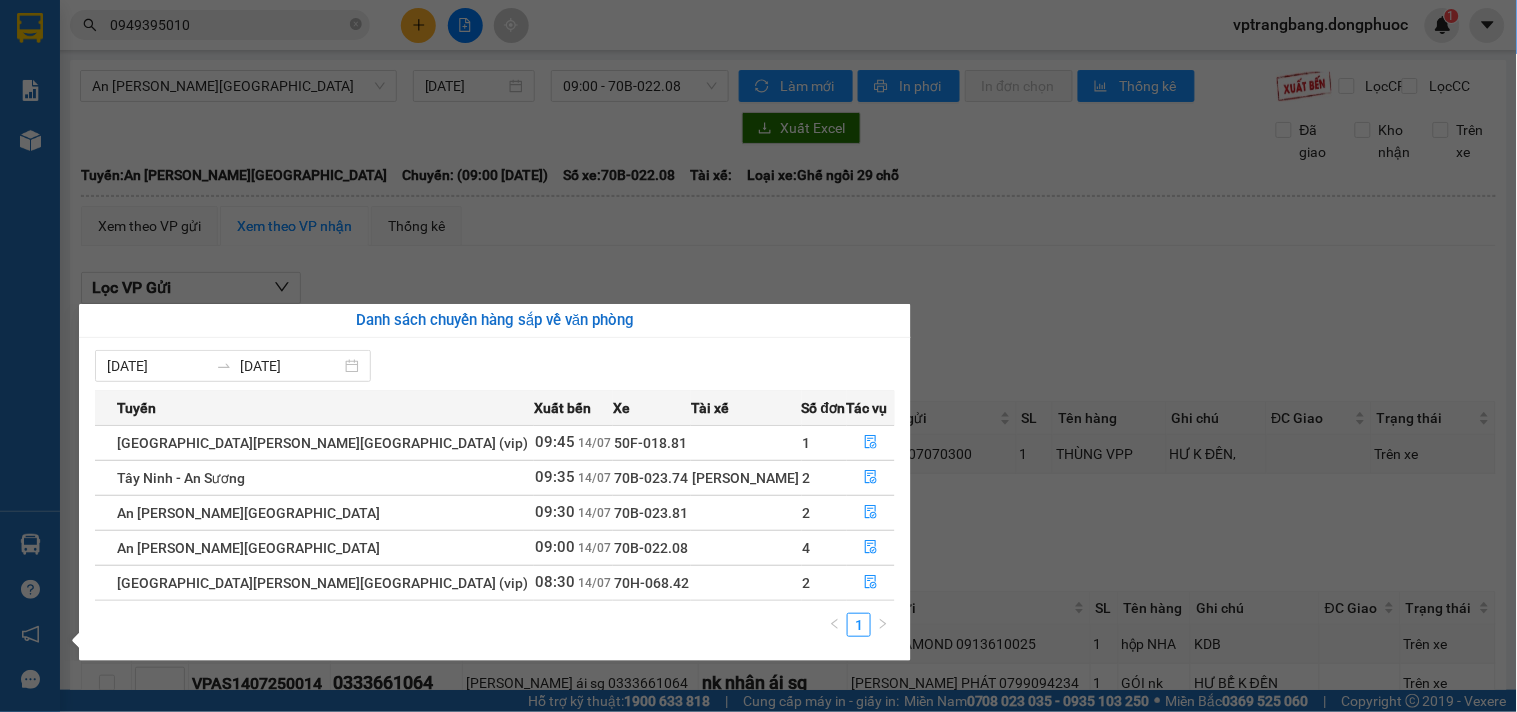 drag, startPoint x: 948, startPoint y: 328, endPoint x: 288, endPoint y: 238, distance: 666.1081 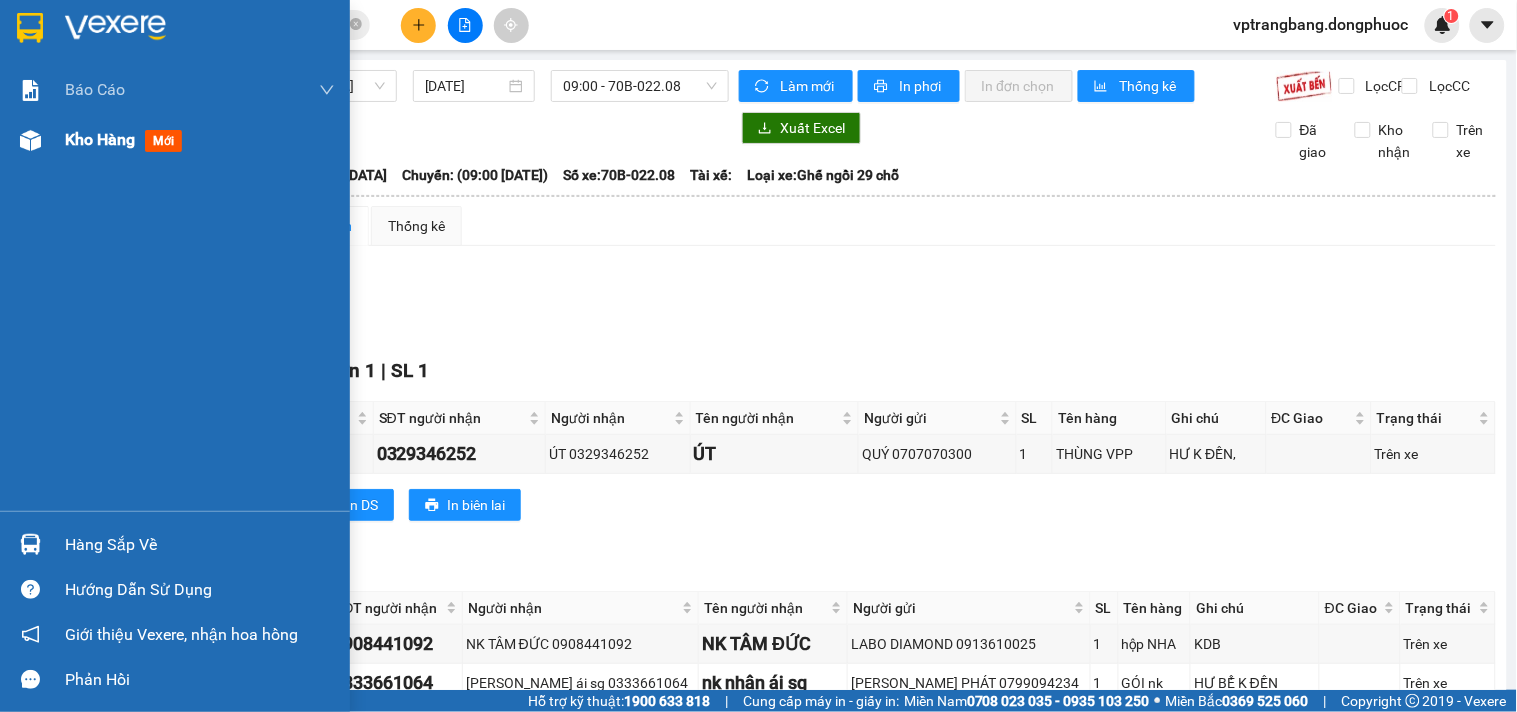 click on "Kho hàng" at bounding box center (100, 139) 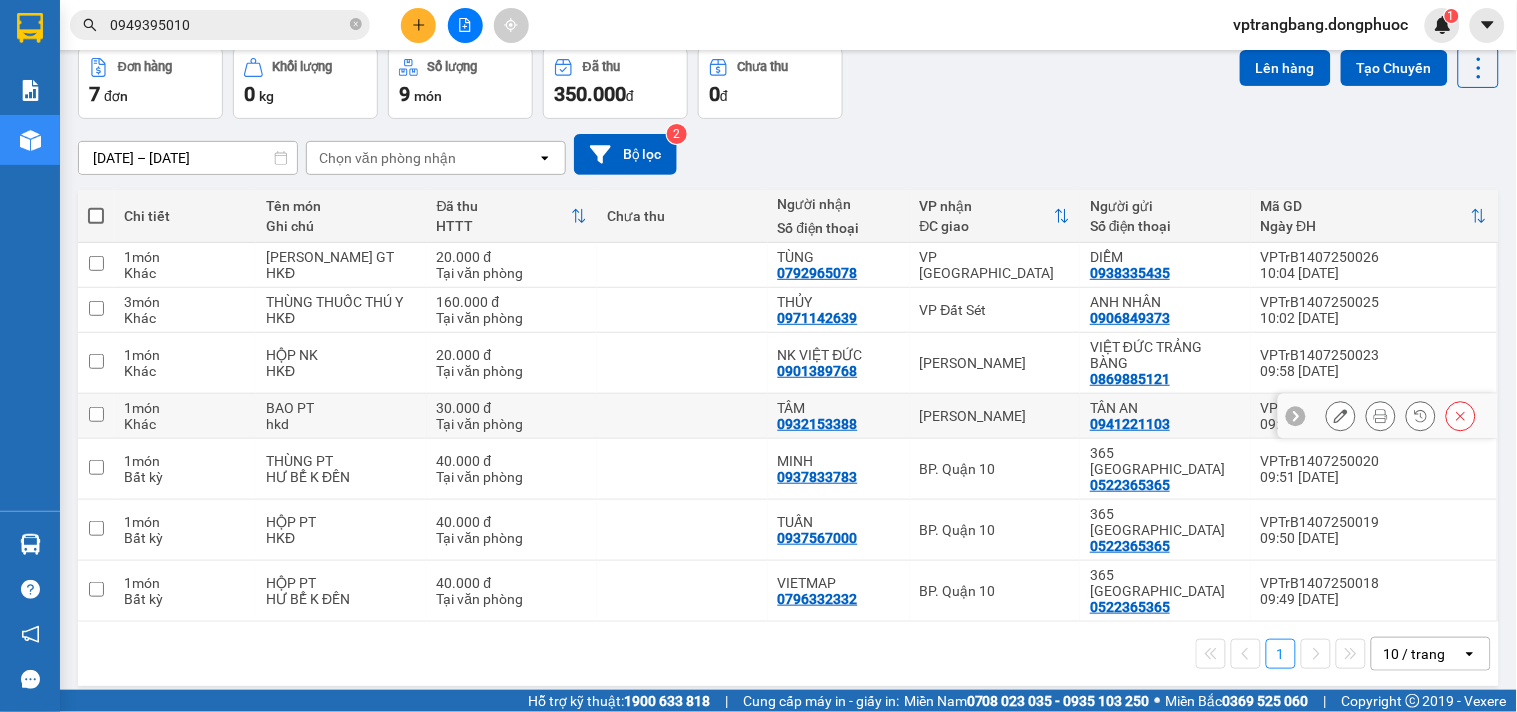 scroll, scrollTop: 0, scrollLeft: 0, axis: both 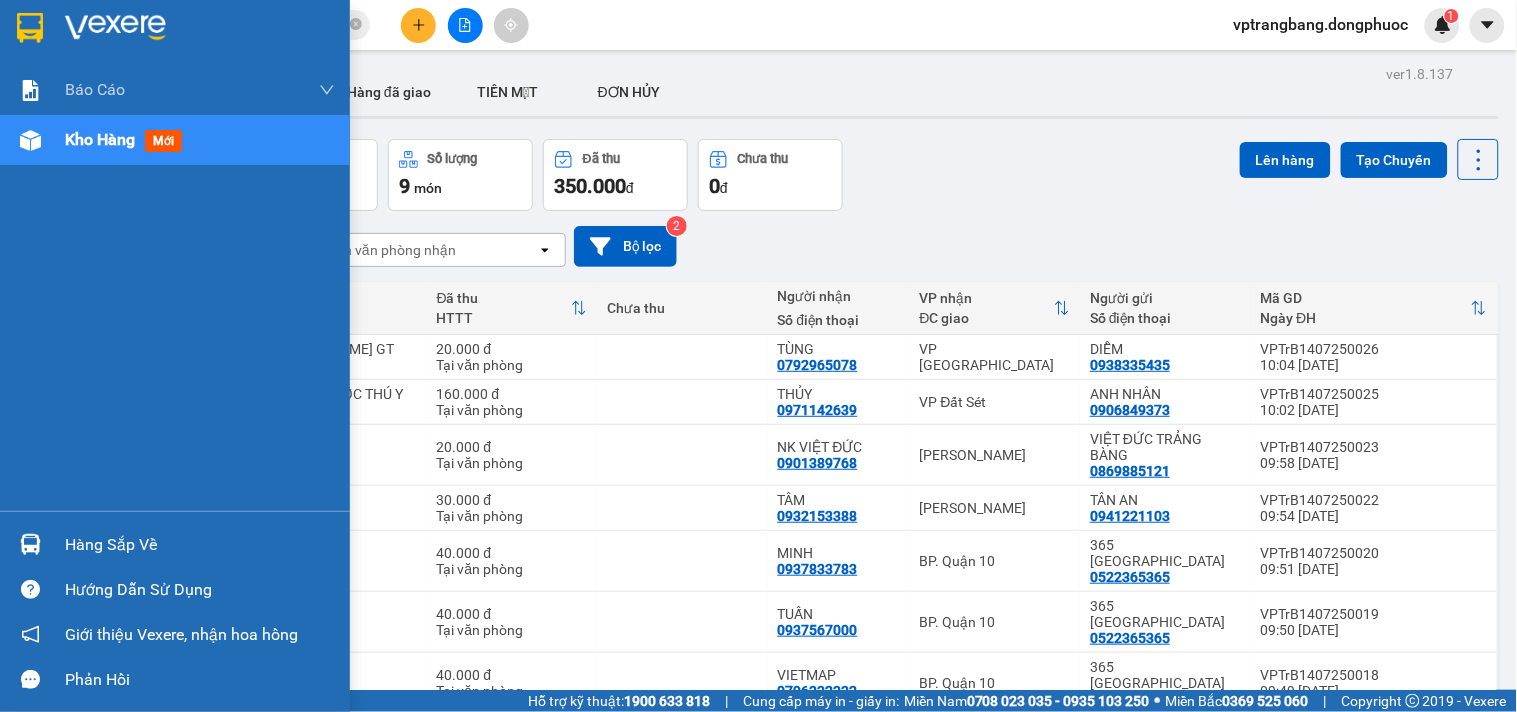 click on "Hàng sắp về" at bounding box center [175, 544] 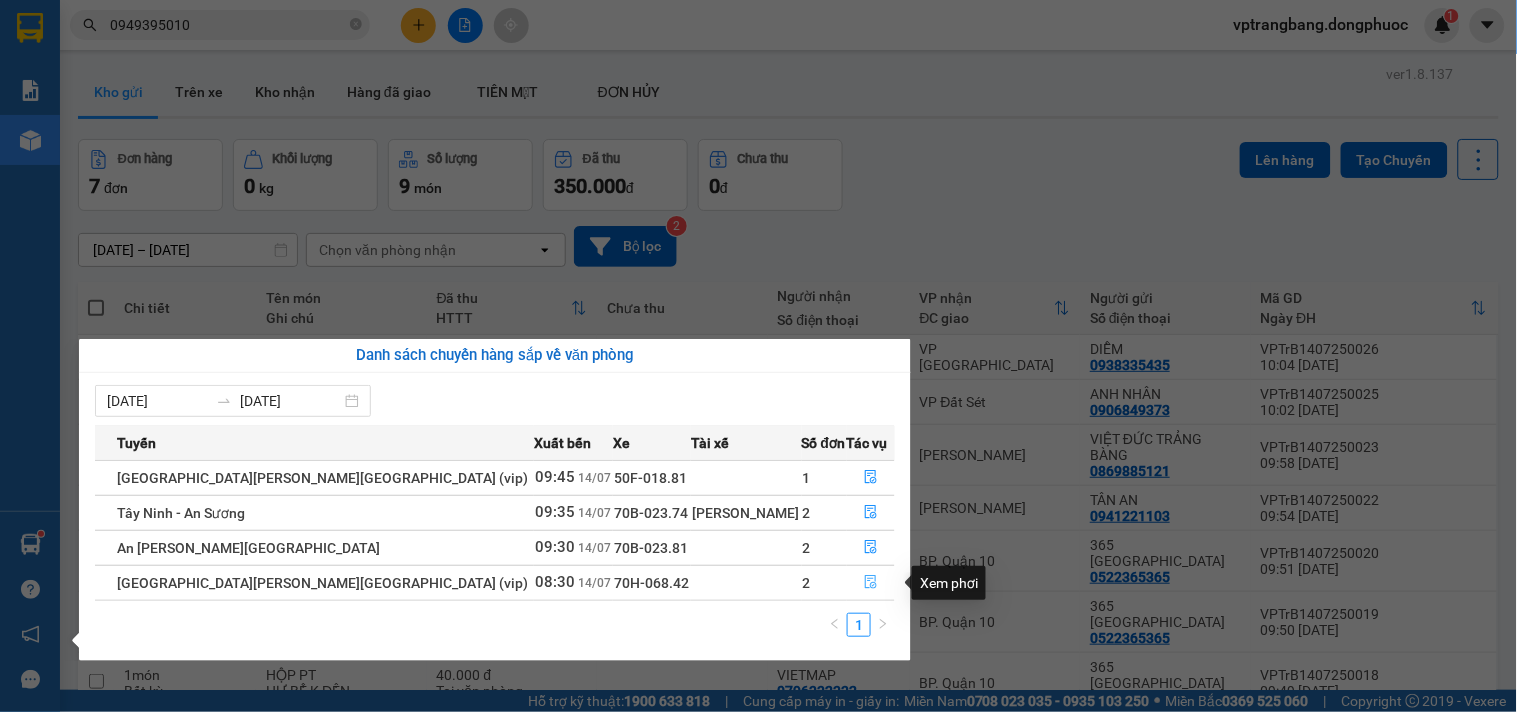 click 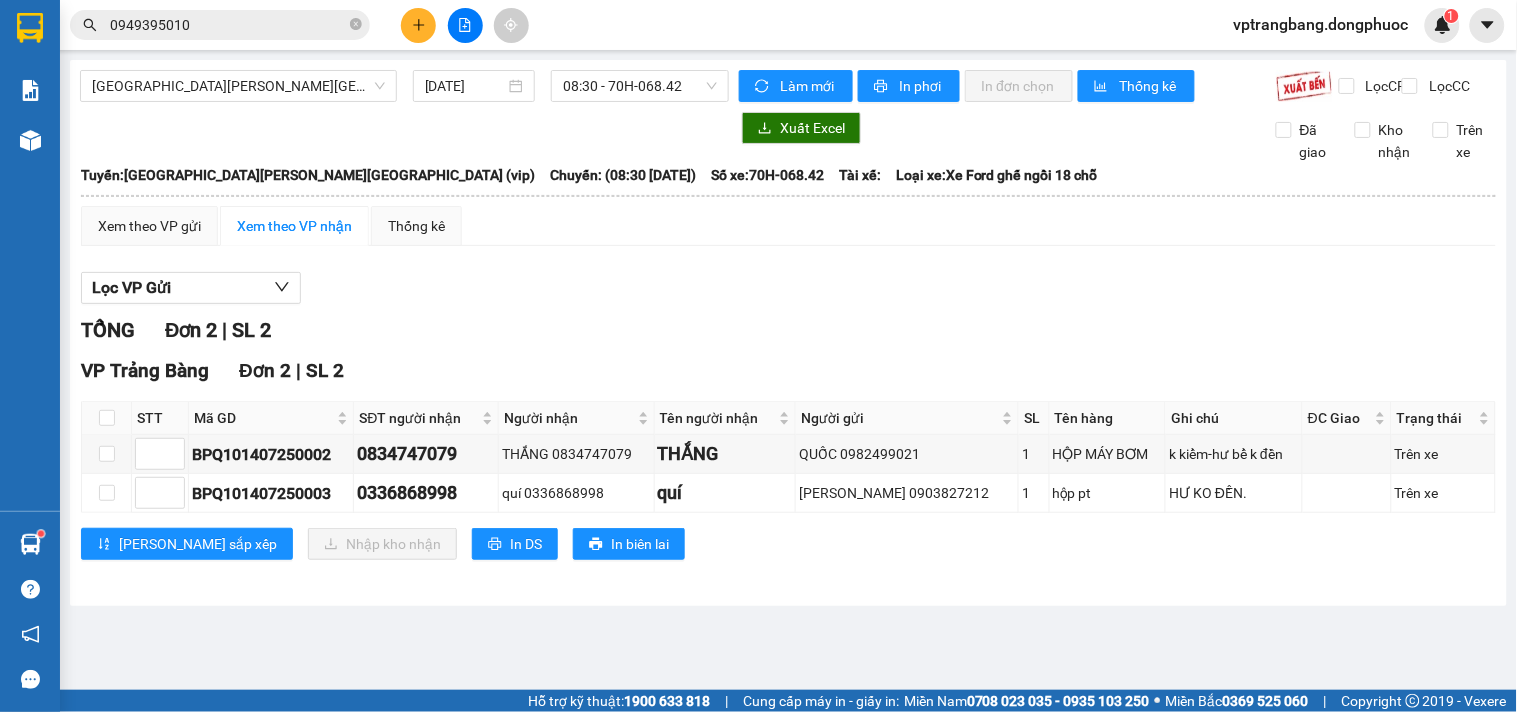 click on "0949395010" at bounding box center (228, 25) 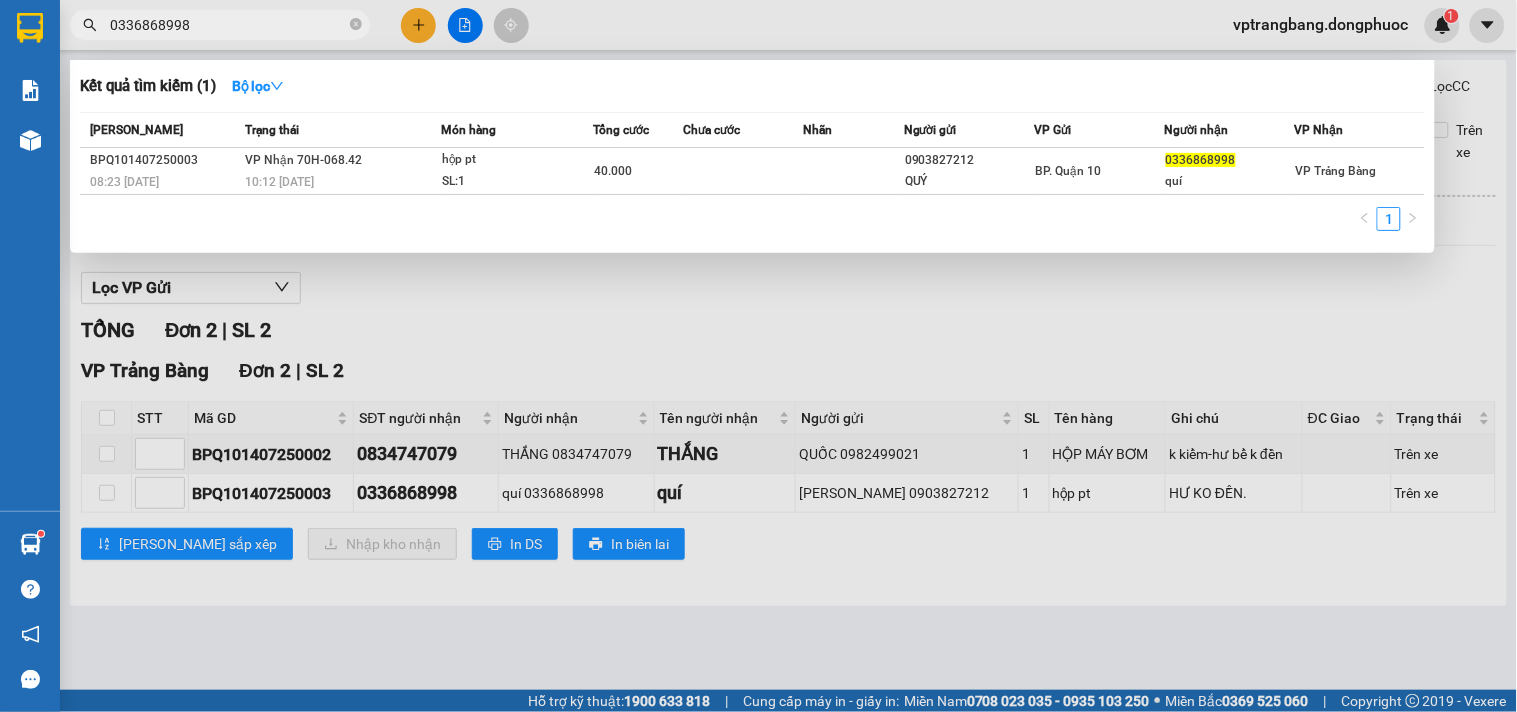 type on "0336868998" 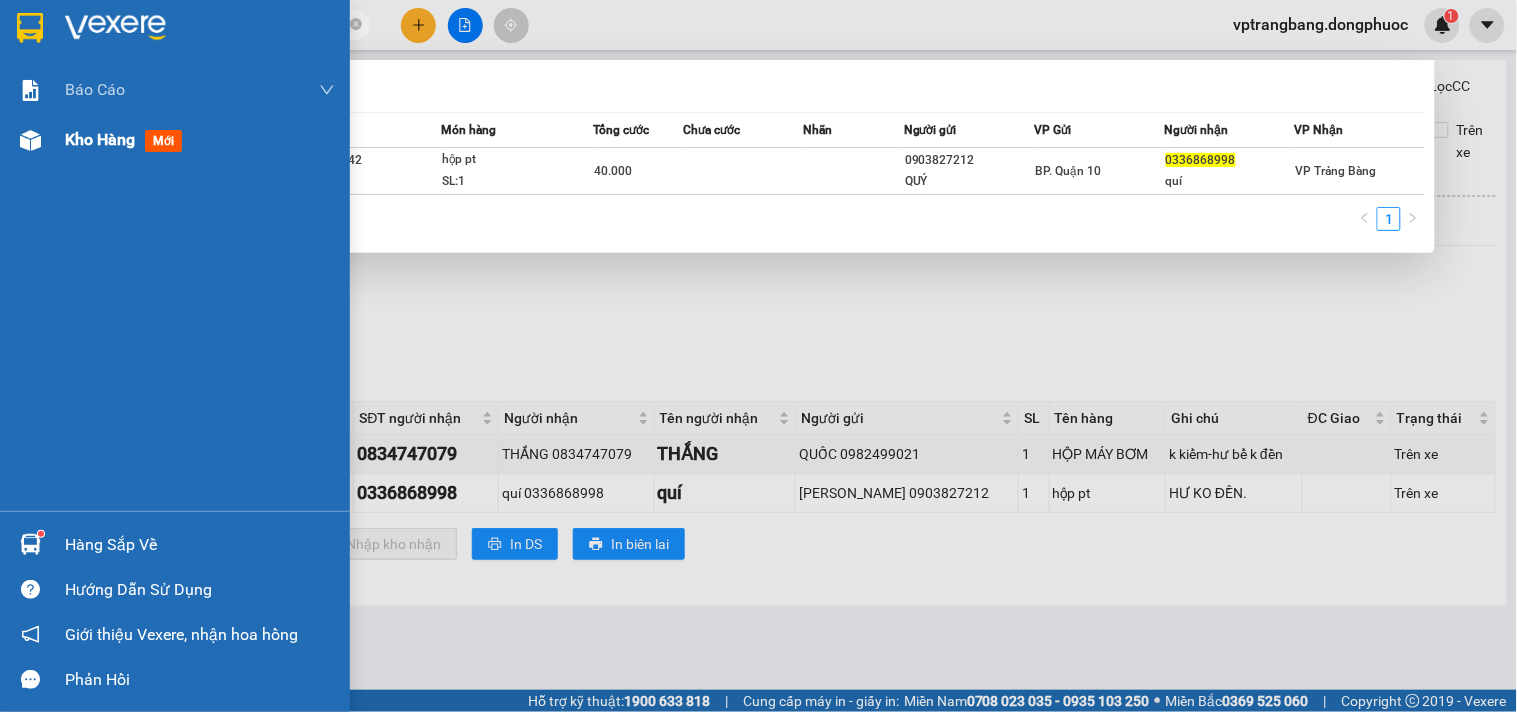 click on "Kho hàng mới" at bounding box center [175, 140] 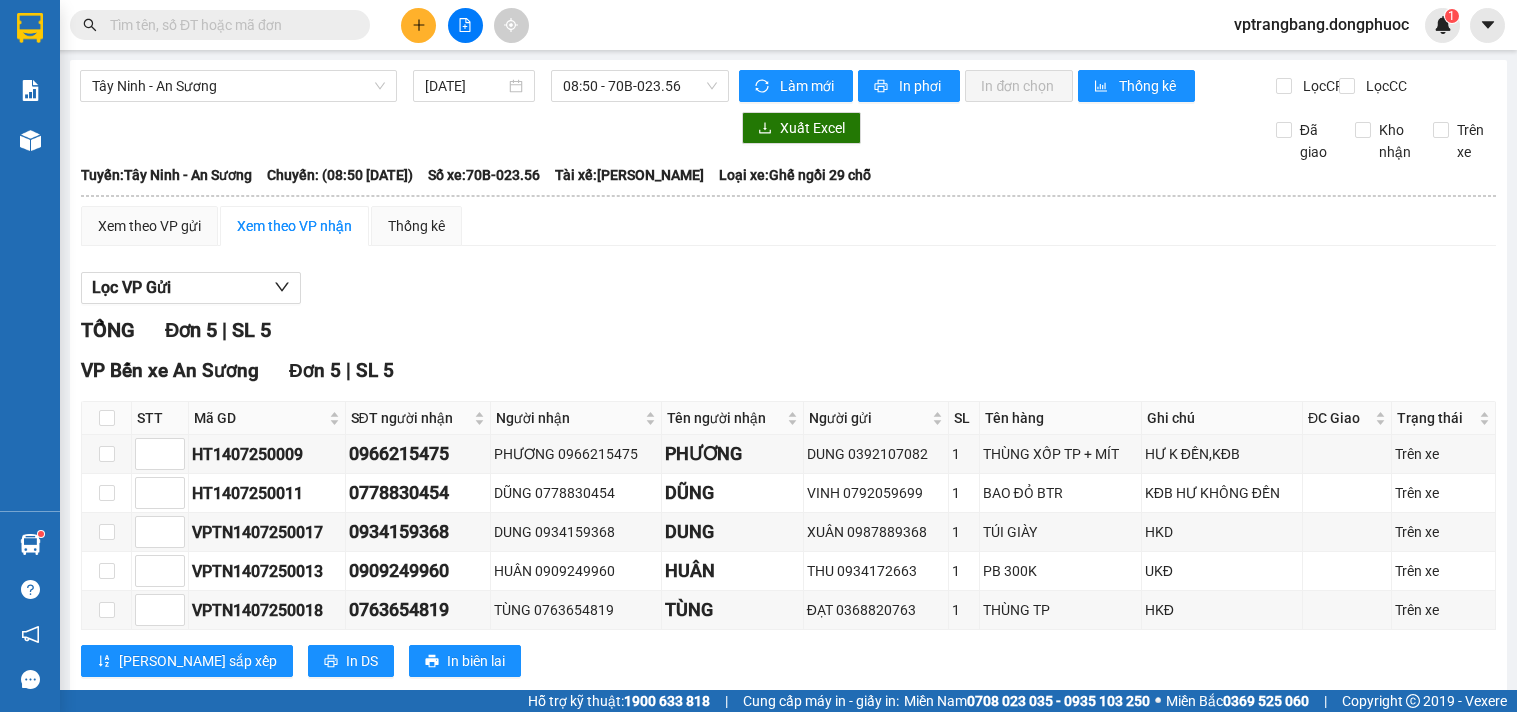scroll, scrollTop: 0, scrollLeft: 0, axis: both 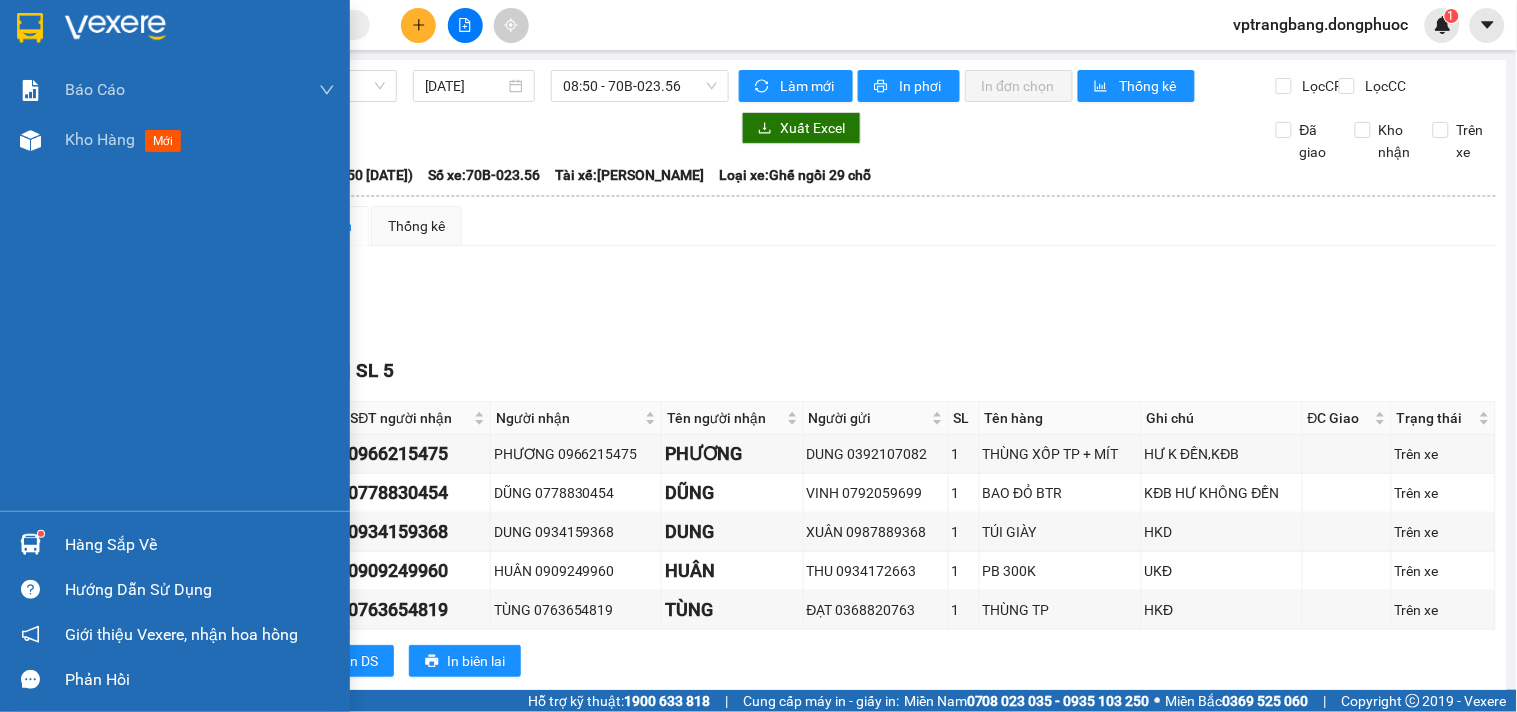click on "Hàng sắp về" at bounding box center (200, 545) 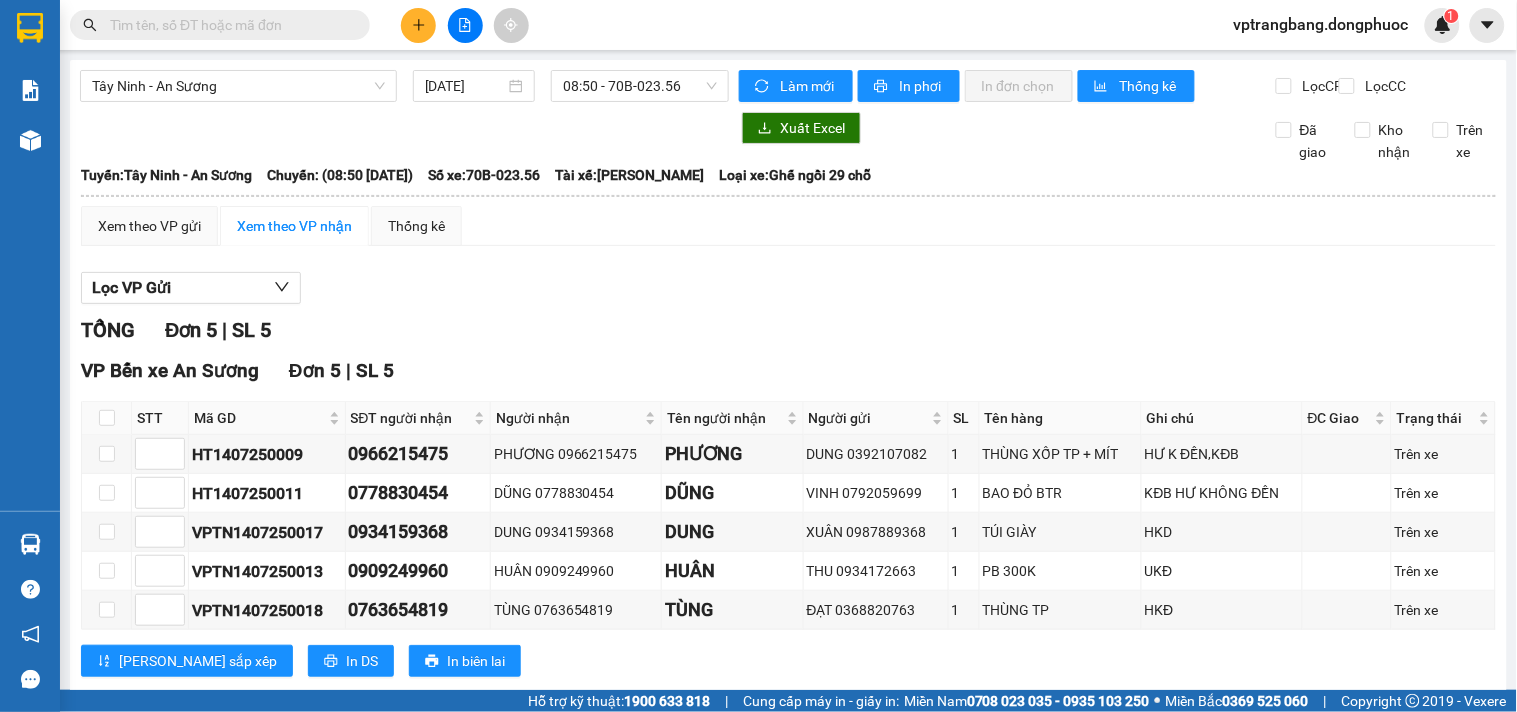 click on "Kết quả tìm kiếm ( 0 )  Bộ lọc  No Data vptrangbang.dongphuoc 1     Báo cáo Mẫu 1: Báo cáo dòng tiền theo nhân viên Mẫu 1: Báo cáo dòng tiền theo nhân viên (VP) Mẫu 2: Doanh số tạo đơn theo Văn phòng, nhân viên - Trạm     Kho hàng mới Hàng sắp về Hướng dẫn sử dụng Giới thiệu Vexere, nhận hoa hồng Phản hồi Phần mềm hỗ trợ bạn tốt chứ? Tây Ninh - An Sương 14/07/2025 08:50     - 70B-023.56  Làm mới In phơi In đơn chọn Thống kê Lọc  CR Lọc  CC Xuất Excel Đã giao Kho nhận Trên xe Đồng Phước   19001152   Bến xe Tây Ninh, 01 Võ Văn Truyện, KP 1, Phường 2 09:56 - 14/07/2025 Tuyến:  Tây Ninh - An Sương Chuyến:   (08:50 - 14/07/2025) Tài xế:  Quảng Văn Phú   Số xe:  70B-023.56 Loại xe:  Ghế ngồi 29 chỗ Tuyến:  Tây Ninh - An Sương Chuyến:   (08:50 - 14/07/2025) Số xe:  70B-023.56 Tài xế:  Quảng Văn Phú Loại xe:  Ghế ngồi 29 chỗ Xem theo VP gửi" at bounding box center [758, 356] 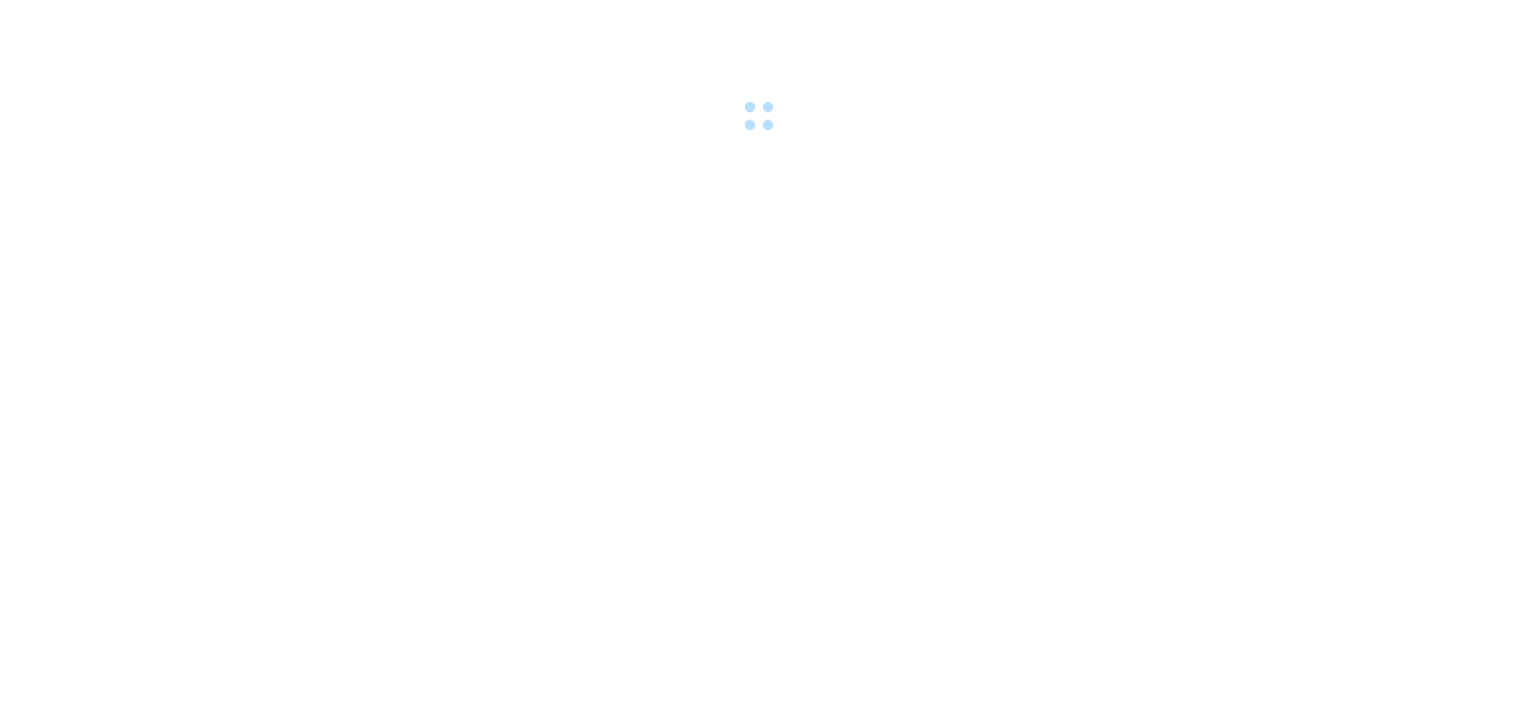 scroll, scrollTop: 0, scrollLeft: 0, axis: both 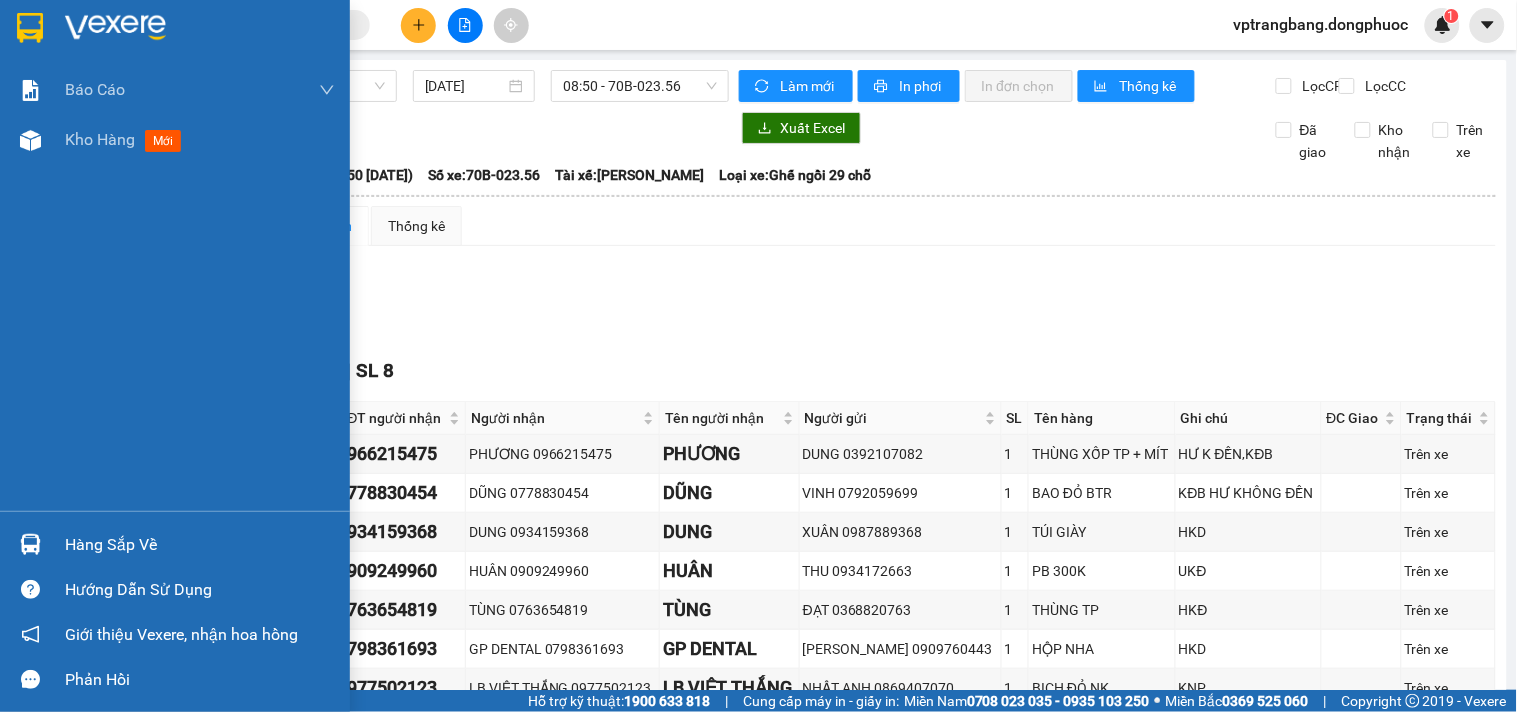 drag, startPoint x: 70, startPoint y: 538, endPoint x: 248, endPoint y: 538, distance: 178 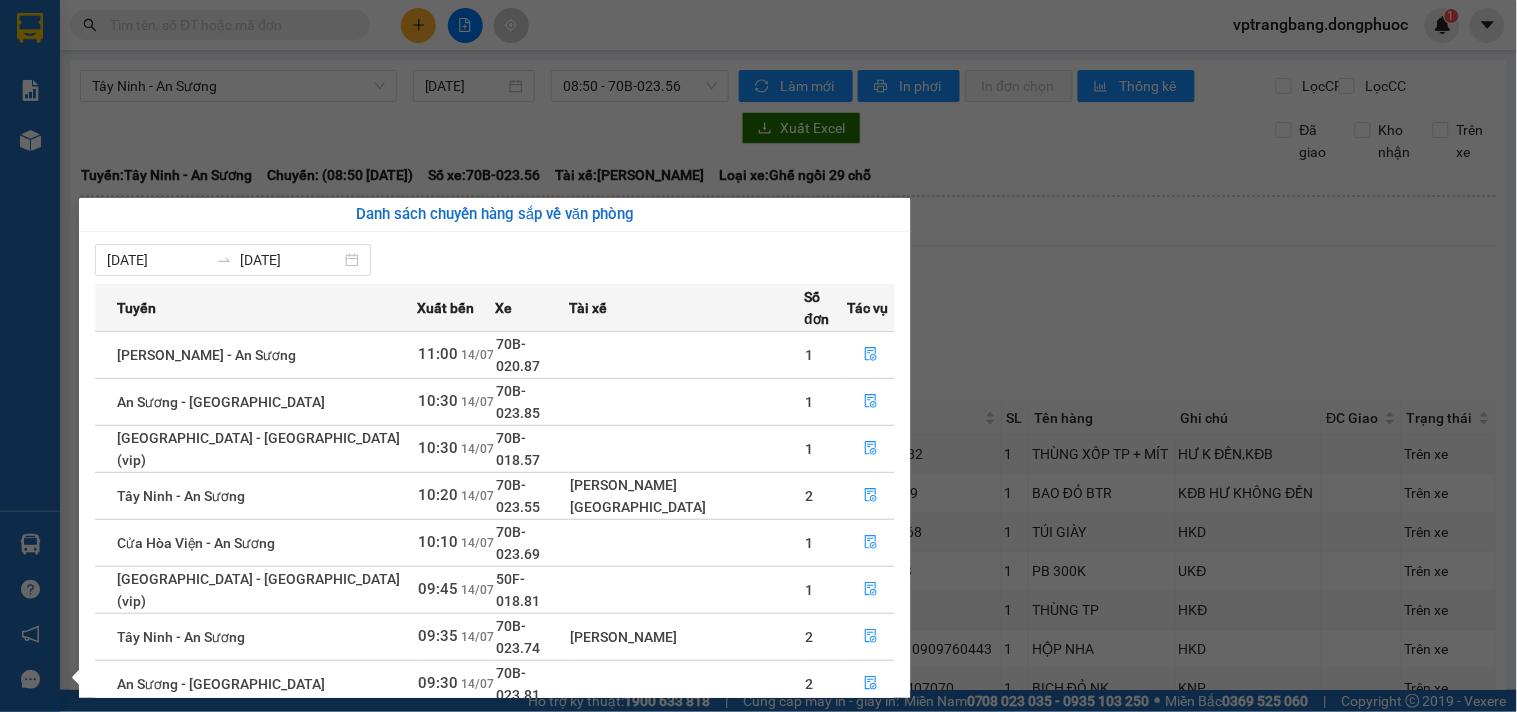 drag, startPoint x: 1050, startPoint y: 290, endPoint x: 567, endPoint y: 114, distance: 514.06714 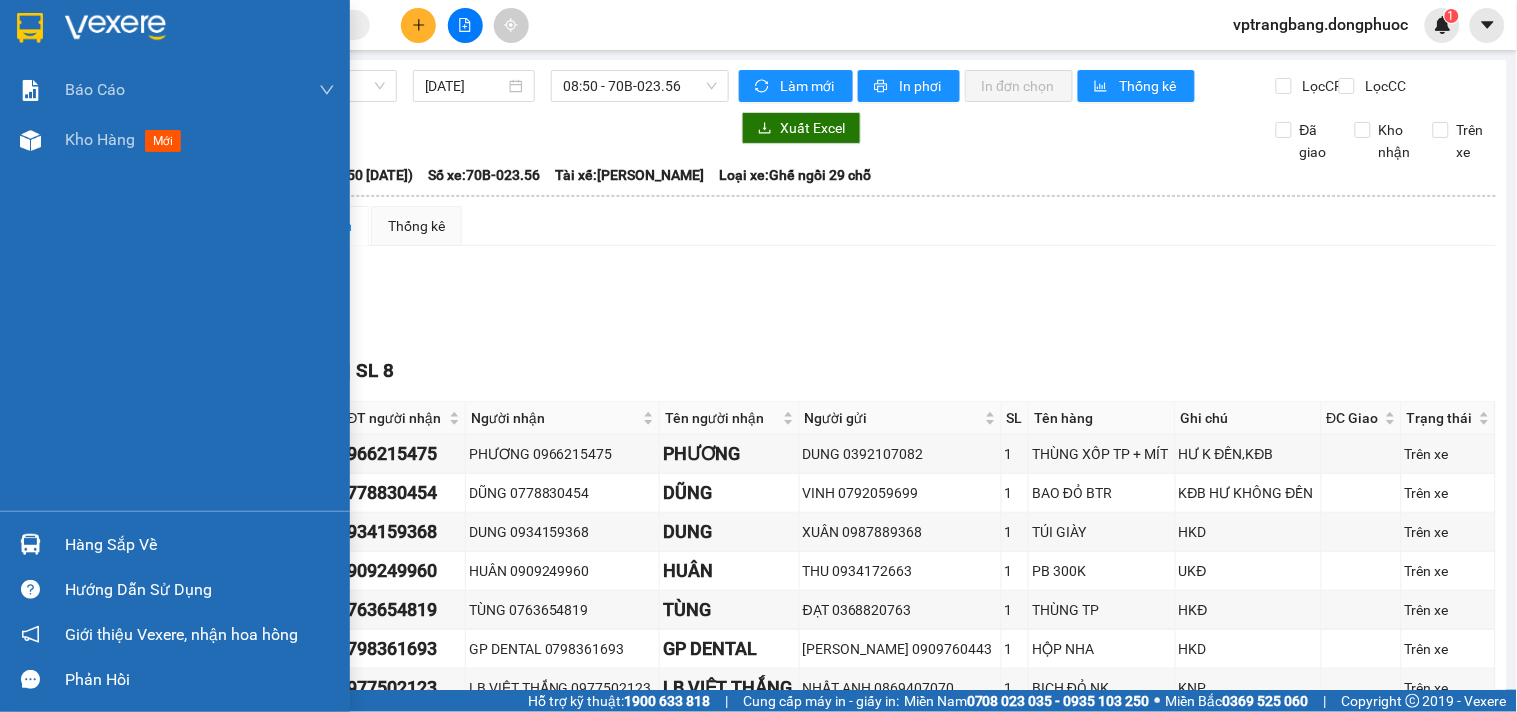 click on "Hàng sắp về" at bounding box center (175, 544) 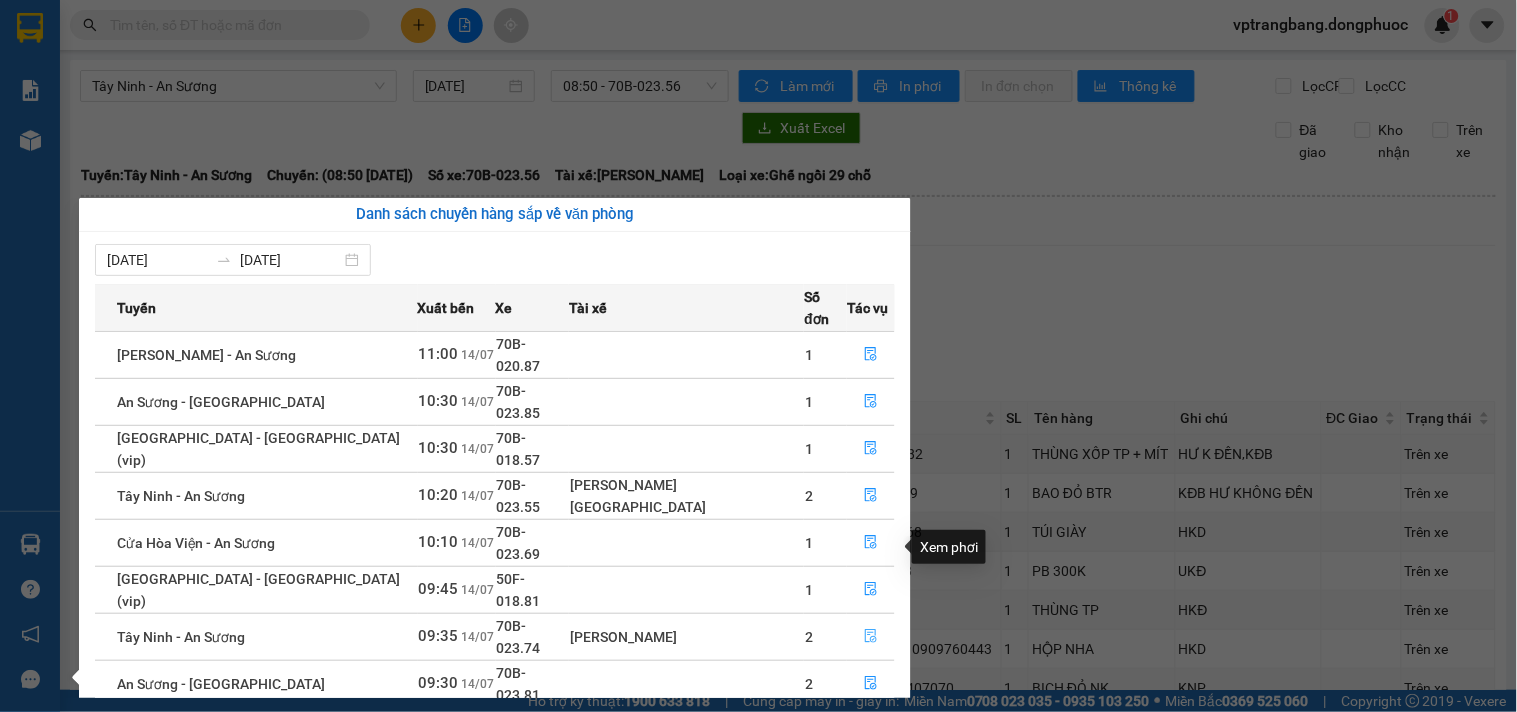 click 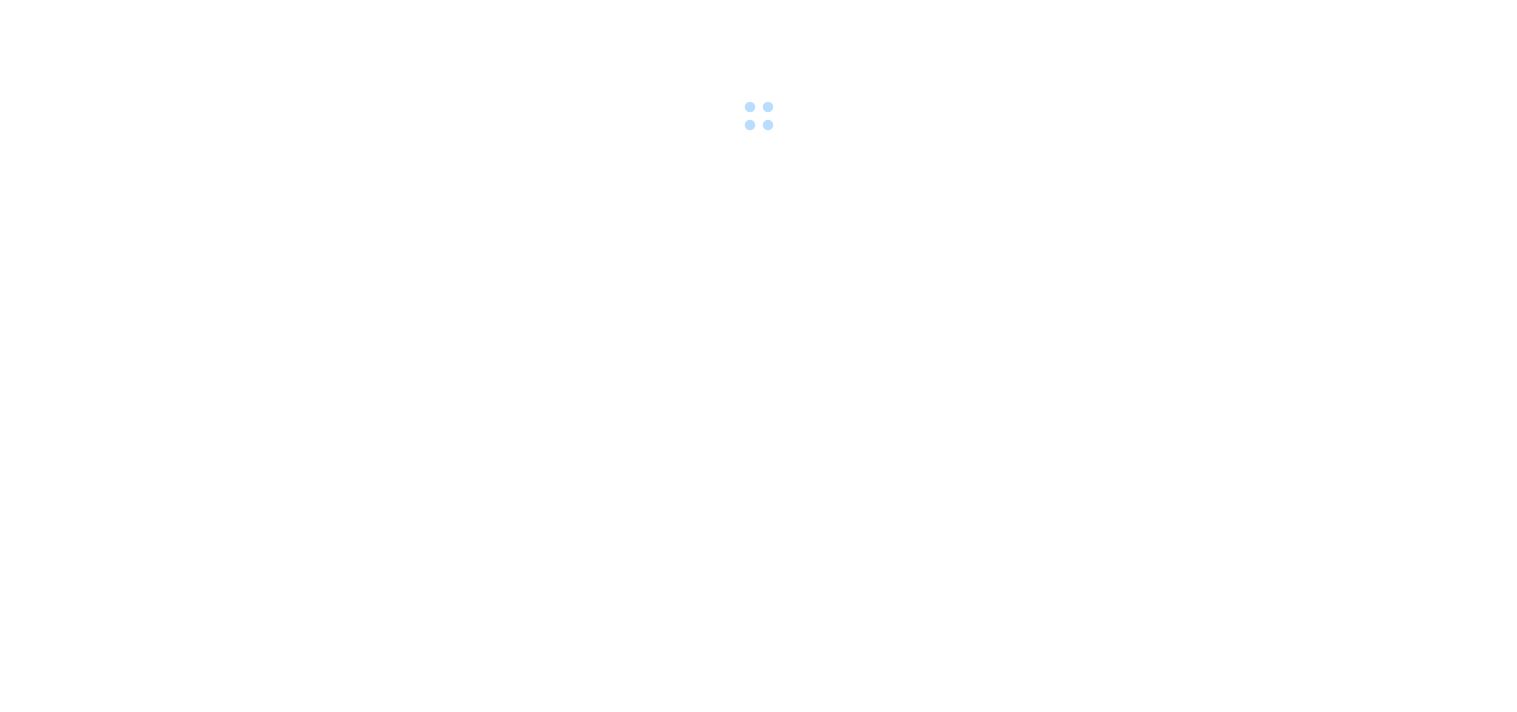 scroll, scrollTop: 0, scrollLeft: 0, axis: both 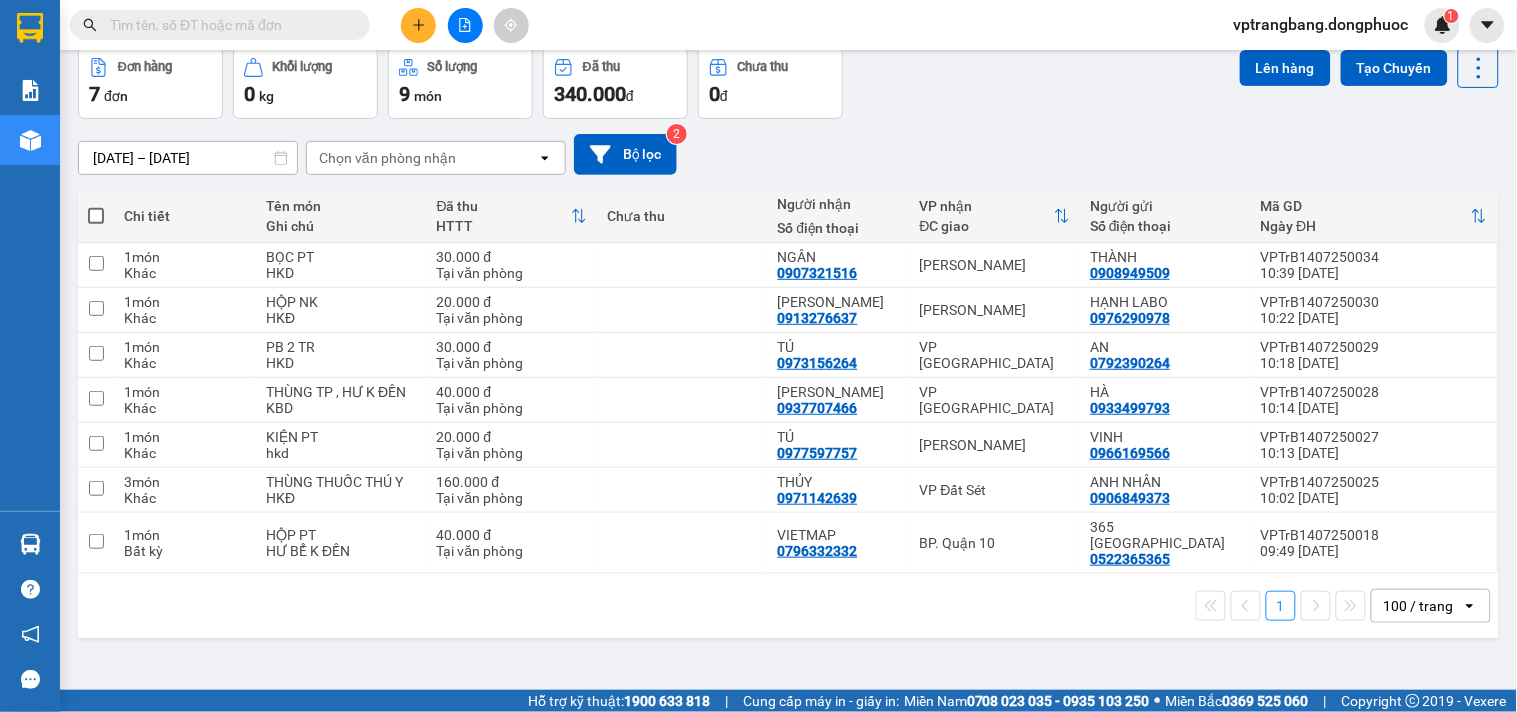 click on "ver  1.8.137 Kho gửi Trên xe Kho nhận Hàng đã giao TIỀN MẶT  ĐƠN HỦY Đơn hàng 7 đơn Khối lượng 0 kg Số lượng 9 món Đã thu 340.000  đ Chưa thu 0  đ Lên hàng Tạo Chuyến [DATE] – [DATE] Press the down arrow key to interact with the calendar and select a date. Press the escape button to close the calendar. Selected date range is from [DATE] to [DATE]. Chọn văn phòng nhận open Bộ lọc 2 Chi tiết Tên món Ghi chú Đã thu HTTT Chưa thu Người nhận Số điện thoại VP nhận ĐC giao Người gửi Số điện thoại Mã GD Ngày ĐH 1  món Khác BỌC PT HKD 30.000 đ Tại văn phòng NGÂN 0907321516 [GEOGRAPHIC_DATA] 0908949509 VPTrB1407250034 10:39 [DATE] 1  món Khác HỘP NK HKĐ 20.000 đ Tại văn phòng NGUYỄN 0913276637 Hòa Thành HẠNH LABO 0976290978 VPTrB1407250030 10:22 [DATE] 1  món Khác PB 2 TR HKD 30.000 đ Tại văn phòng TÚ  0973156264 VP [GEOGRAPHIC_DATA] AN 0792390264 VPTrB1407250029 10:18 [DATE] 1  món 1" at bounding box center [788, 324] 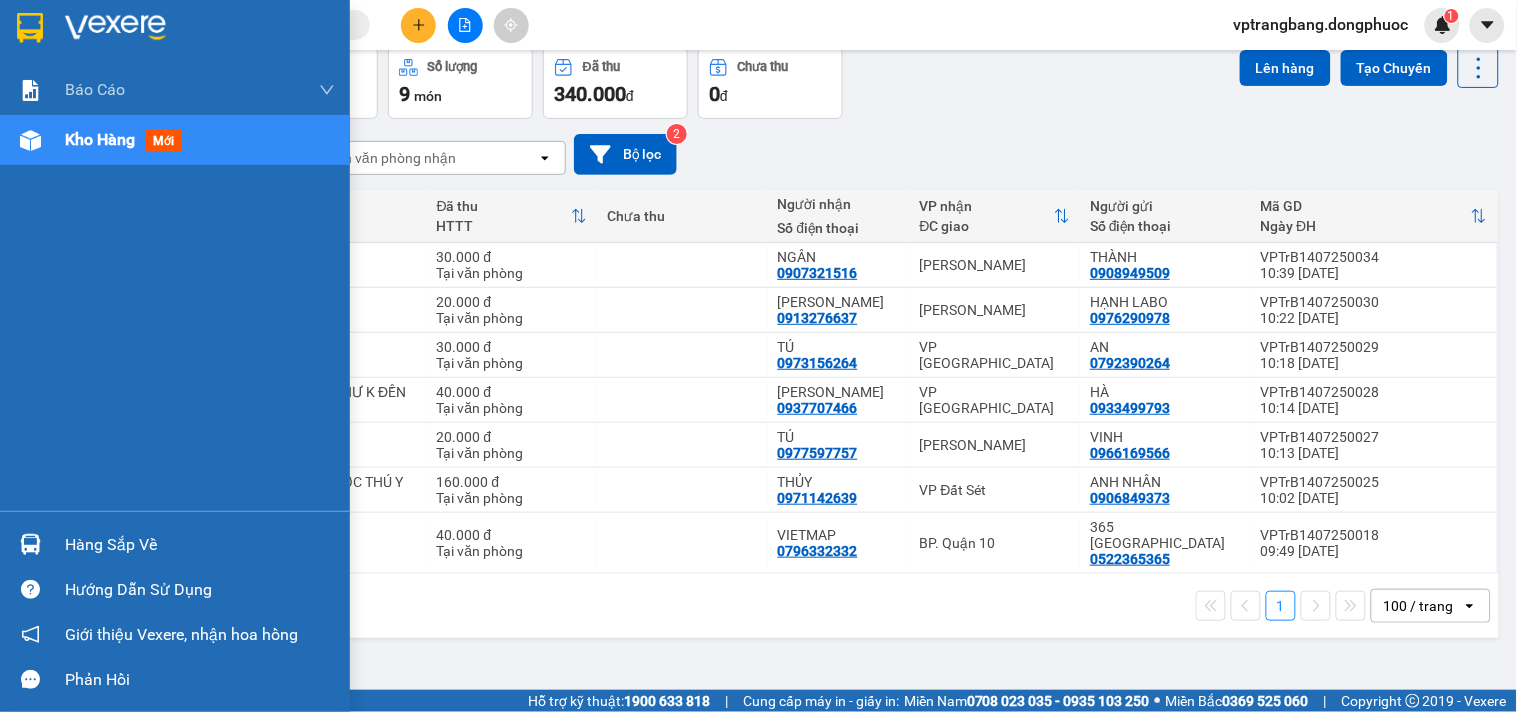 drag, startPoint x: 78, startPoint y: 540, endPoint x: 333, endPoint y: 527, distance: 255.33116 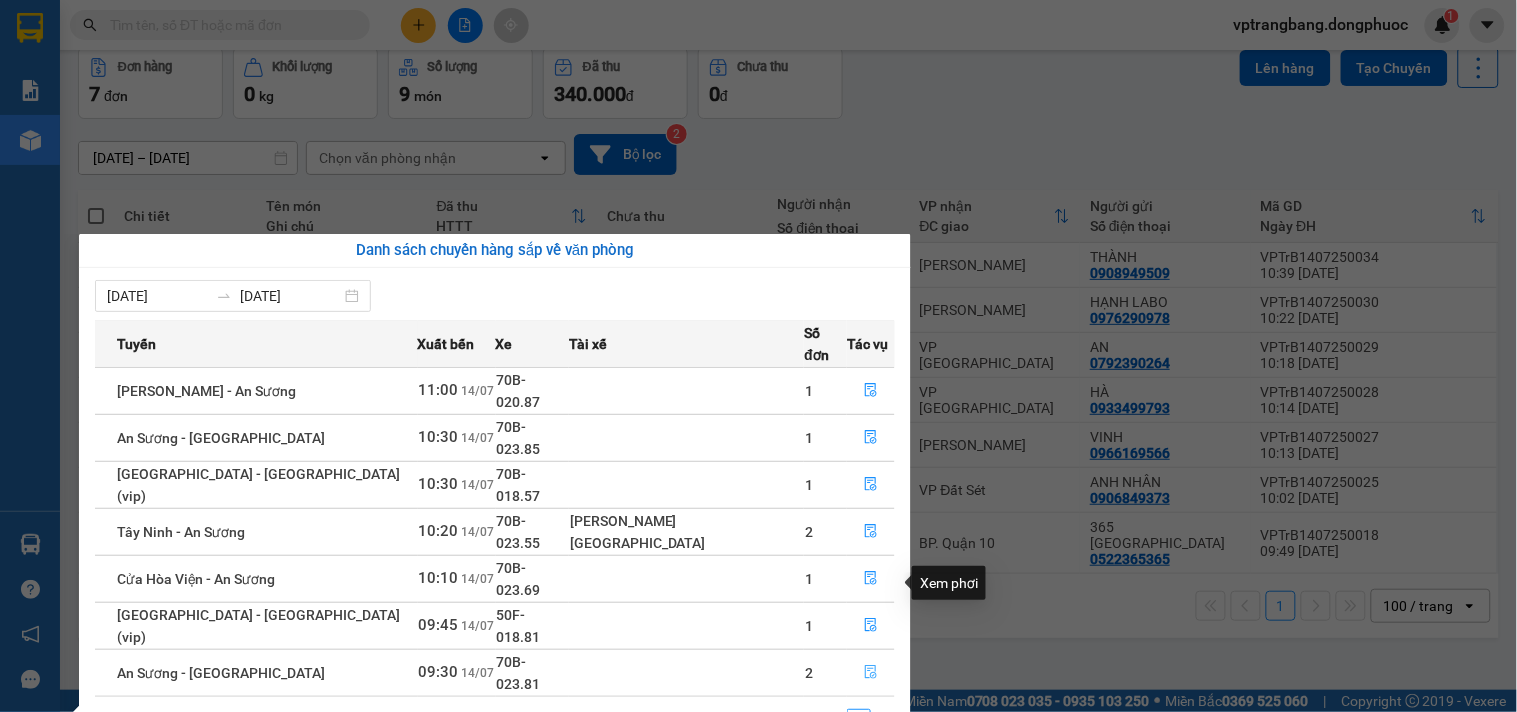 click 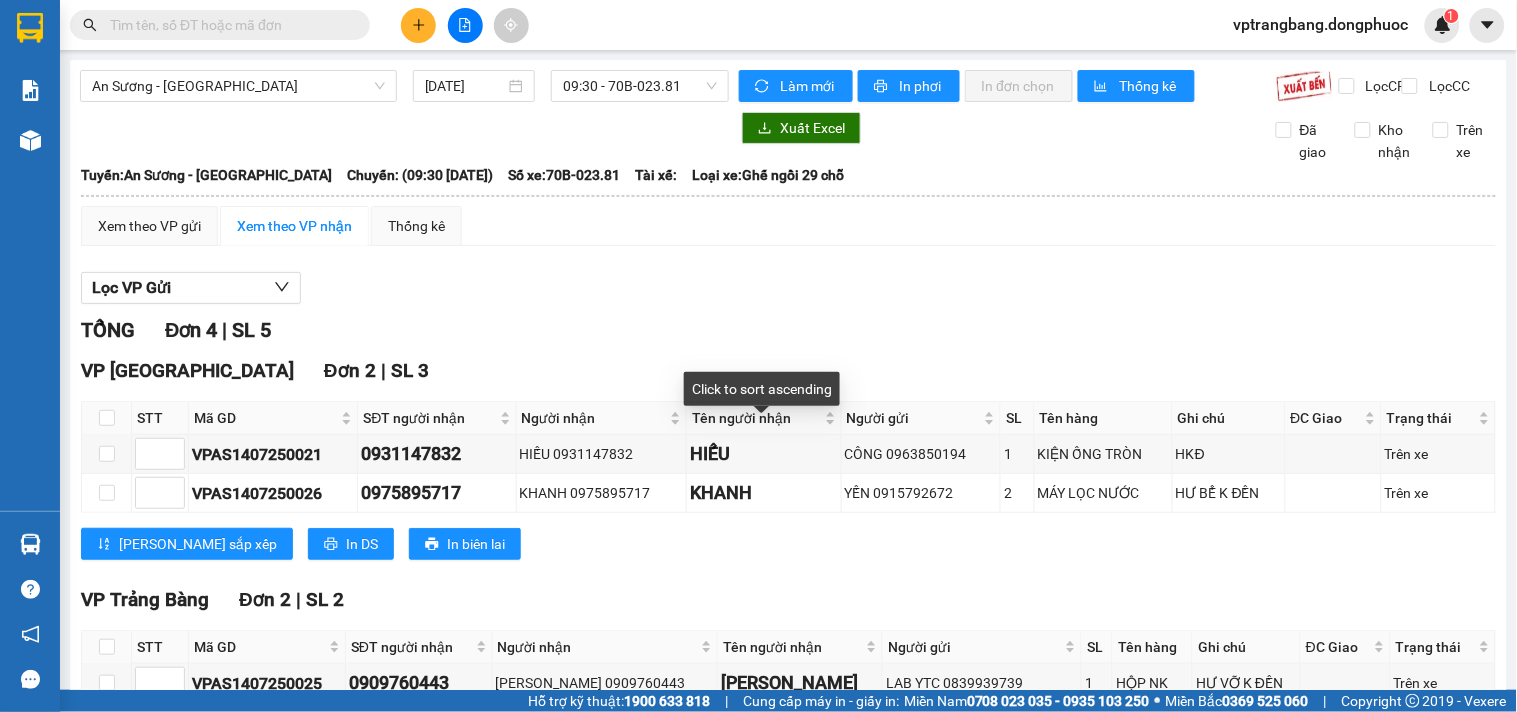 scroll, scrollTop: 174, scrollLeft: 0, axis: vertical 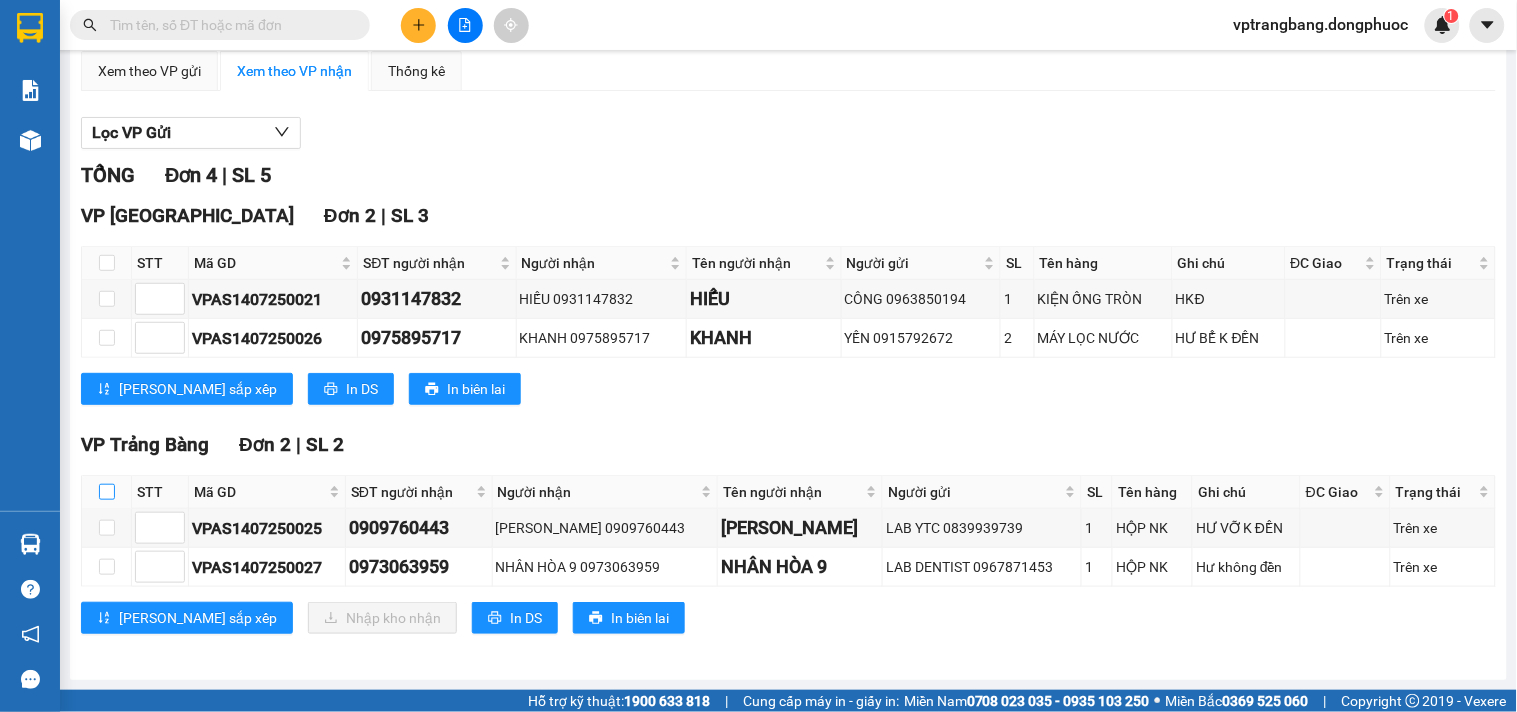 click at bounding box center (107, 492) 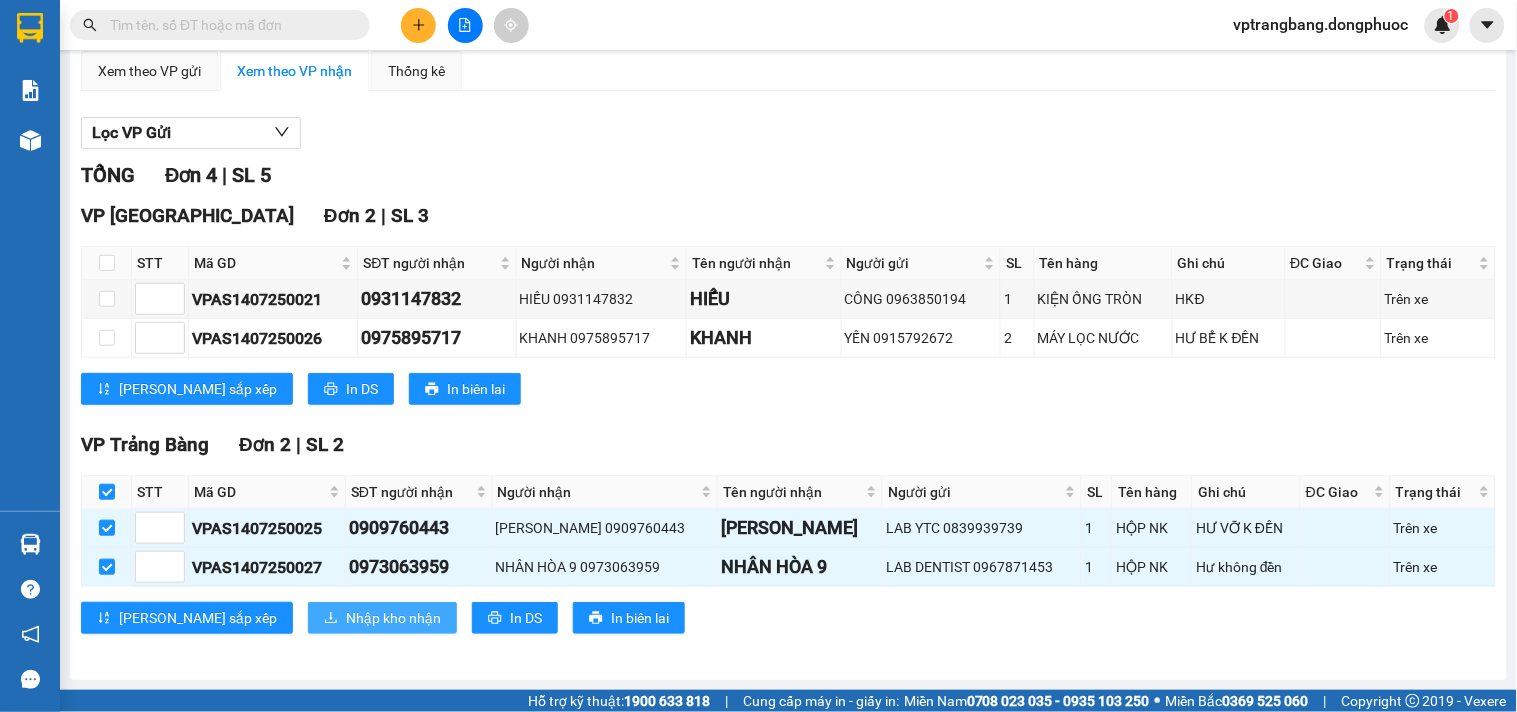 click on "Nhập kho nhận" at bounding box center (393, 618) 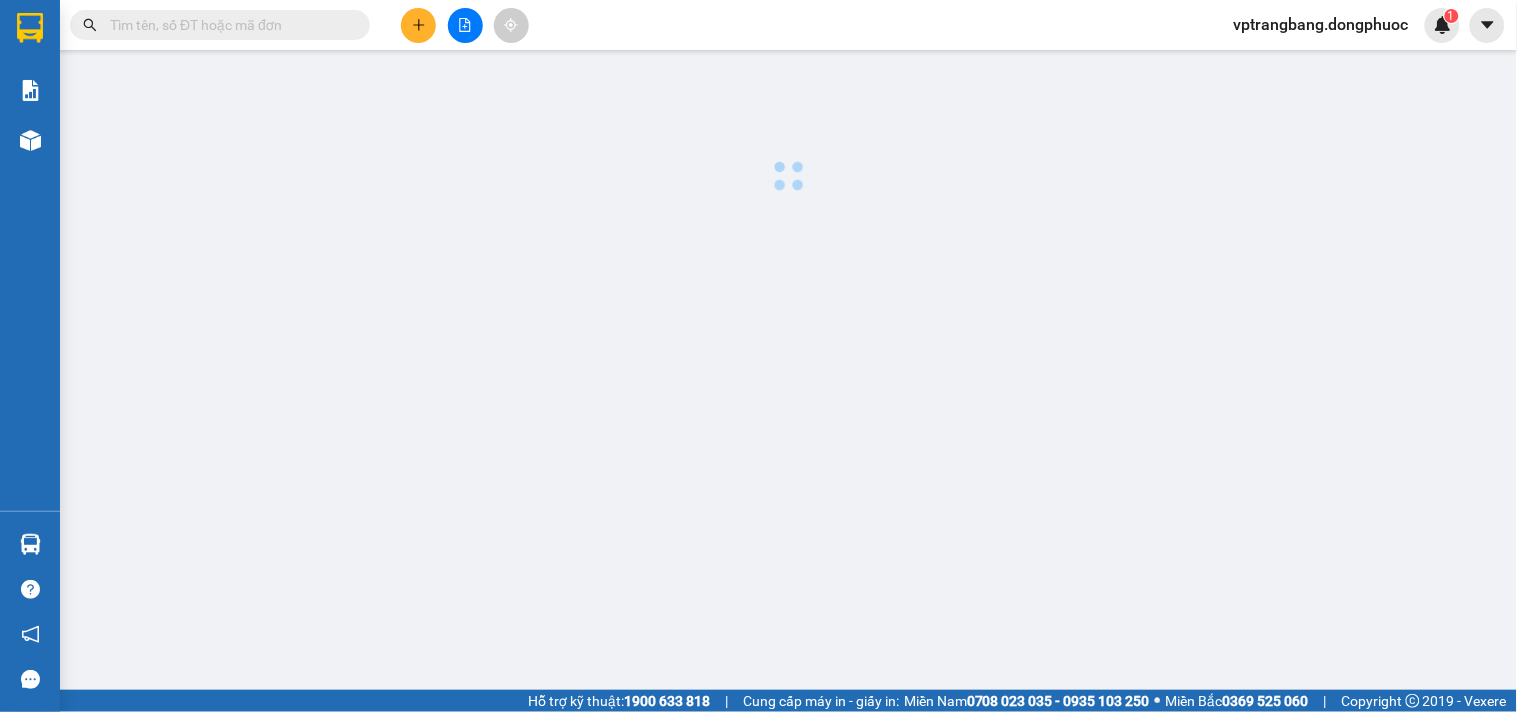 scroll, scrollTop: 0, scrollLeft: 0, axis: both 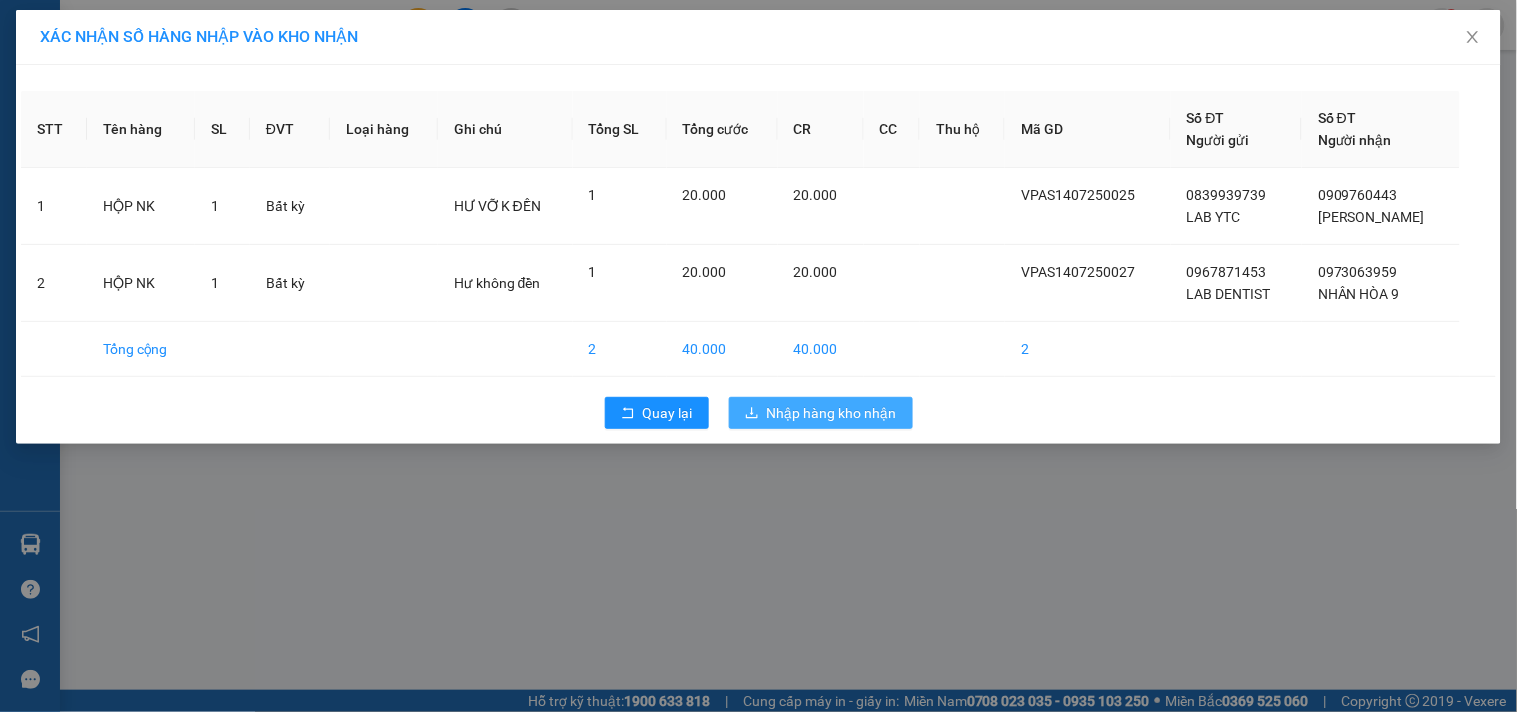 click on "Nhập hàng kho nhận" at bounding box center (832, 413) 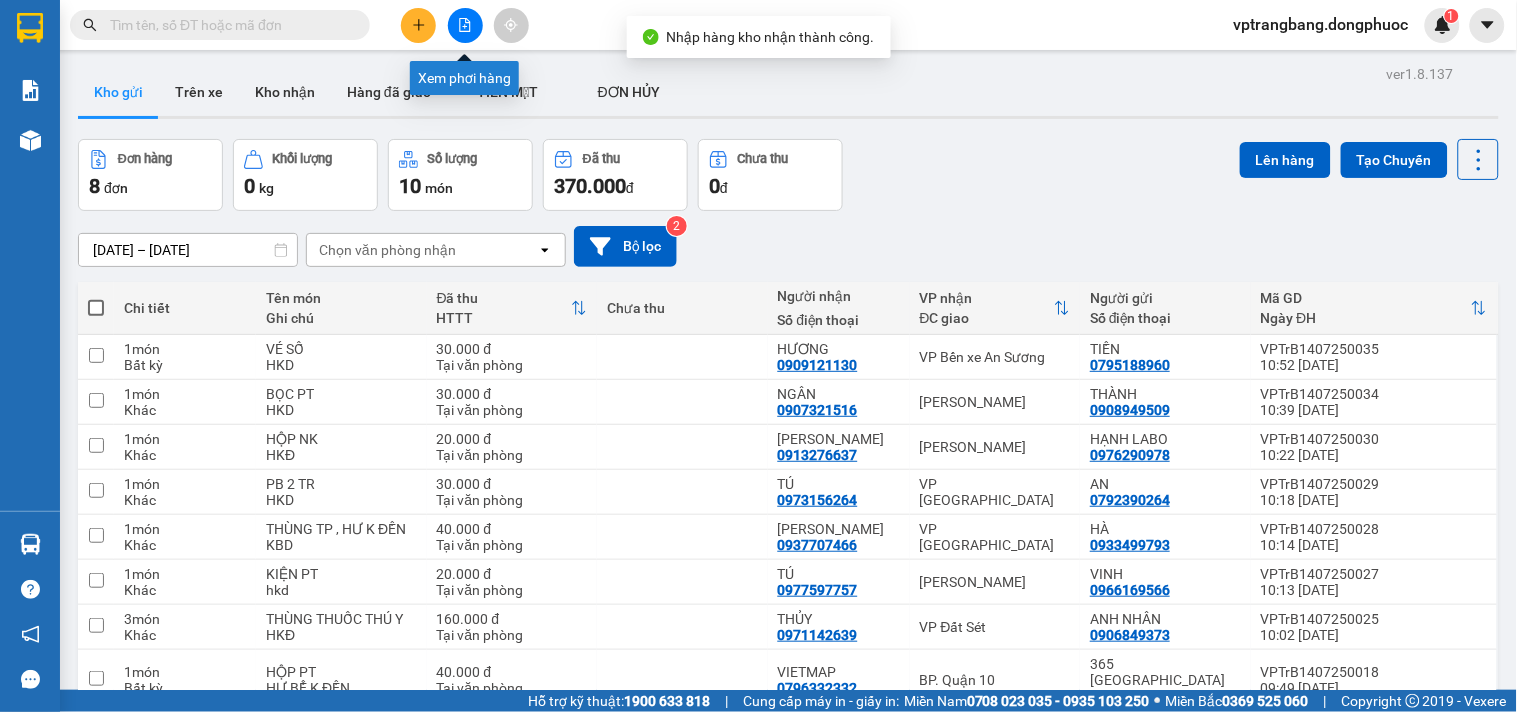 click 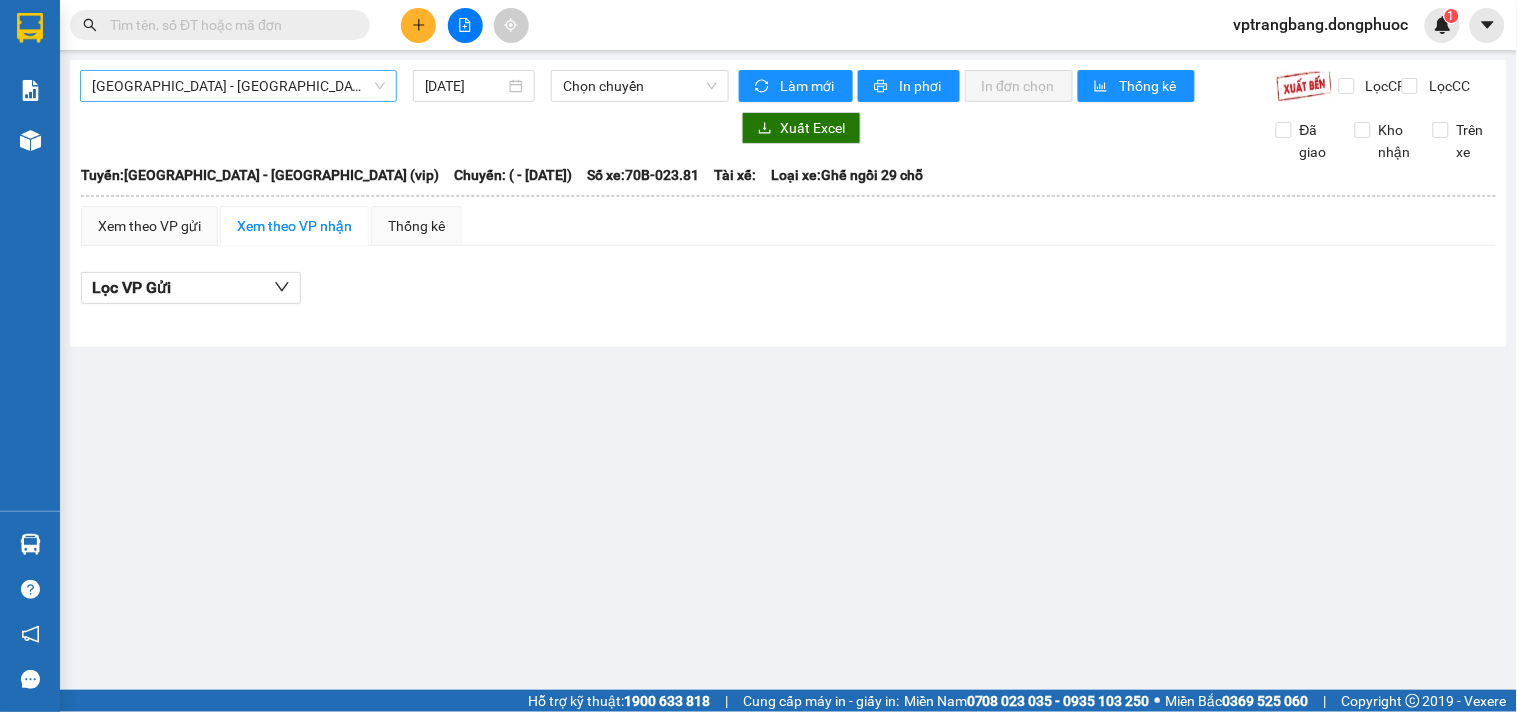click on "[GEOGRAPHIC_DATA] - [GEOGRAPHIC_DATA] (vip)" at bounding box center [238, 86] 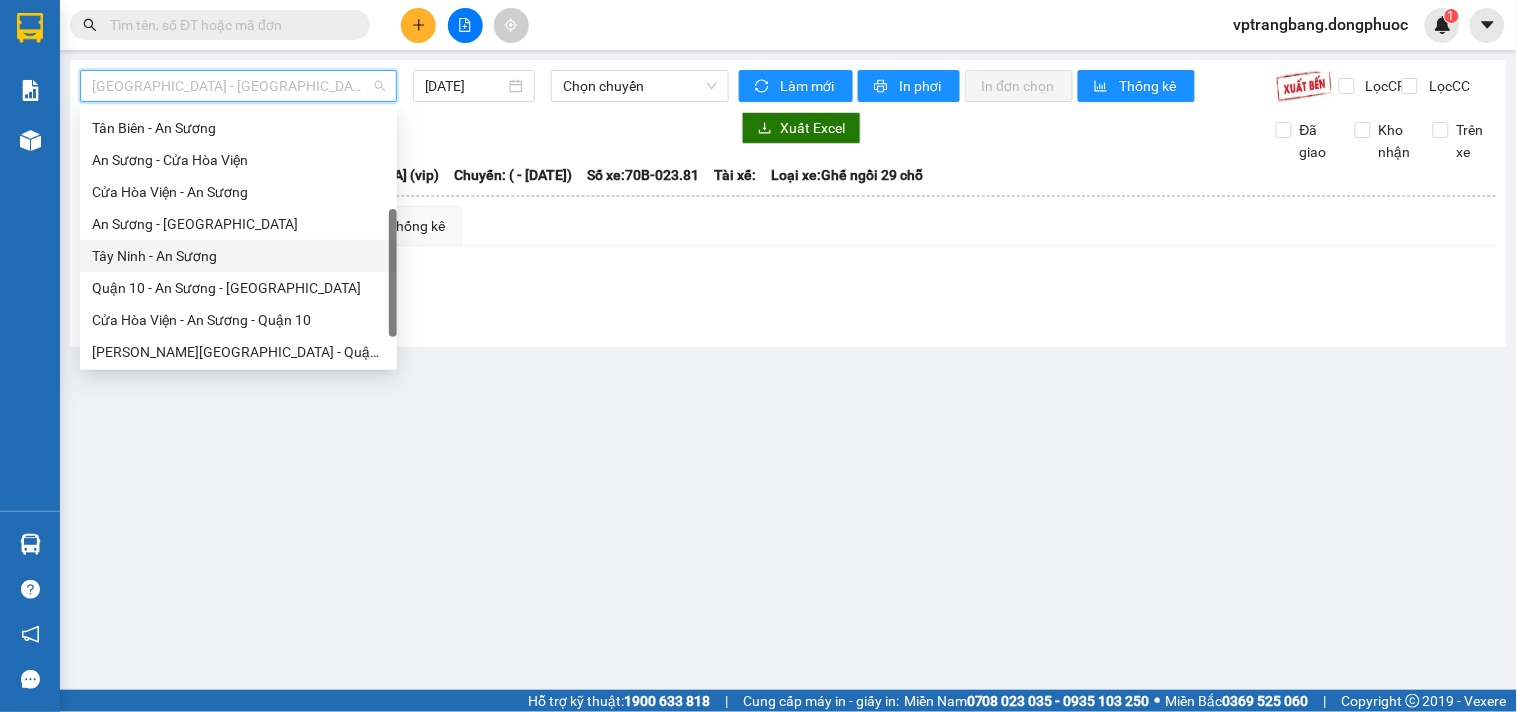 scroll, scrollTop: 0, scrollLeft: 0, axis: both 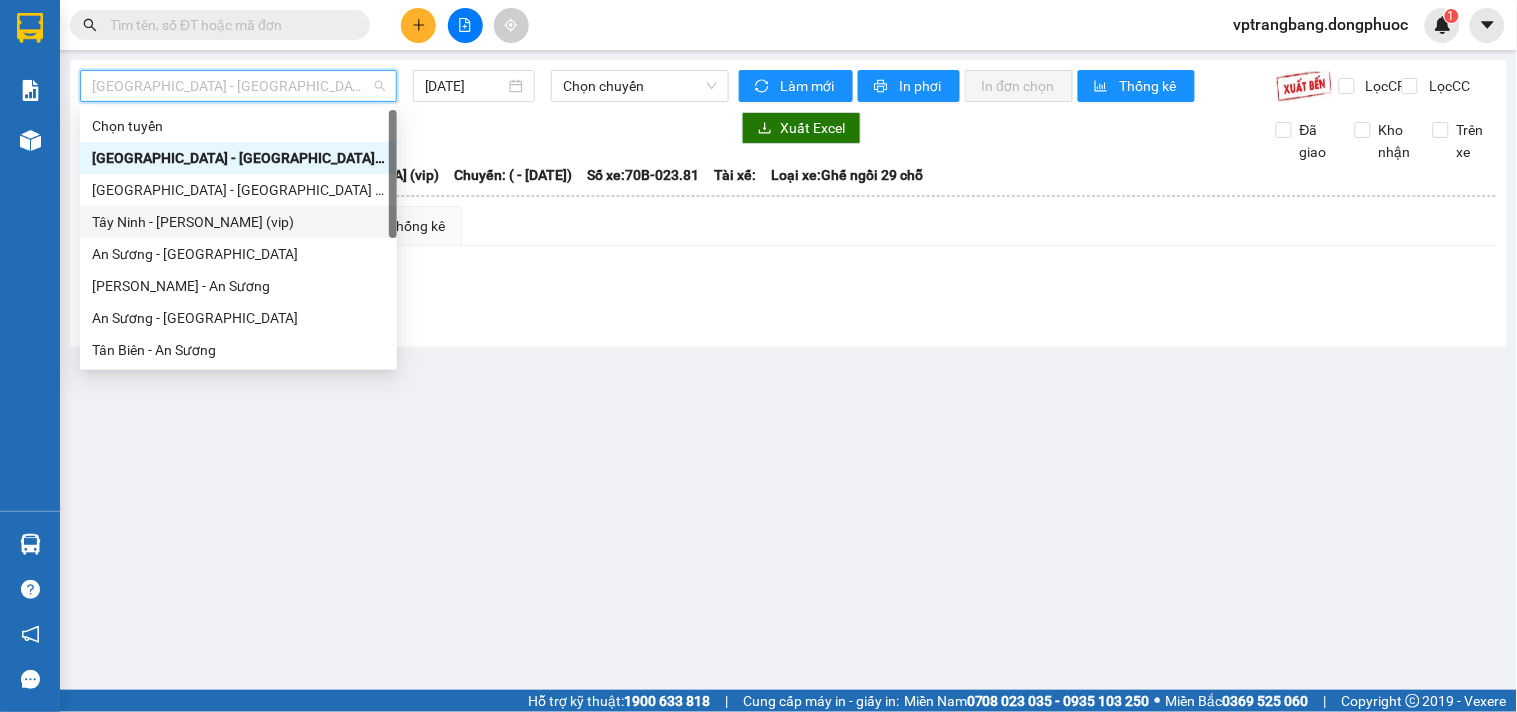 click on "Tây Ninh - [PERSON_NAME] (vip)" at bounding box center (238, 222) 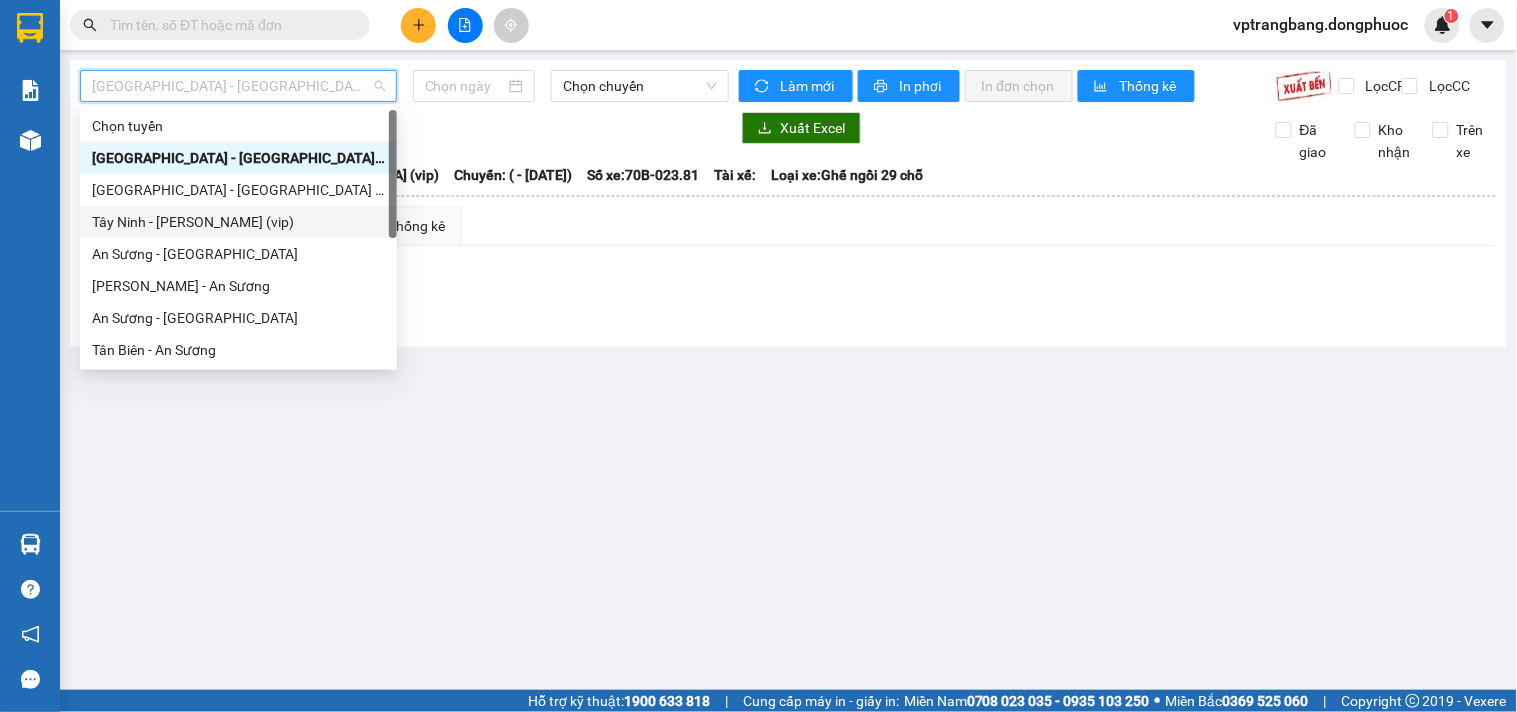 type on "[DATE]" 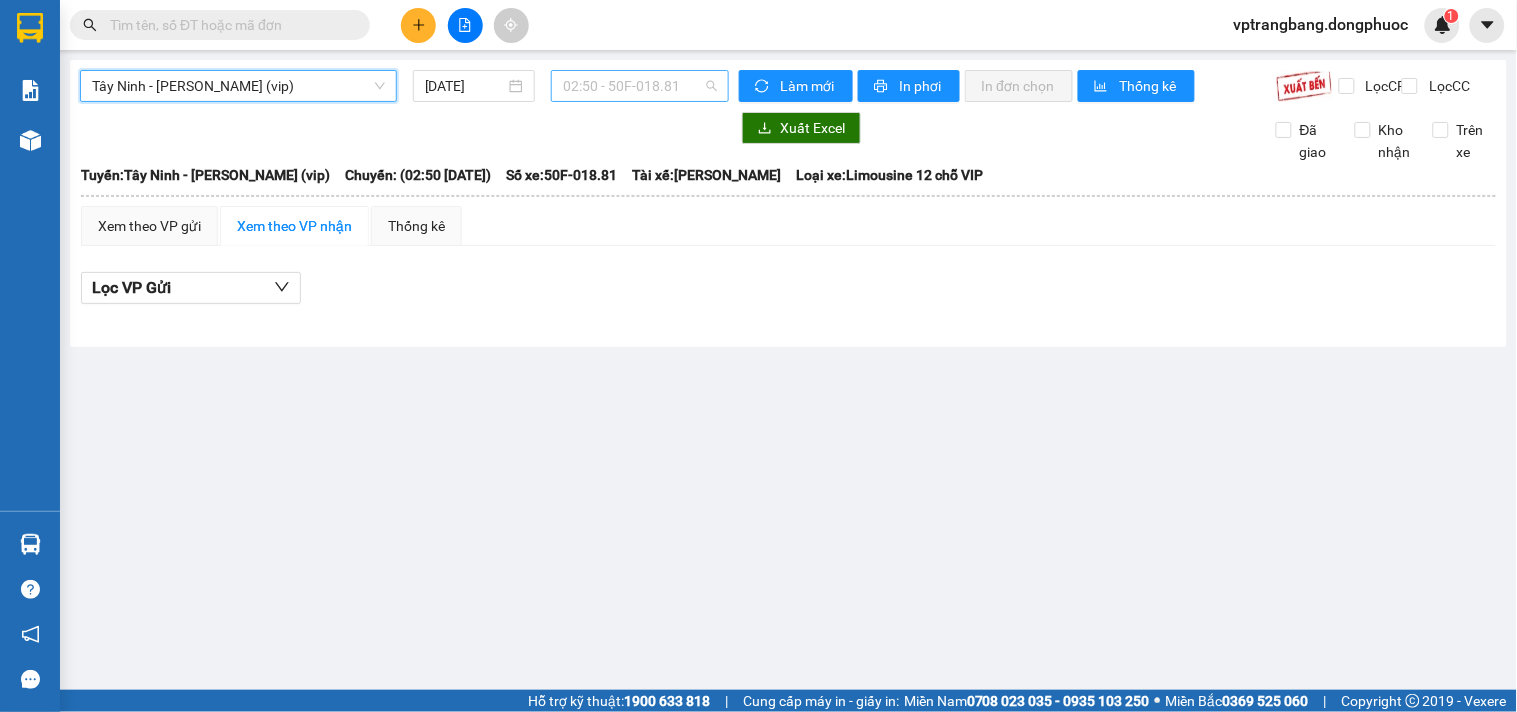 click on "02:50     - 50F-018.81" at bounding box center [640, 86] 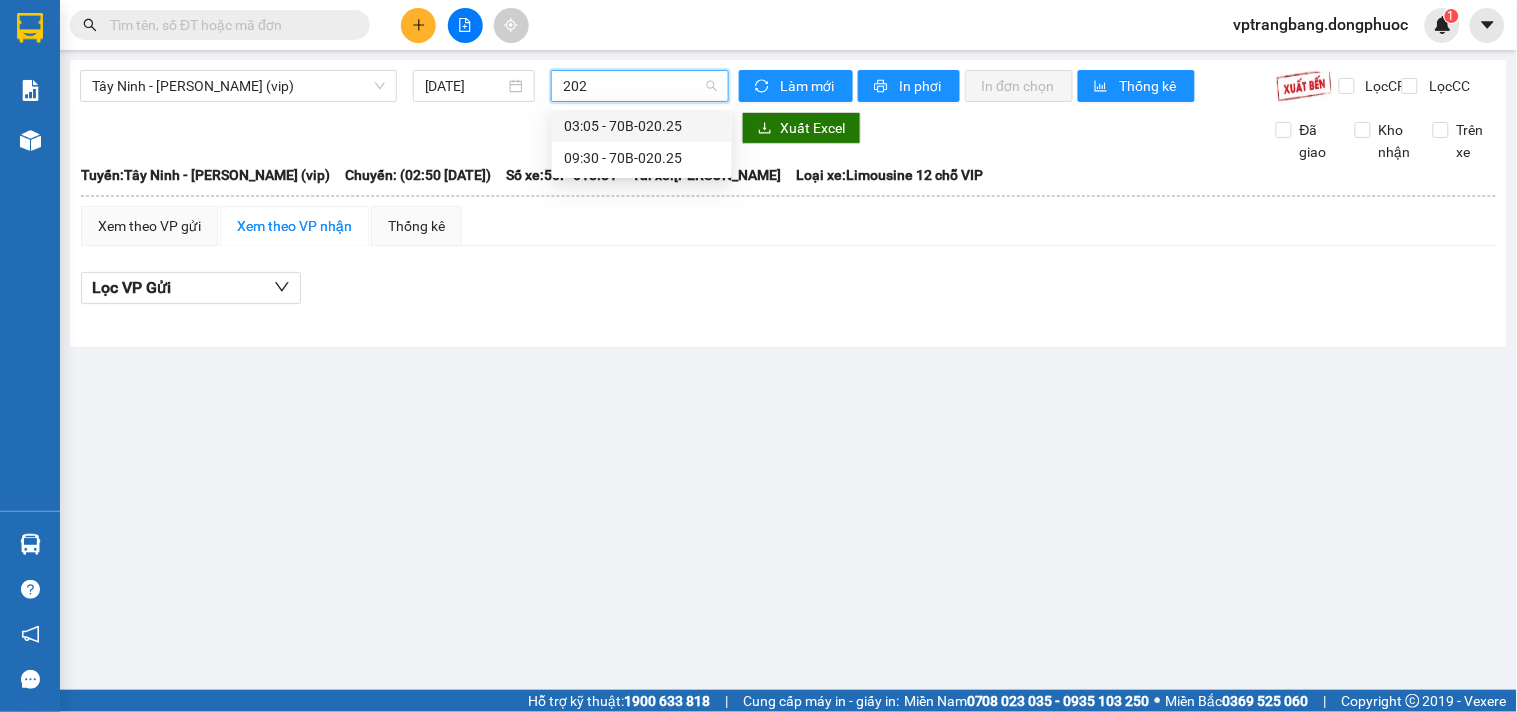 type on "2025" 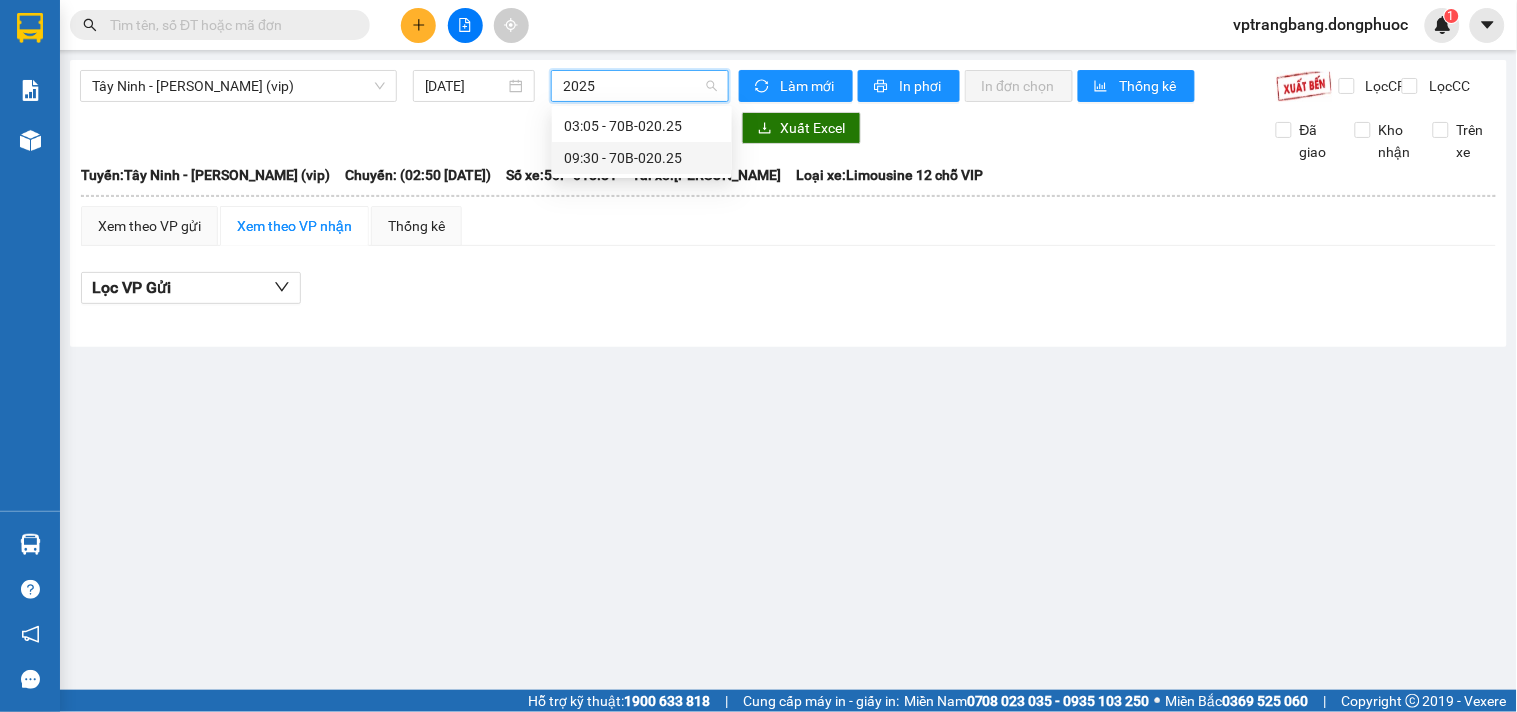 click on "09:30     - 70B-020.25" at bounding box center (642, 158) 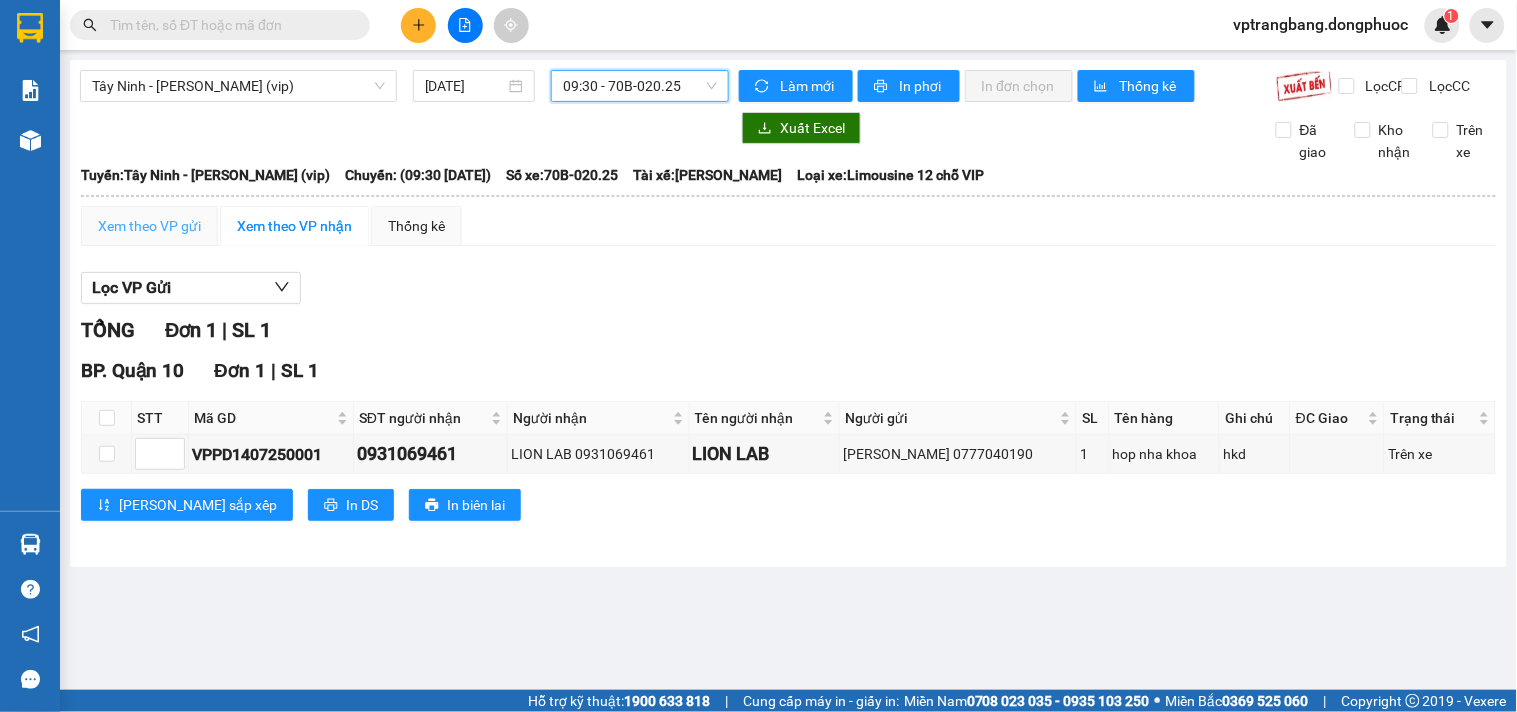 click on "Xem theo VP gửi" at bounding box center [149, 226] 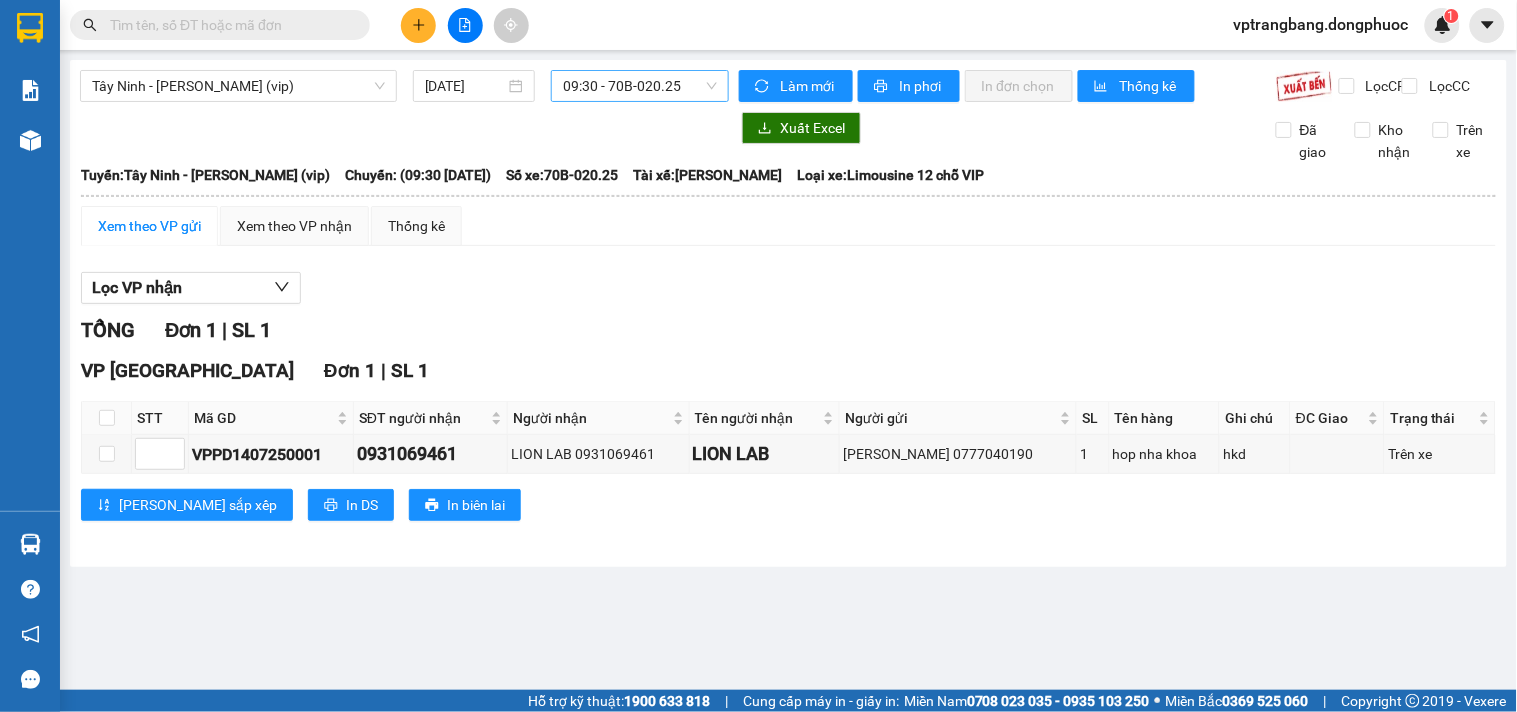 click on "09:30     - 70B-020.25" at bounding box center (640, 86) 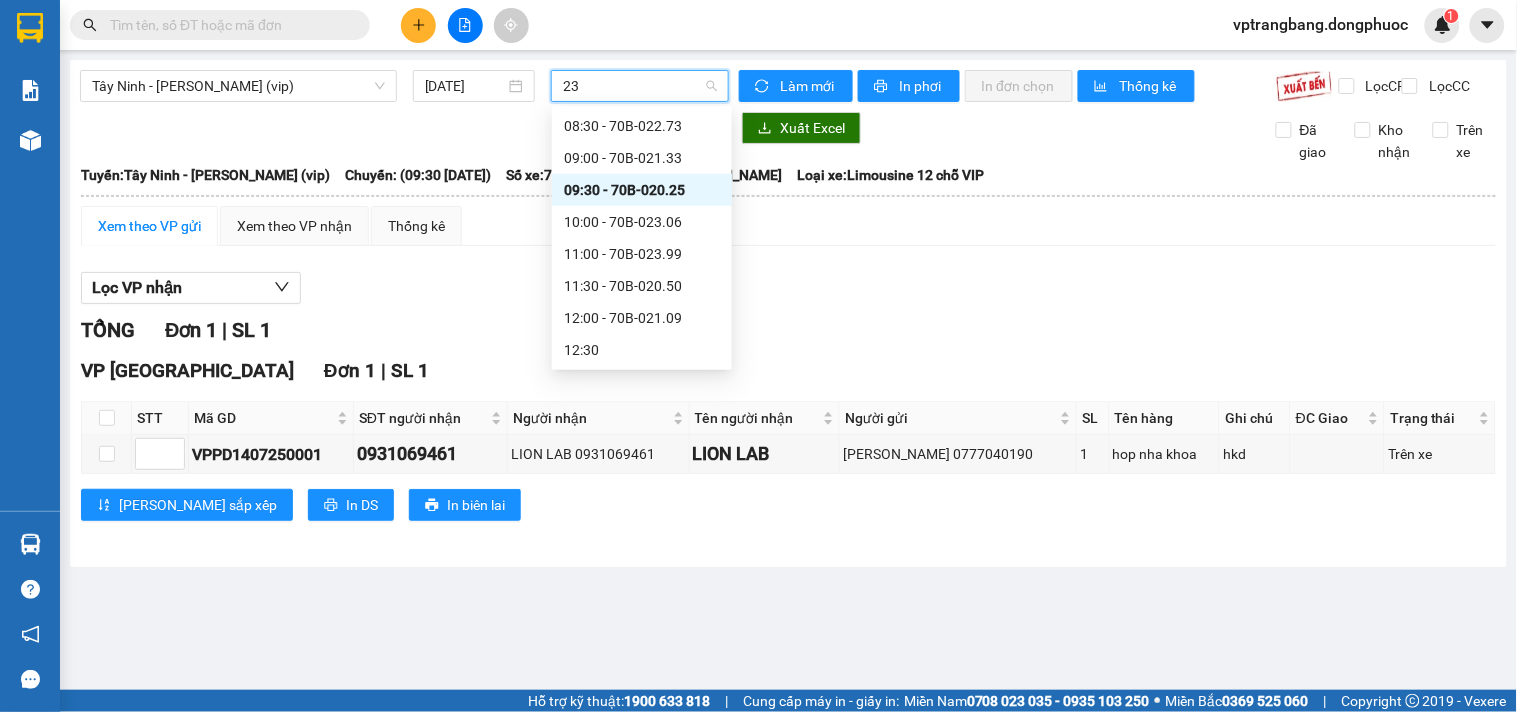 scroll, scrollTop: 0, scrollLeft: 0, axis: both 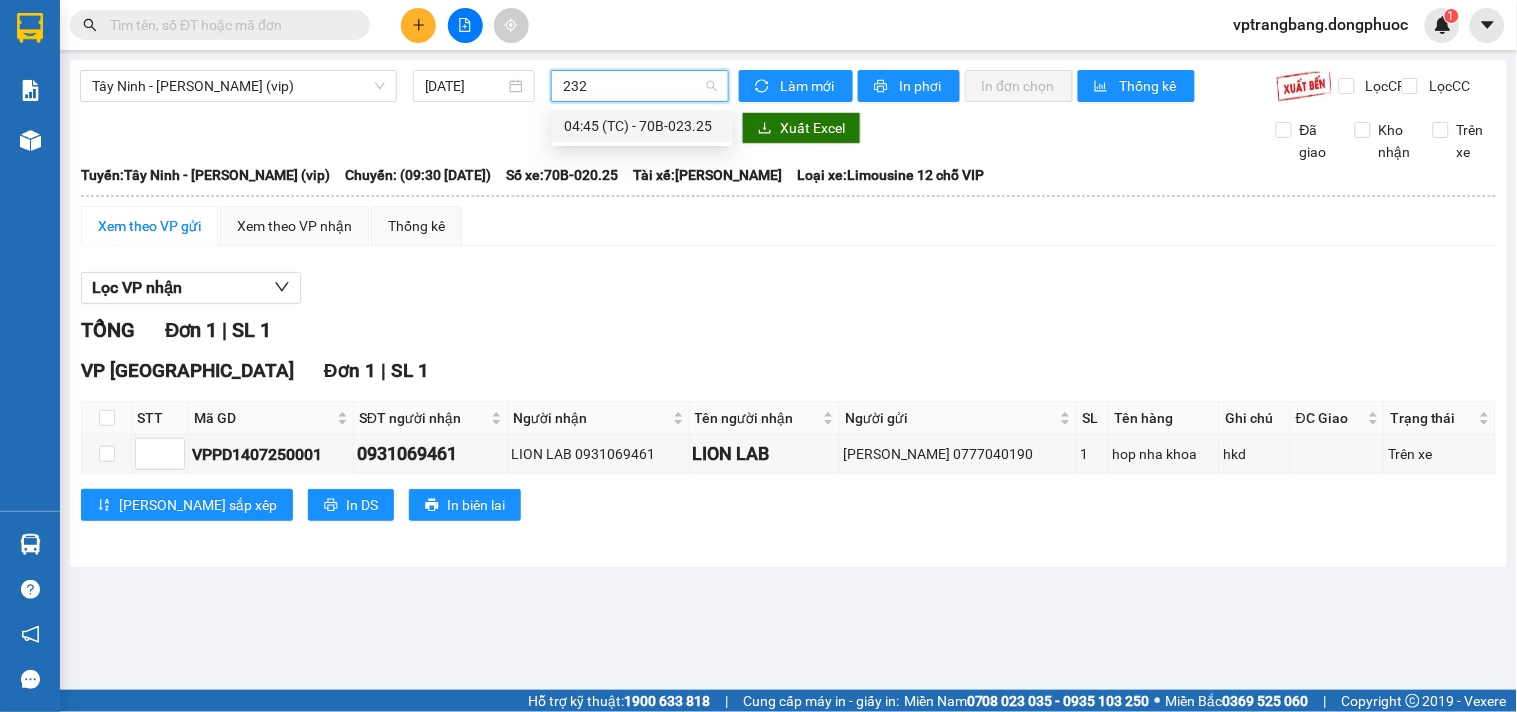 type on "2325" 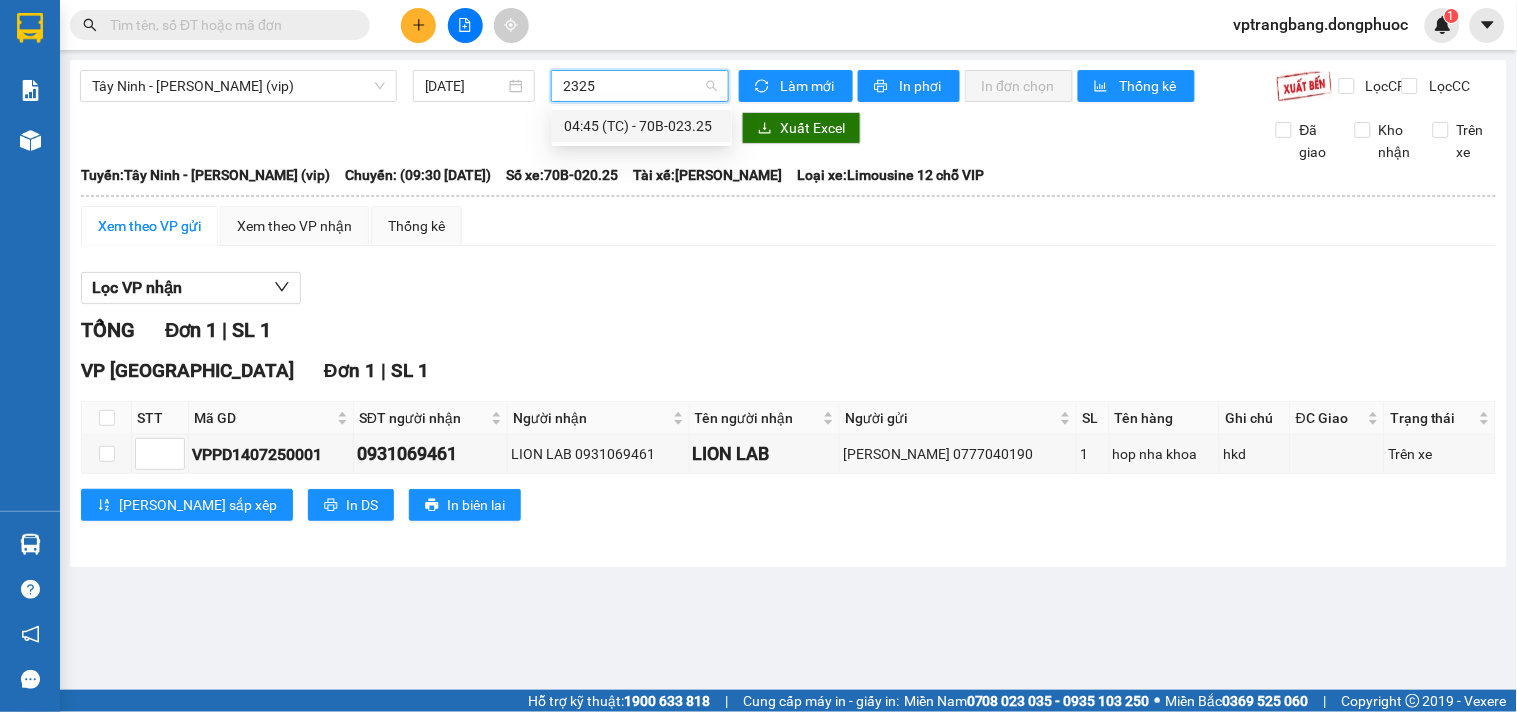 click on "04:45   (TC)   - 70B-023.25" at bounding box center [642, 126] 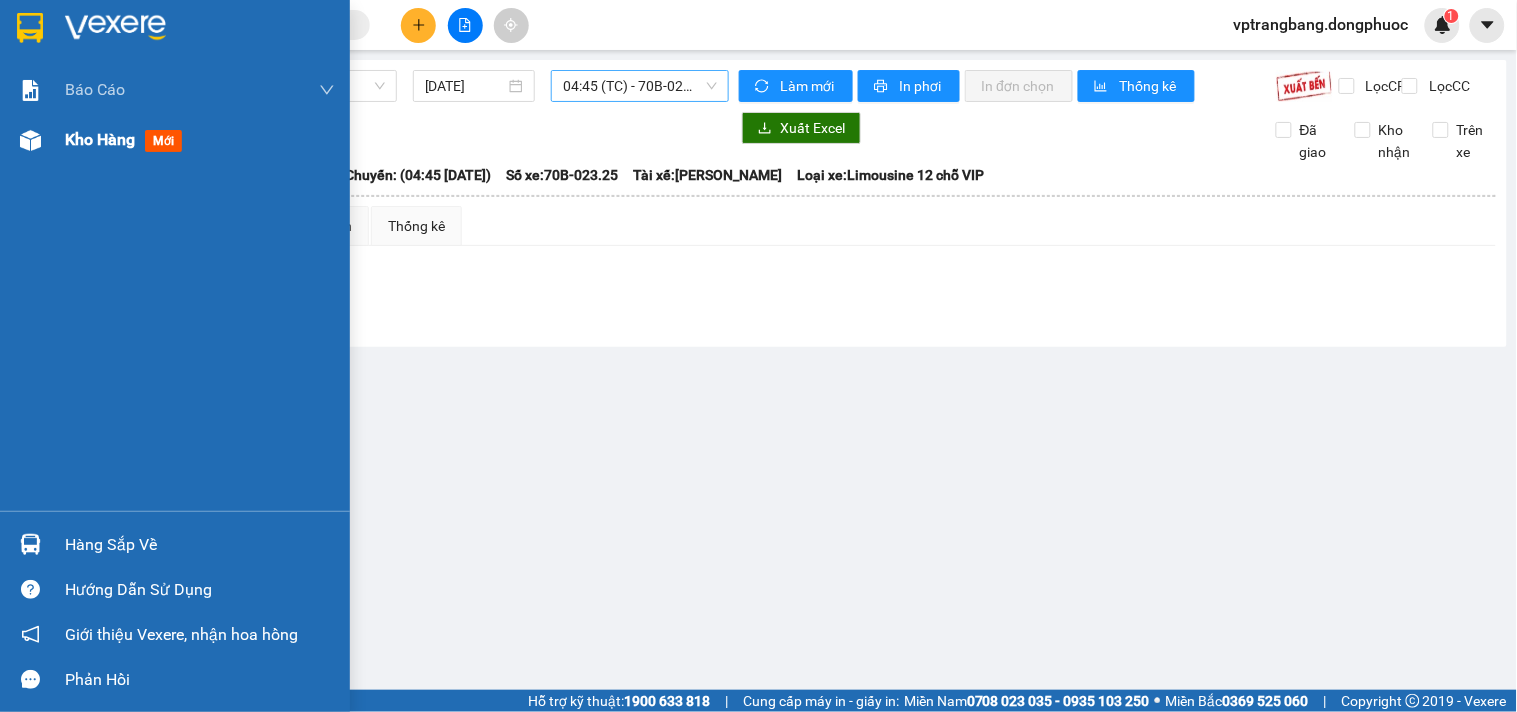 click on "Kho hàng" at bounding box center (100, 139) 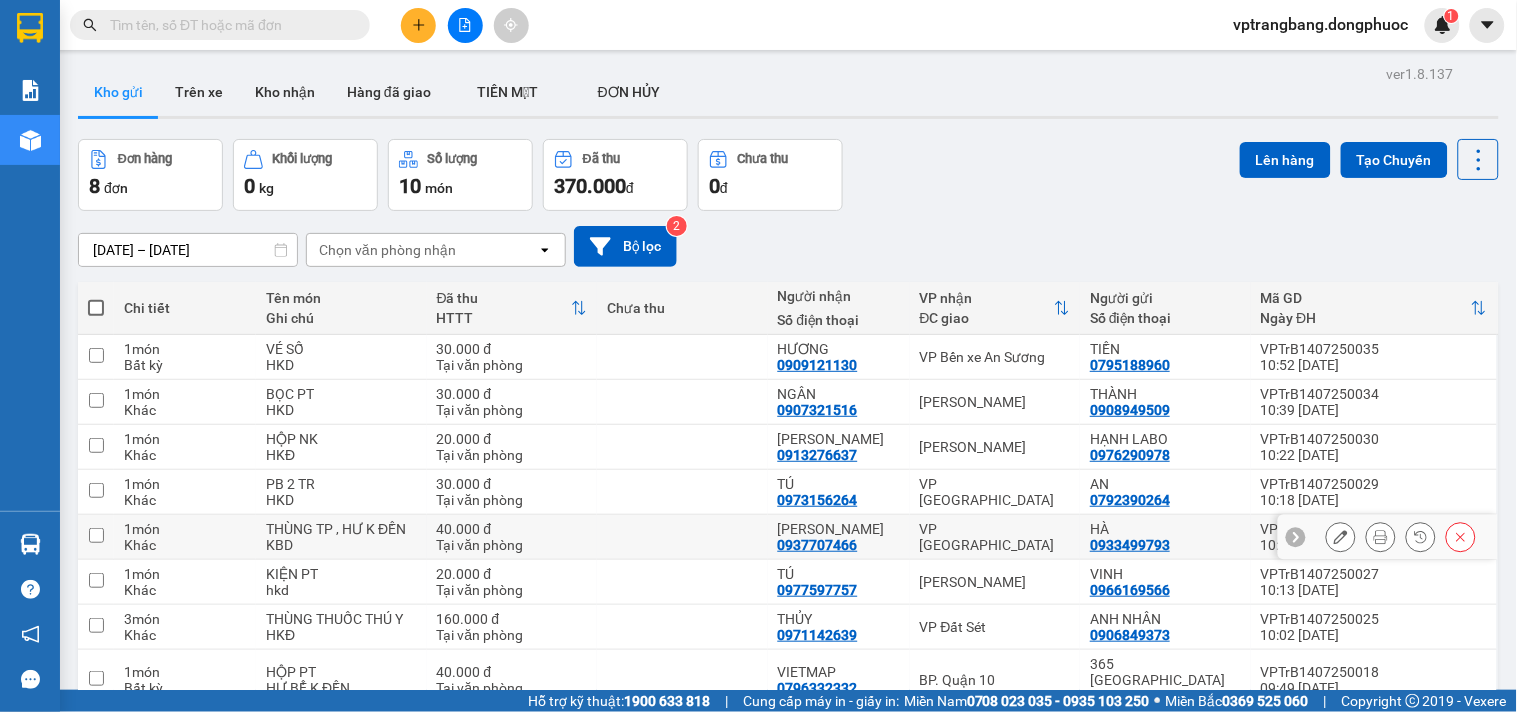 scroll, scrollTop: 92, scrollLeft: 0, axis: vertical 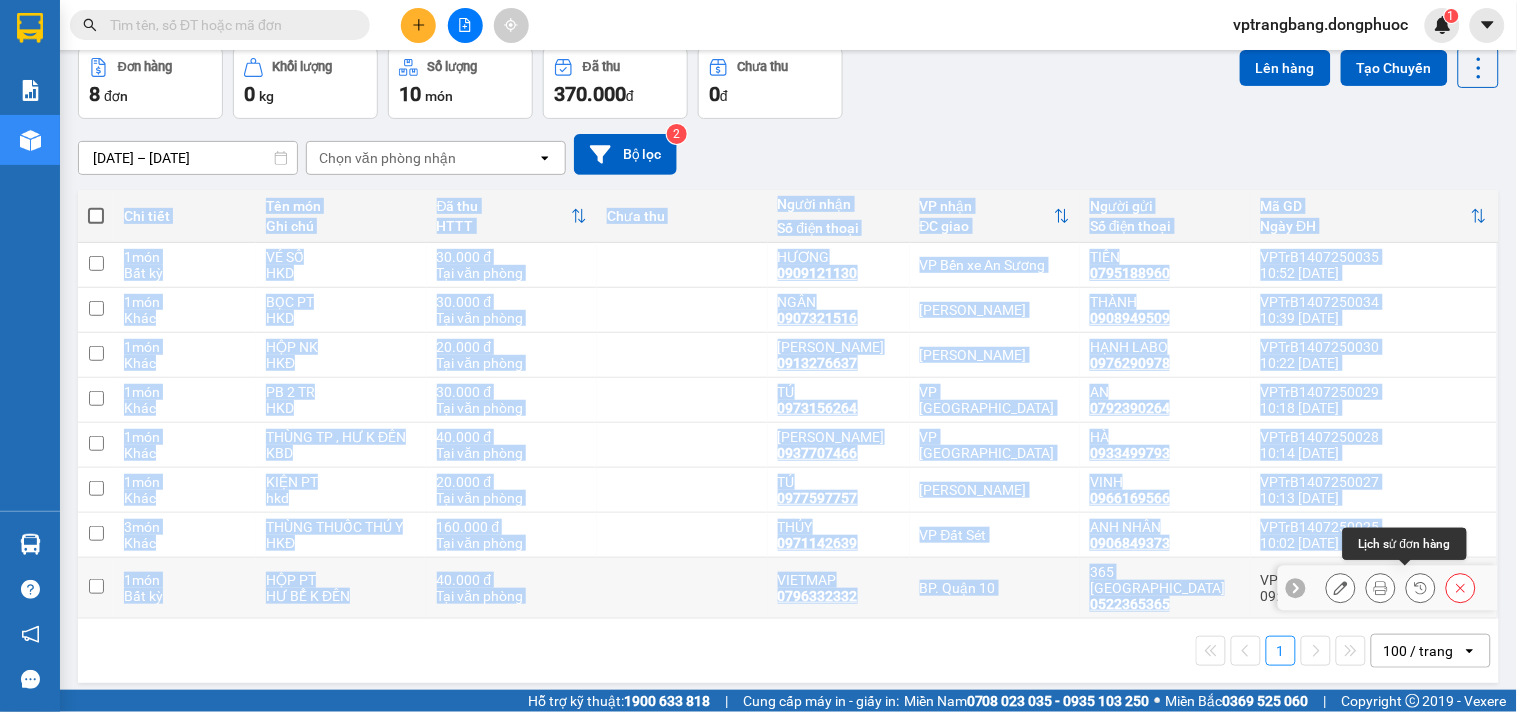 drag, startPoint x: 1250, startPoint y: 575, endPoint x: 1398, endPoint y: 572, distance: 148.0304 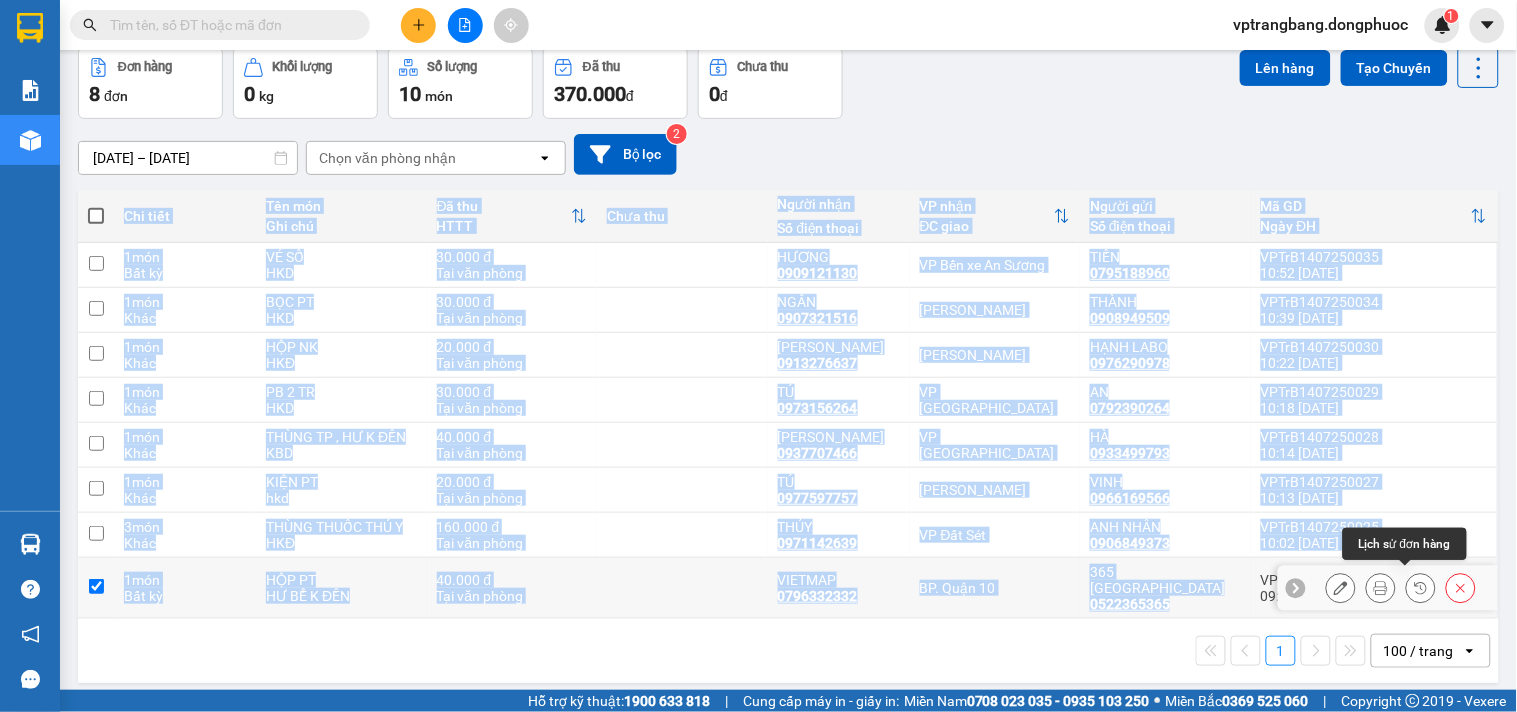 checkbox on "true" 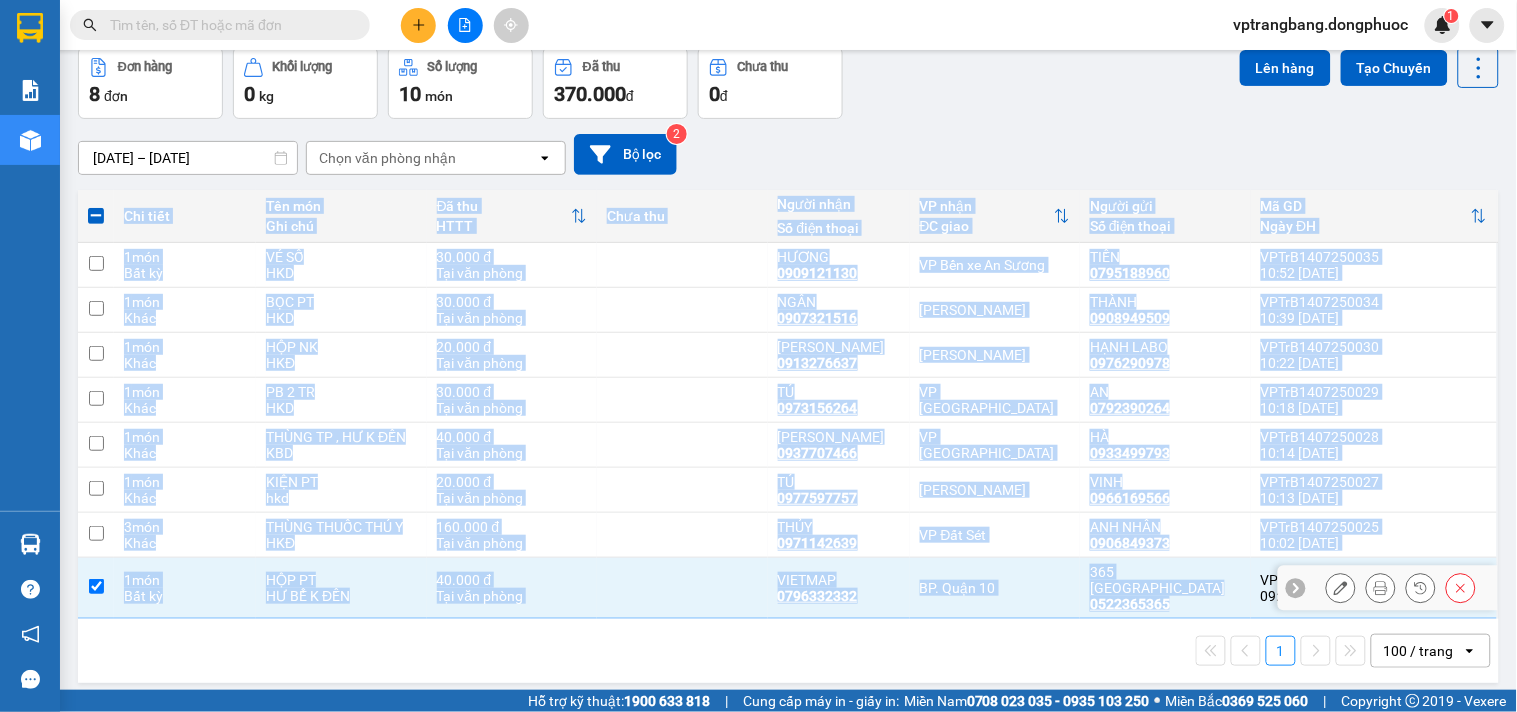 copy on "Chi tiết Tên món Ghi chú Đã thu HTTT Chưa thu Người nhận Số điện thoại VP nhận ĐC giao Người gửi Số điện thoại Mã GD Ngày ĐH 1  món Bất kỳ  VÉ SỐ HKD 30.000 đ Tại văn phòng HƯƠNG  0909121130 VP Bến xe An Sương TIỀN 0795188960 VPTrB1407250035 10:52 14/07 1  món Khác BỌC PT HKD 30.000 đ Tại văn phòng NGÂN 0907321516 Hòa Thành THÀNH 0908949509 VPTrB1407250034 10:39 14/07 1  món Khác HỘP NK HKĐ 20.000 đ Tại văn phòng NGUYỄN 0913276637 Hòa Thành HẠNH LABO 0976290978 VPTrB1407250030 10:22 14/07 1  món Khác PB 2 TR HKD 30.000 đ Tại văn phòng TÚ  0973156264 VP Tân Biên AN 0792390264 VPTrB1407250029 10:18 14/07 1  món Khác THÙNG TP , HƯ K ĐỀN  KBD 40.000 đ Tại văn phòng ANH THANH 0937707466 VP Tây Ninh HÀ 0933499793 VPTrB1407250028 10:14 14/07 1  món Khác KIỆN PT hkd 20.000 đ Tại văn phòng TÚ 0977597757 Hòa Thành VINH 0966169566 VPTrB1407250027 10:13 14/07 3  món Khác THÙNG THUỐC THÚ Y  HKĐ 160.000 đ Tại văn phòng THỦY 0971142639 VP Đất Sét ANH NHÂN  0906849373 VPTrB1407250025 10:02 14/07 1  món Bất kỳ HỘP PT HƯ BỂ..." 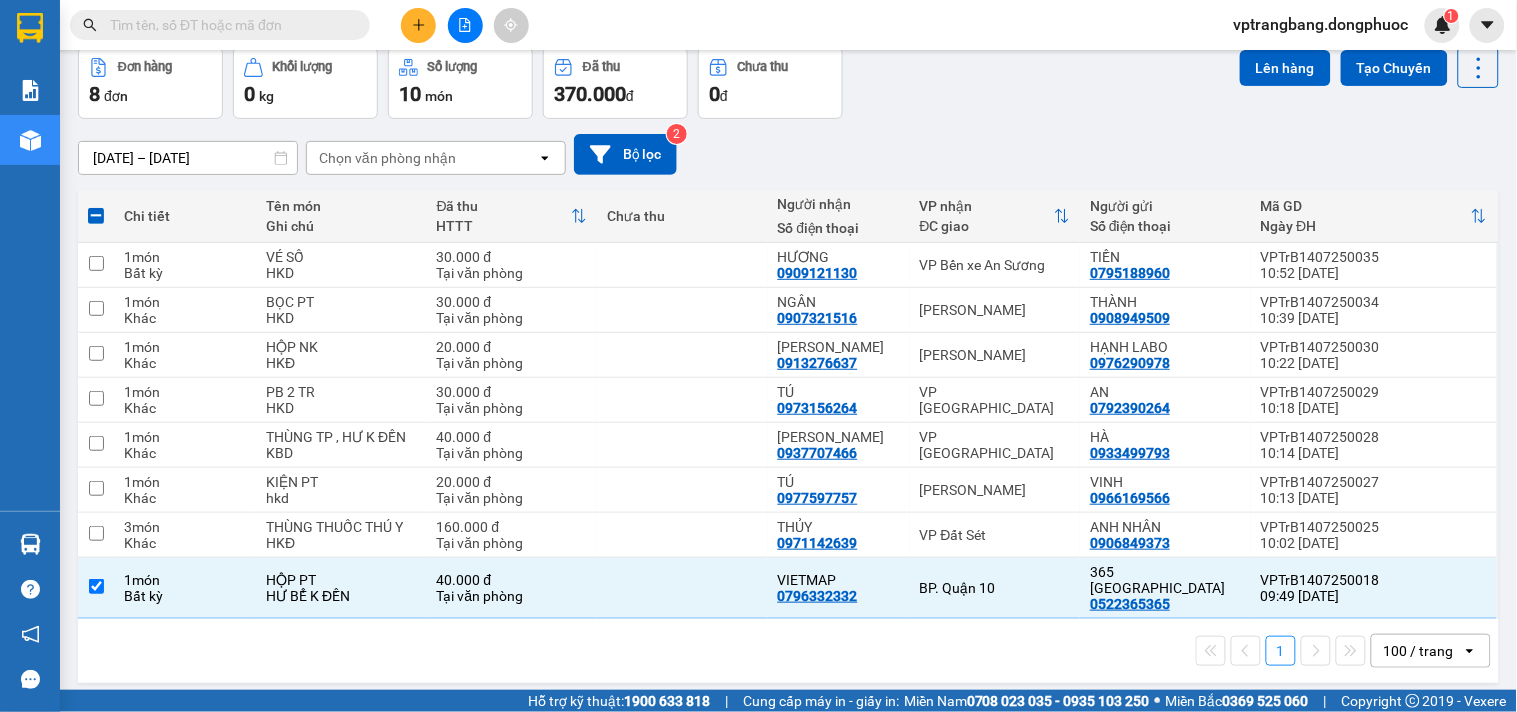 click at bounding box center (228, 25) 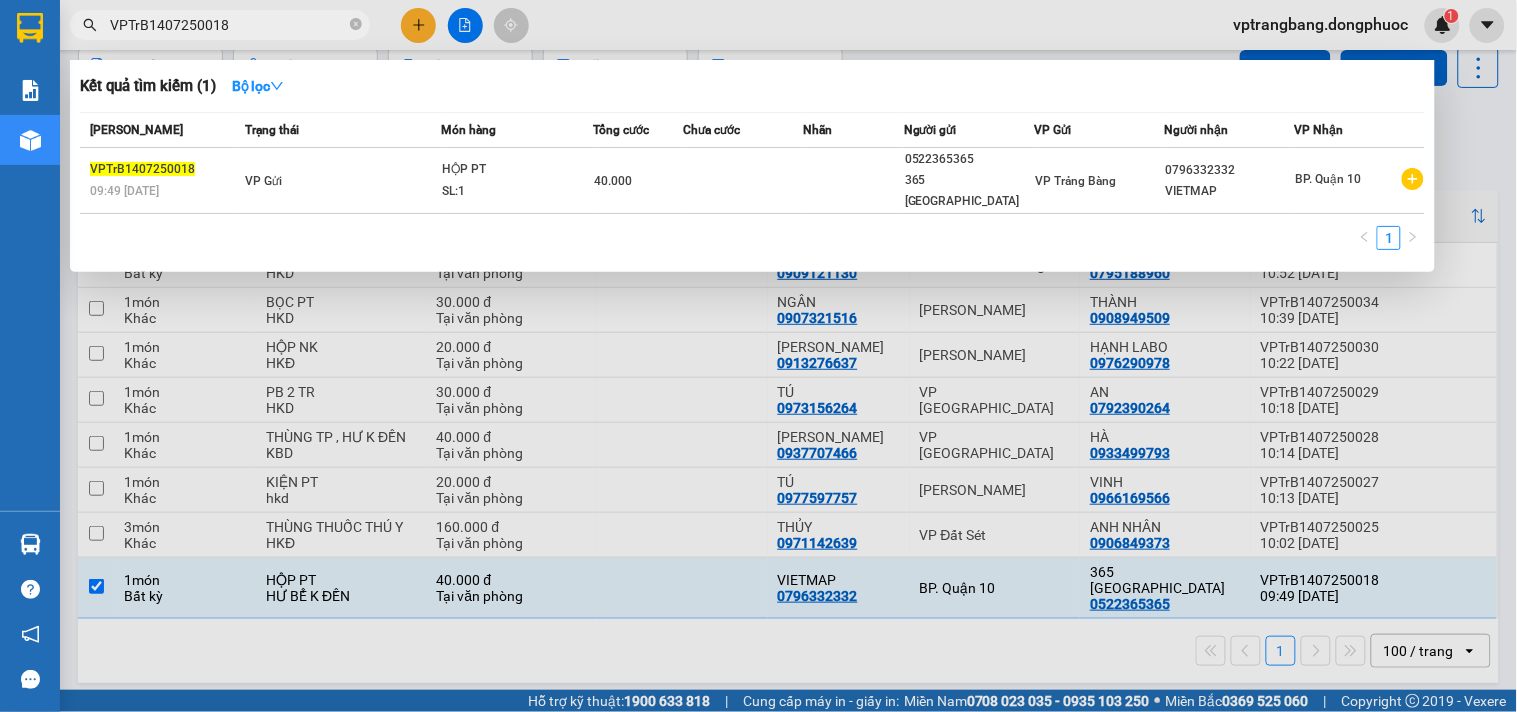 type on "VPTrB1407250018" 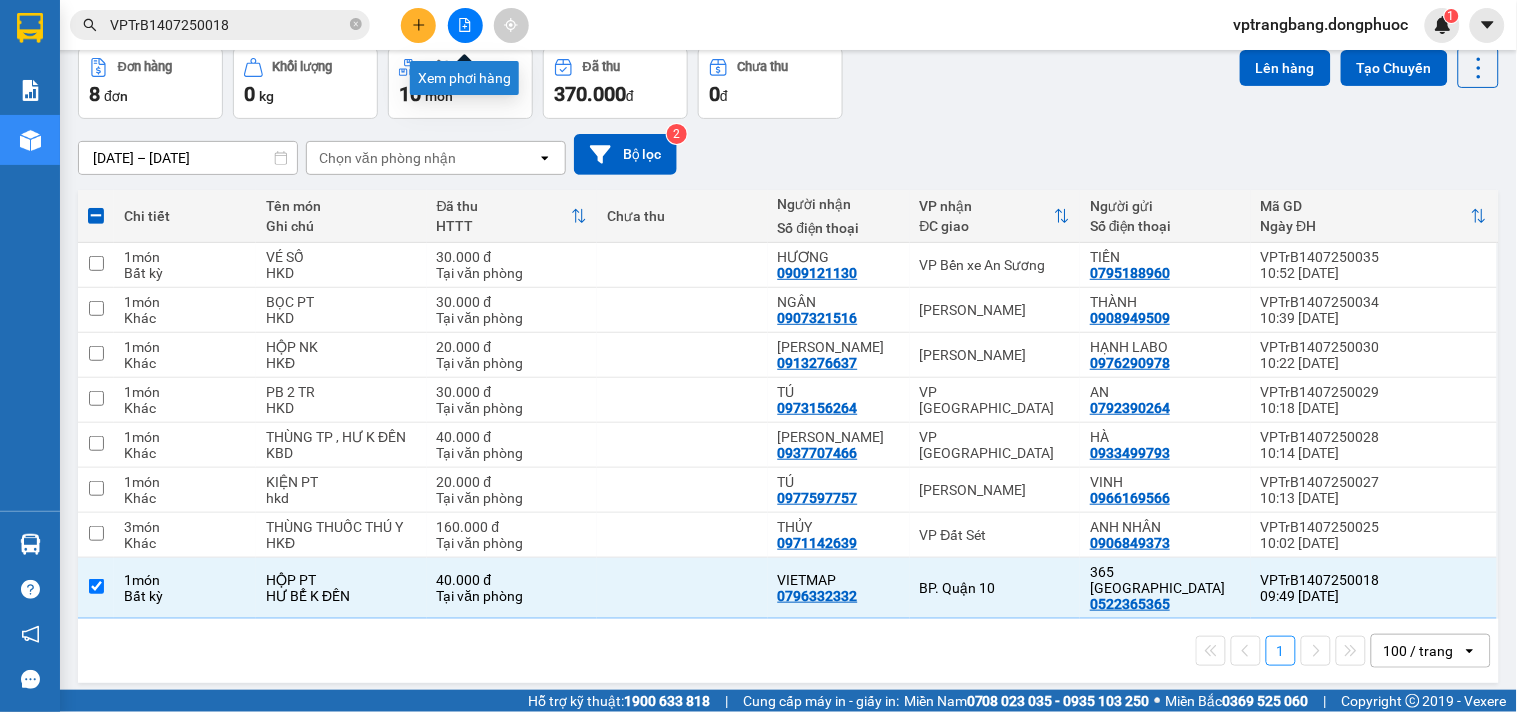 click 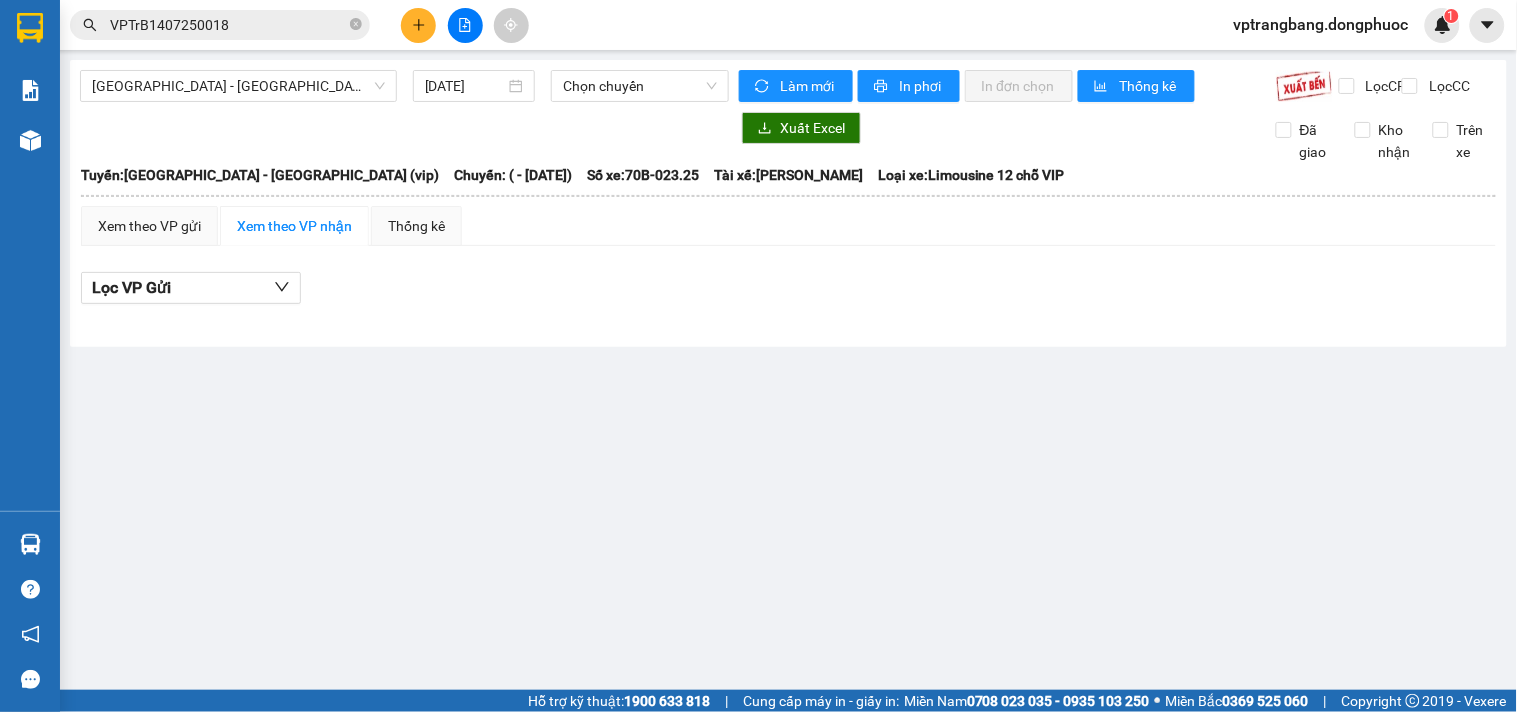 scroll, scrollTop: 0, scrollLeft: 0, axis: both 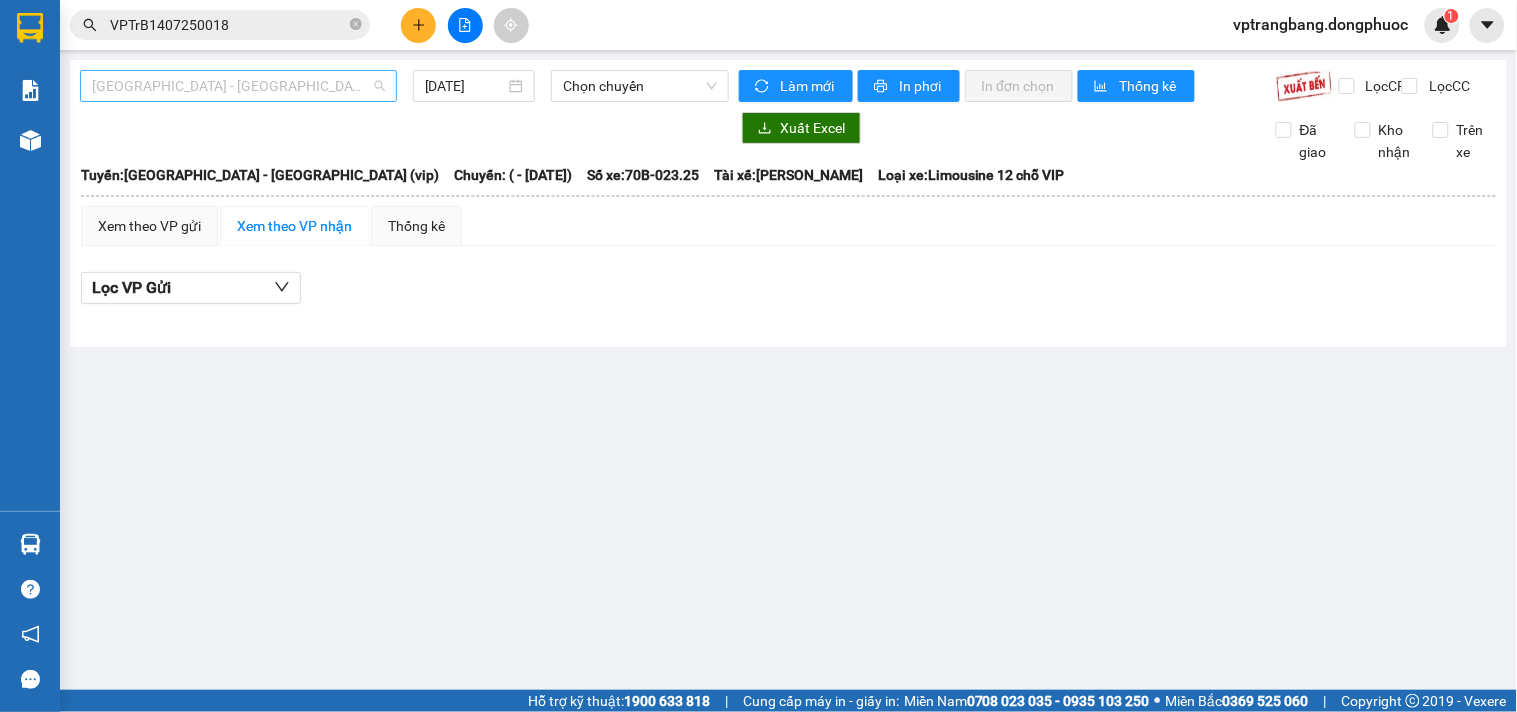 click on "[GEOGRAPHIC_DATA] - [GEOGRAPHIC_DATA] (vip)" at bounding box center [238, 86] 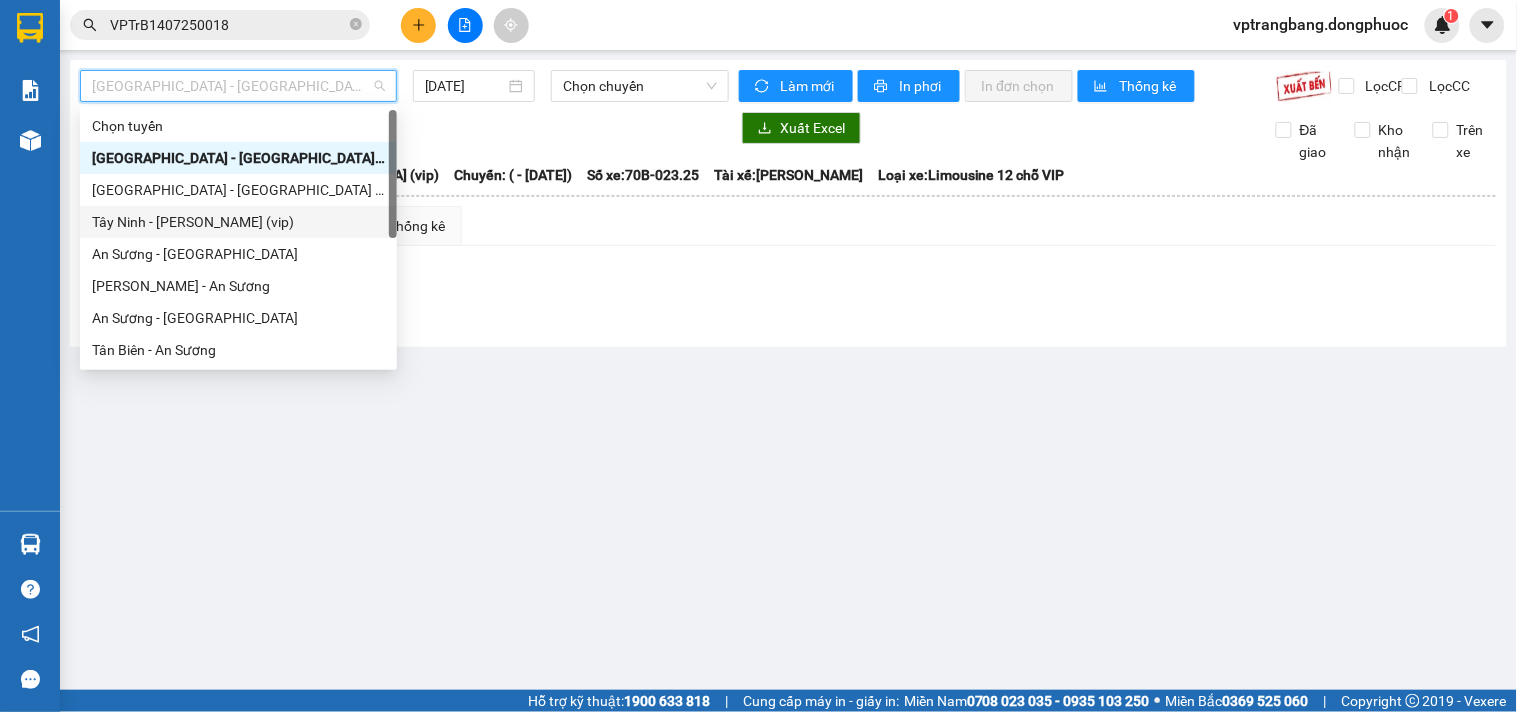 click on "Tây Ninh - [PERSON_NAME] (vip)" at bounding box center [238, 222] 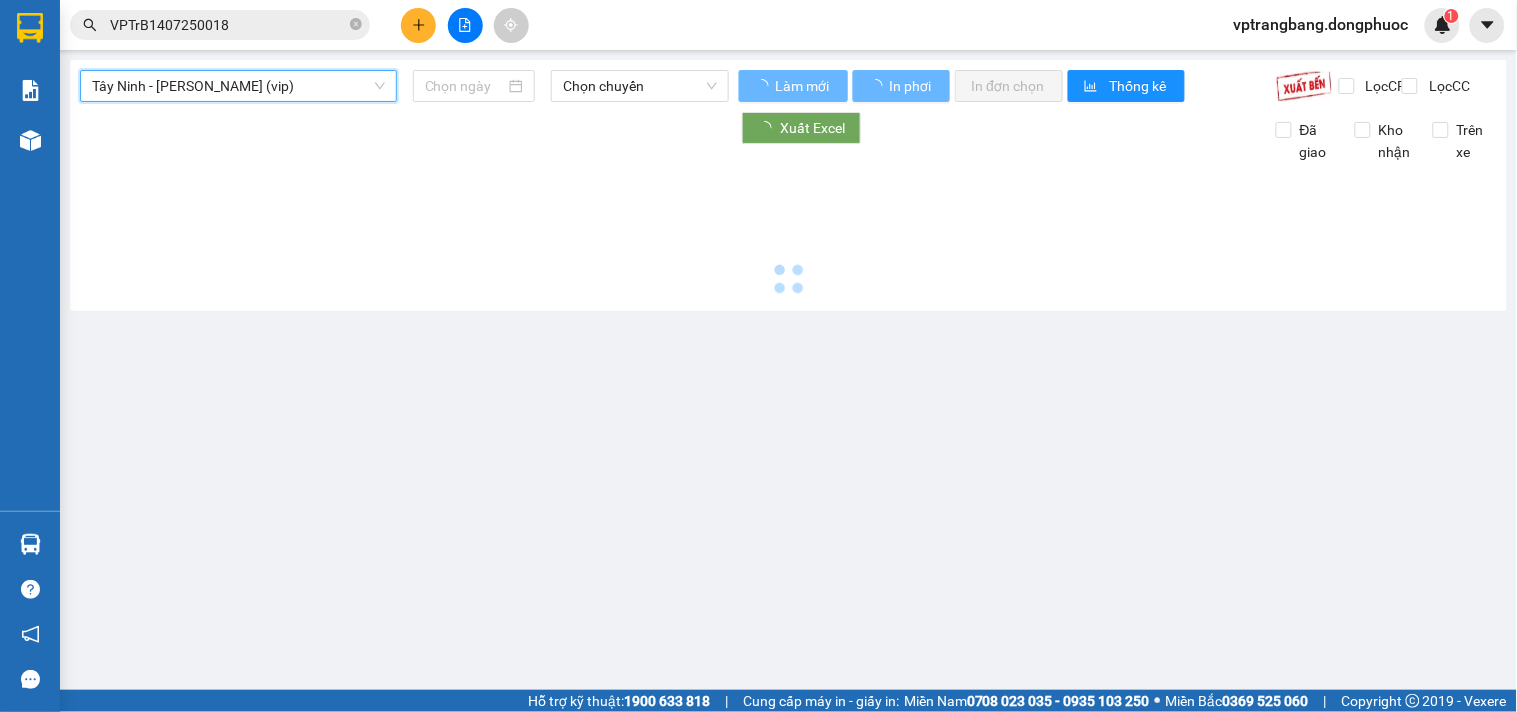type on "[DATE]" 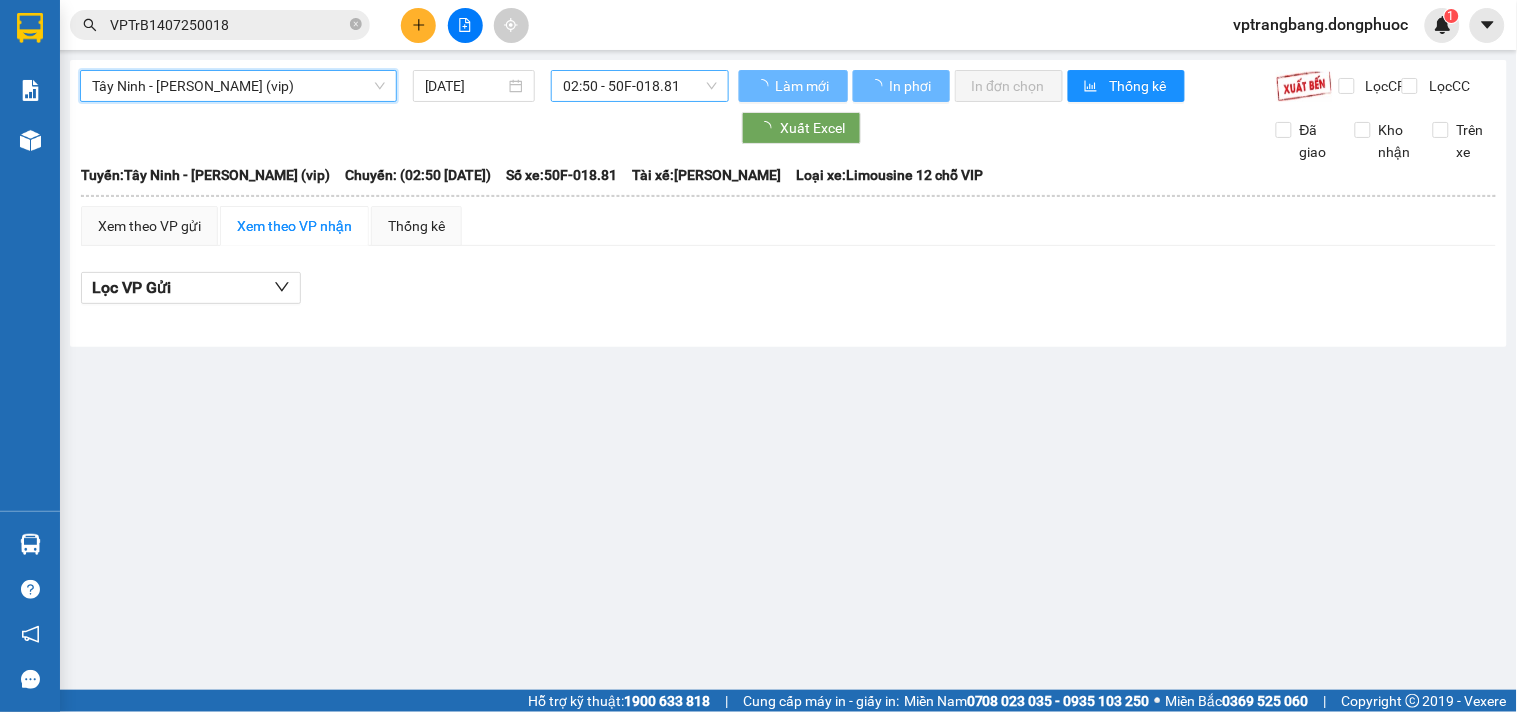 click on "02:50     - 50F-018.81" at bounding box center [640, 86] 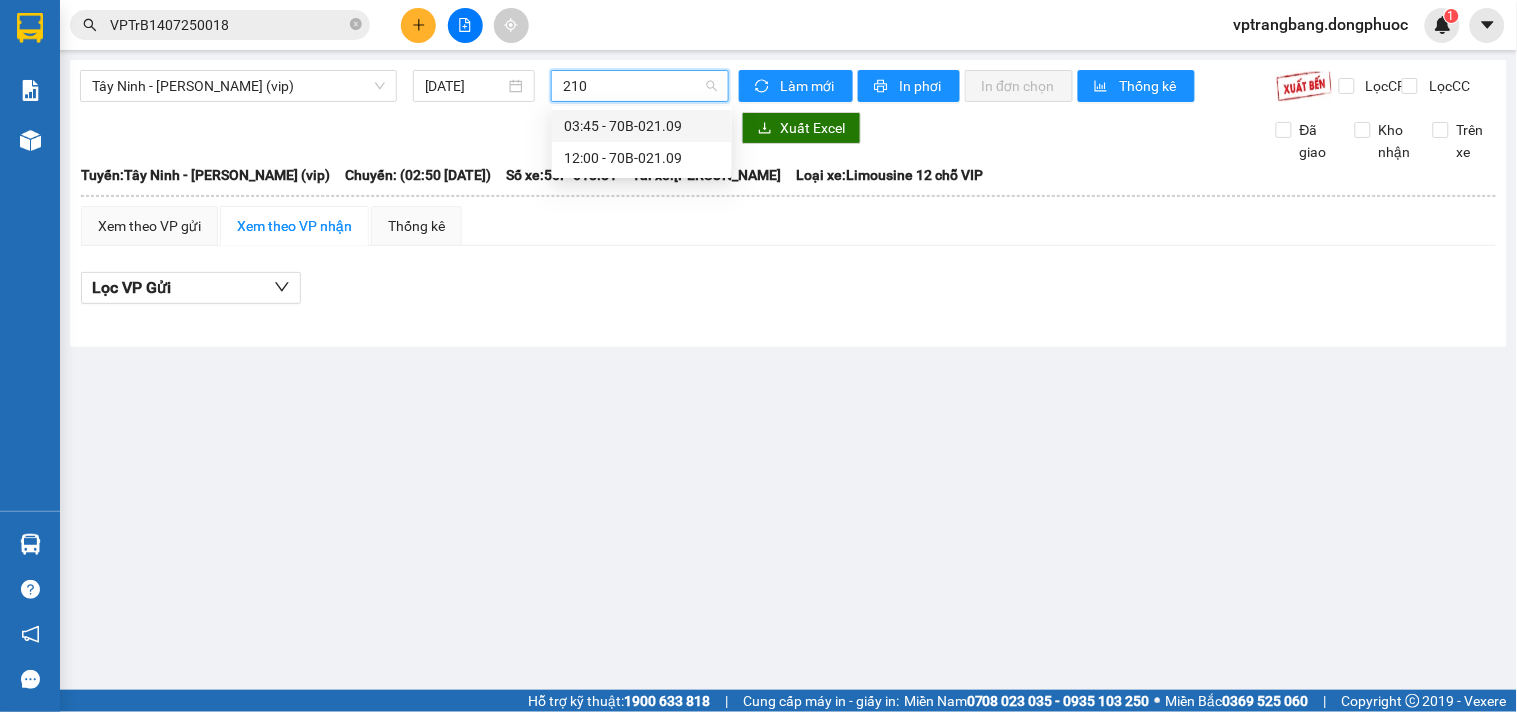 type on "2109" 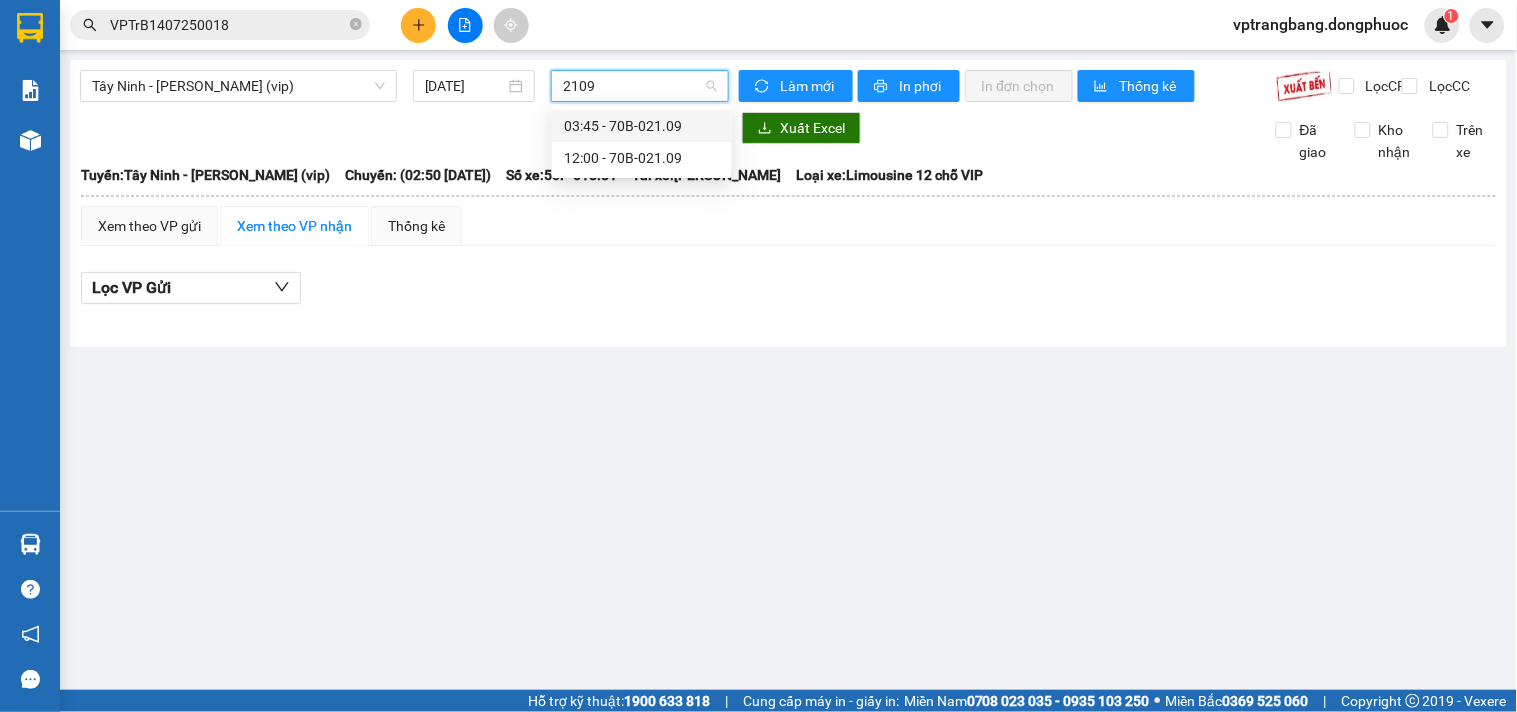 click on "03:45     - 70B-021.09" at bounding box center (642, 126) 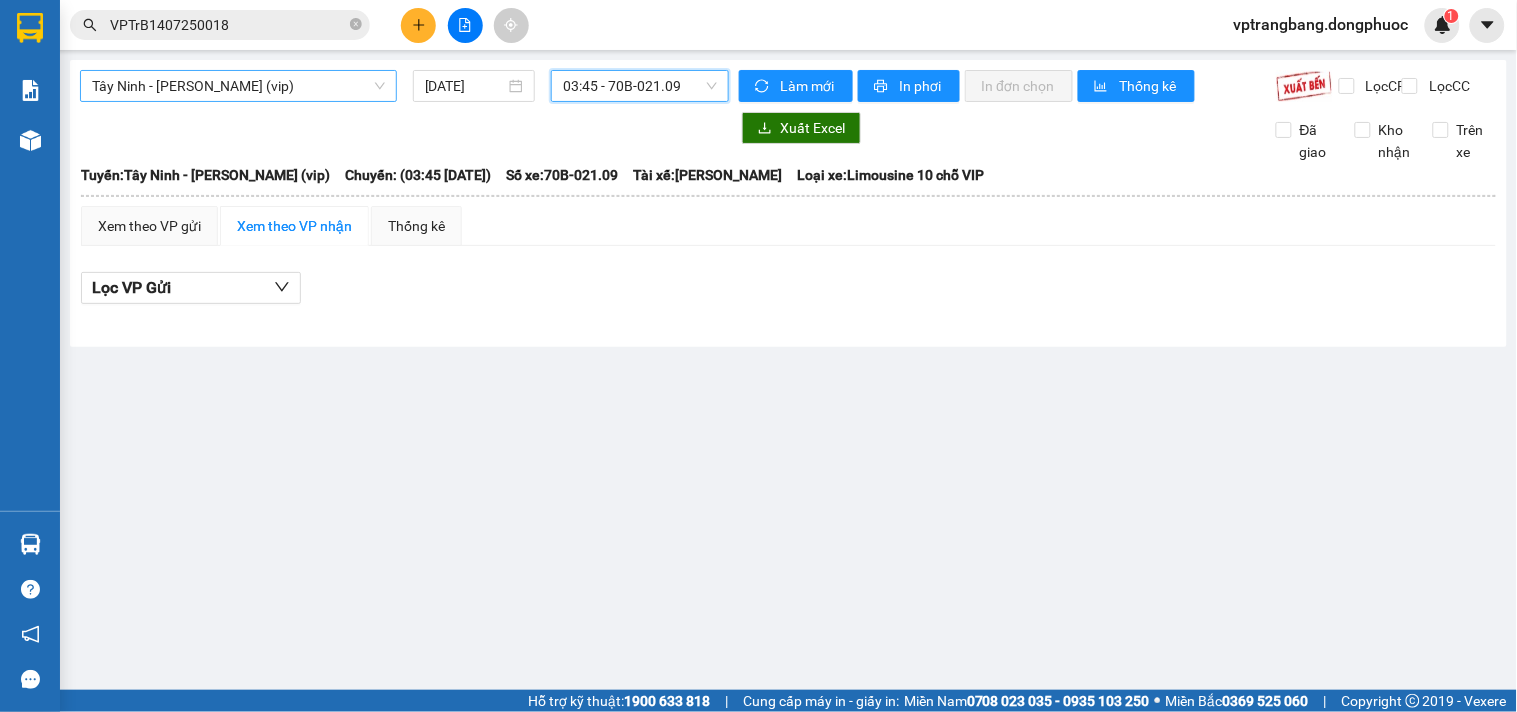 click on "Tây Ninh - [PERSON_NAME] (vip)" at bounding box center [238, 86] 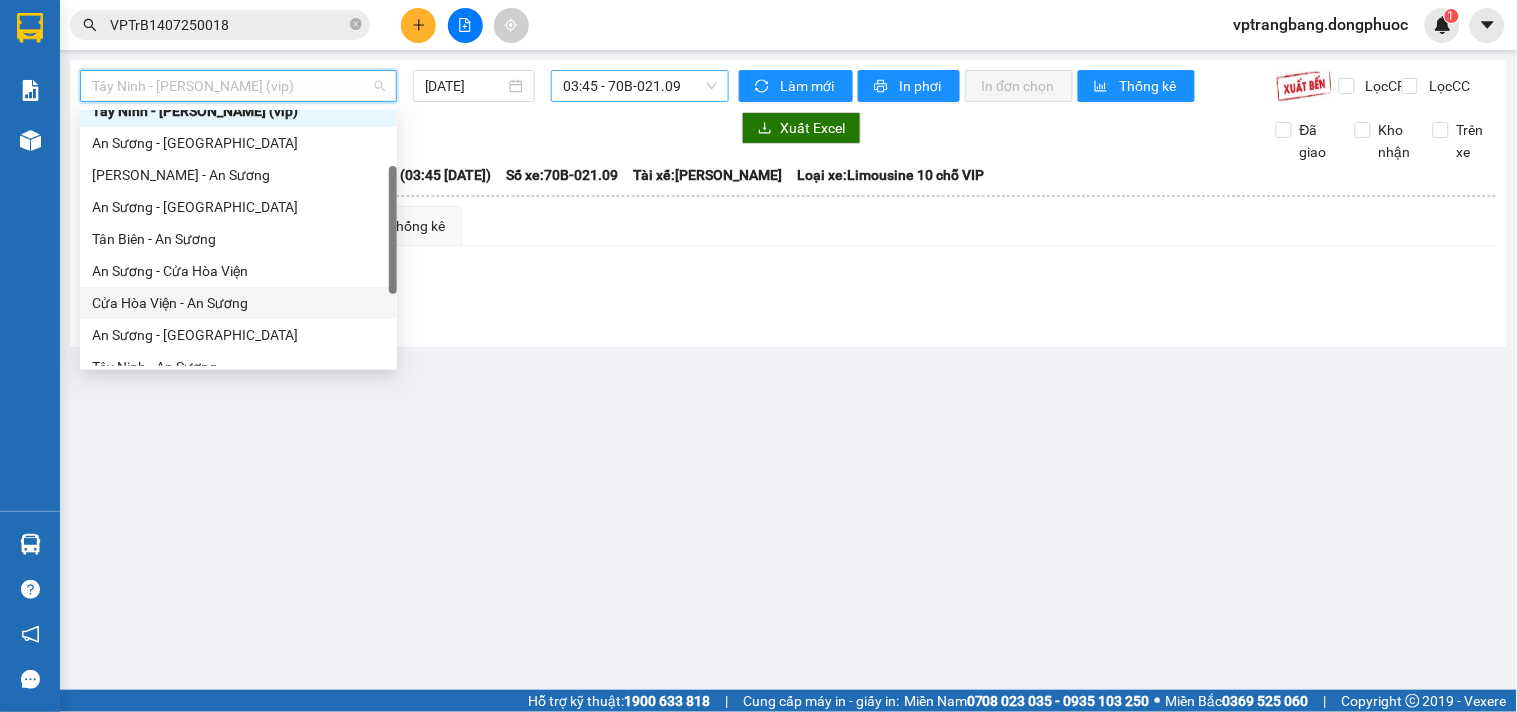 scroll, scrollTop: 287, scrollLeft: 0, axis: vertical 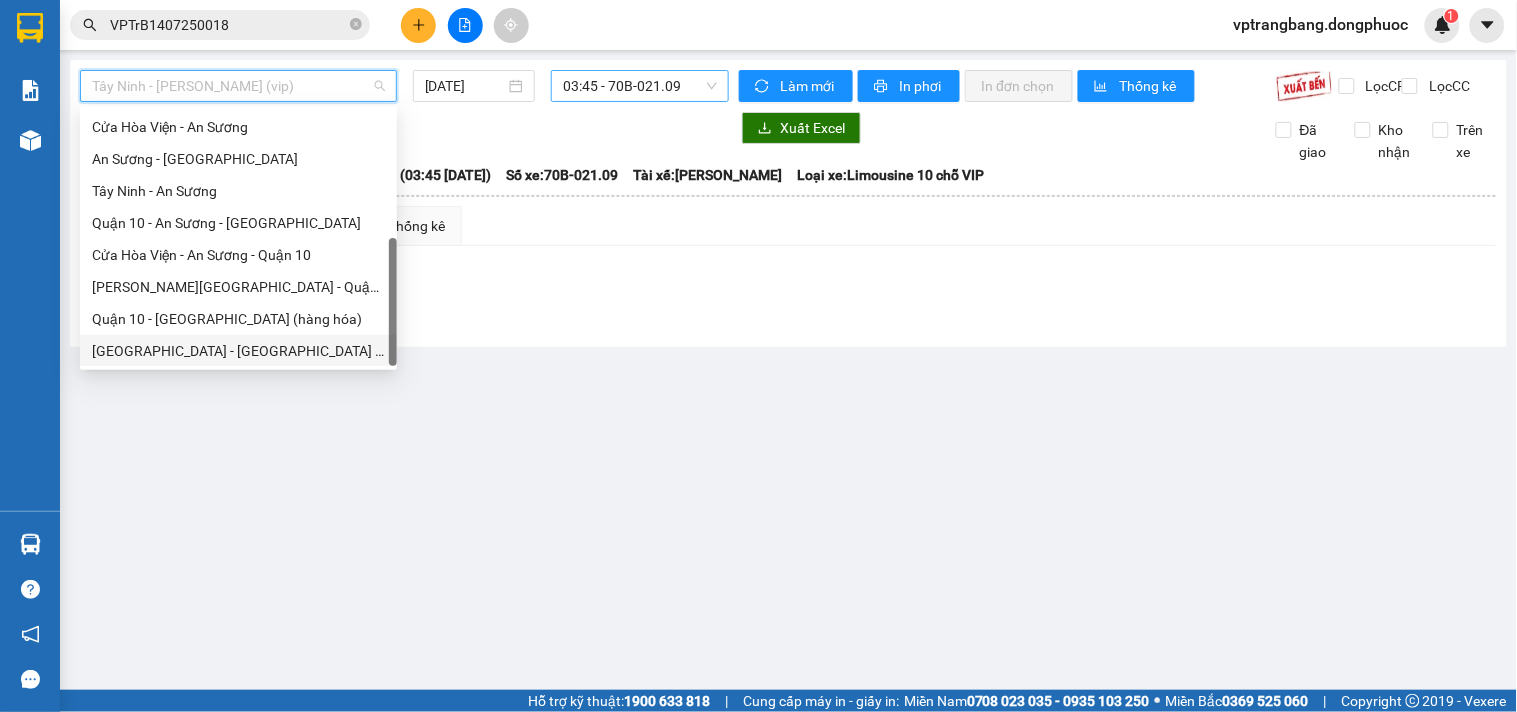click on "[GEOGRAPHIC_DATA] - [GEOGRAPHIC_DATA] (vip)" at bounding box center (238, 351) 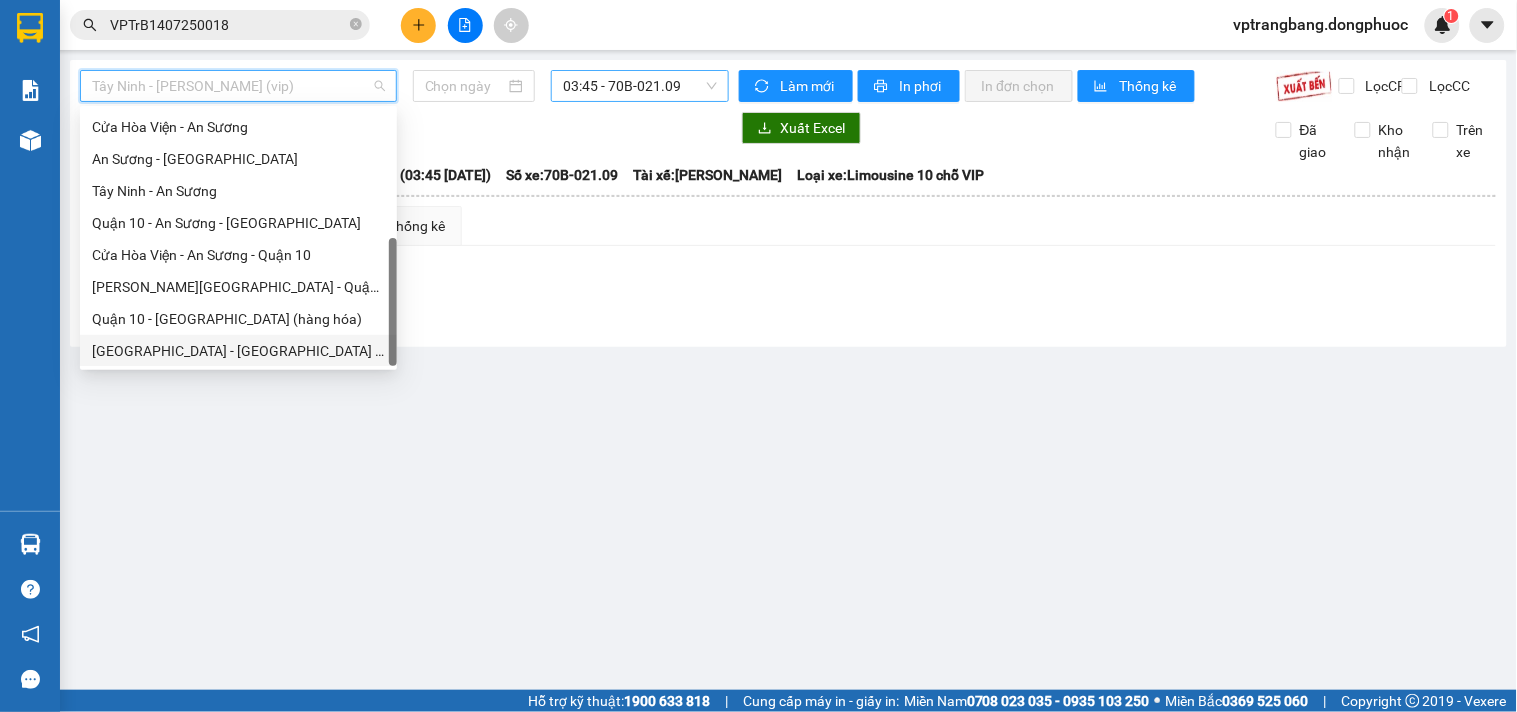 type on "[DATE]" 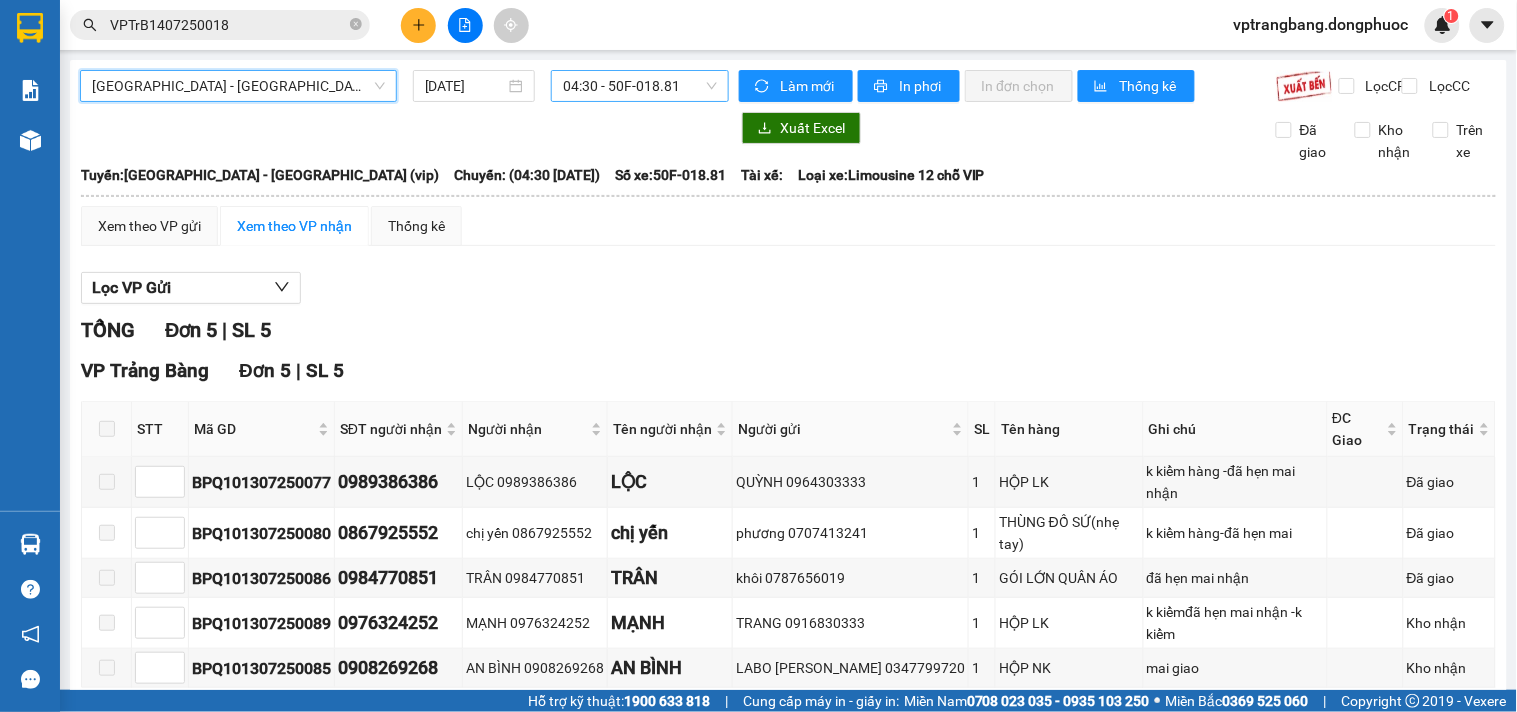 click on "04:30     - 50F-018.81" at bounding box center (640, 86) 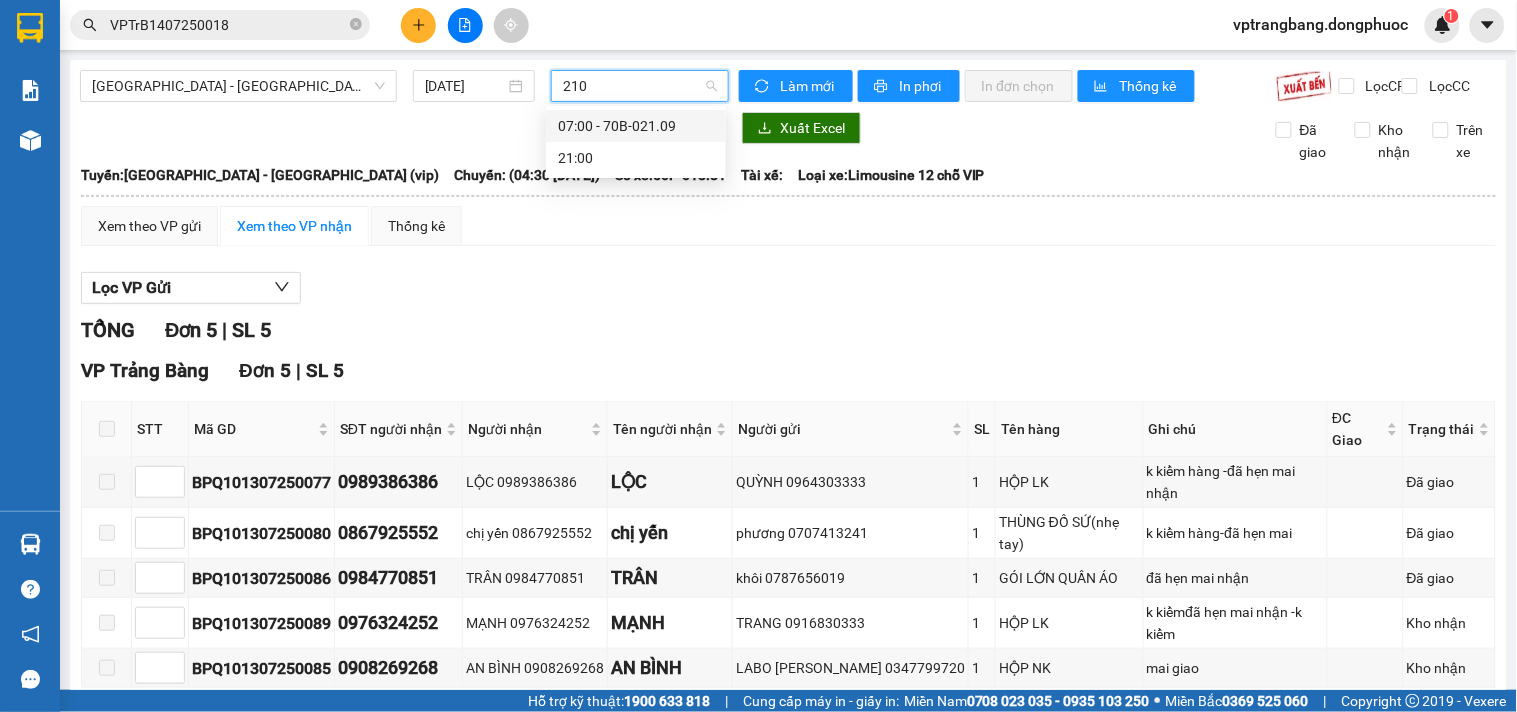 type on "2109" 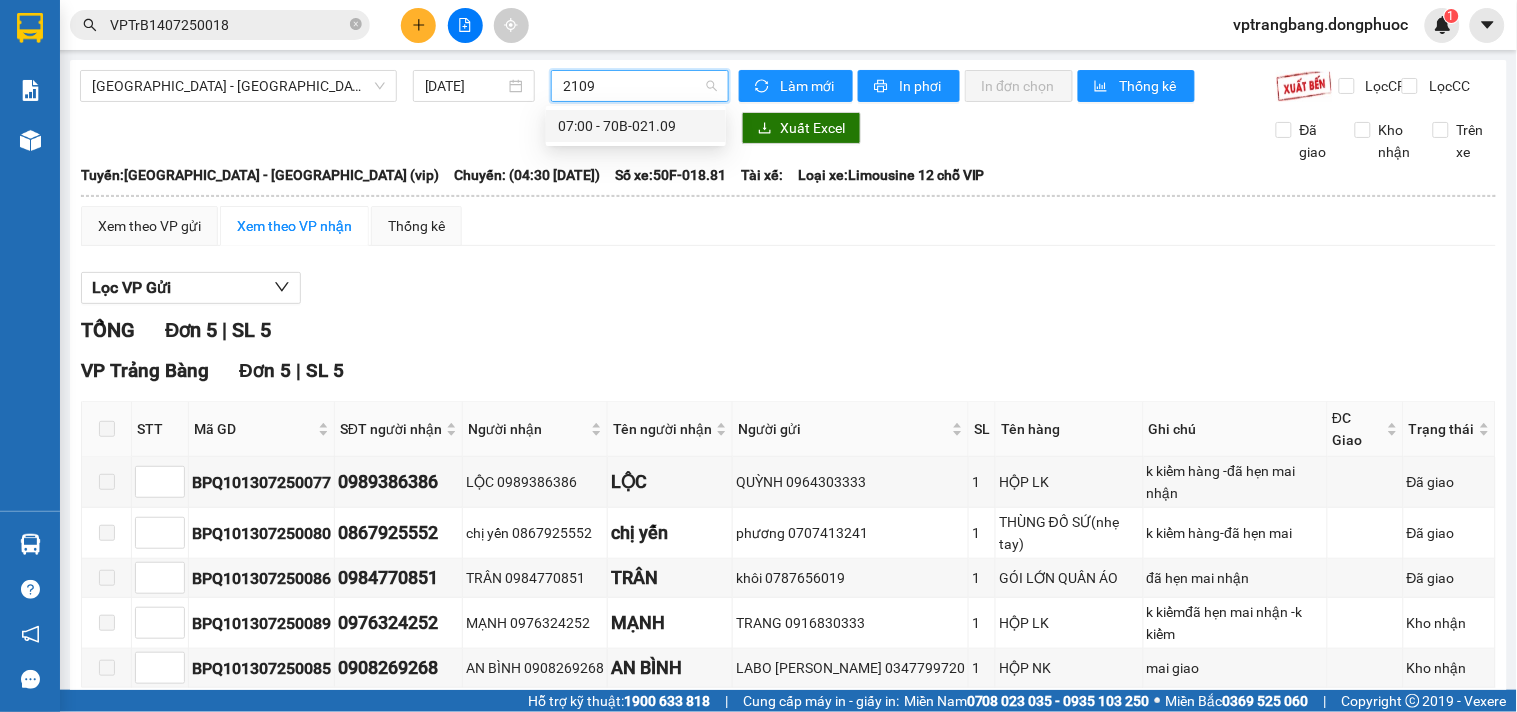 click on "07:00     - 70B-021.09" at bounding box center (636, 126) 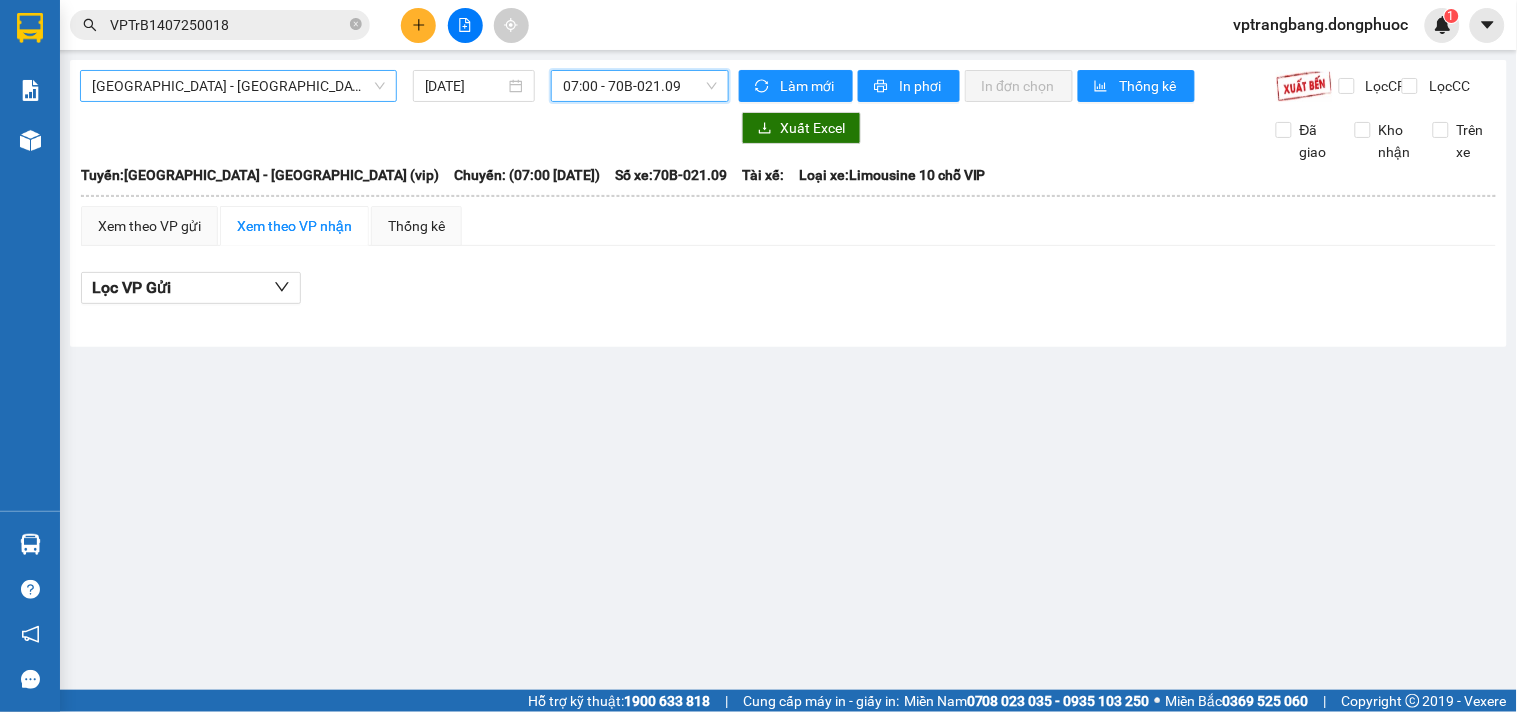click on "[GEOGRAPHIC_DATA] - [GEOGRAPHIC_DATA] (vip)" at bounding box center (238, 86) 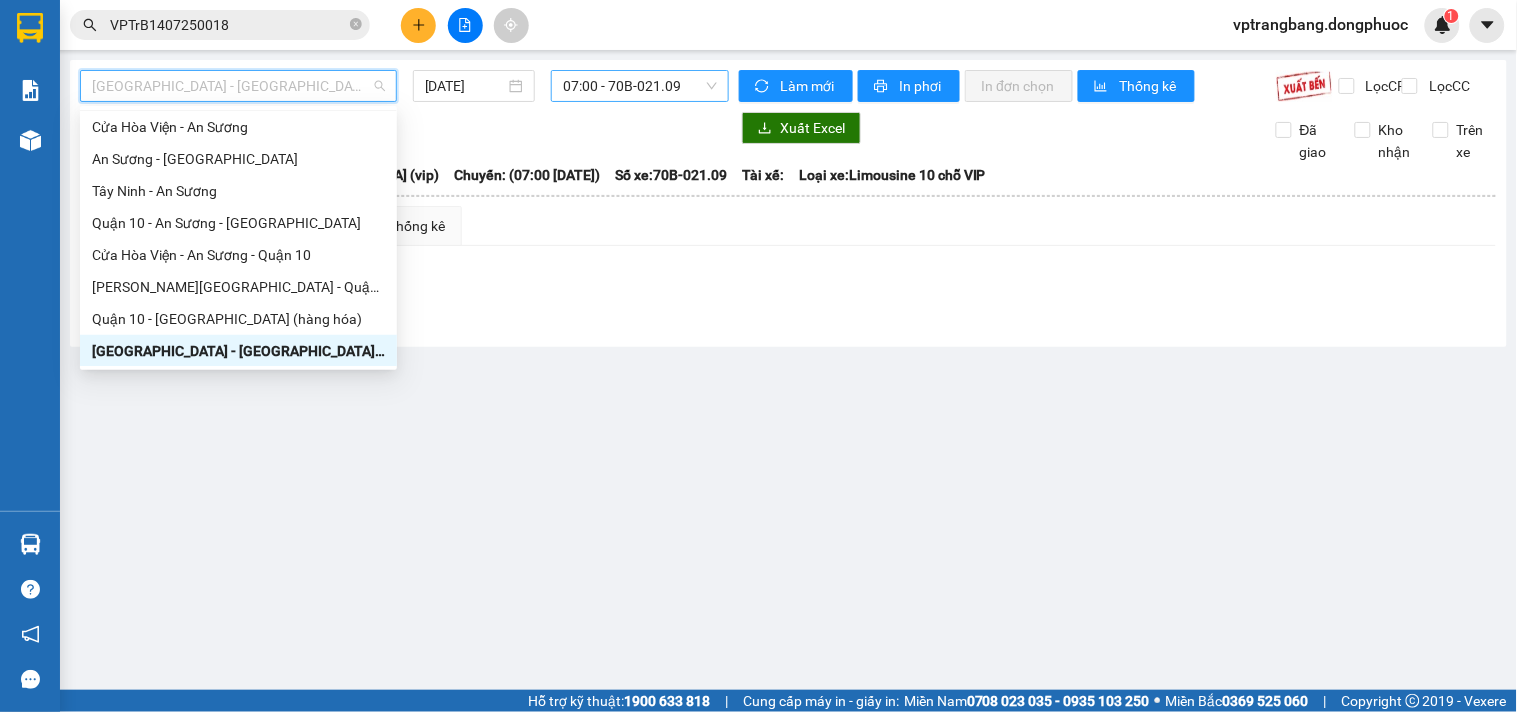 click on "Số xe:  70B-021.09" at bounding box center (671, 175) 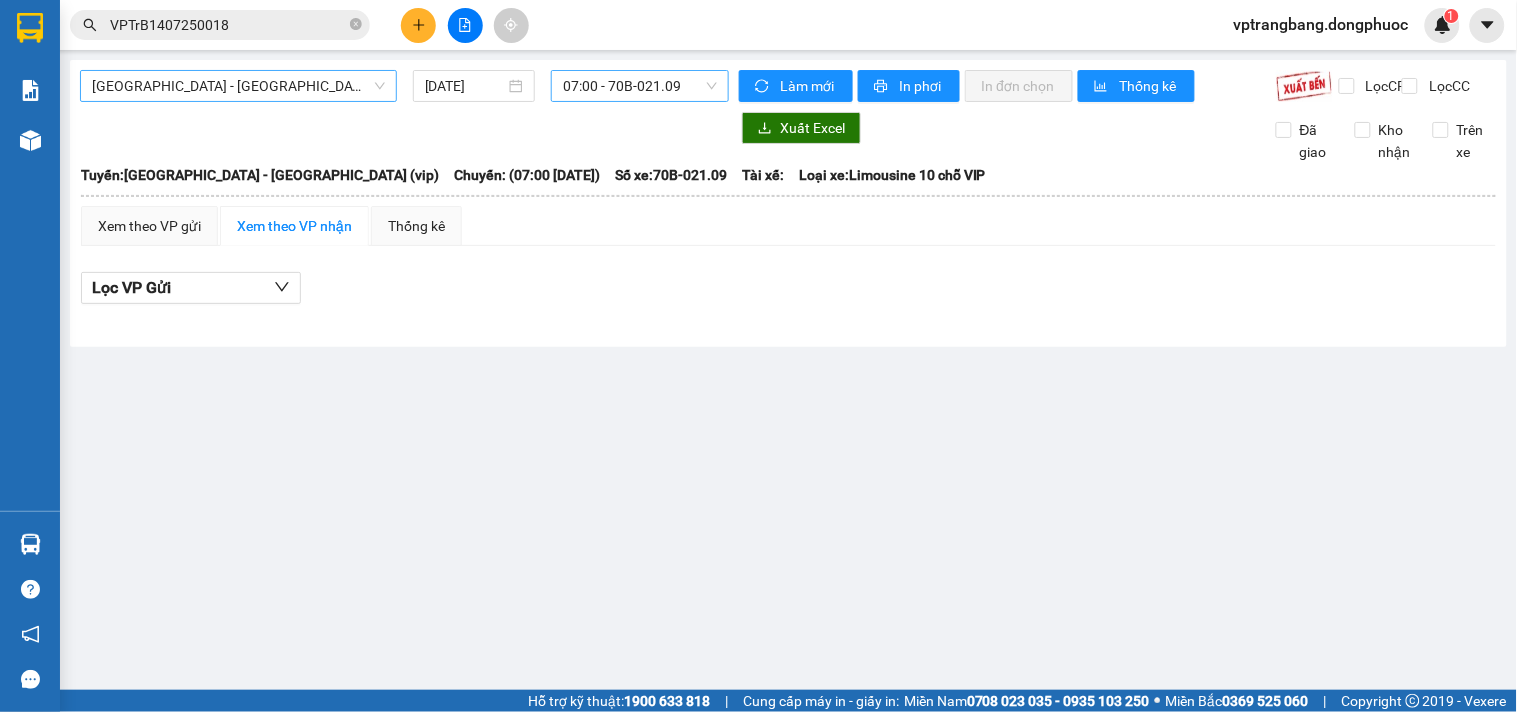 click on "[GEOGRAPHIC_DATA] - [GEOGRAPHIC_DATA] (vip)" at bounding box center [238, 86] 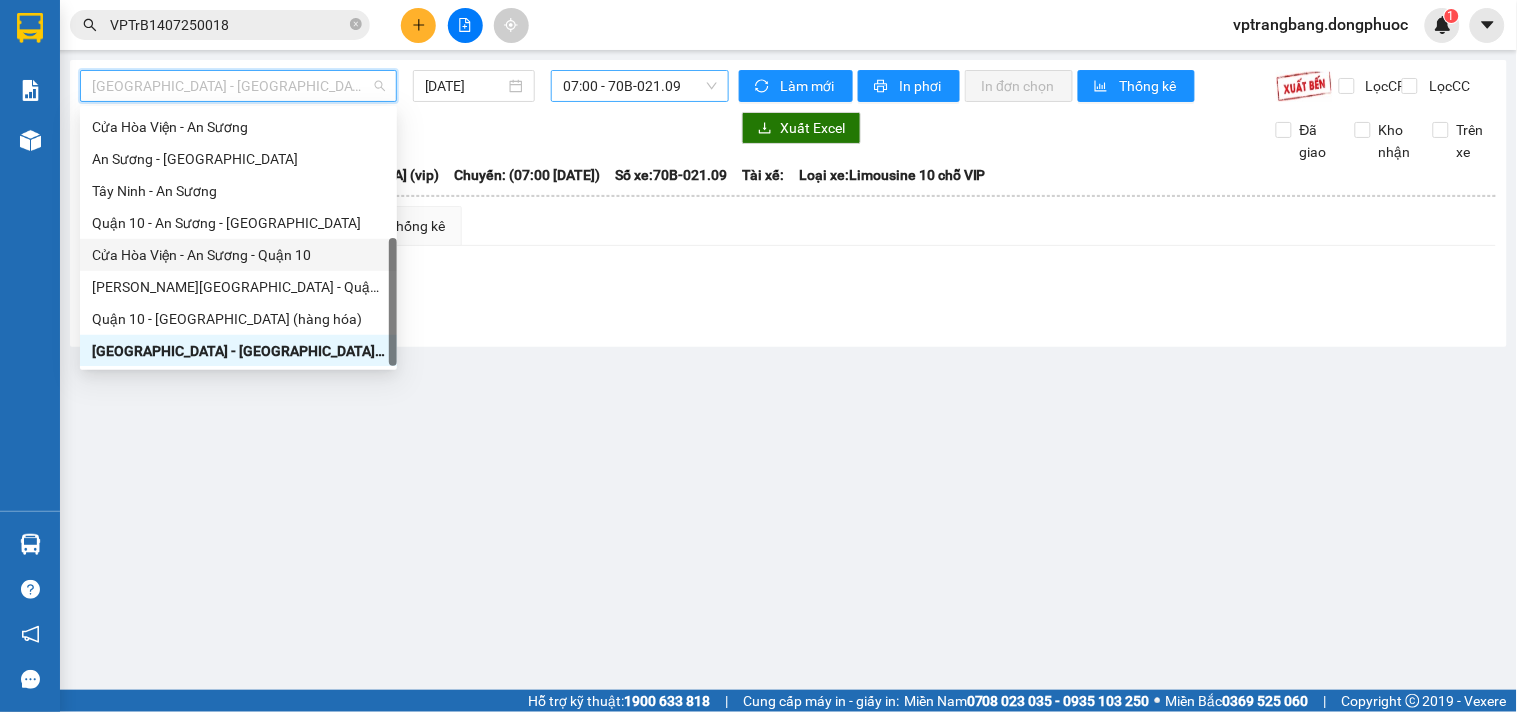 scroll, scrollTop: 0, scrollLeft: 0, axis: both 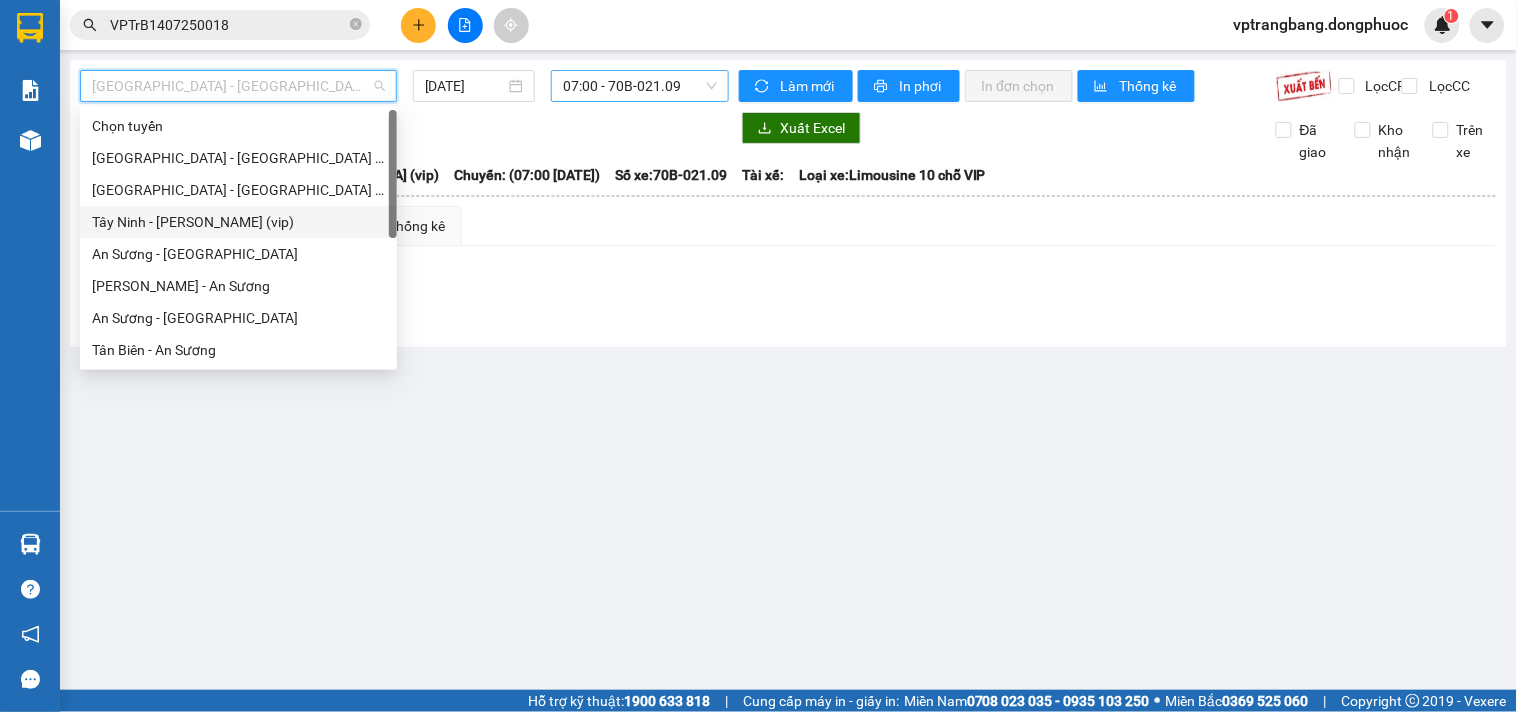 click on "Tây Ninh - [PERSON_NAME] (vip)" at bounding box center [238, 222] 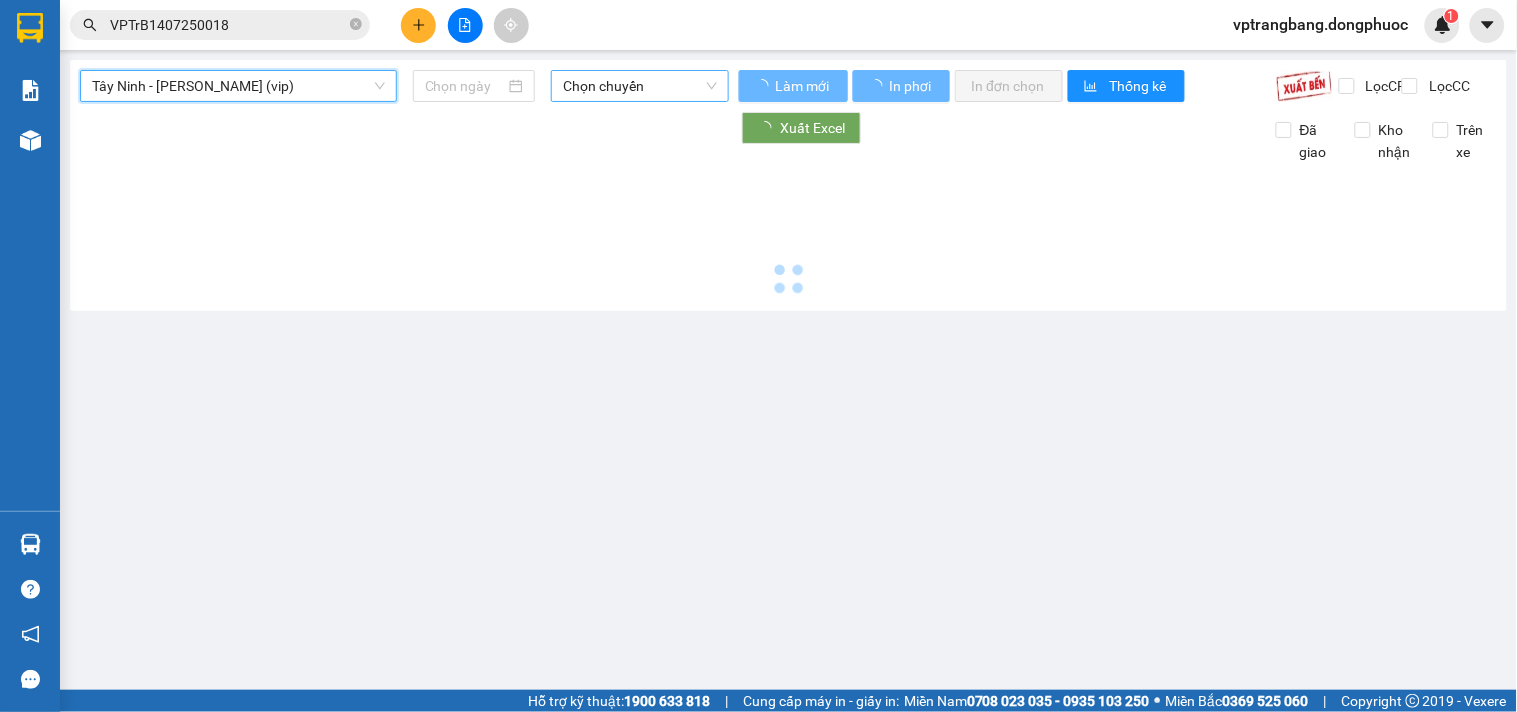 type on "[DATE]" 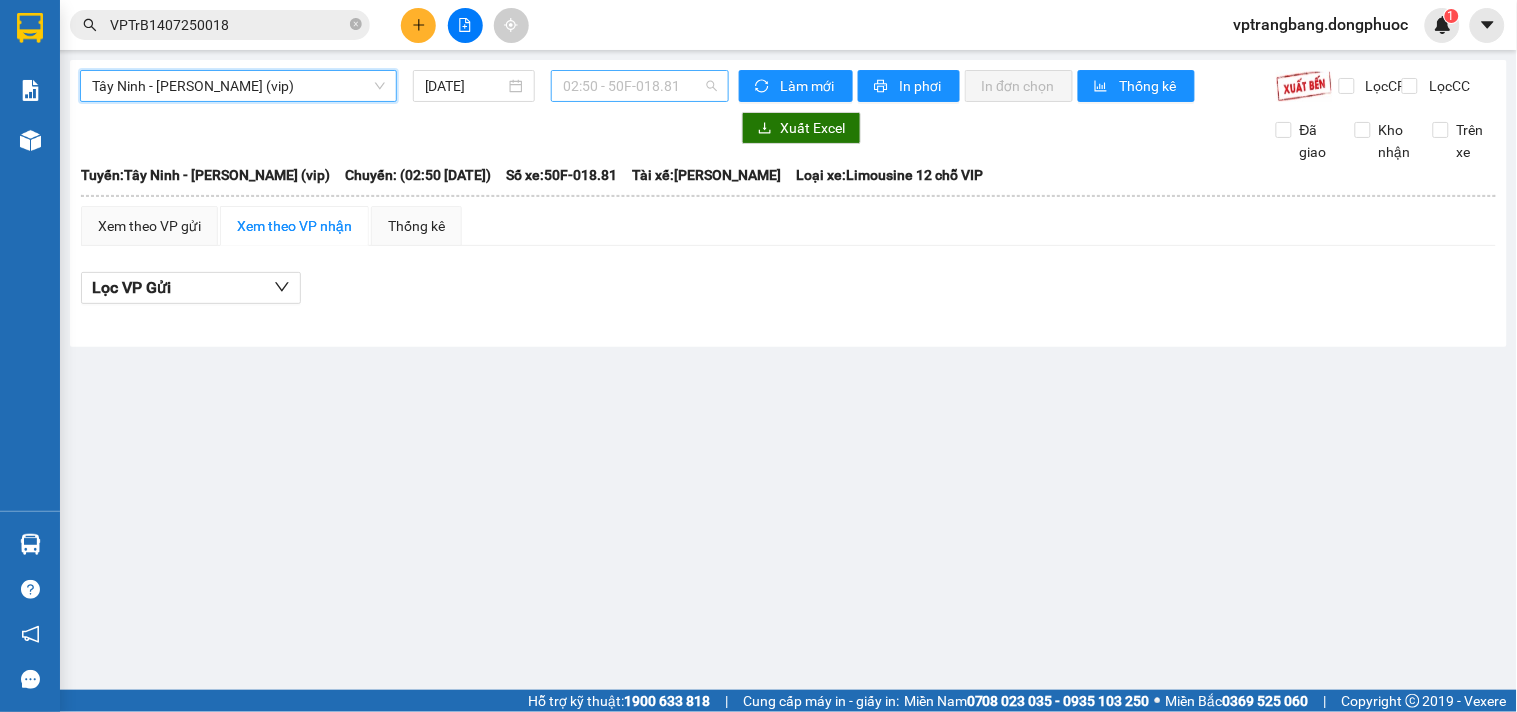click on "02:50     - 50F-018.81" at bounding box center [640, 86] 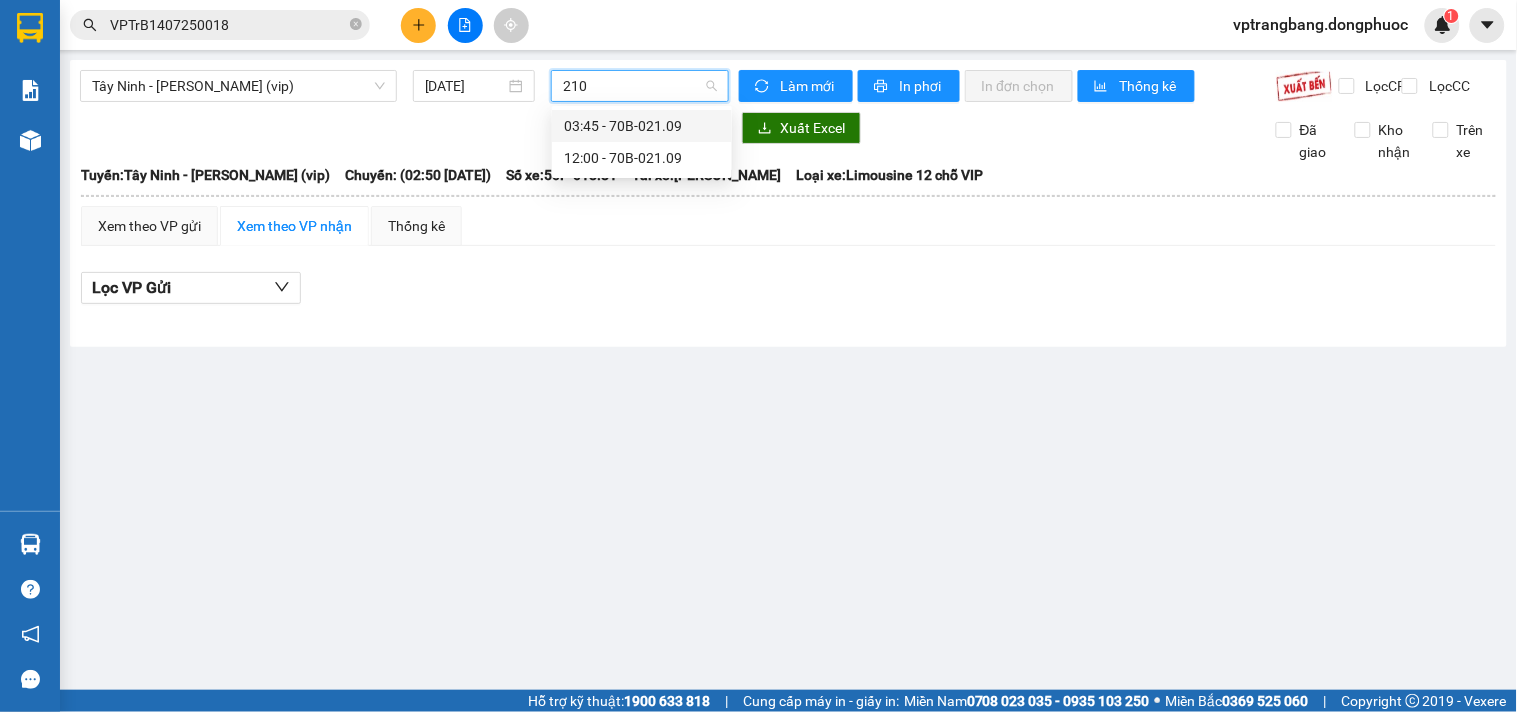 type on "2109" 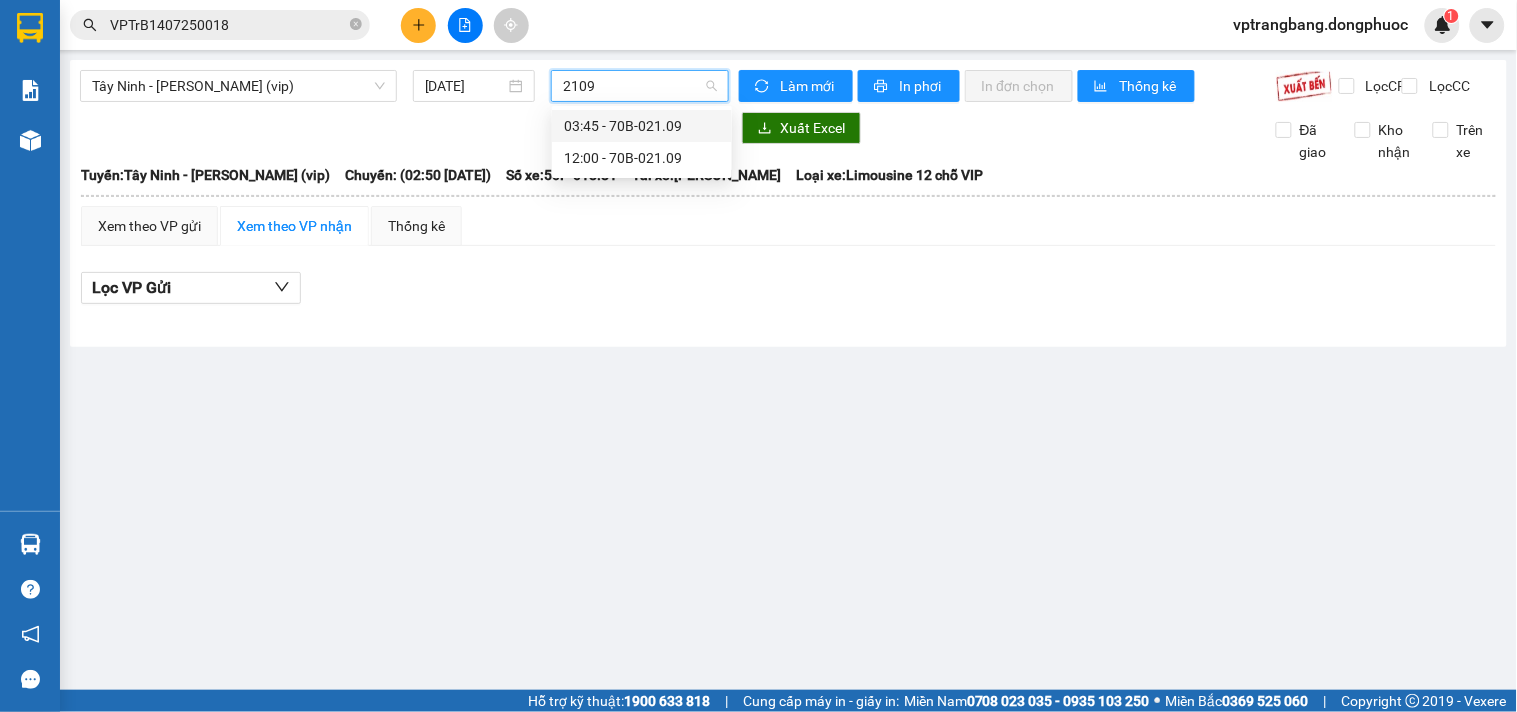 click on "03:45     - 70B-021.09" at bounding box center [642, 126] 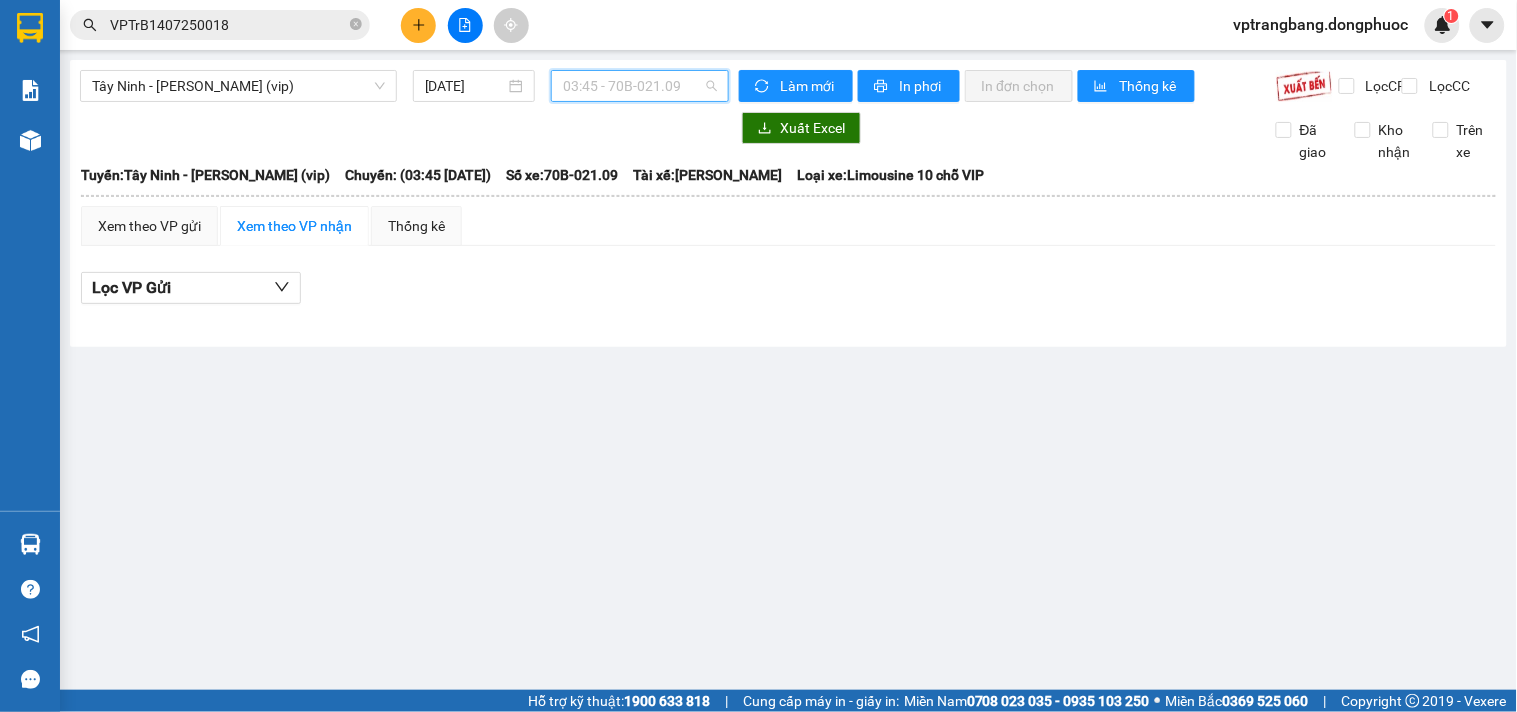 click on "03:45     - 70B-021.09" at bounding box center (640, 86) 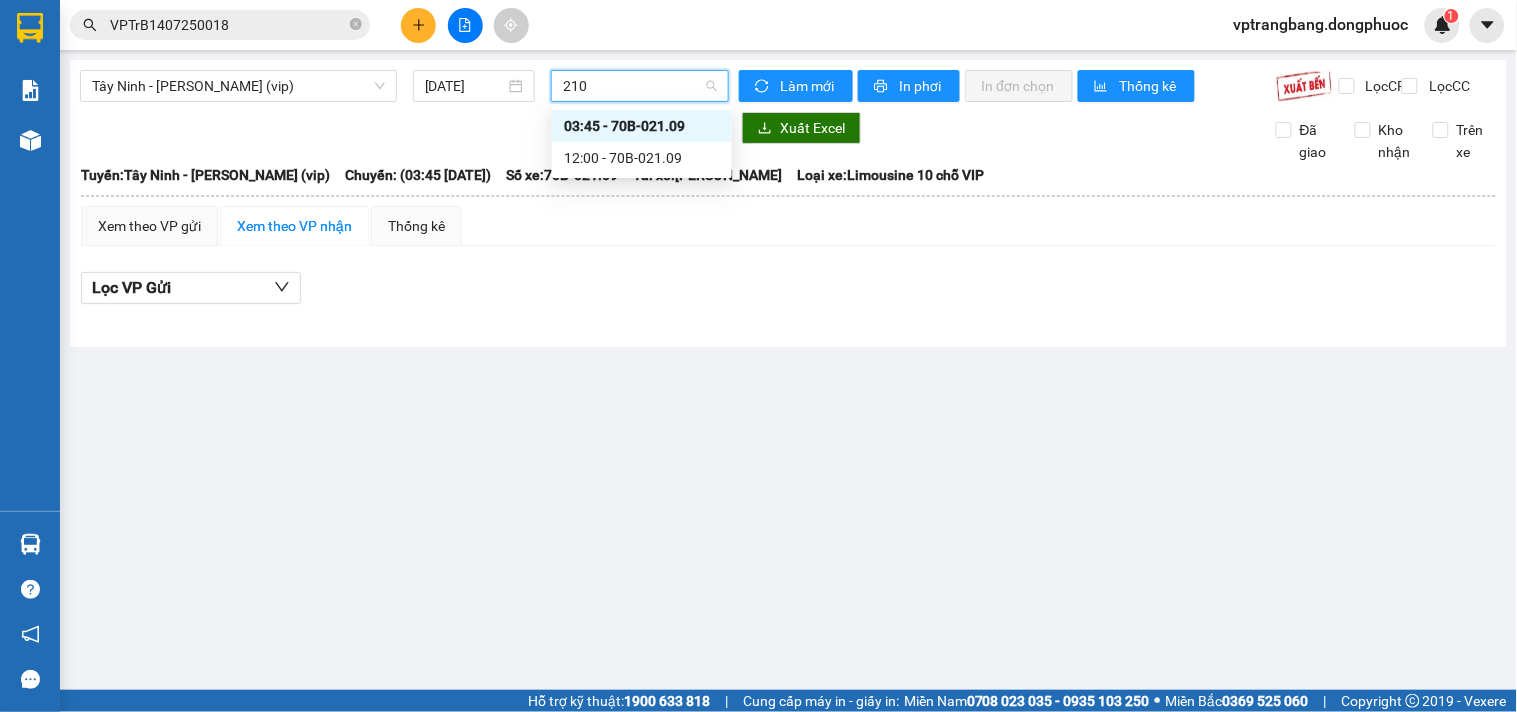 type on "2109" 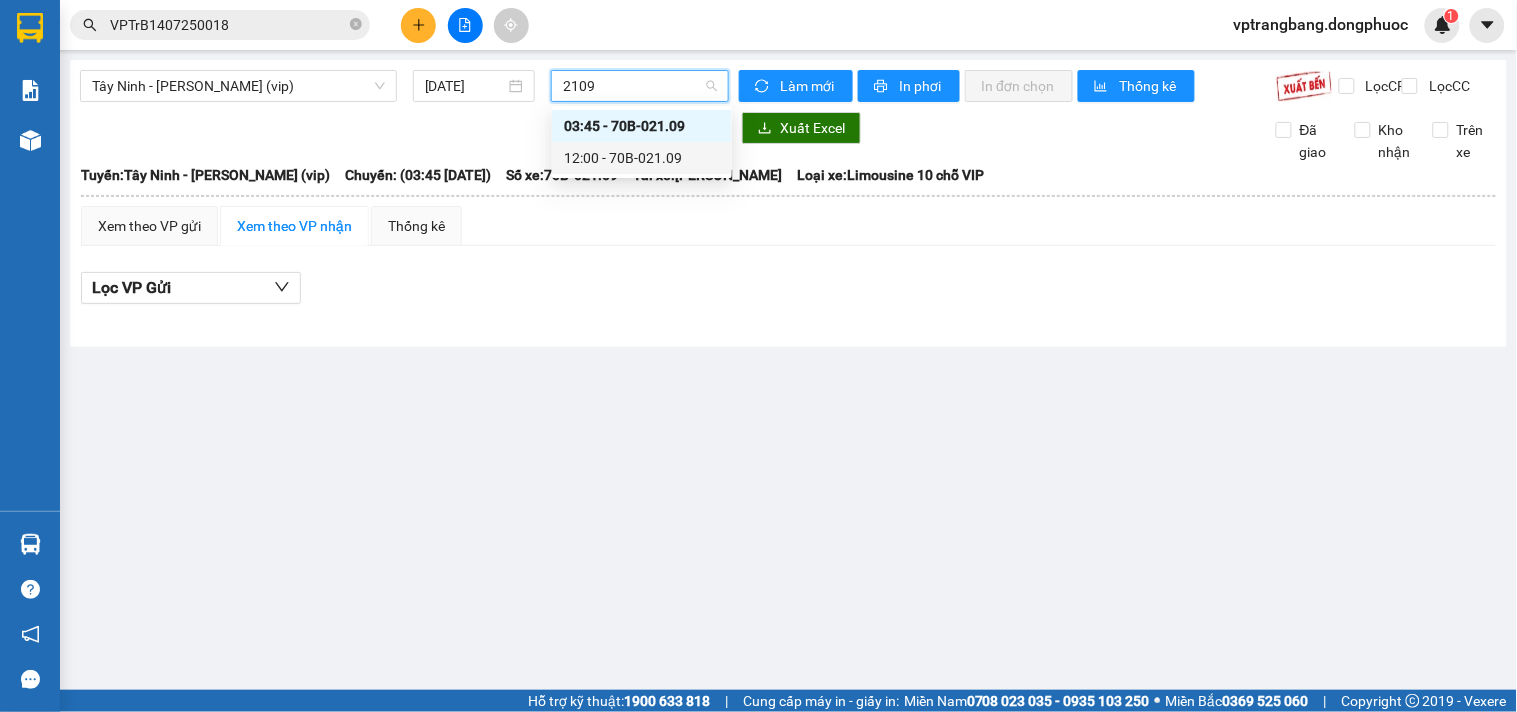 click on "12:00     - 70B-021.09" at bounding box center [642, 158] 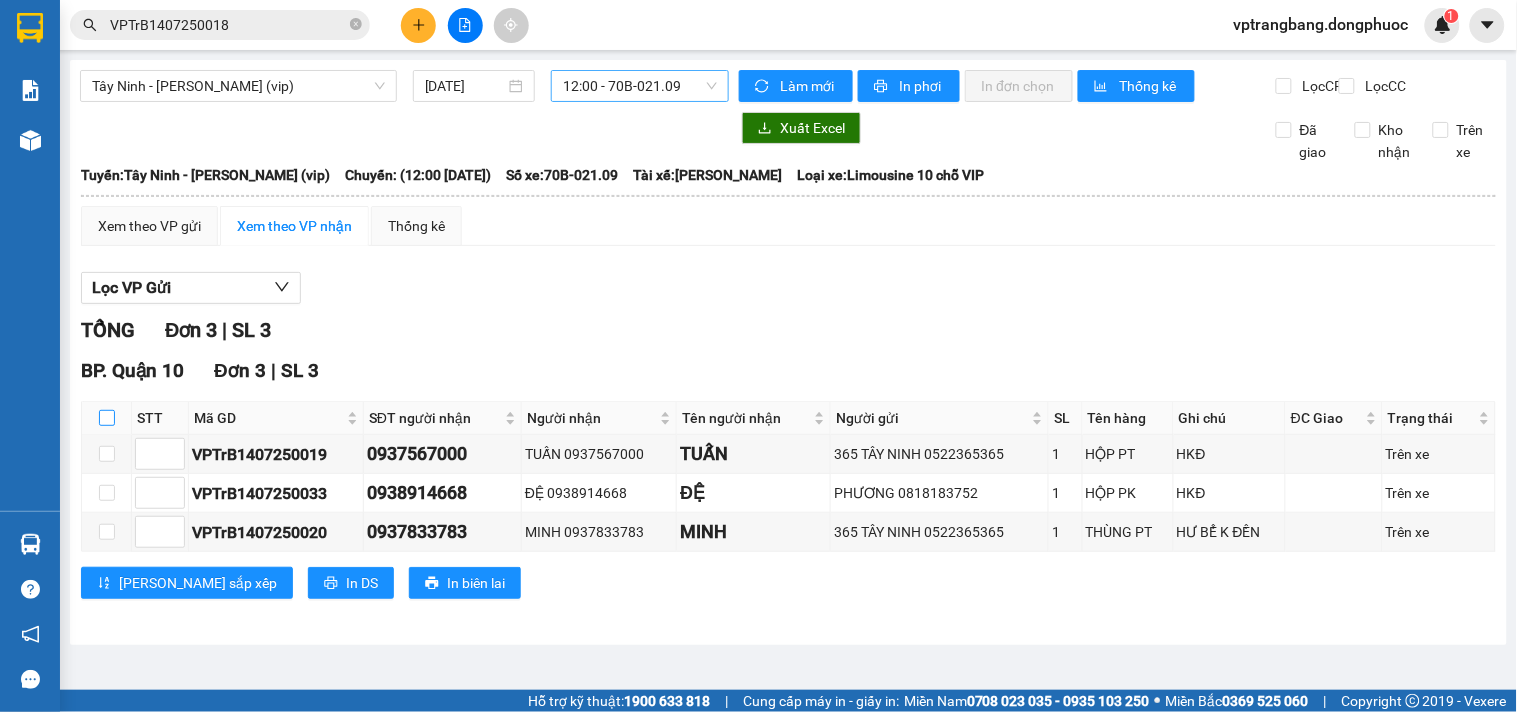 click at bounding box center (107, 418) 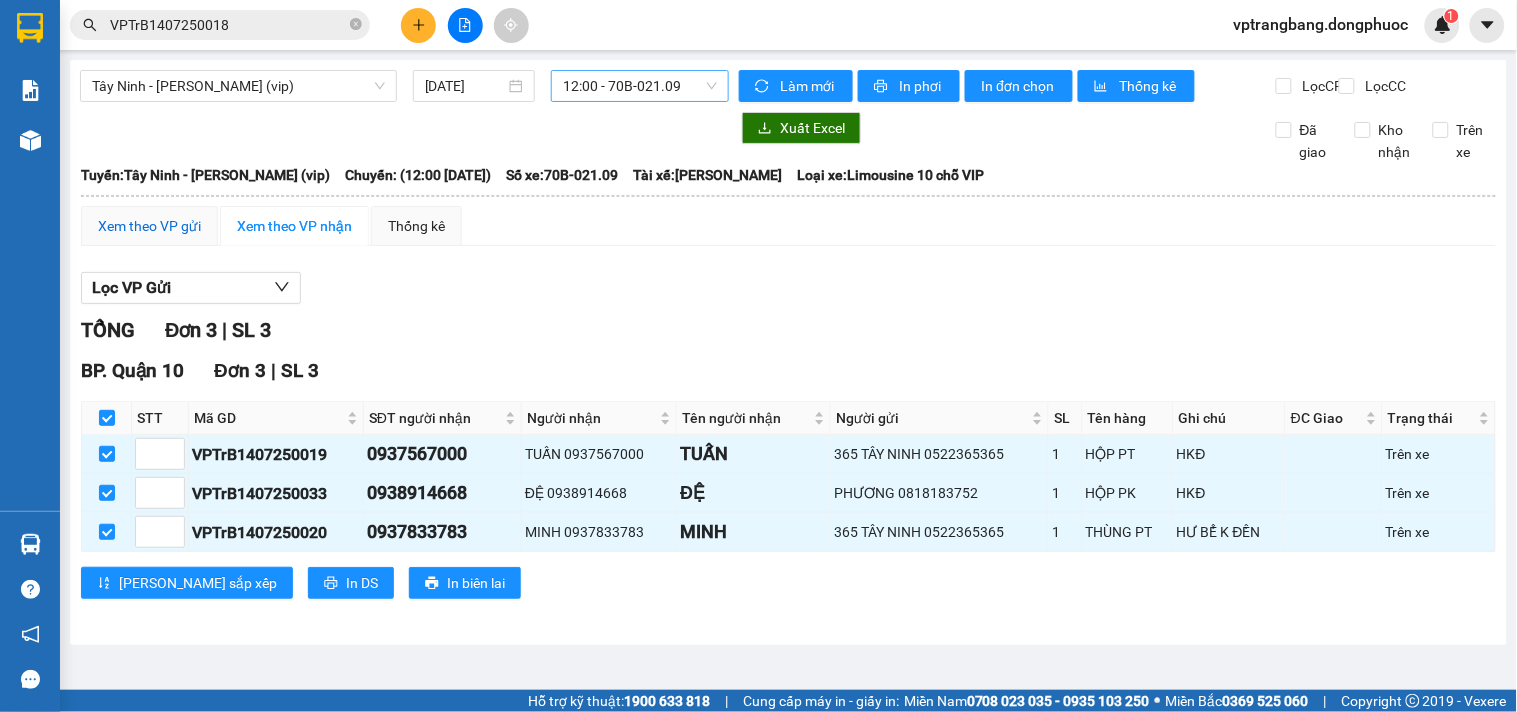 click on "Xem theo VP gửi" at bounding box center (149, 226) 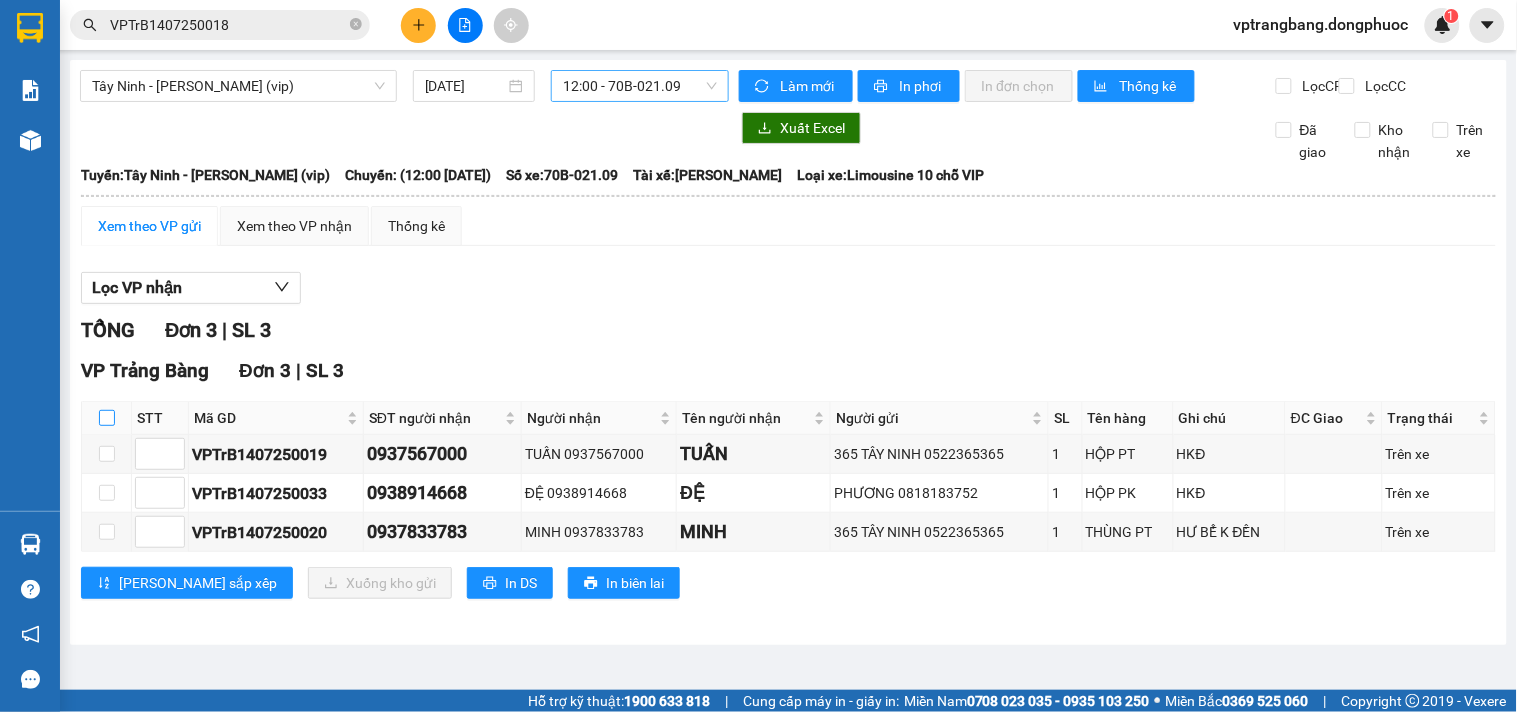 click at bounding box center [107, 418] 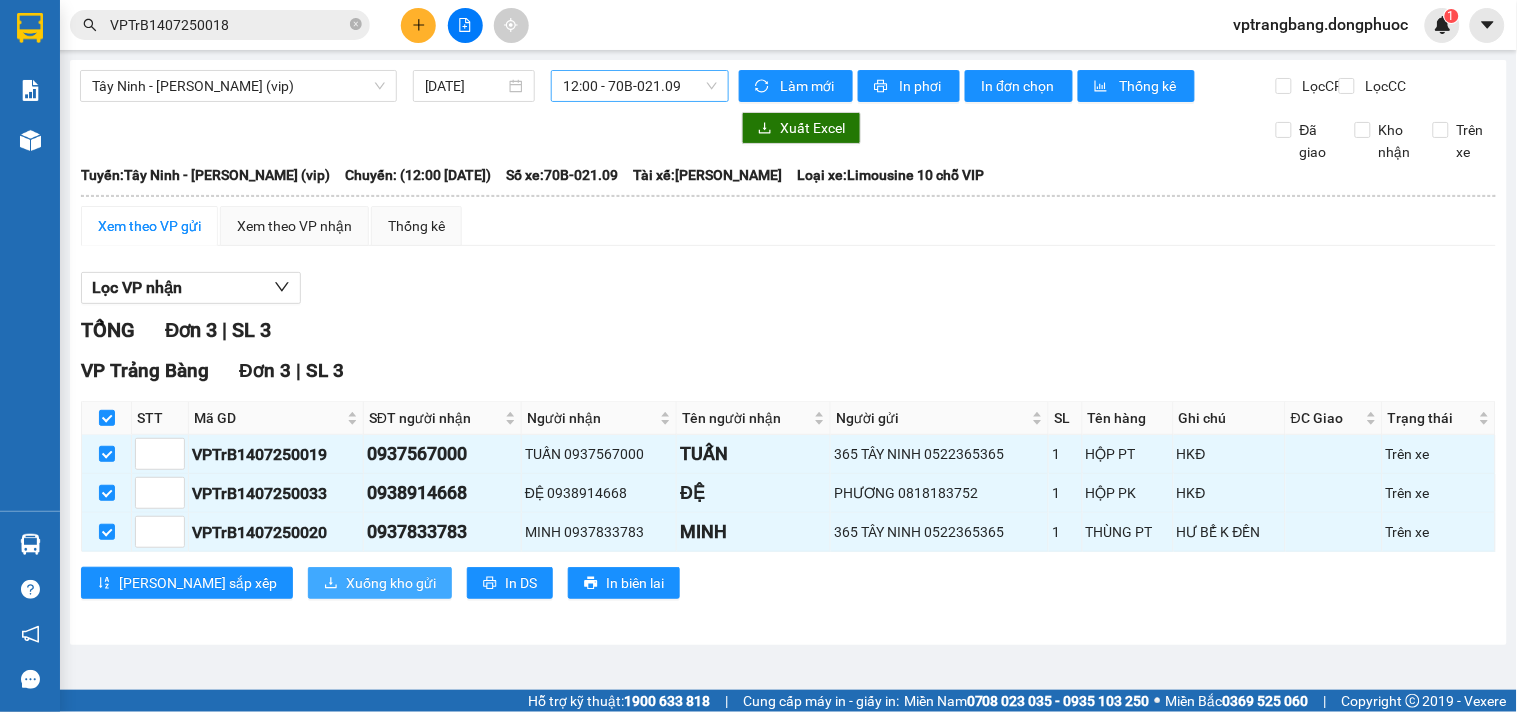 click on "Xuống kho gửi" at bounding box center [391, 583] 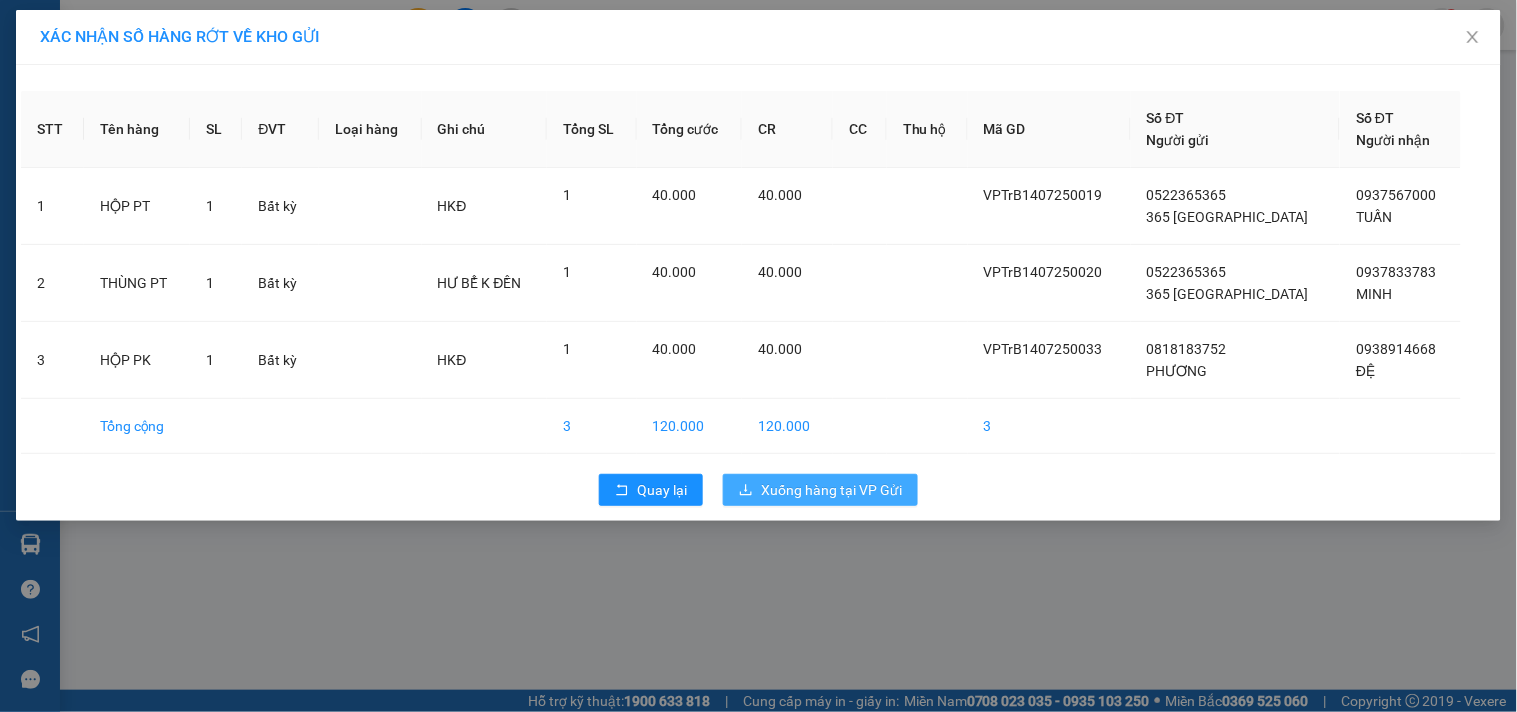 click on "Xuống hàng tại VP Gửi" at bounding box center [831, 490] 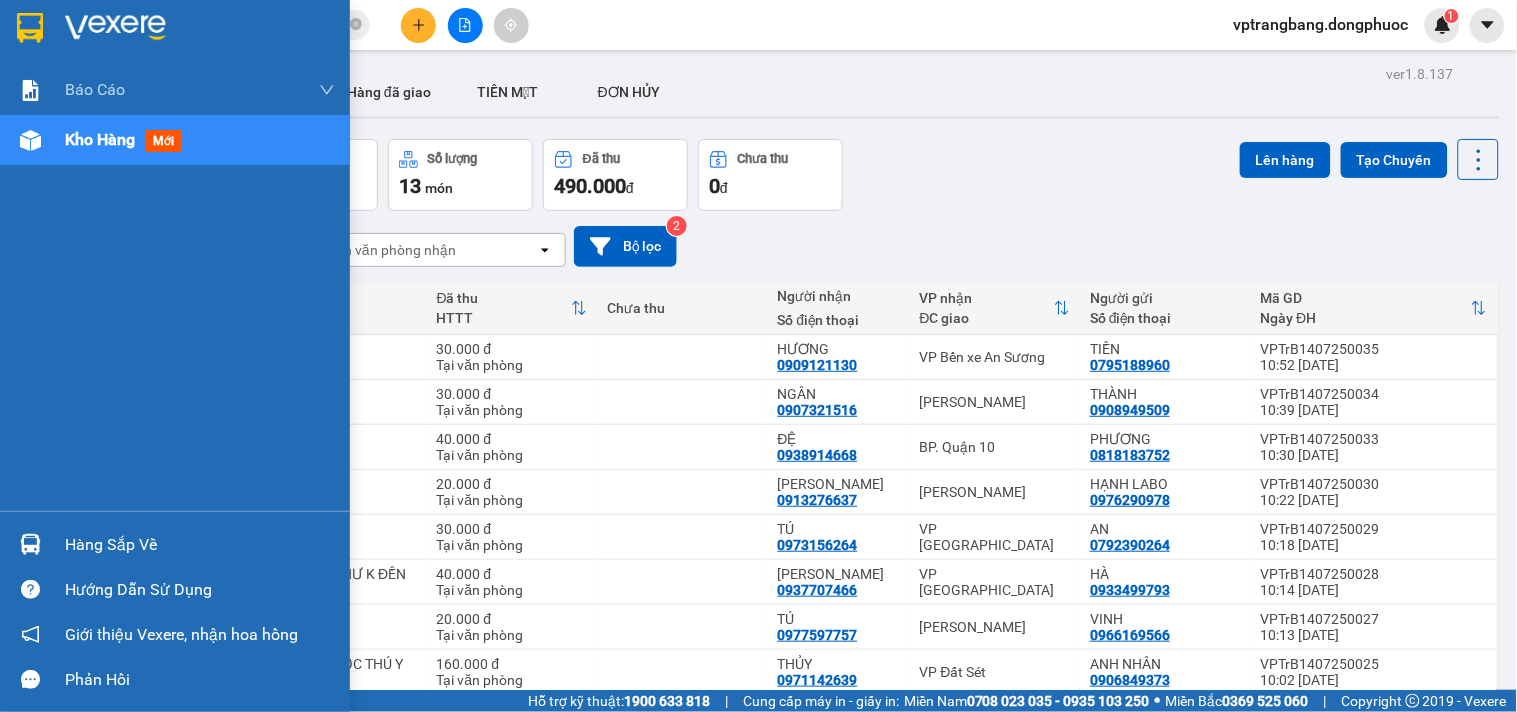 click on "Kho hàng" at bounding box center (100, 139) 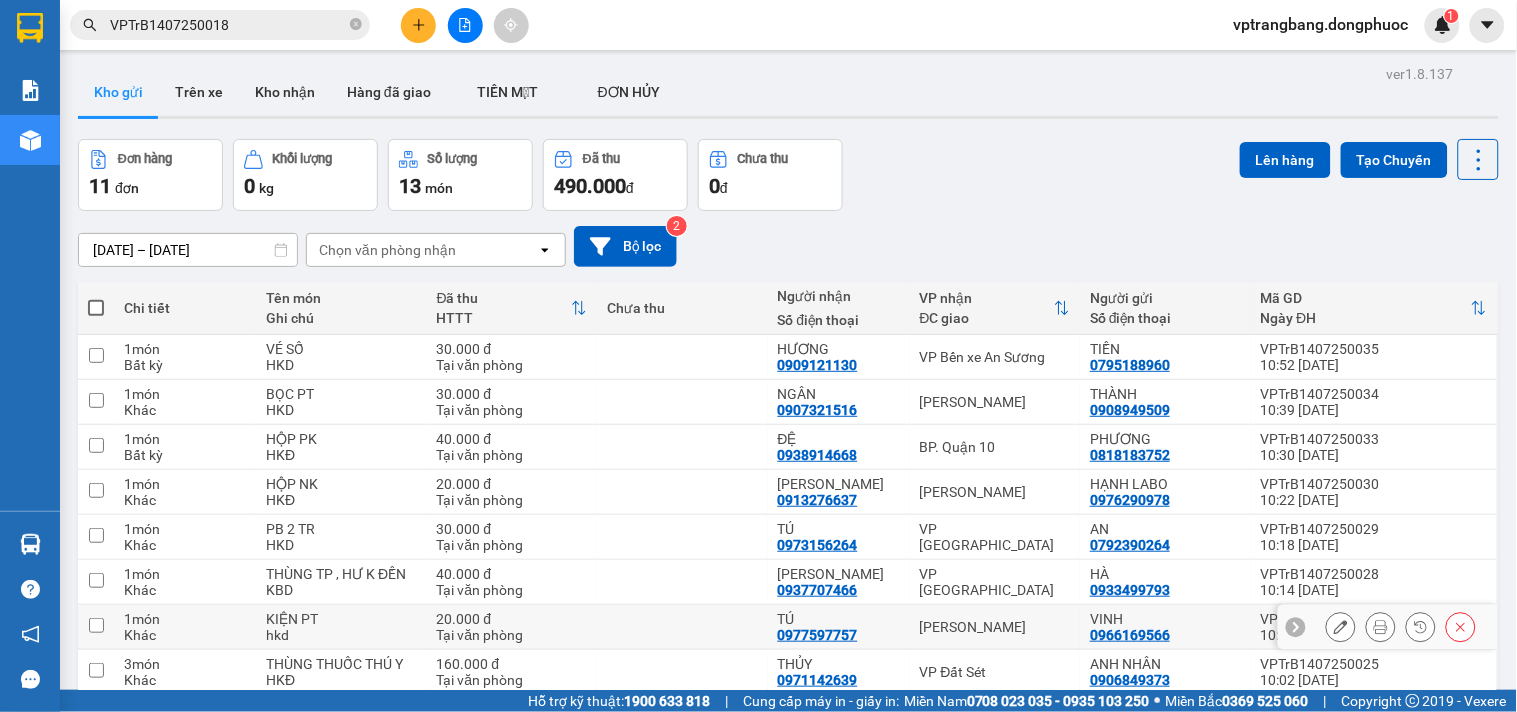scroll, scrollTop: 222, scrollLeft: 0, axis: vertical 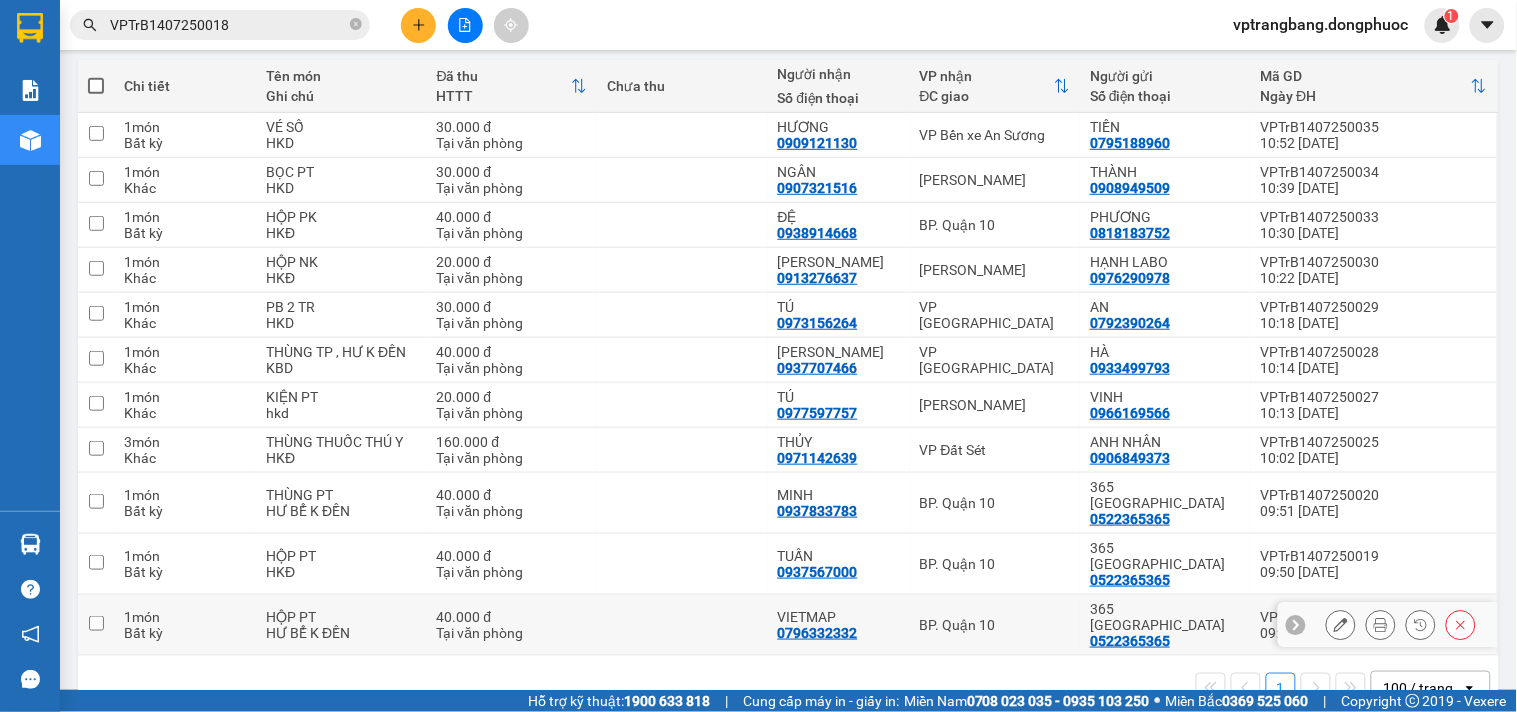 click on "BP. Quận 10" at bounding box center [995, 625] 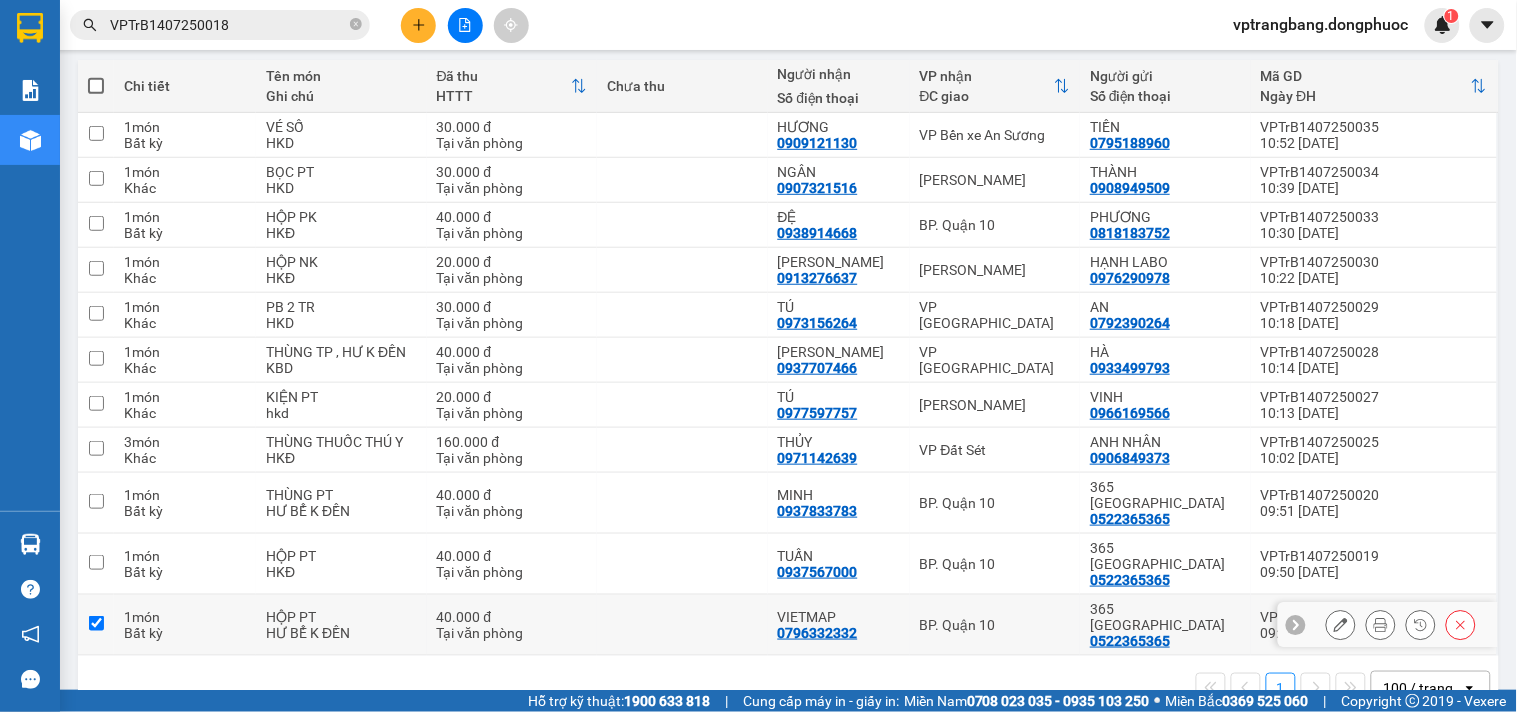 checkbox on "true" 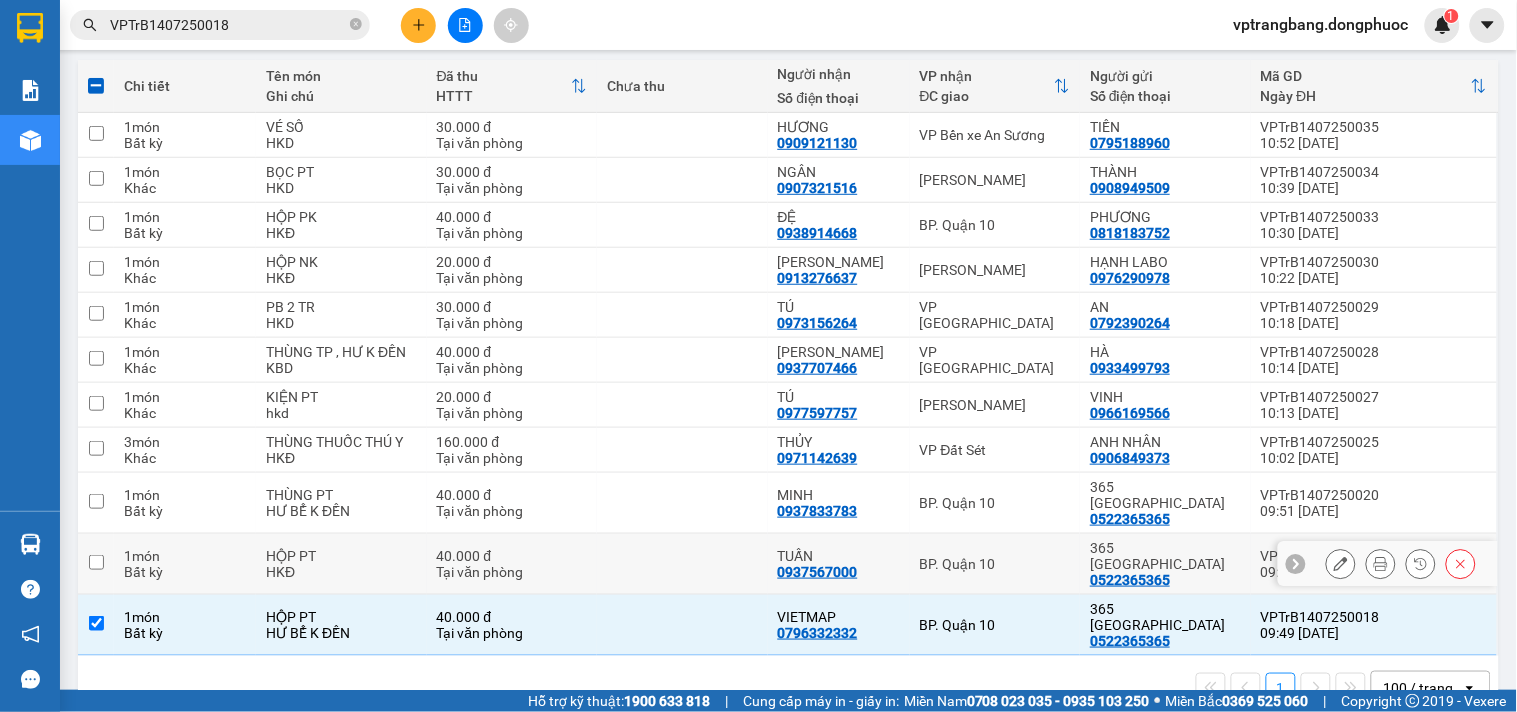 click on "BP. Quận 10" at bounding box center [995, 564] 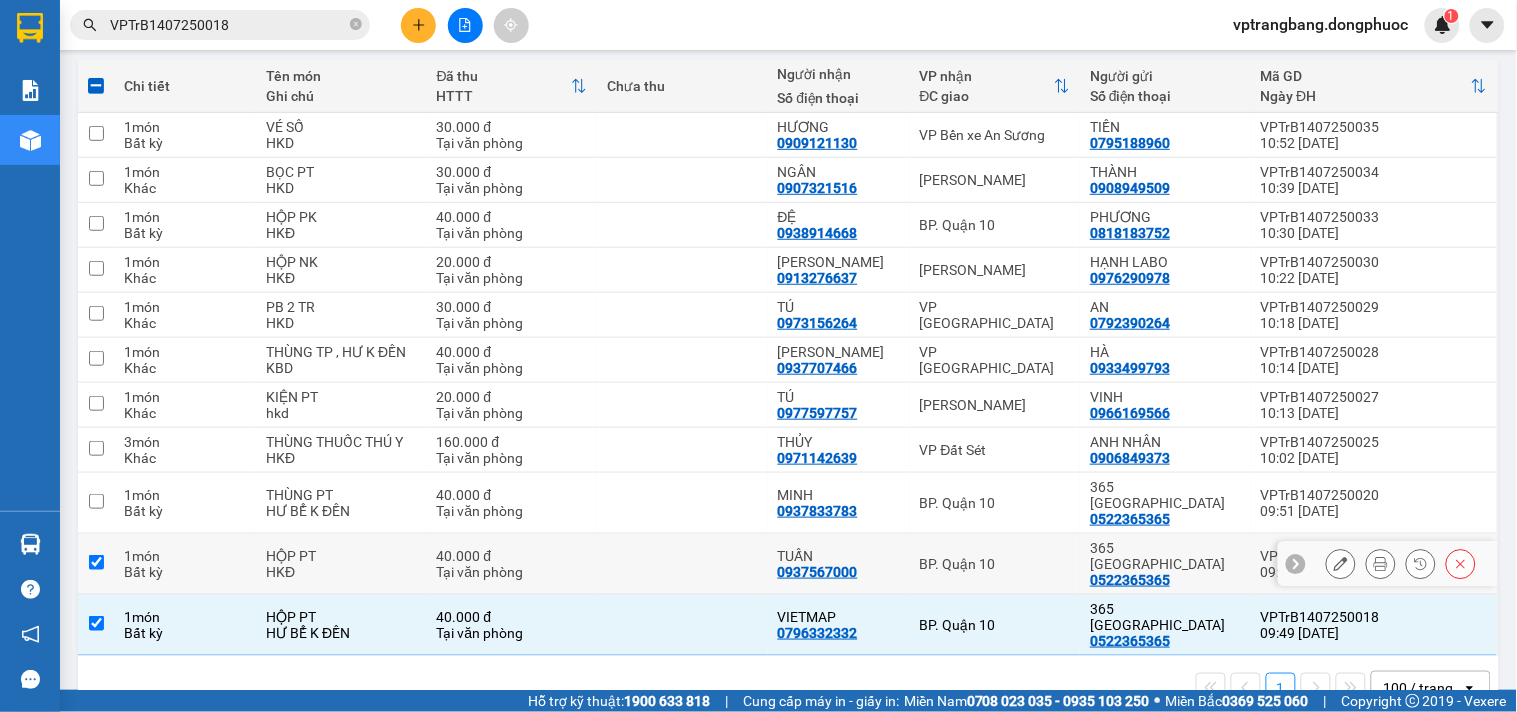 checkbox on "true" 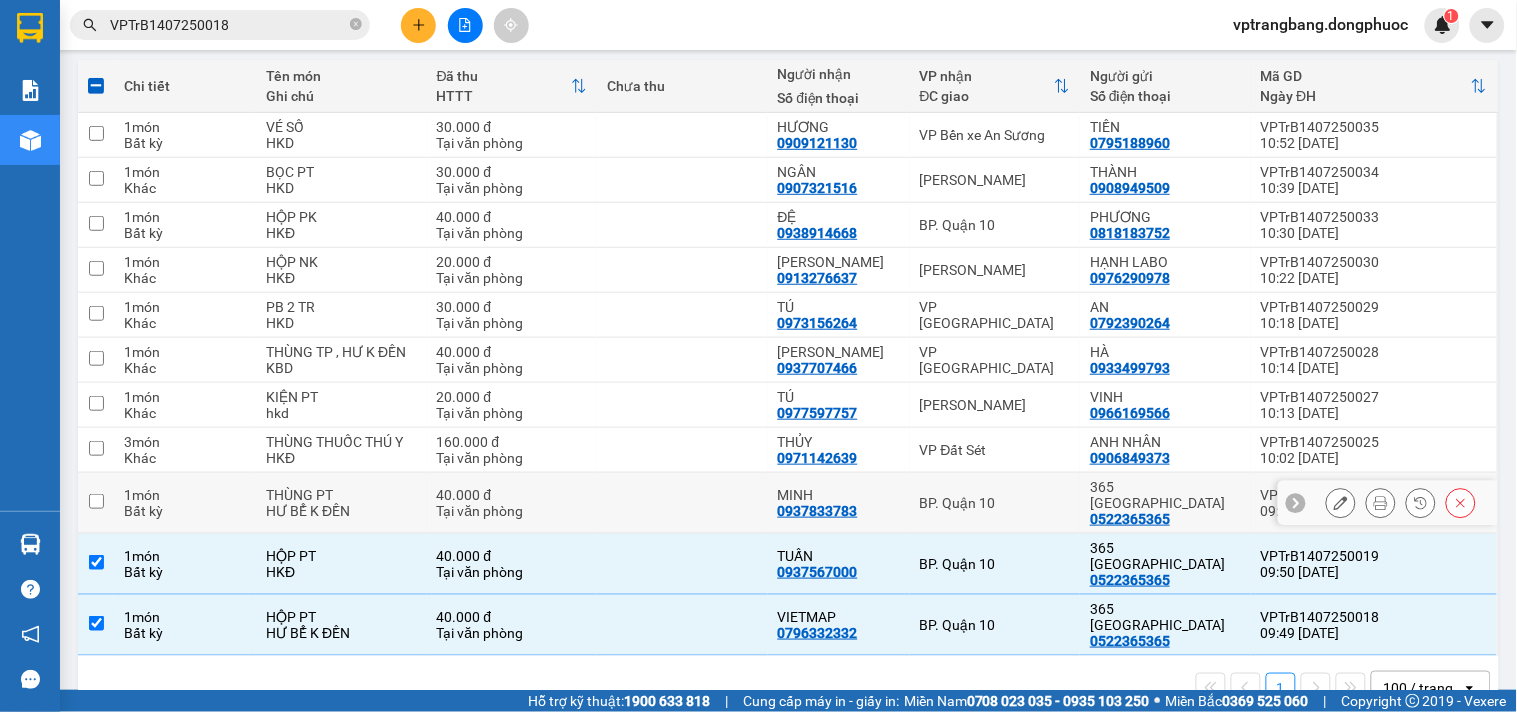 drag, startPoint x: 947, startPoint y: 495, endPoint x: 967, endPoint y: 420, distance: 77.62087 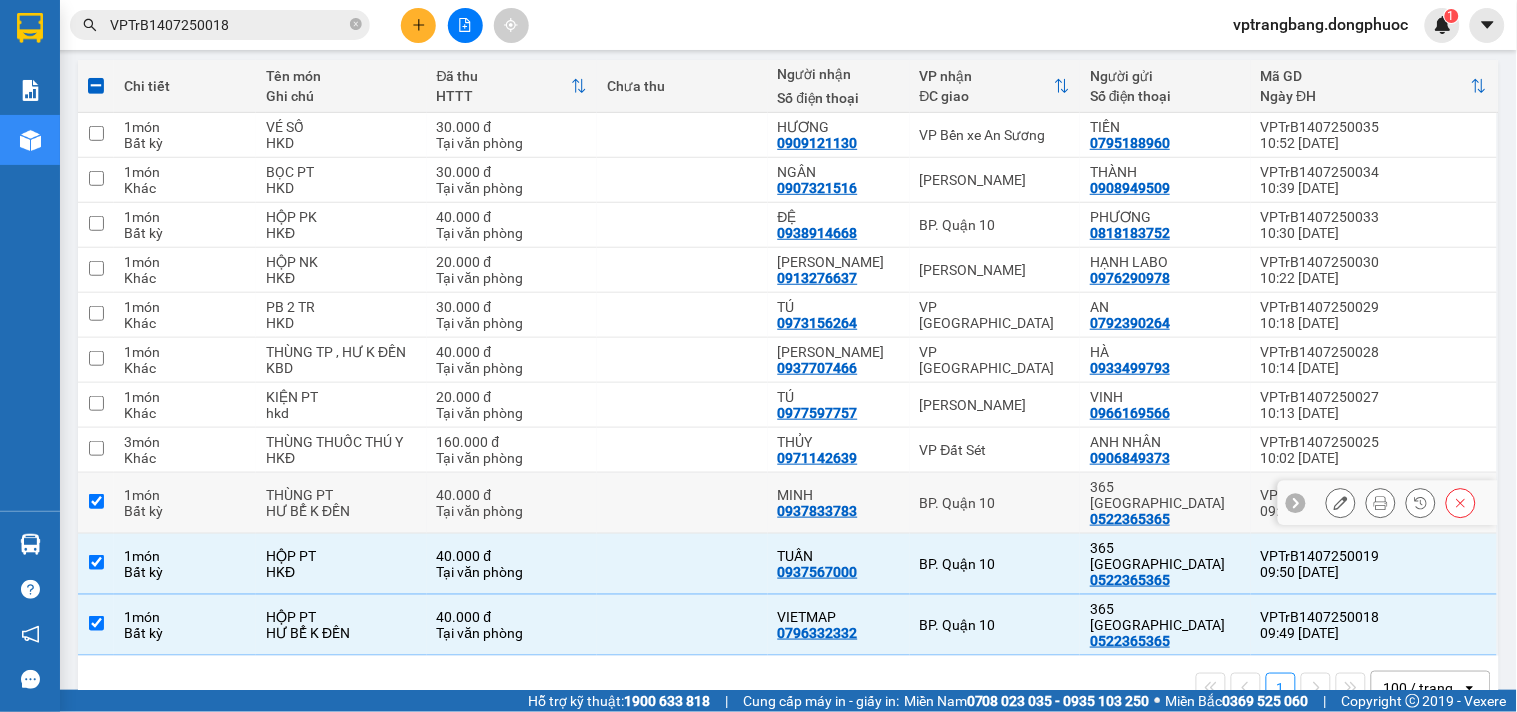 checkbox on "true" 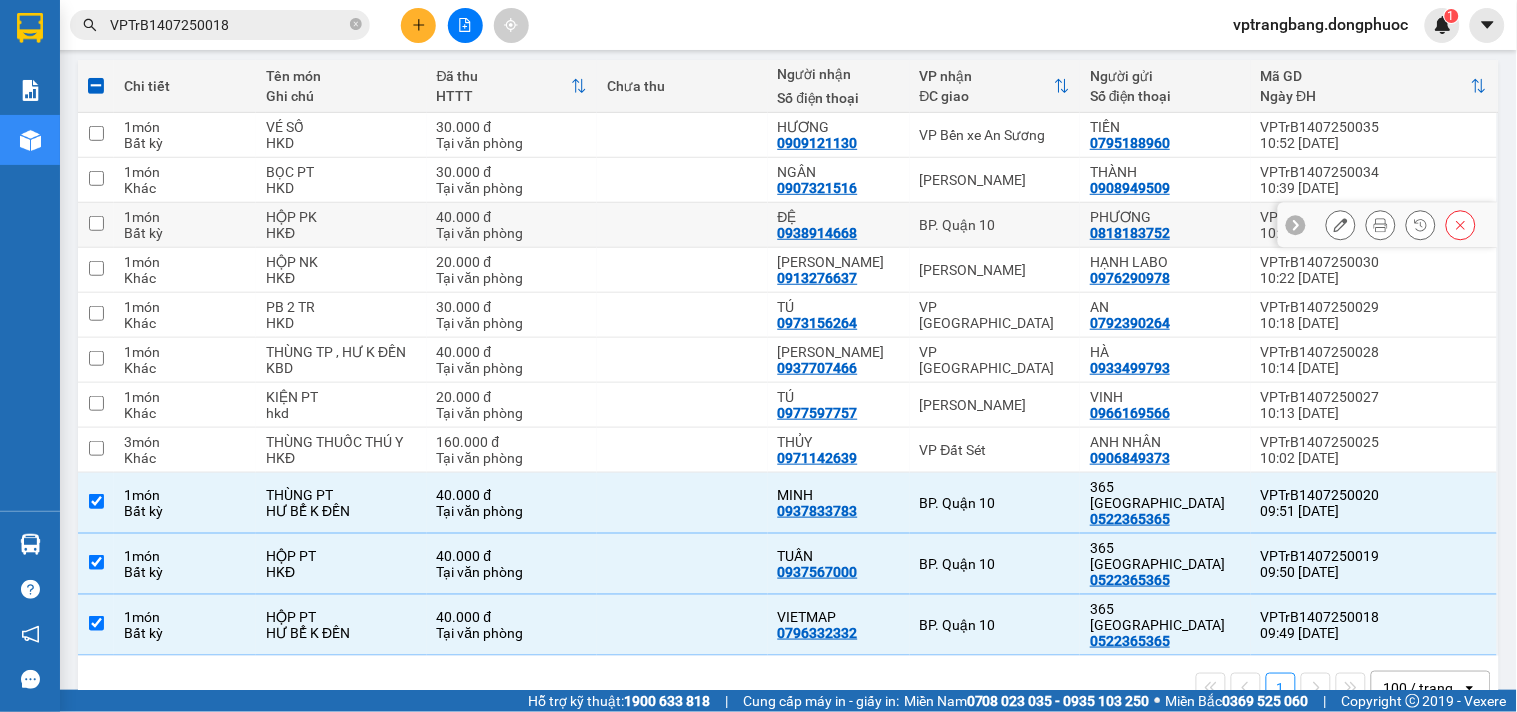click on "BP. Quận 10" at bounding box center [995, 225] 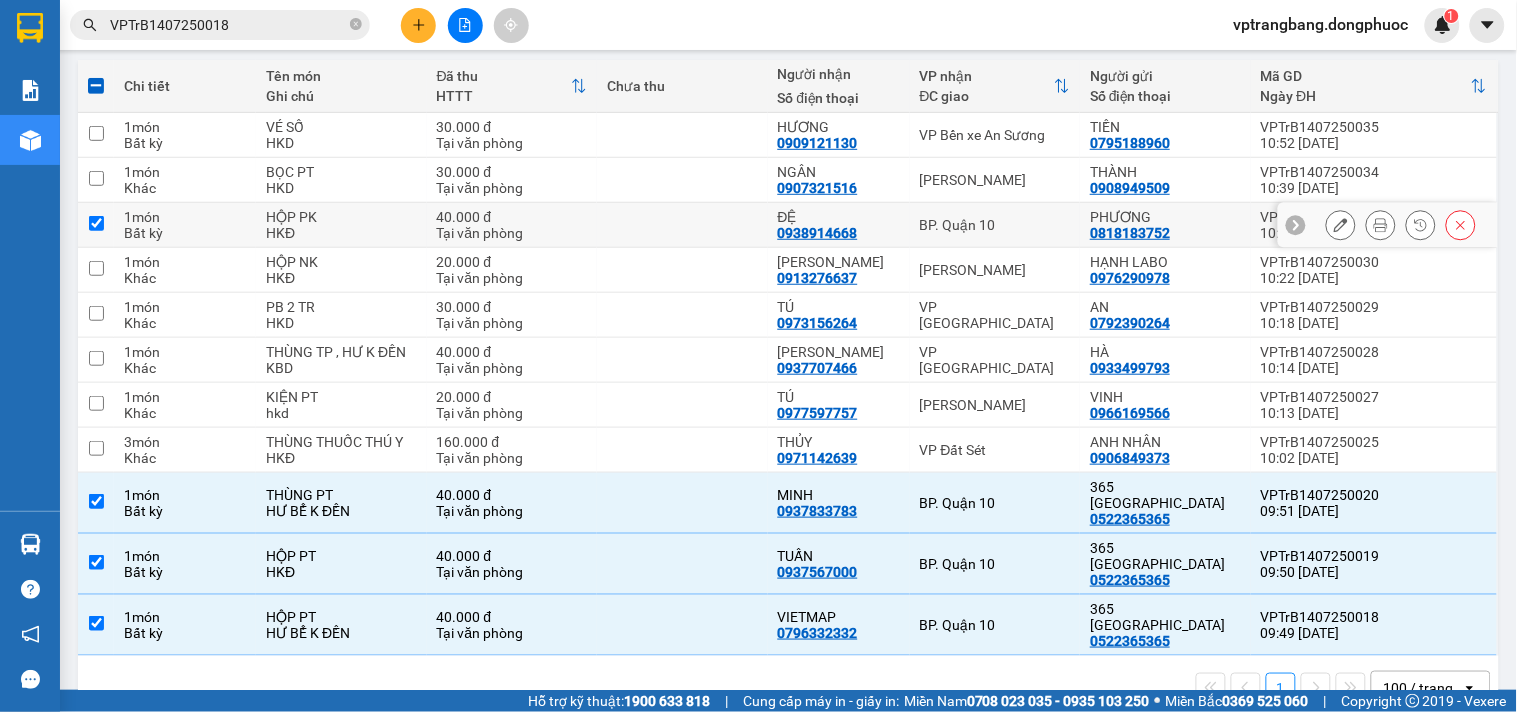 checkbox on "true" 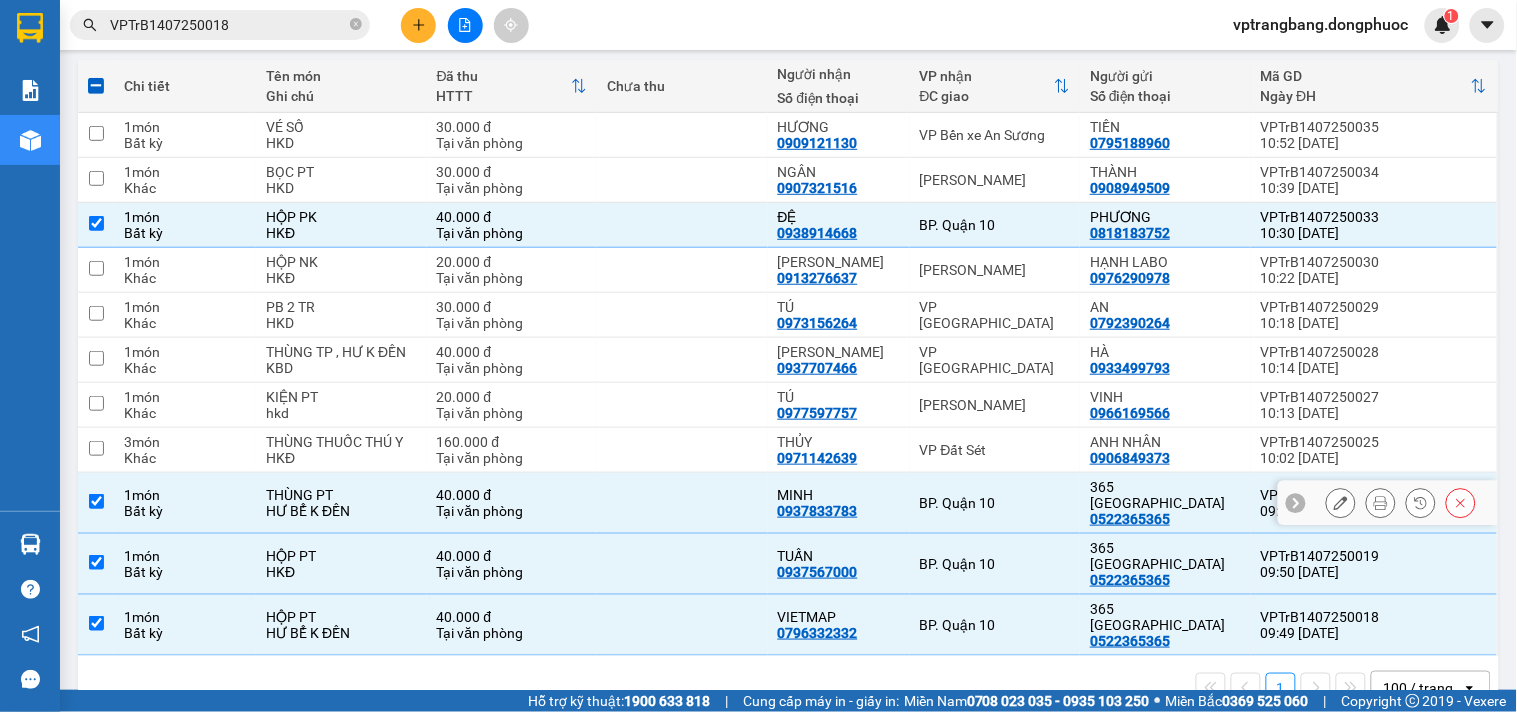 scroll, scrollTop: 0, scrollLeft: 0, axis: both 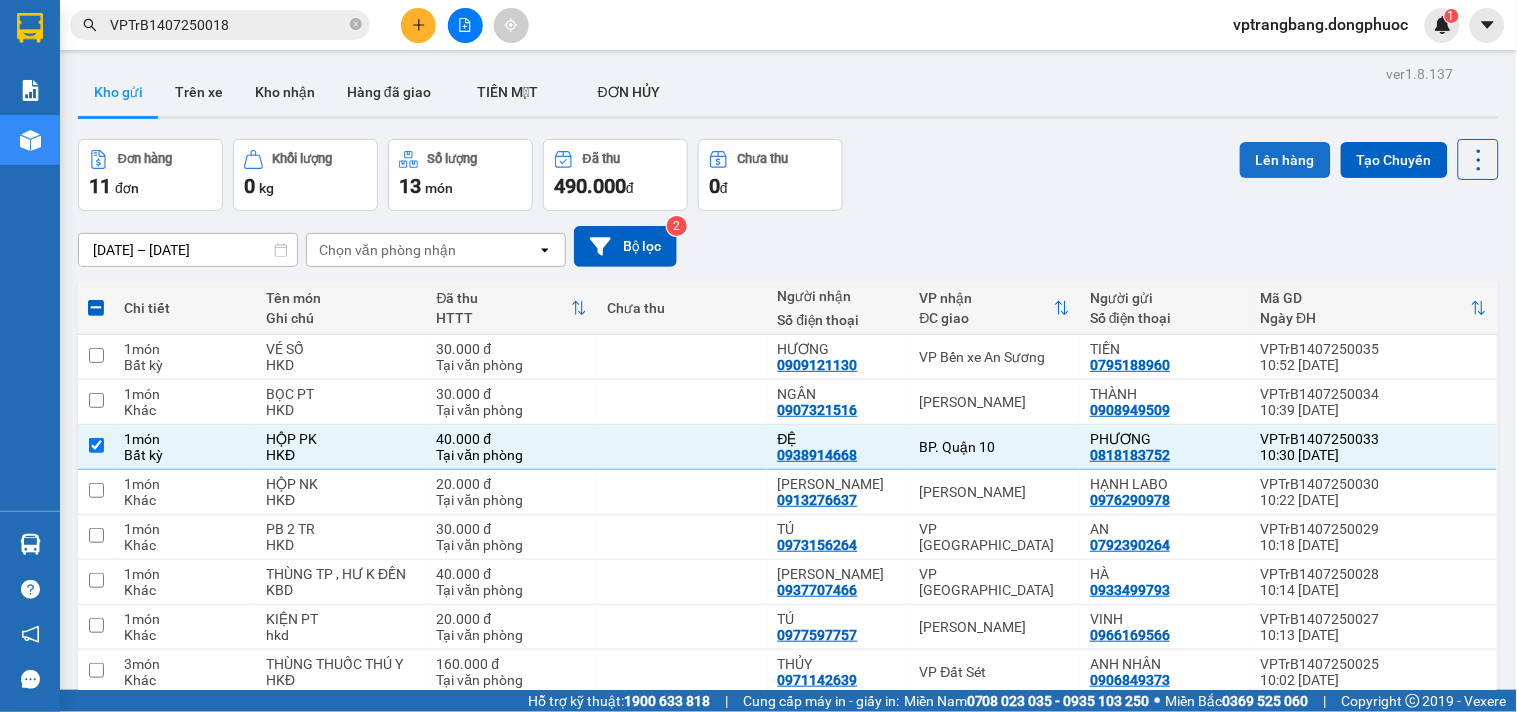 click on "Lên hàng" at bounding box center [1285, 160] 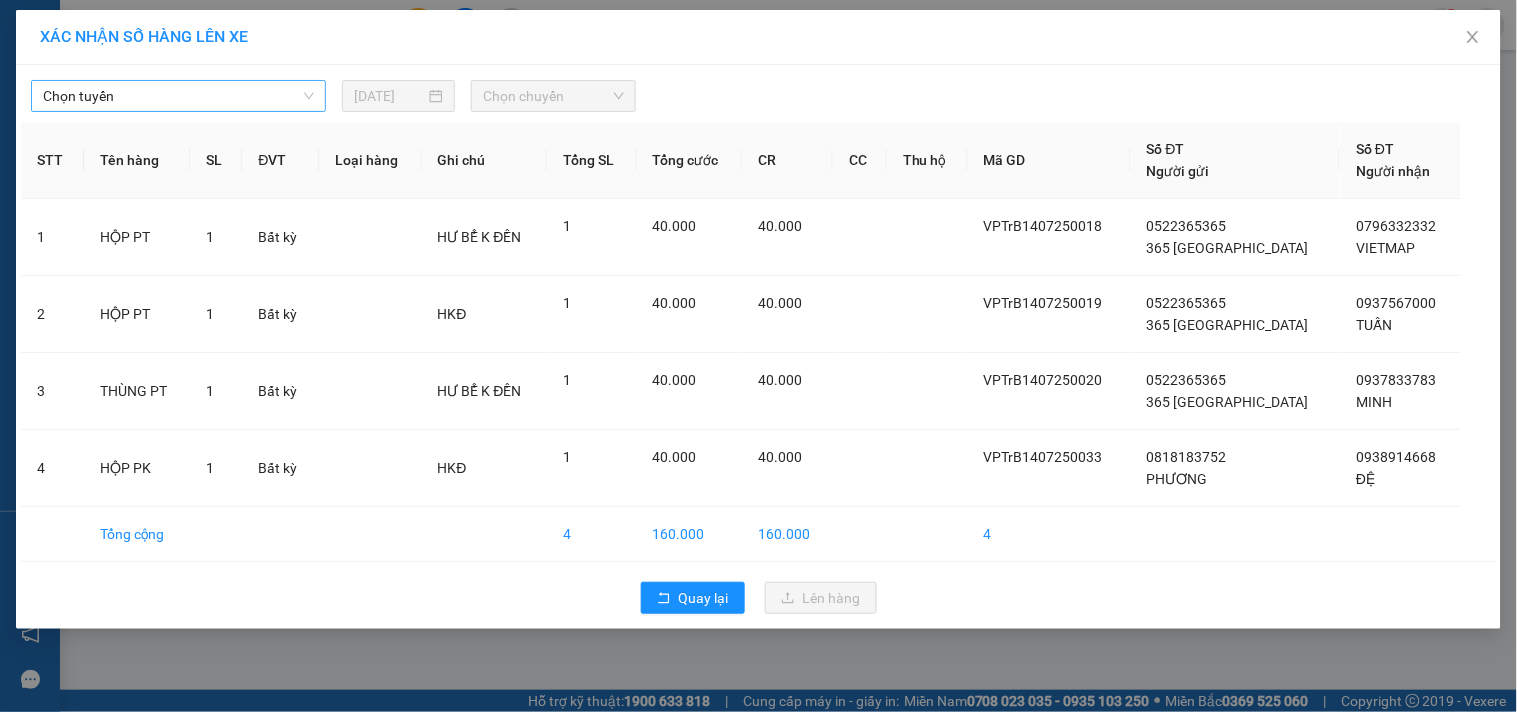 click on "Chọn tuyến" at bounding box center (178, 96) 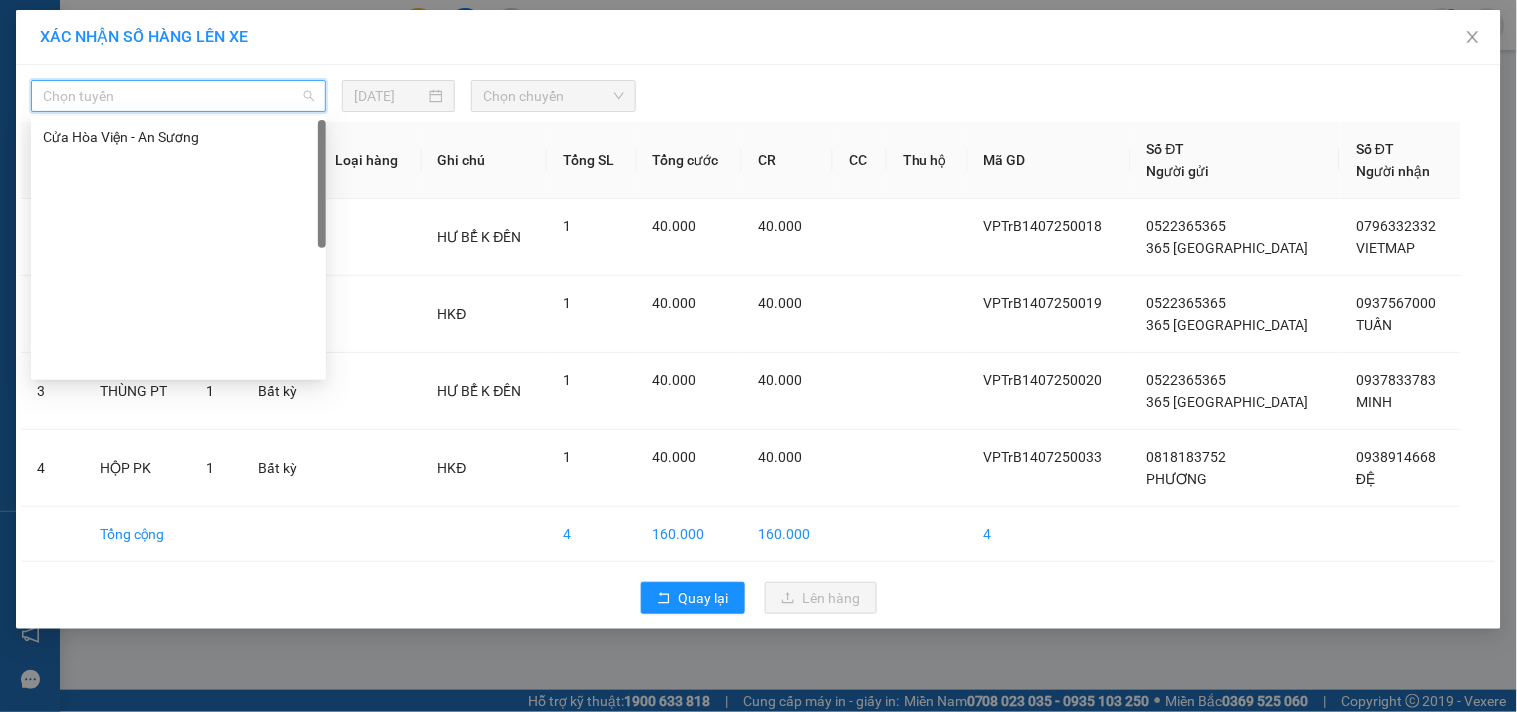 scroll, scrollTop: 0, scrollLeft: 0, axis: both 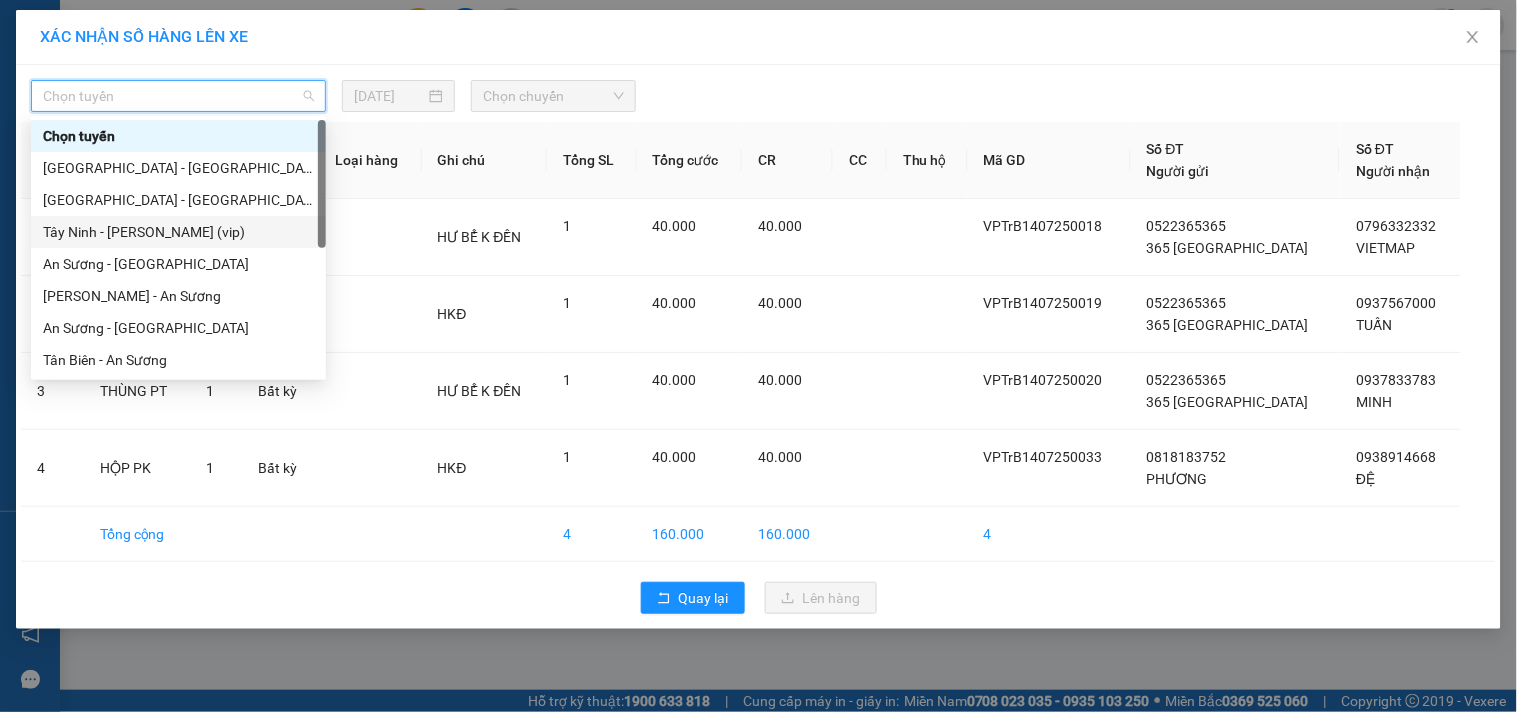 click on "Tây Ninh - Hồ Chí Minh (vip)" at bounding box center (178, 232) 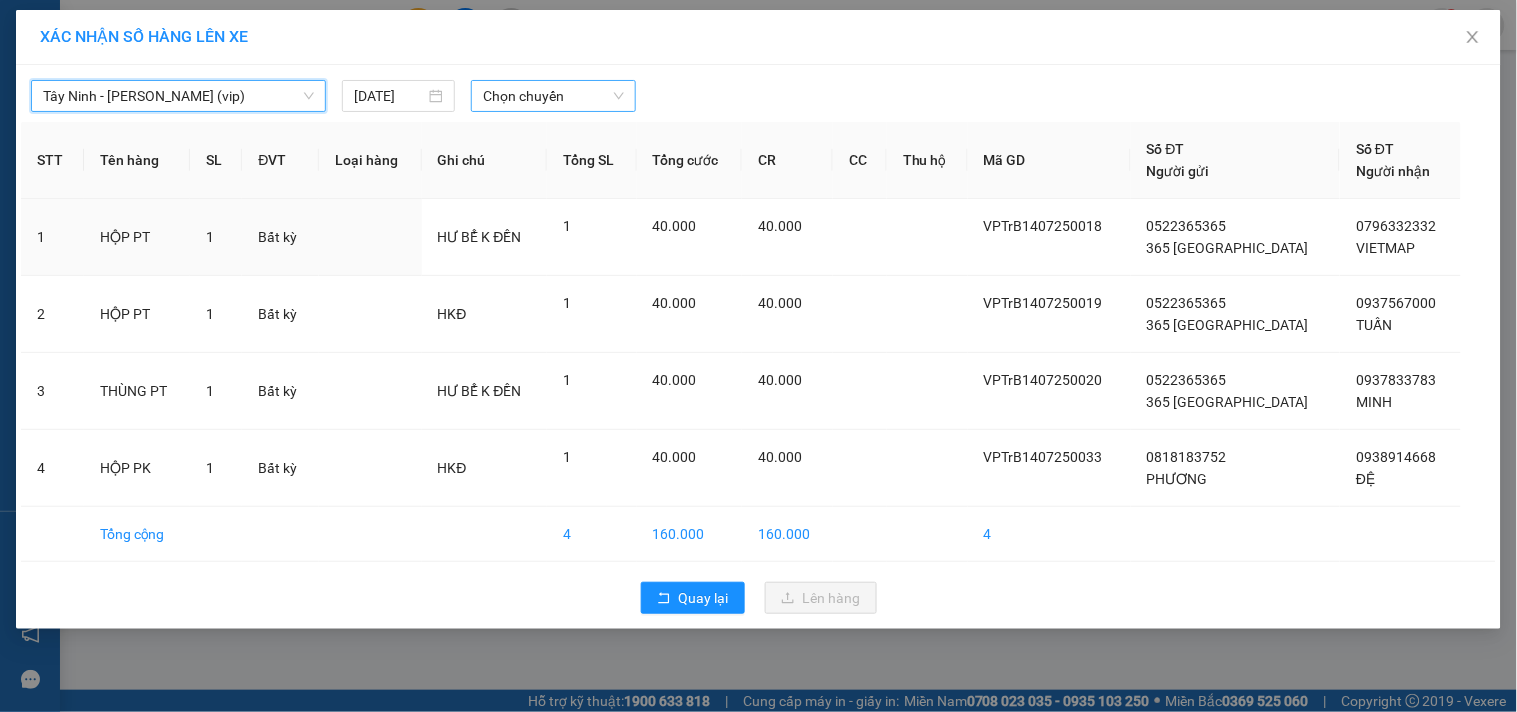 click on "Chọn chuyến" at bounding box center (553, 96) 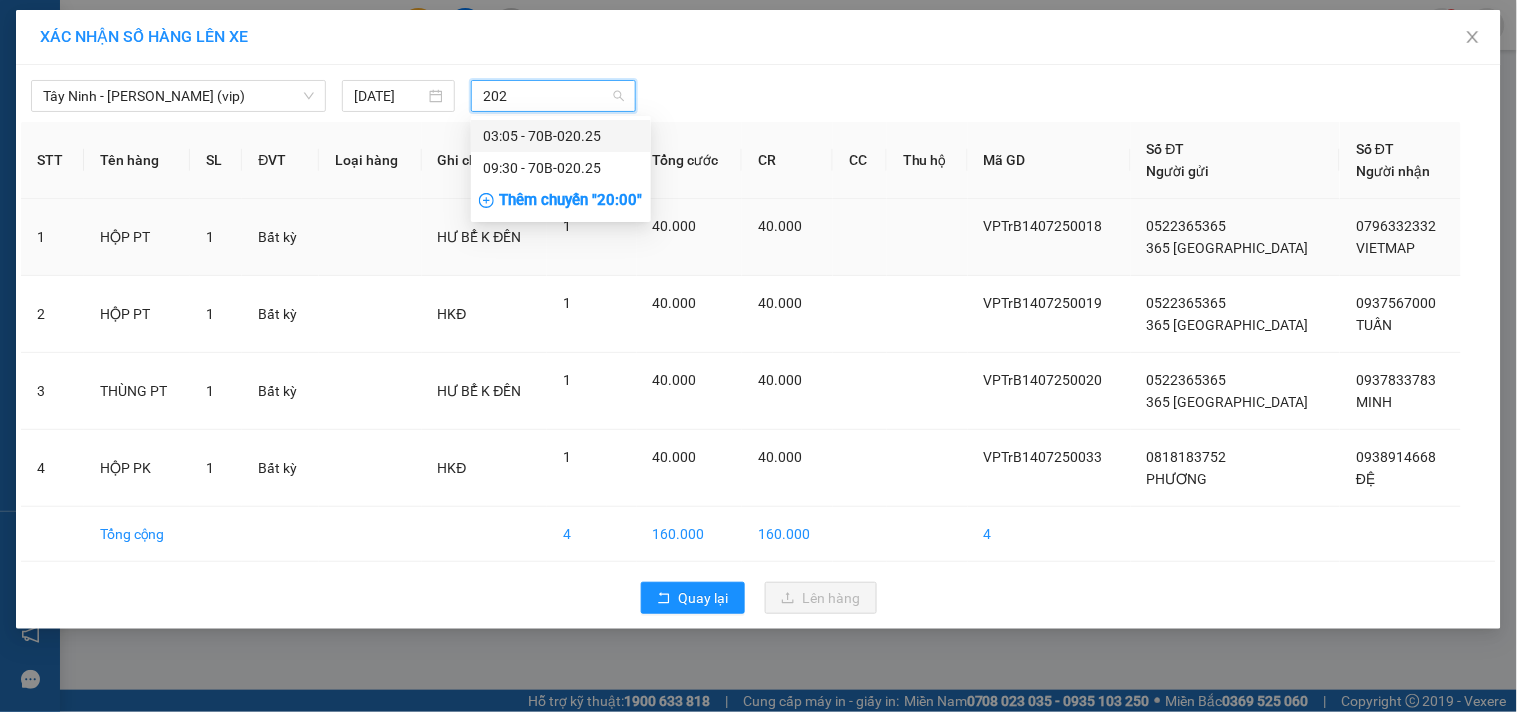 type on "2025" 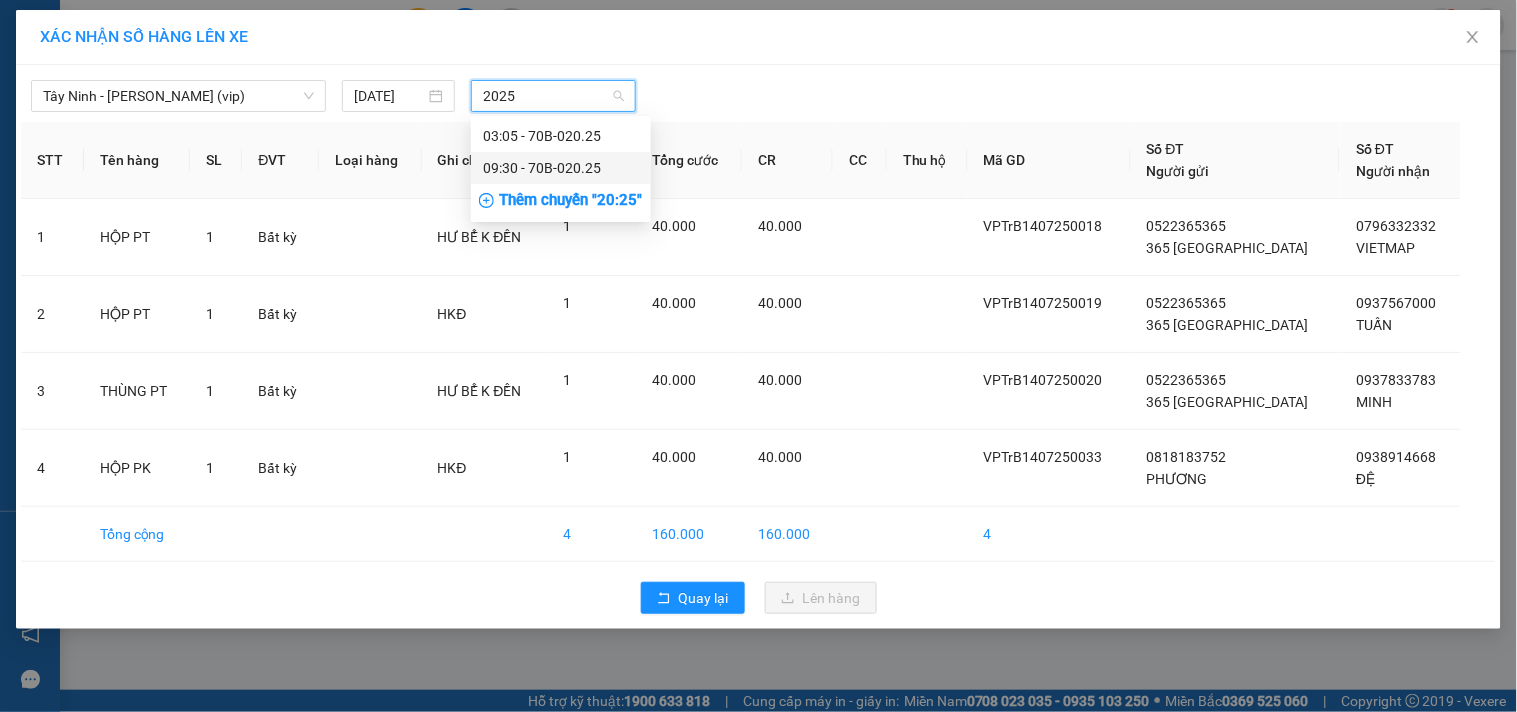 click on "09:30     - 70B-020.25" at bounding box center (561, 168) 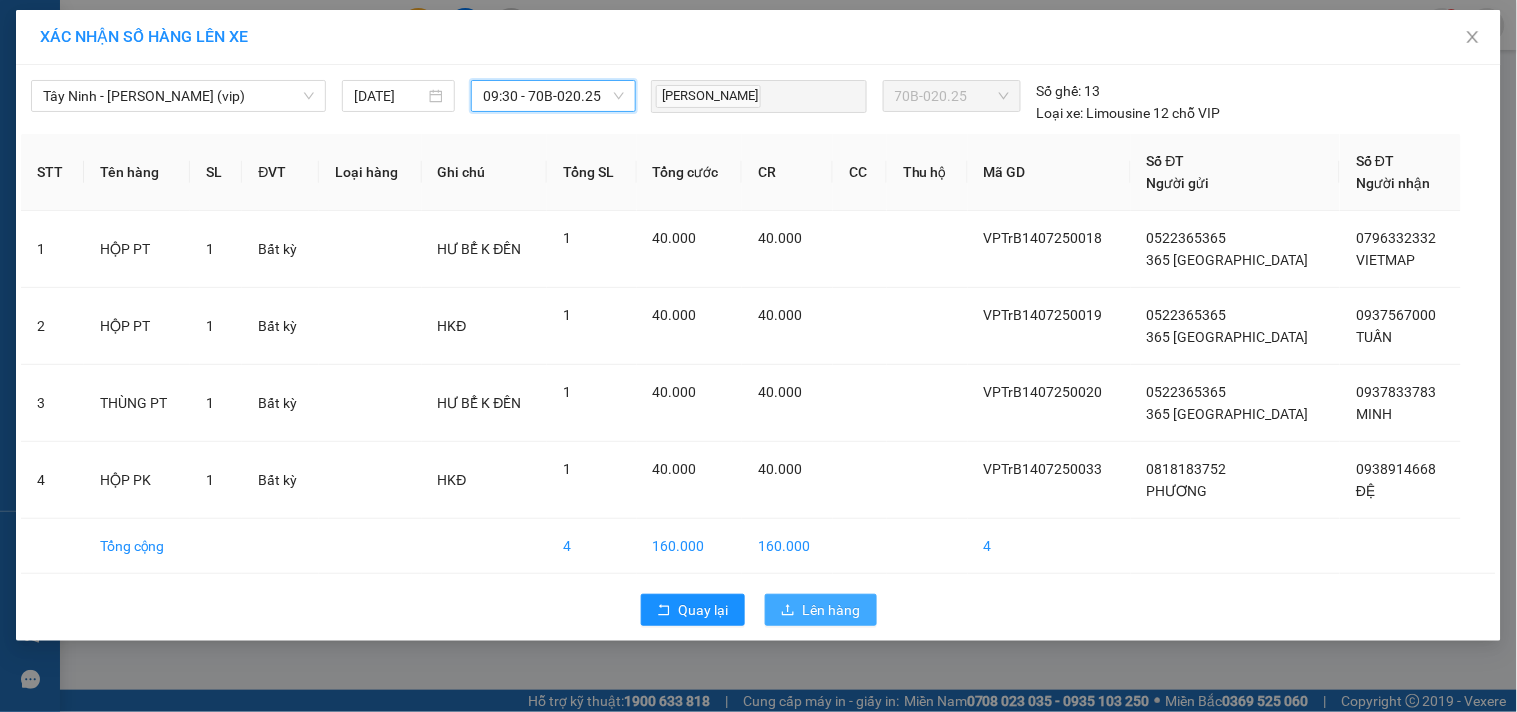 click on "Lên hàng" at bounding box center (832, 610) 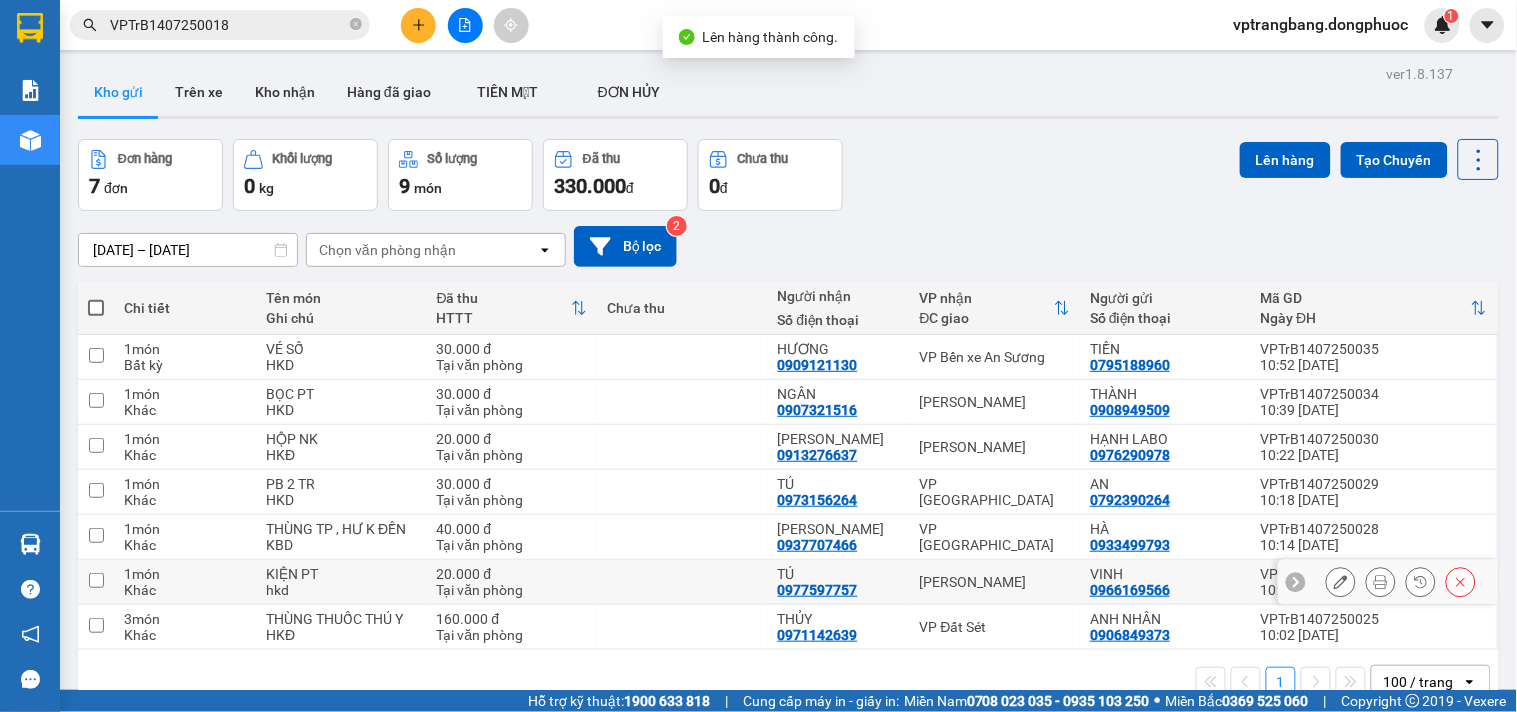 scroll, scrollTop: 92, scrollLeft: 0, axis: vertical 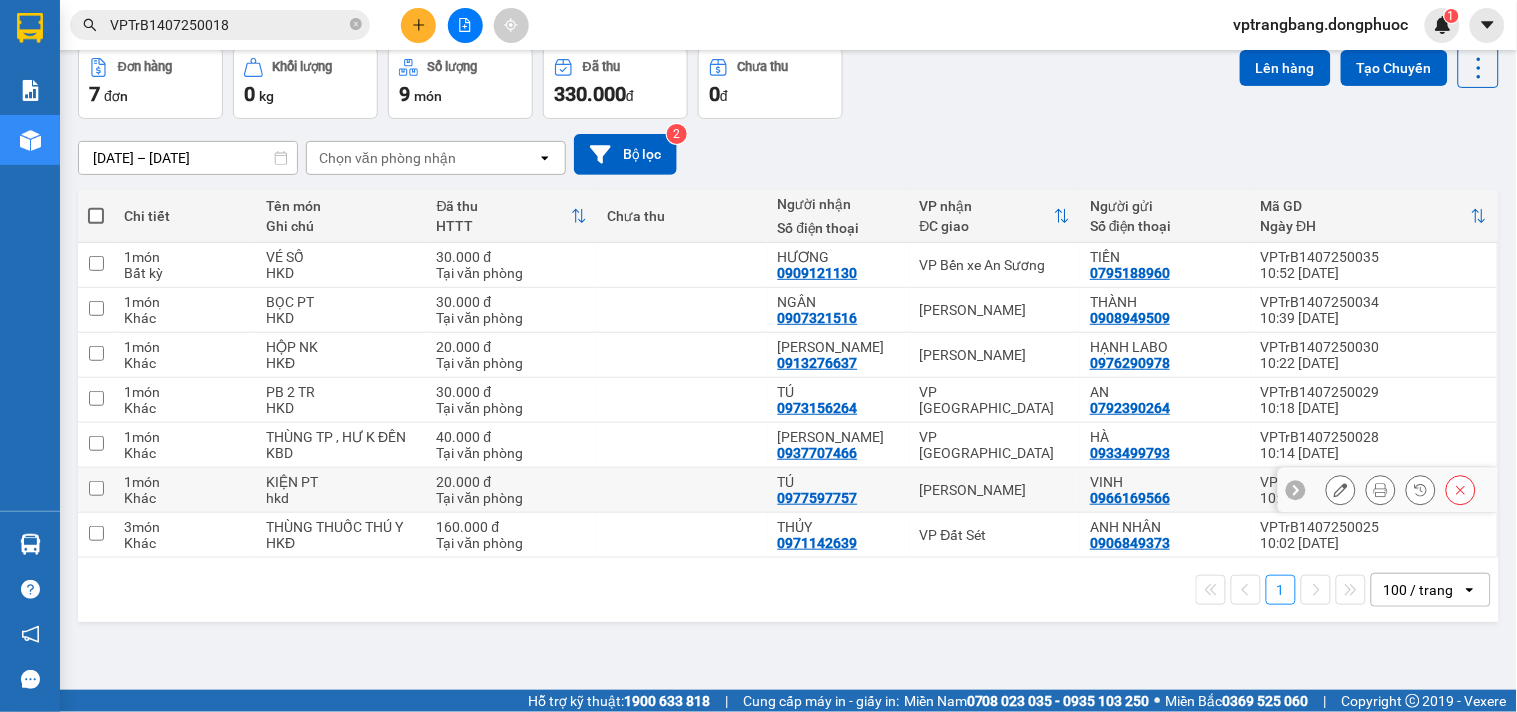 click on "[PERSON_NAME]" at bounding box center [995, 490] 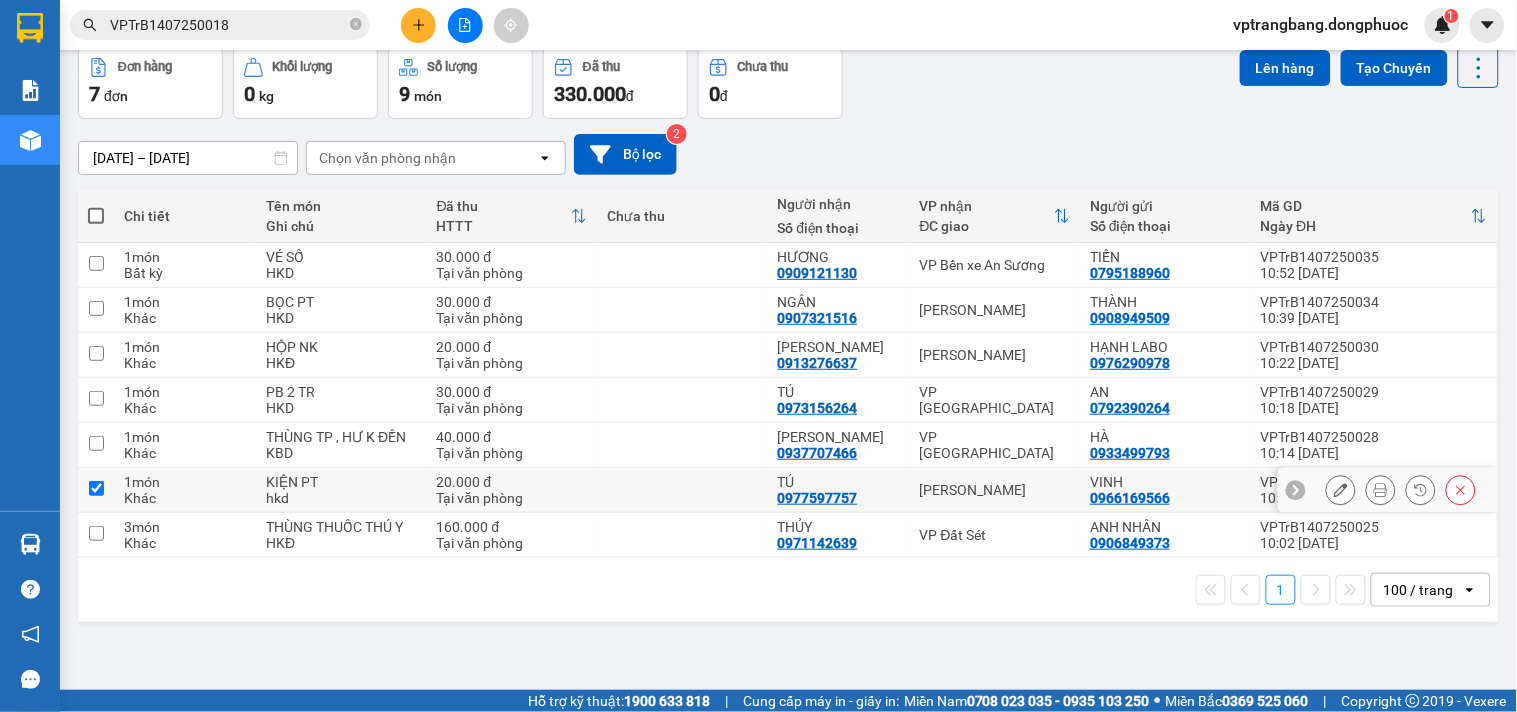 checkbox on "true" 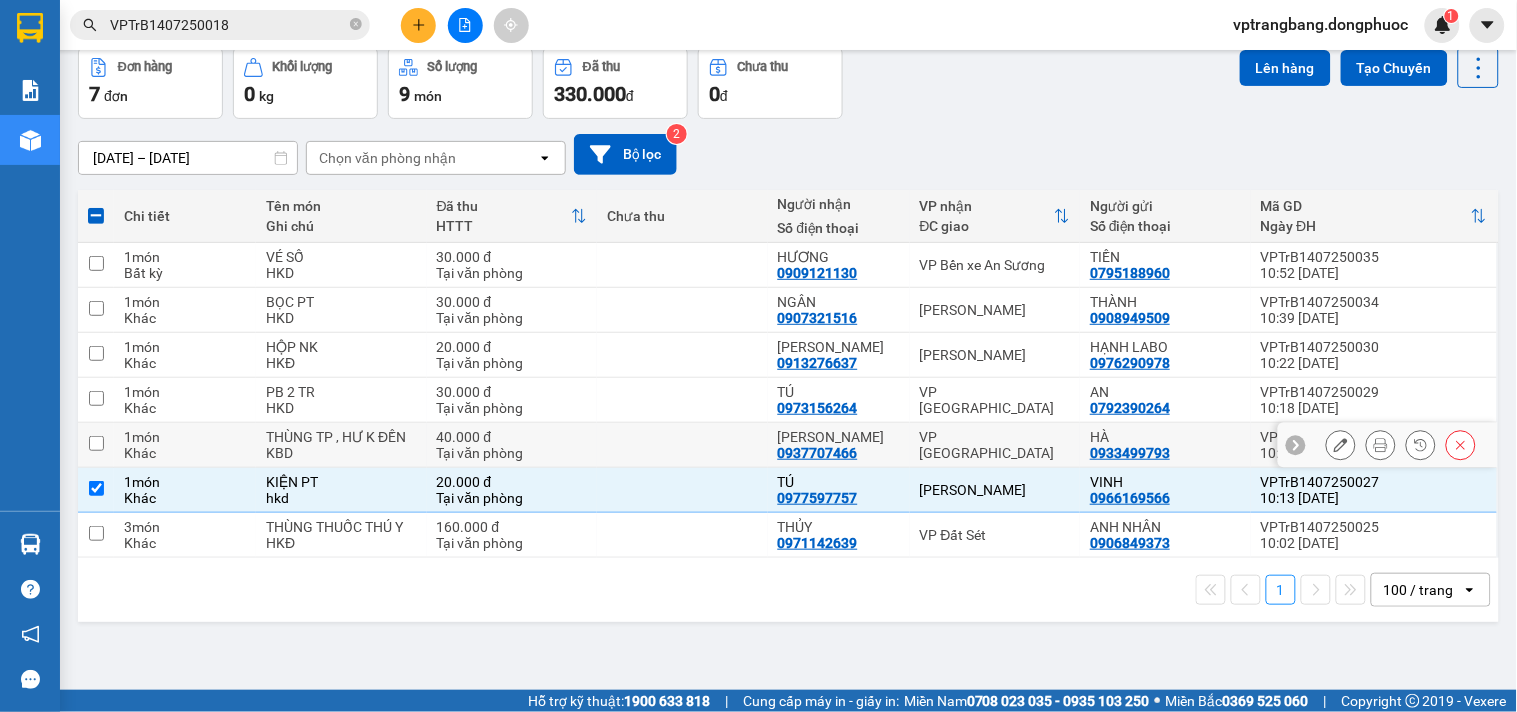 drag, startPoint x: 948, startPoint y: 447, endPoint x: 943, endPoint y: 402, distance: 45.276924 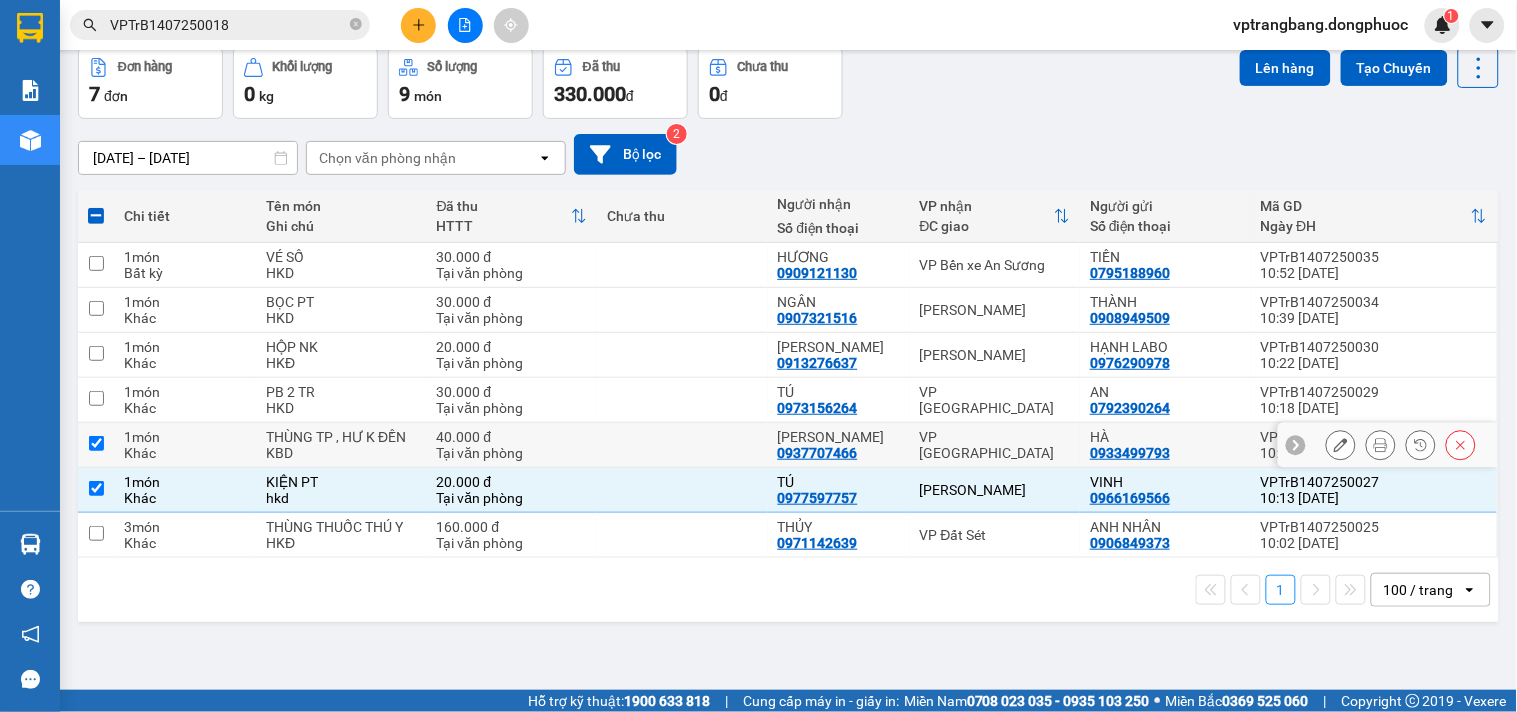 checkbox on "true" 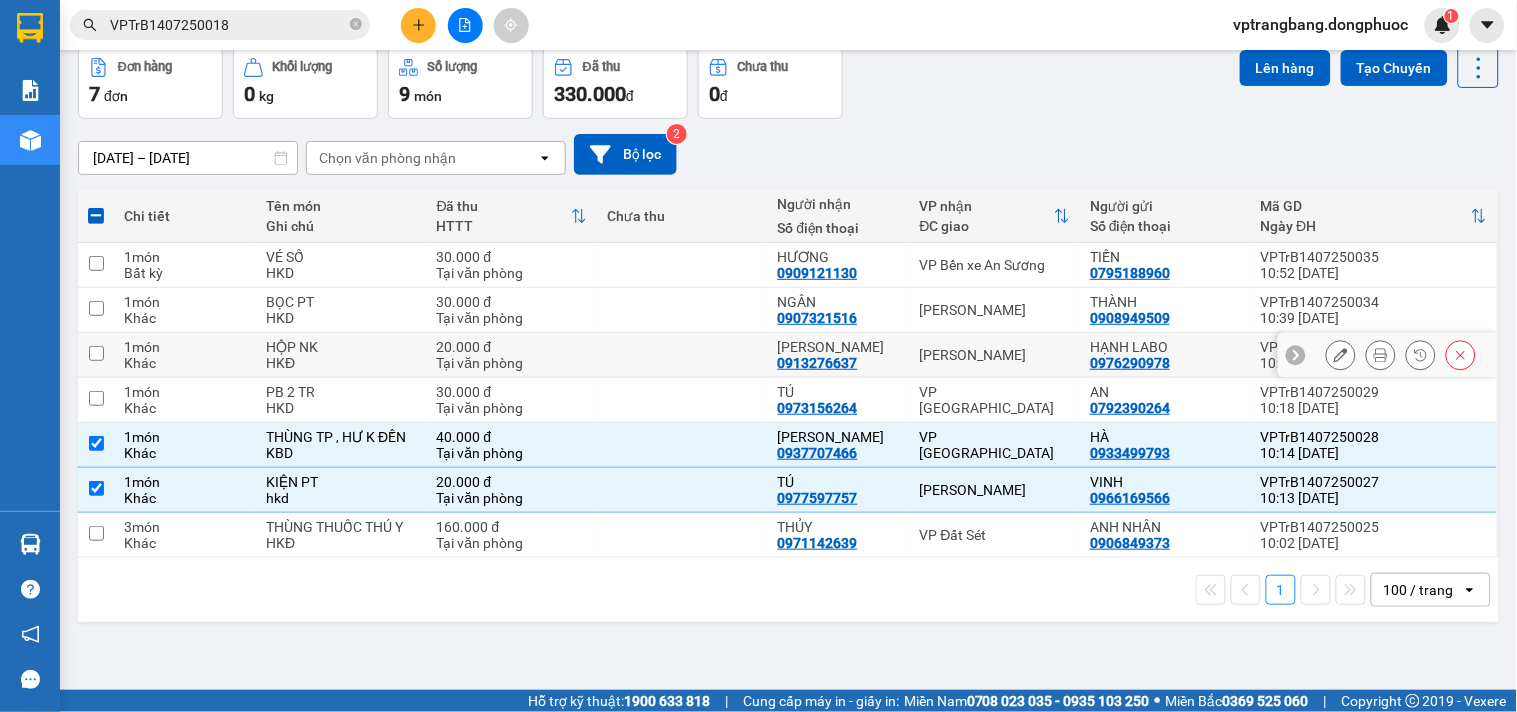 click on "[PERSON_NAME]" at bounding box center (995, 355) 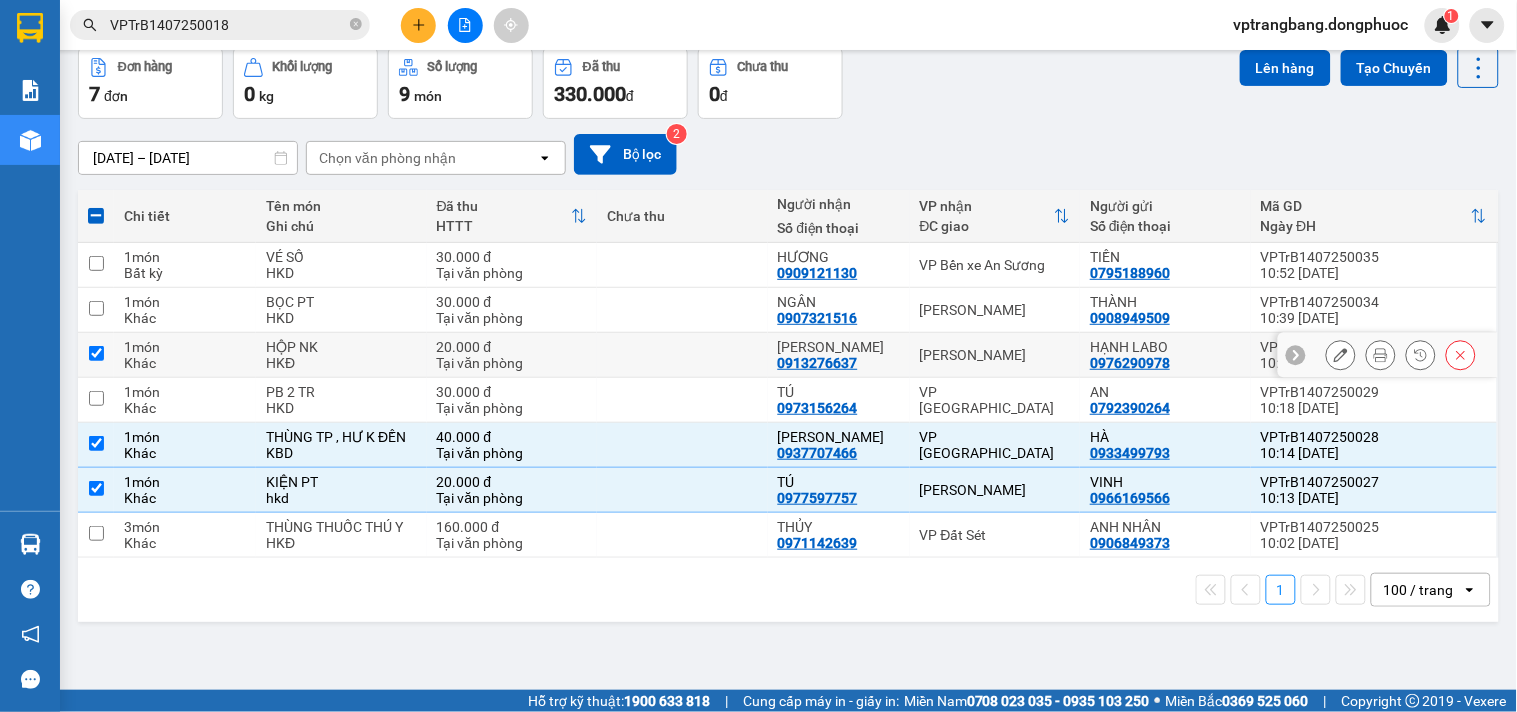 checkbox on "true" 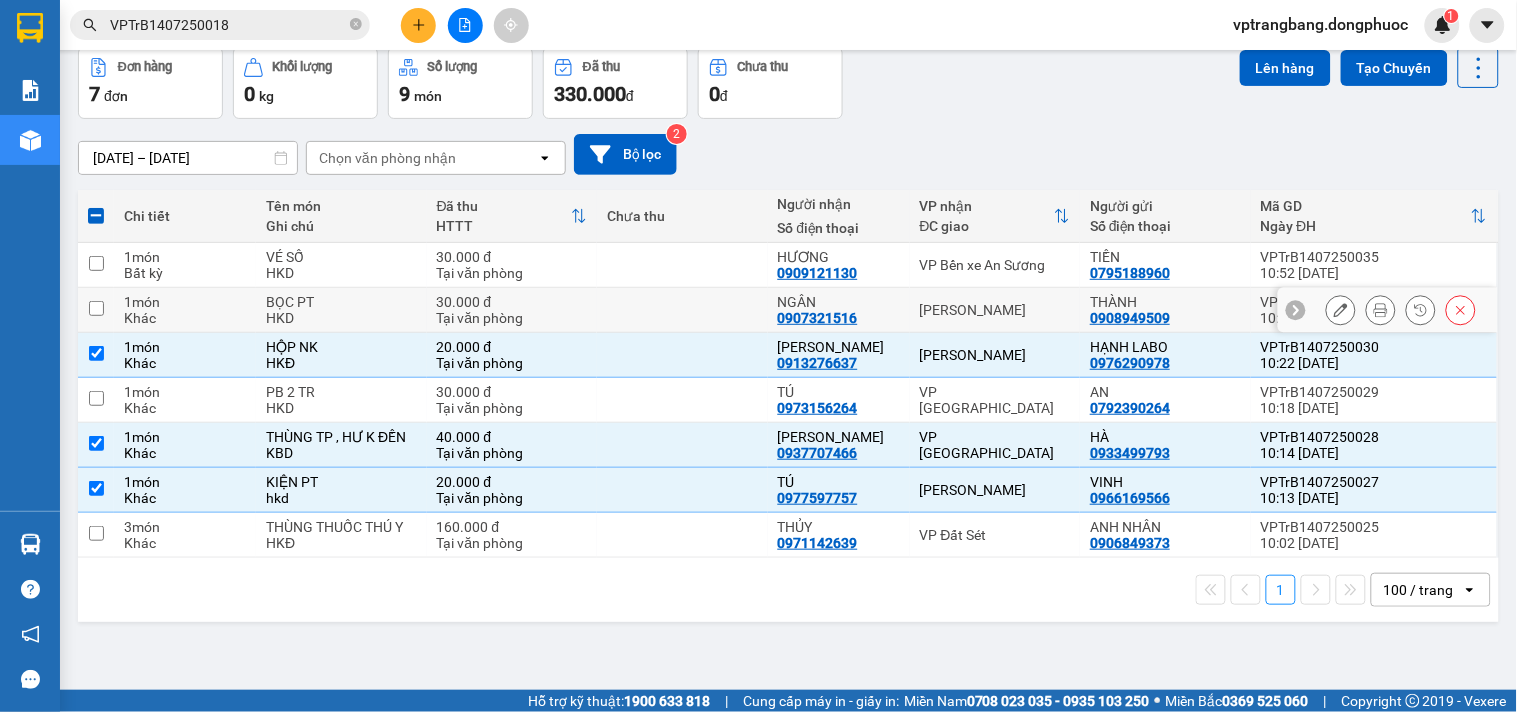 click on "[PERSON_NAME]" at bounding box center [995, 310] 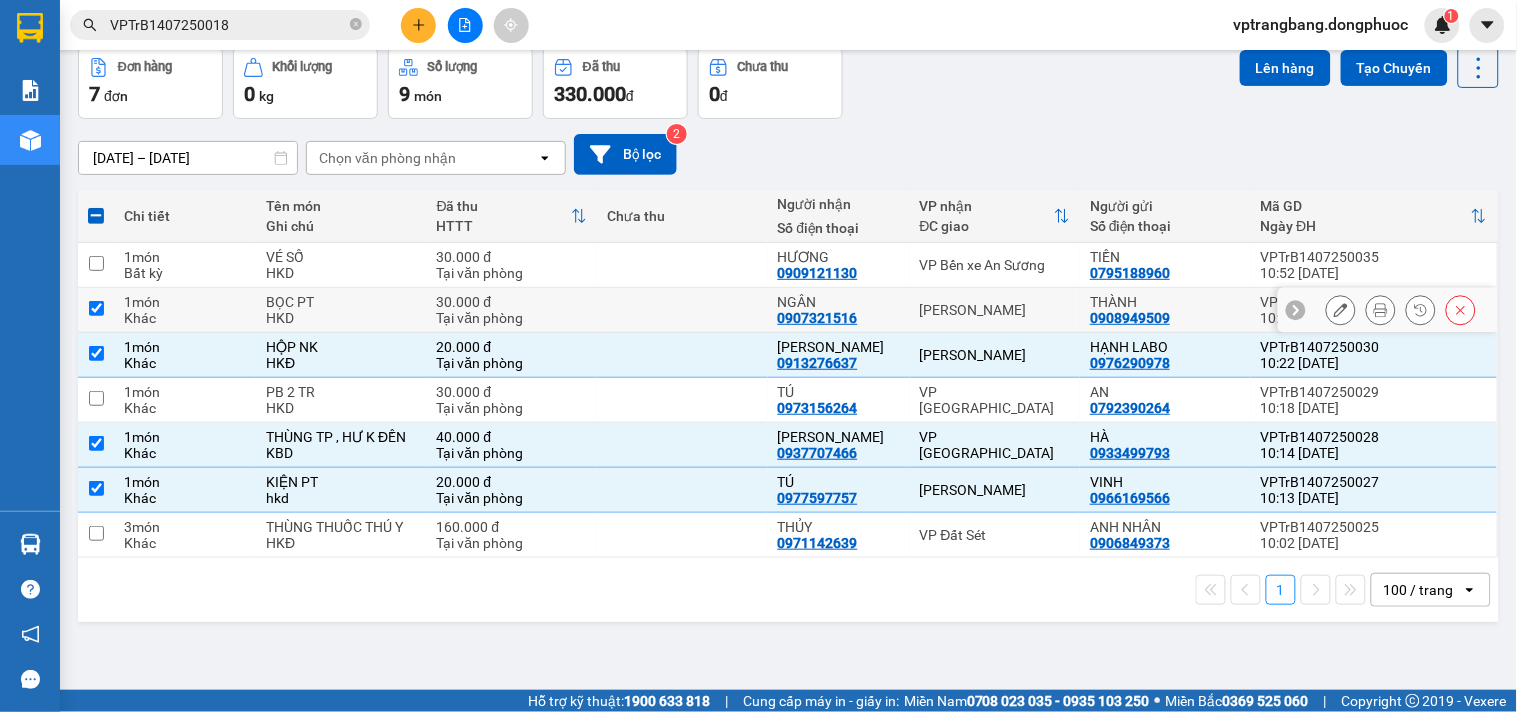 checkbox on "true" 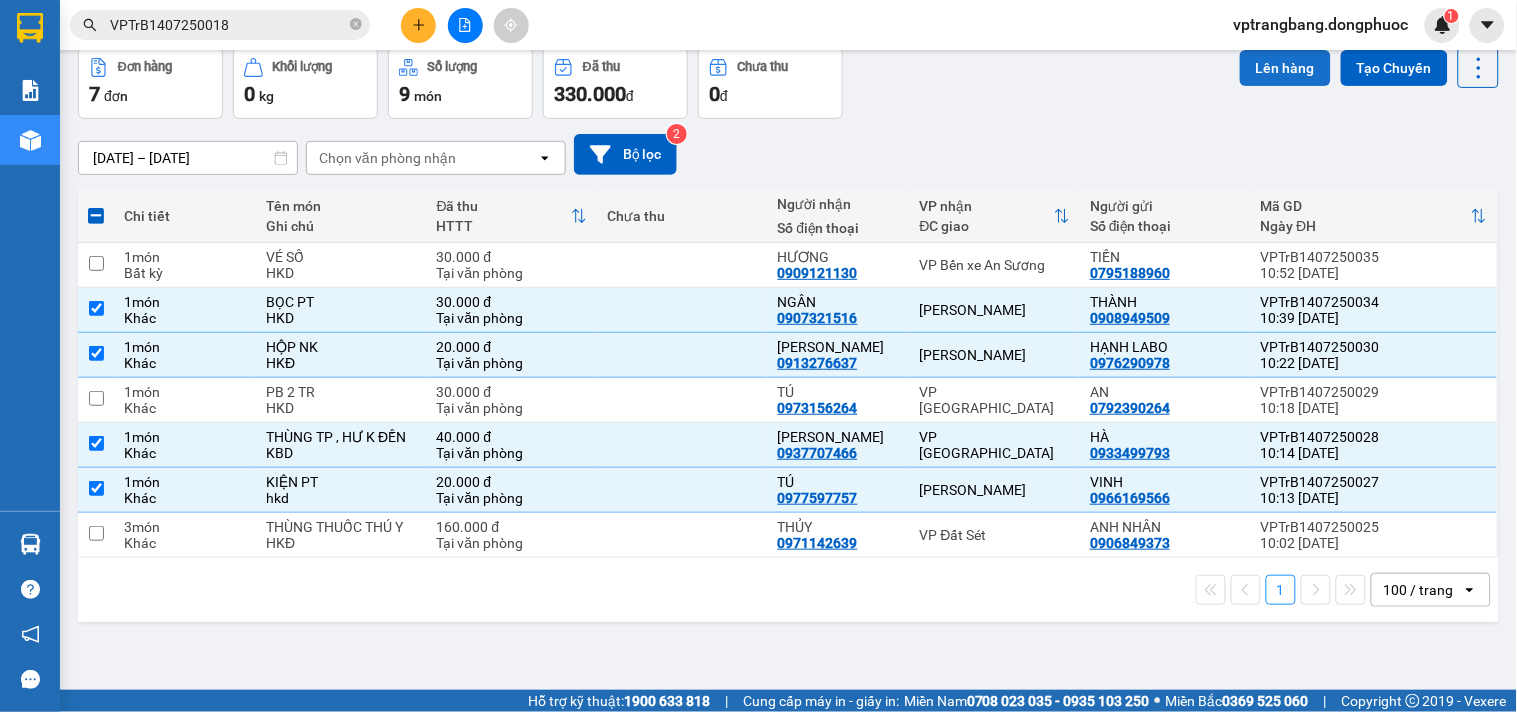 click on "Lên hàng" at bounding box center [1285, 68] 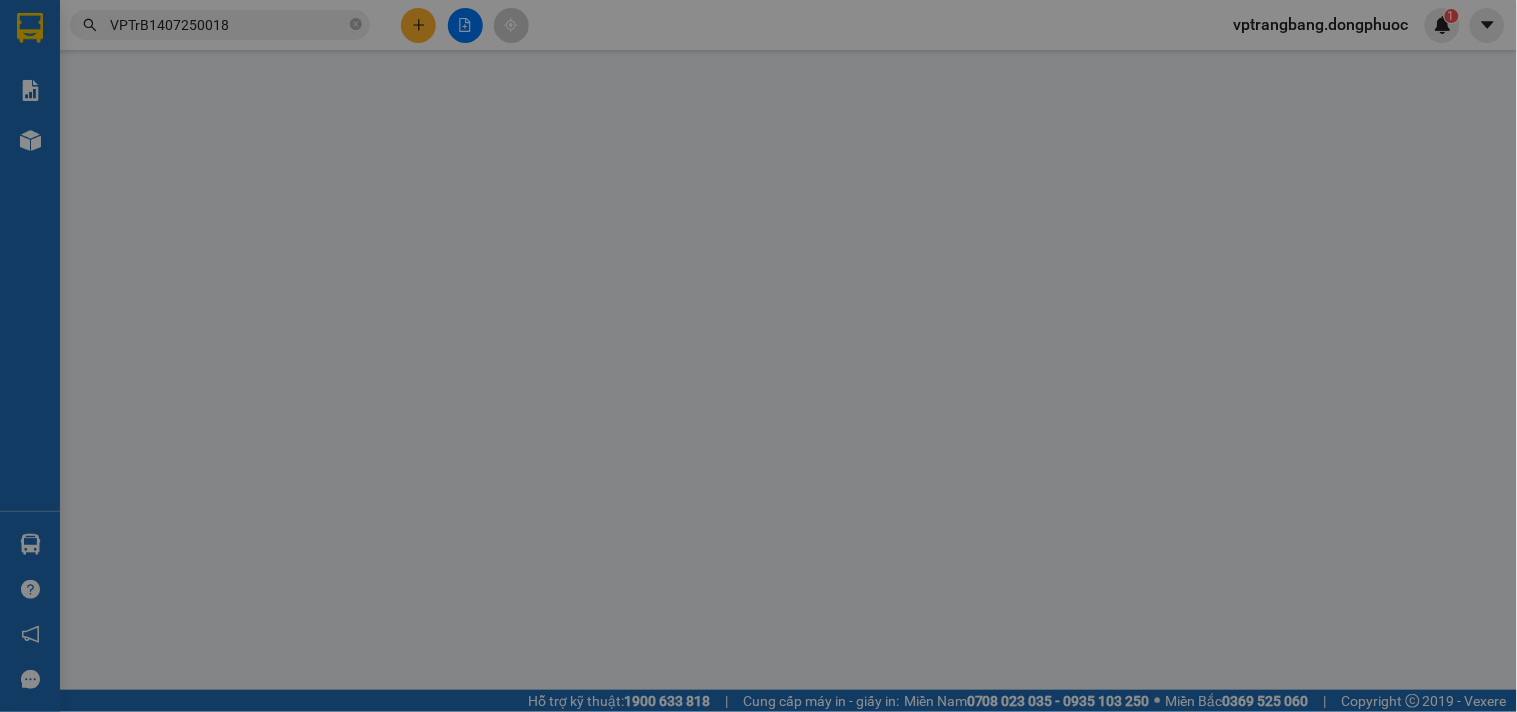 scroll, scrollTop: 0, scrollLeft: 0, axis: both 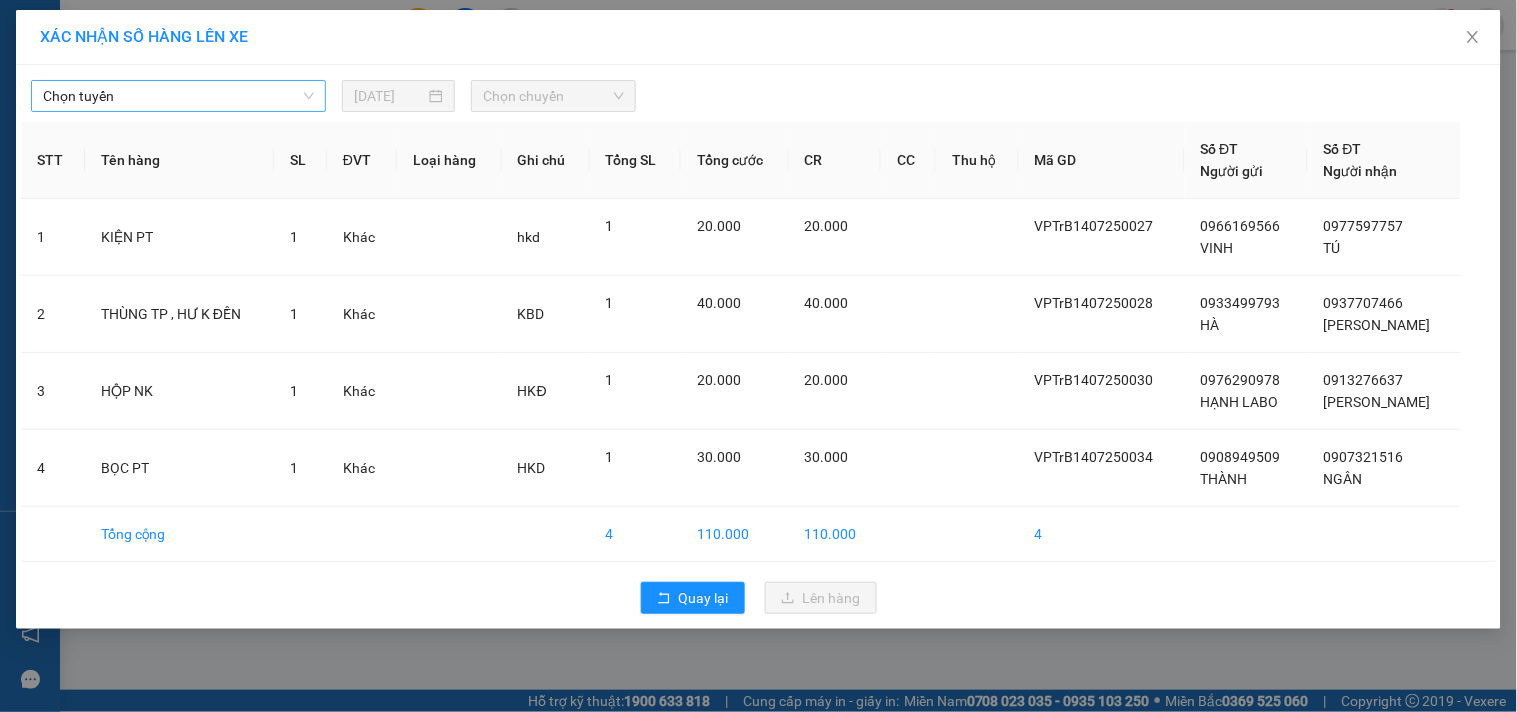 click on "Chọn tuyến" at bounding box center [178, 96] 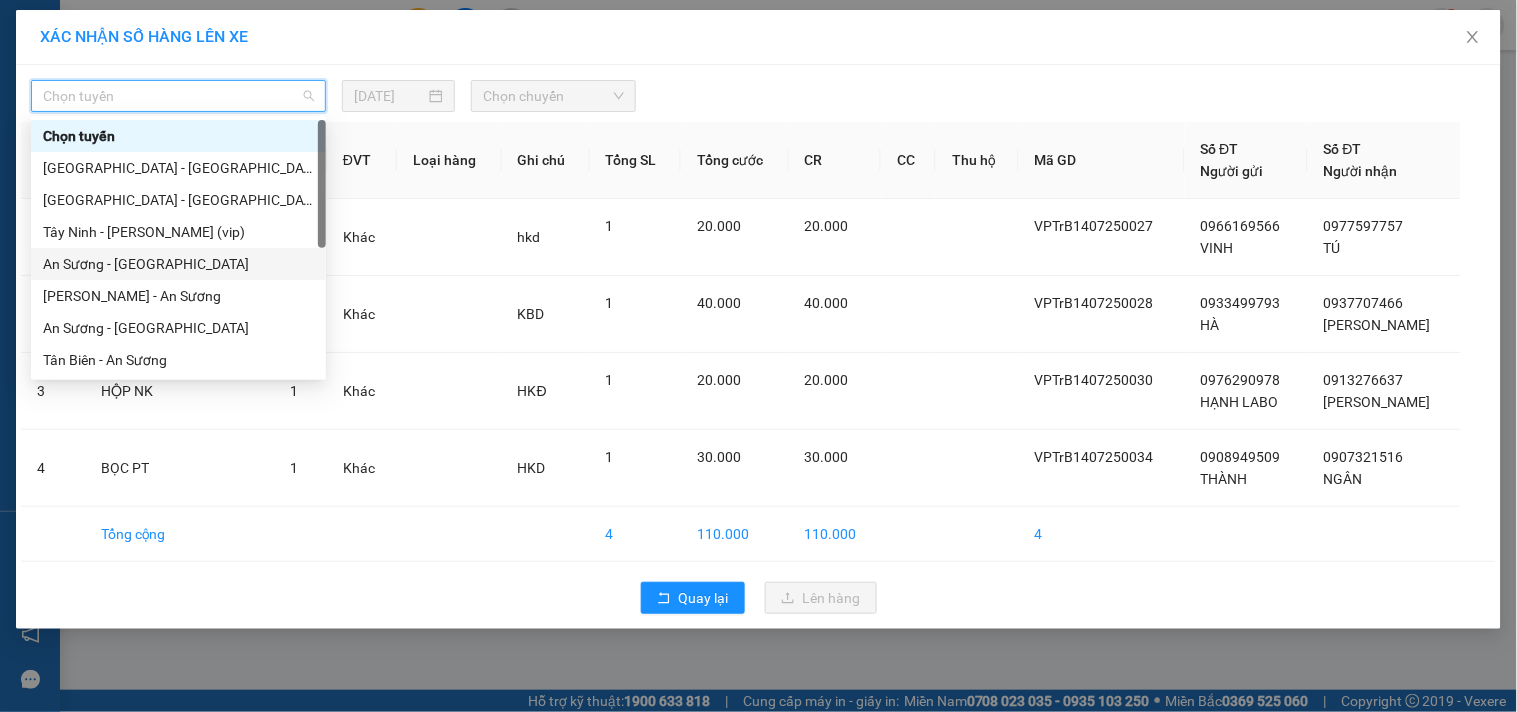 scroll, scrollTop: 287, scrollLeft: 0, axis: vertical 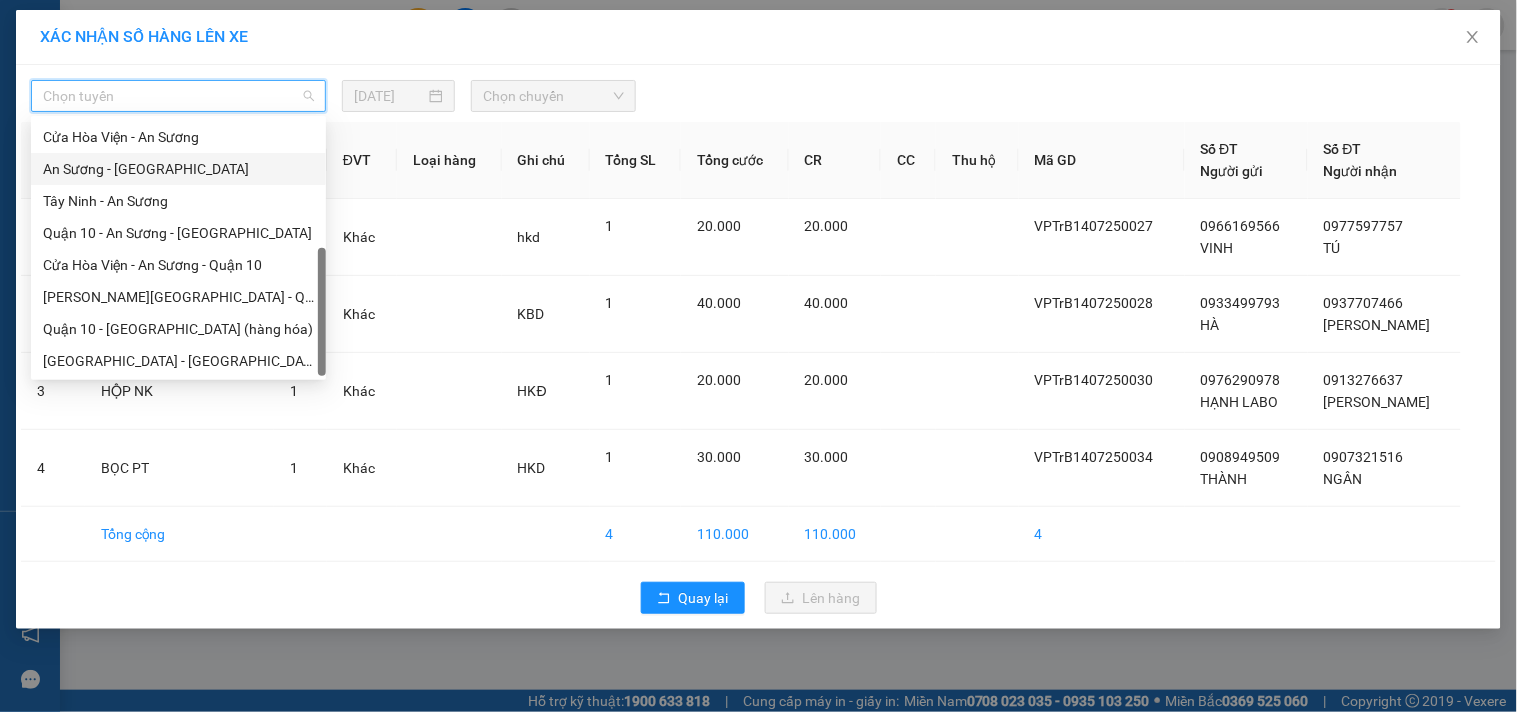 click on "An Sương - [GEOGRAPHIC_DATA]" at bounding box center (178, 169) 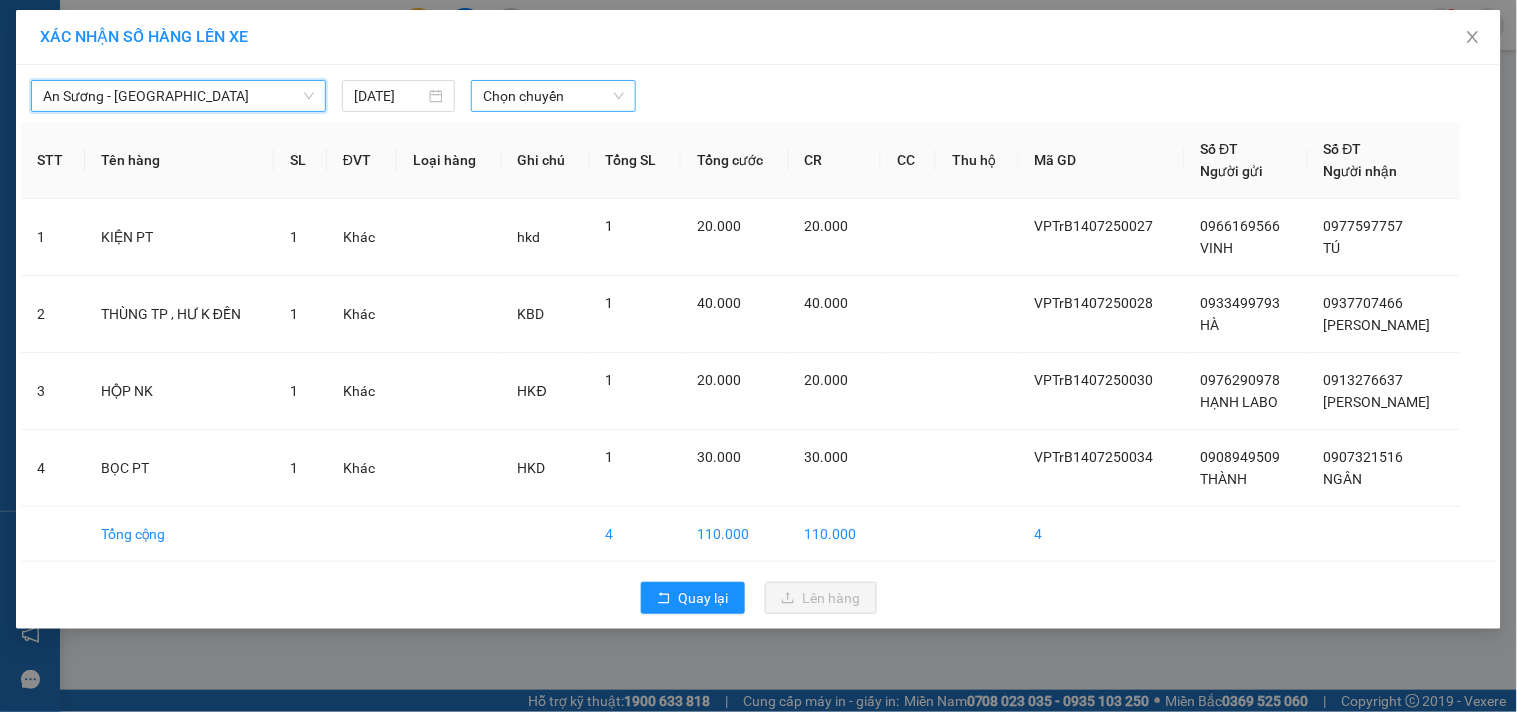 click on "Chọn chuyến" at bounding box center (553, 96) 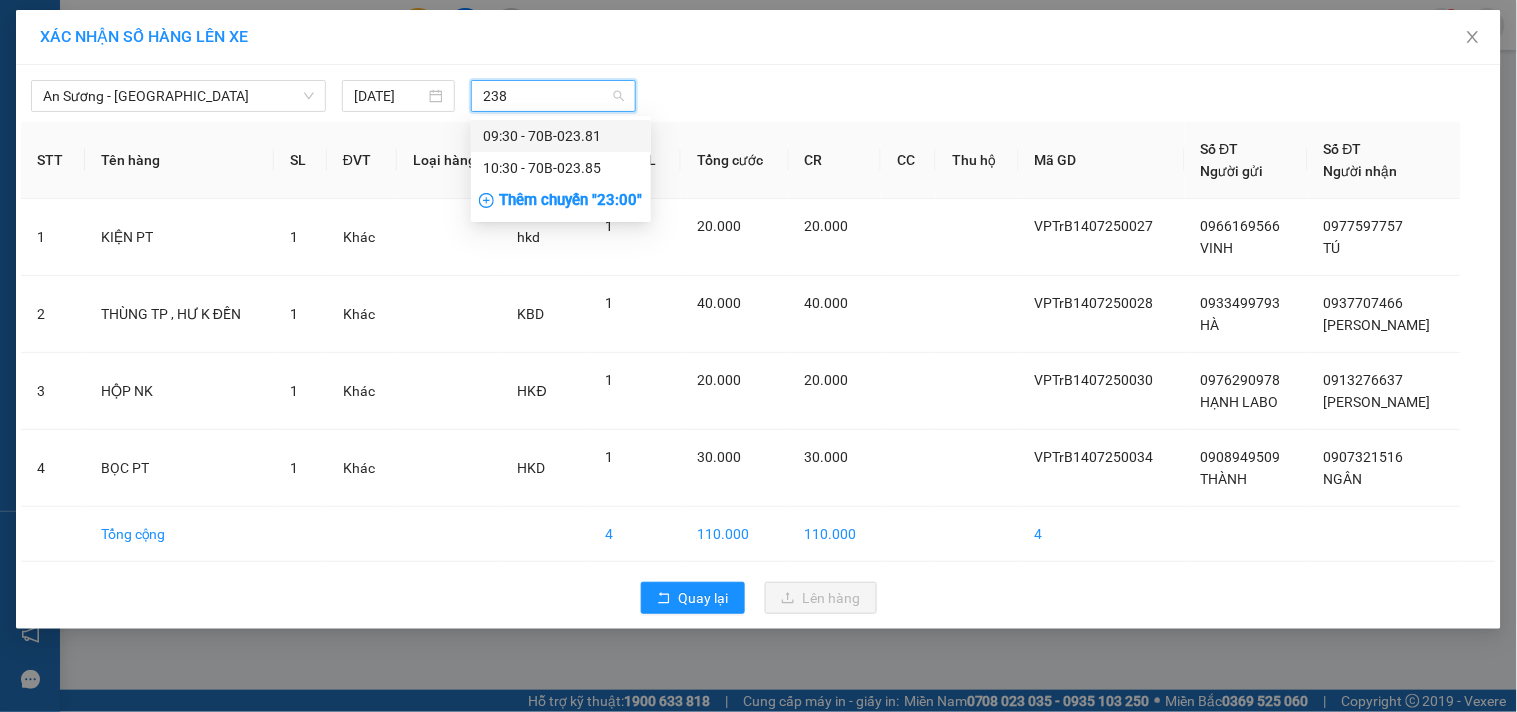 type on "2381" 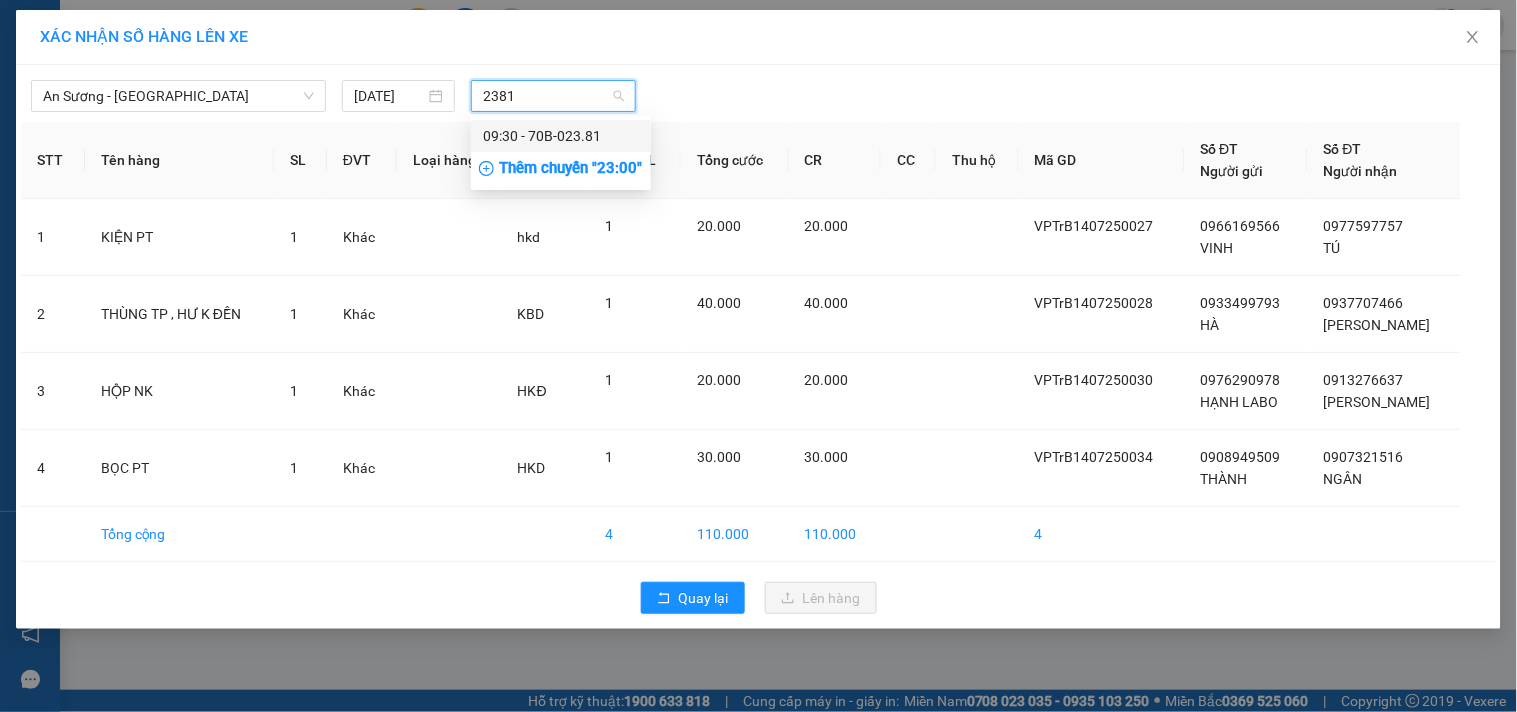 click on "09:30     - 70B-023.81" at bounding box center (561, 136) 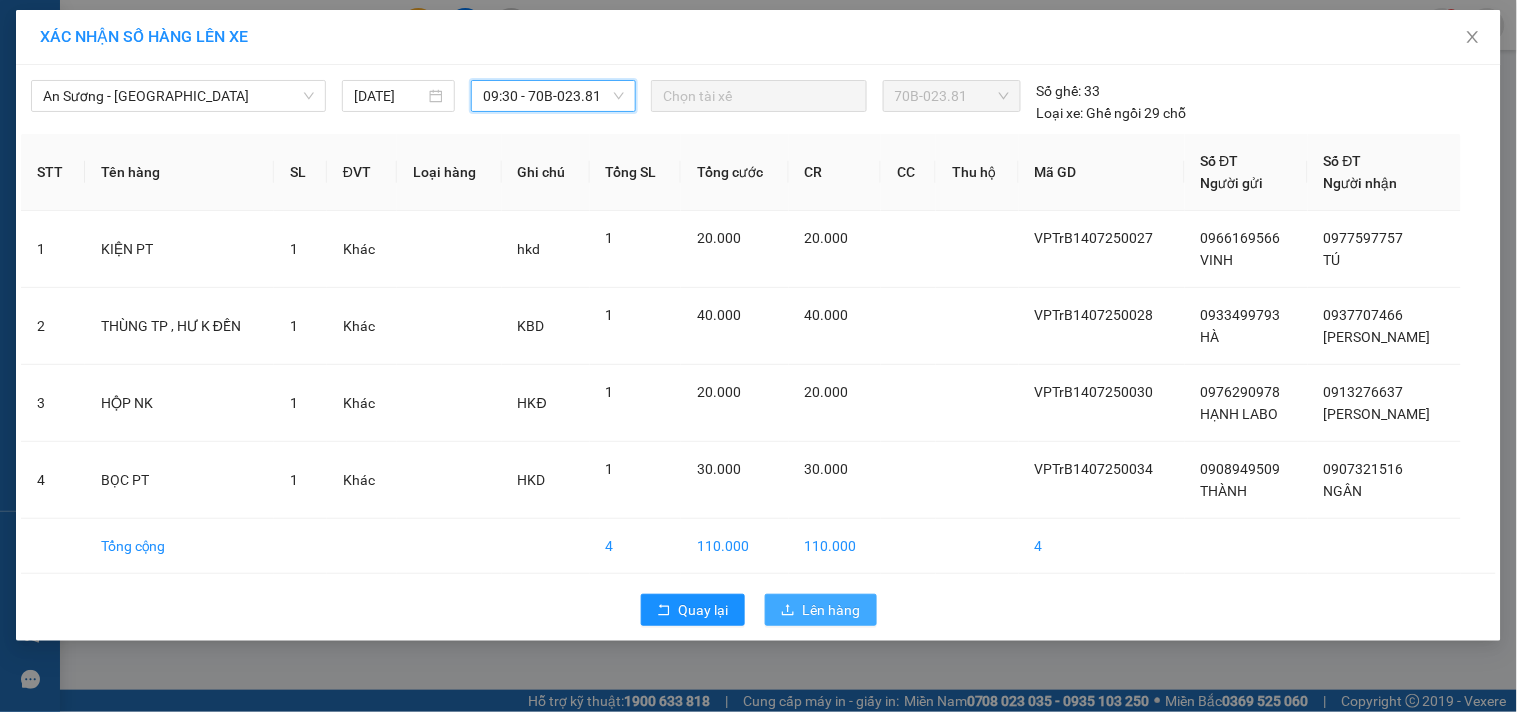 click on "Lên hàng" at bounding box center (832, 610) 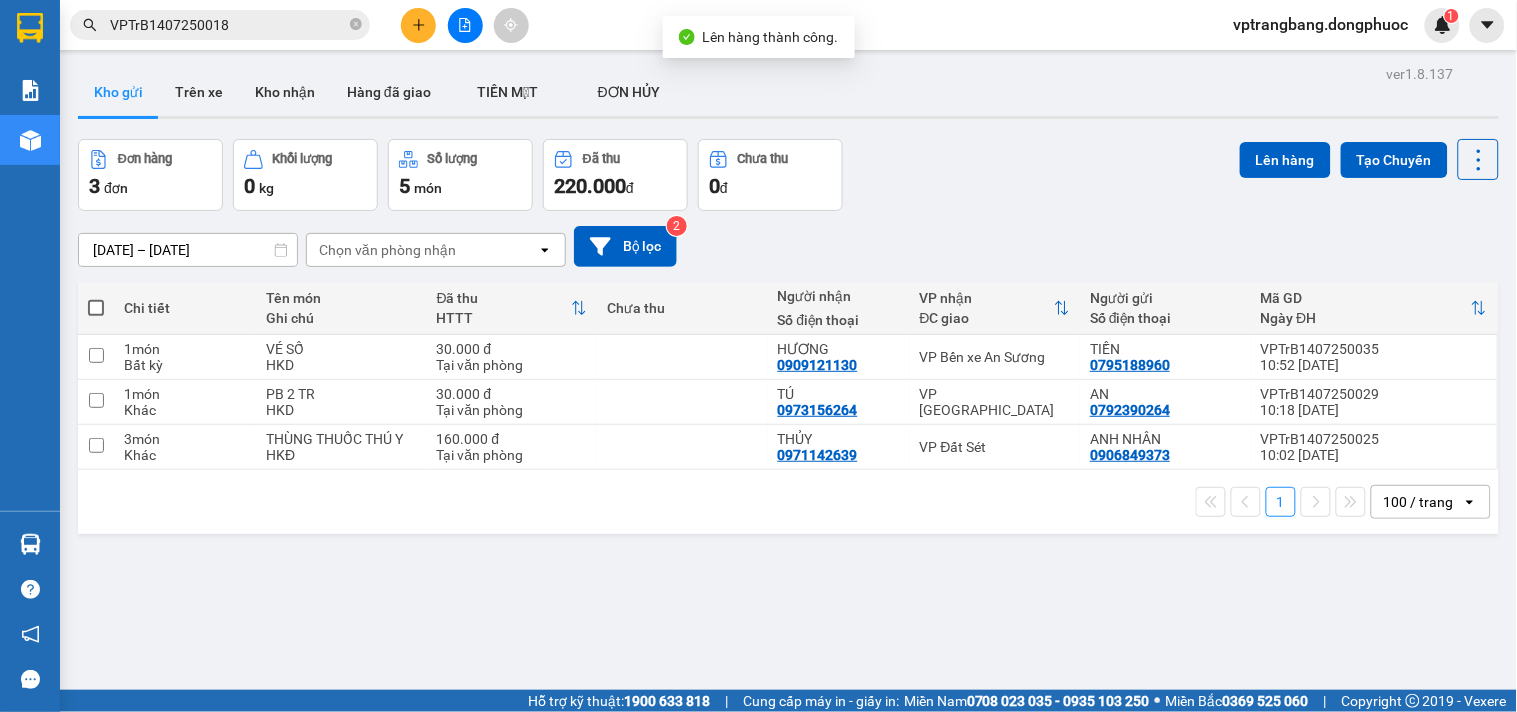 click on "ver  1.8.137 Kho gửi Trên xe Kho nhận Hàng đã giao TIỀN MẶT  ĐƠN HỦY Đơn hàng 3 đơn Khối lượng 0 kg Số lượng 5 món Đã thu 220.000  đ Chưa thu 0  đ Lên hàng Tạo Chuyến 12/07/2025 – 14/07/2025 Press the down arrow key to interact with the calendar and select a date. Press the escape button to close the calendar. Selected date range is from 12/07/2025 to 14/07/2025. Chọn văn phòng nhận open Bộ lọc 2 Chi tiết Tên món Ghi chú Đã thu HTTT Chưa thu Người nhận Số điện thoại VP nhận ĐC giao Người gửi Số điện thoại Mã GD Ngày ĐH 1  món Bất kỳ  VÉ SỐ HKD 30.000 đ Tại văn phòng HƯƠNG  0909121130 VP Bến xe An Sương TIỀN 0795188960 VPTrB1407250035 10:52 14/07 1  món Khác PB 2 TR HKD 30.000 đ Tại văn phòng TÚ  0973156264 VP Tân Biên AN 0792390264 VPTrB1407250029 10:18 14/07 3  món Khác THÙNG THUỐC THÚ Y  HKĐ 160.000 đ Tại văn phòng THỦY 0971142639 VP Đất Sét ANH NHÂN  0906849373 1" at bounding box center [788, 416] 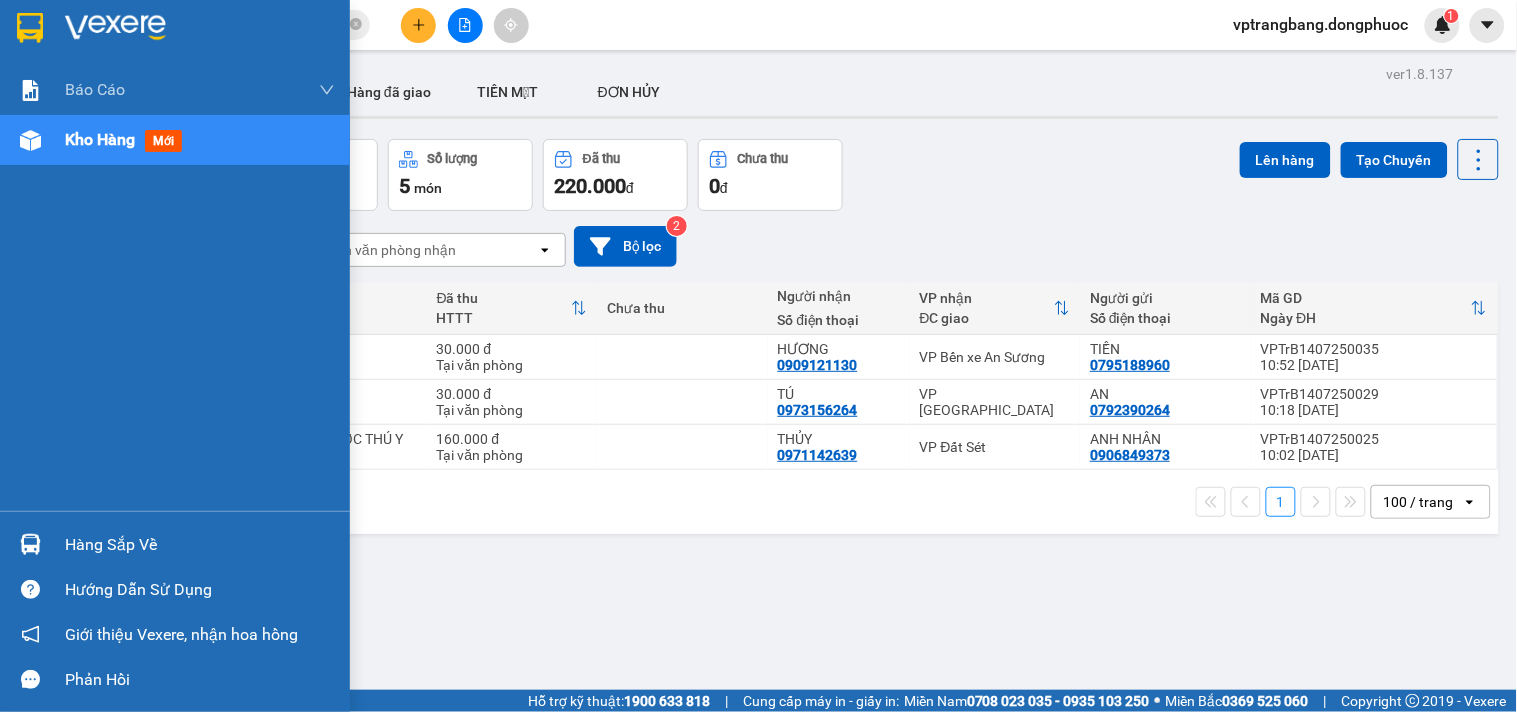 click on "Hàng sắp về" at bounding box center (200, 545) 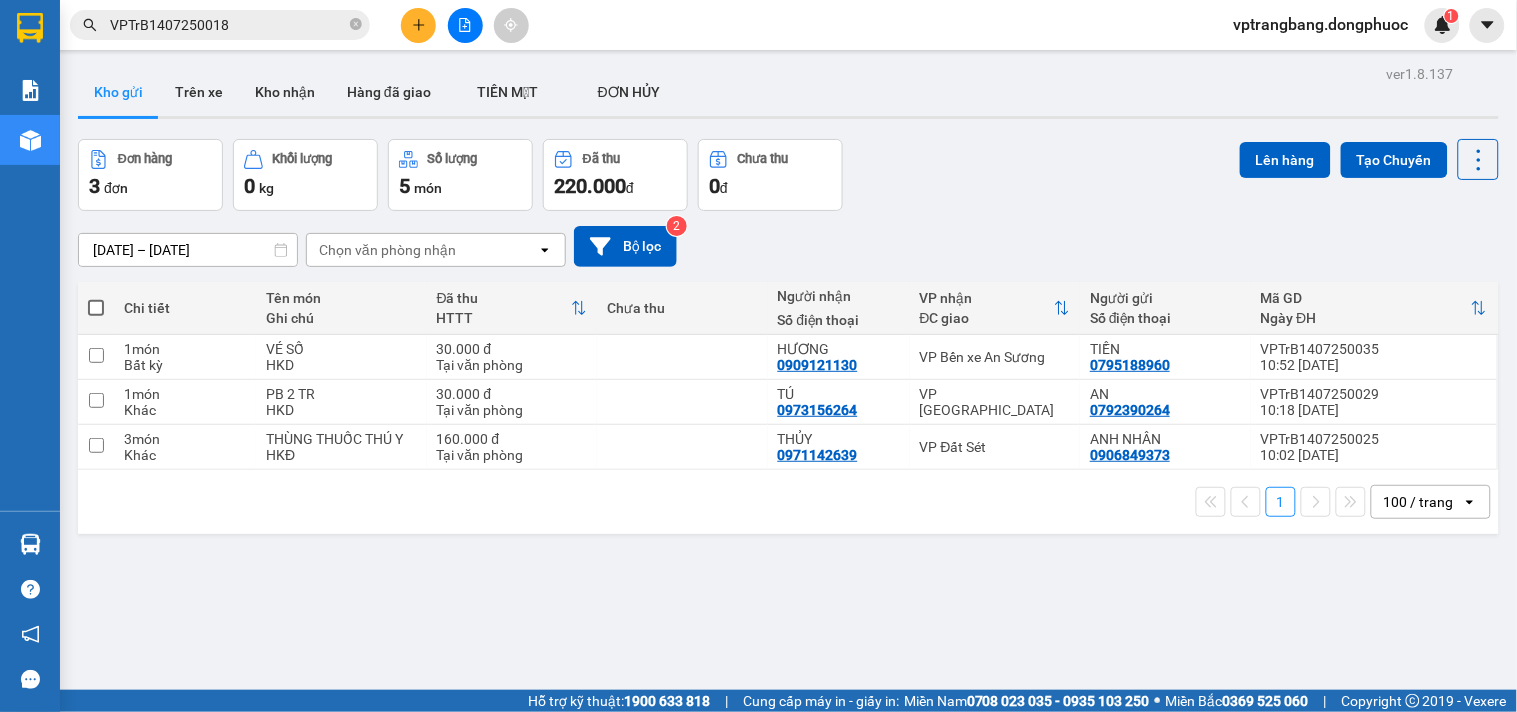 drag, startPoint x: 935, startPoint y: 203, endPoint x: 486, endPoint y: 58, distance: 471.8326 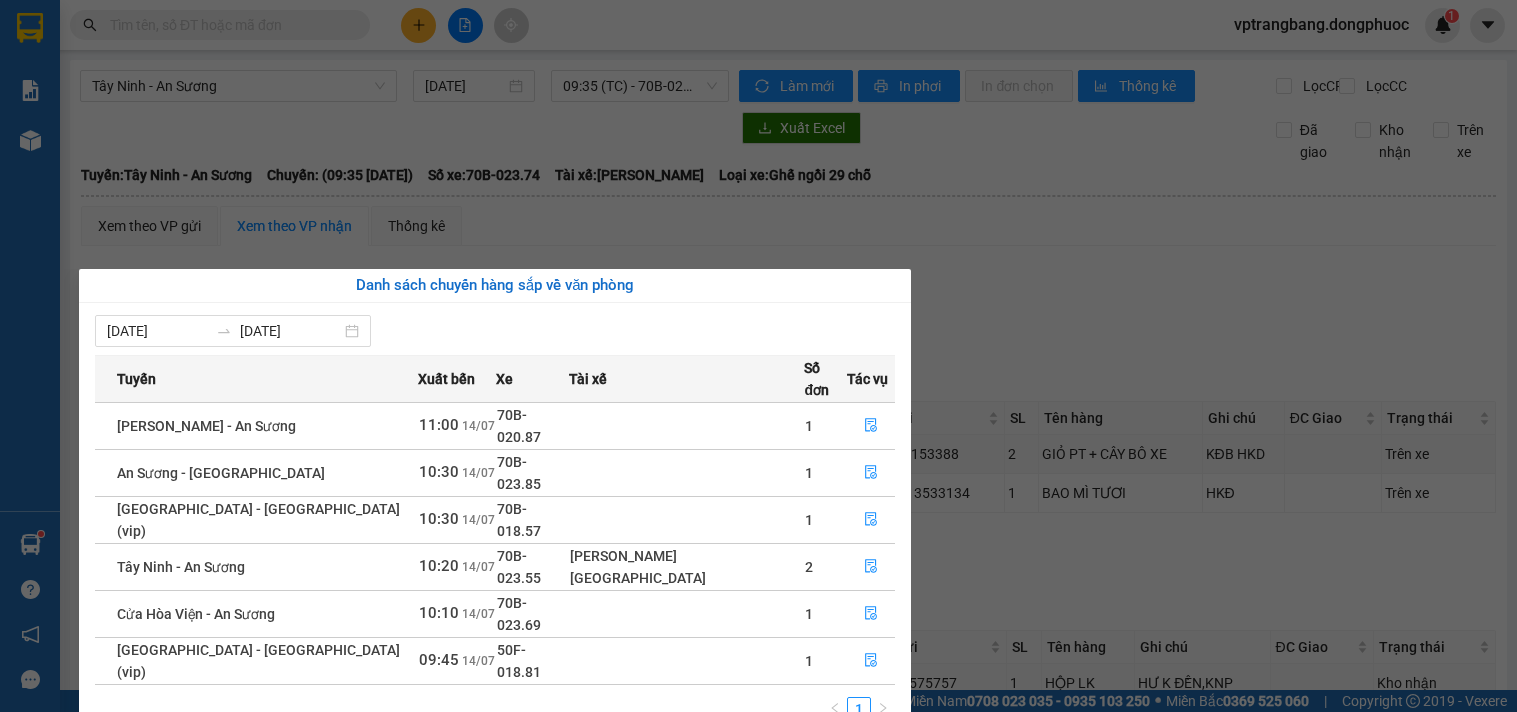 scroll, scrollTop: 0, scrollLeft: 0, axis: both 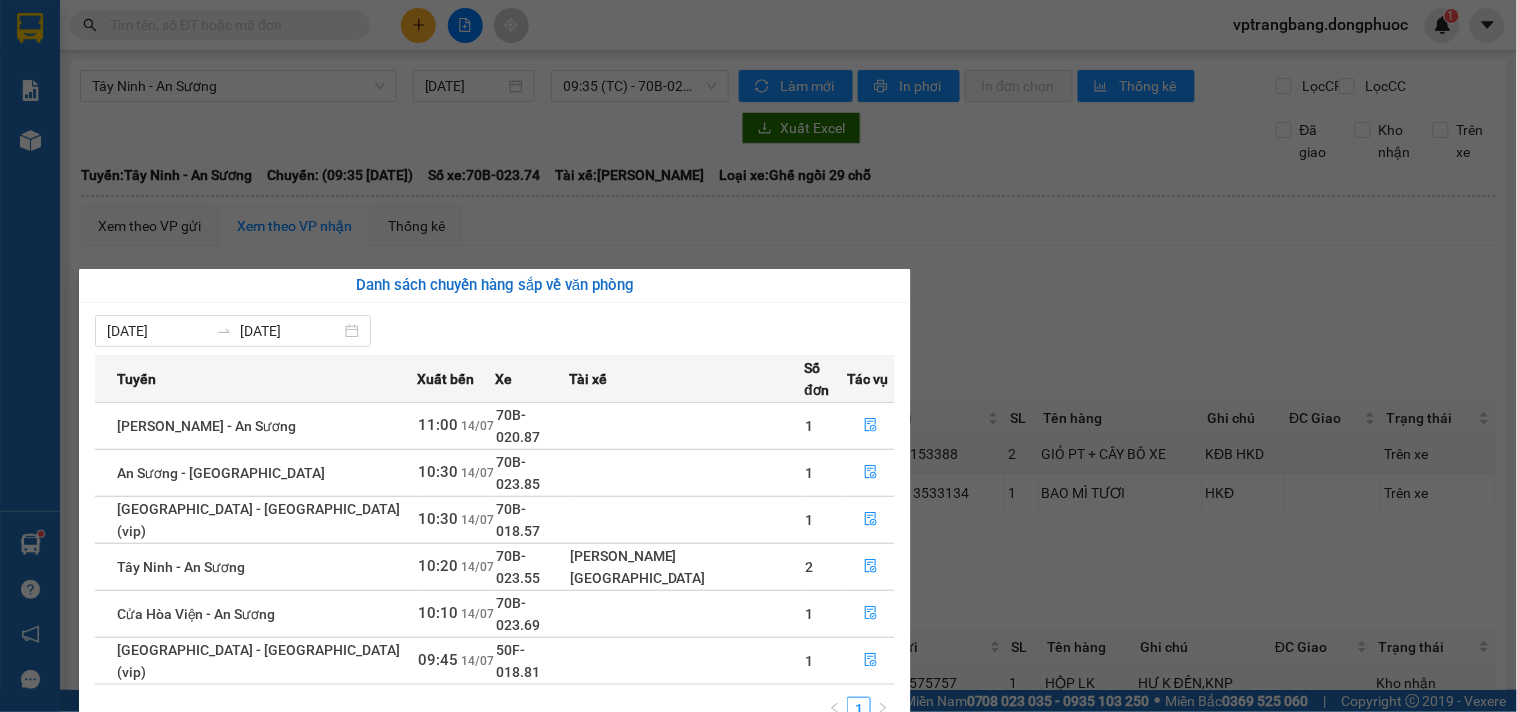 click on "Kết quả tìm kiếm ( 0 )  Bộ lọc  No Data vptrangbang.dongphuoc 1     Báo cáo Mẫu 1: Báo cáo dòng tiền theo nhân viên Mẫu 1: Báo cáo dòng tiền theo nhân viên (VP) Mẫu 2: Doanh số tạo đơn theo Văn phòng, nhân viên - Trạm     Kho hàng mới Hàng sắp về Hướng dẫn sử dụng Giới thiệu Vexere, nhận hoa hồng Phản hồi Phần mềm hỗ trợ bạn tốt chứ? [GEOGRAPHIC_DATA] - An Sương [DATE] 09:35   (TC)   - 70B-023.74  Làm mới In phơi In đơn chọn Thống kê Lọc  CR Lọc  CC Xuất Excel Đã giao Kho nhận Trên xe [GEOGRAPHIC_DATA]   19001152   [GEOGRAPHIC_DATA], 01 Võ Văn Truyện, KP 1, Phường 2 10:37 [DATE] [GEOGRAPHIC_DATA]:  [GEOGRAPHIC_DATA] - [GEOGRAPHIC_DATA]:   (09:35 [DATE]) Tài xế:  Hà Thanh Tâm    Số xe:  70B-023.74 Loại xe:  Ghế ngồi 29 chỗ [GEOGRAPHIC_DATA]:  [GEOGRAPHIC_DATA] - An Sương Chuyến:   (09:35 [DATE]) Số xe:  70B-023.74 Tài xế:  Hà Thanh Tâm  Loại xe:  Ghế ngồi 29 chỗ Xem theo VP gửi" at bounding box center (758, 356) 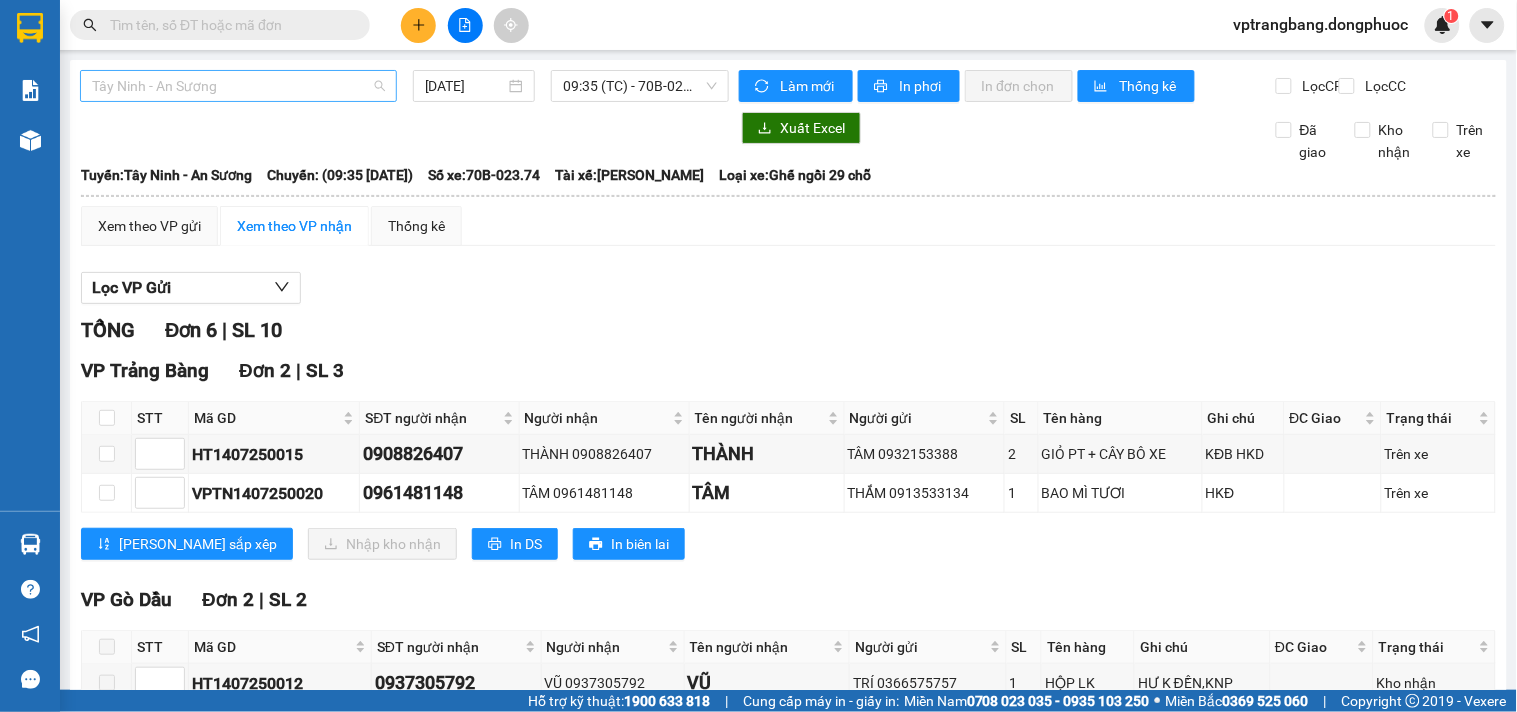 click on "Tây Ninh - An Sương" at bounding box center (238, 86) 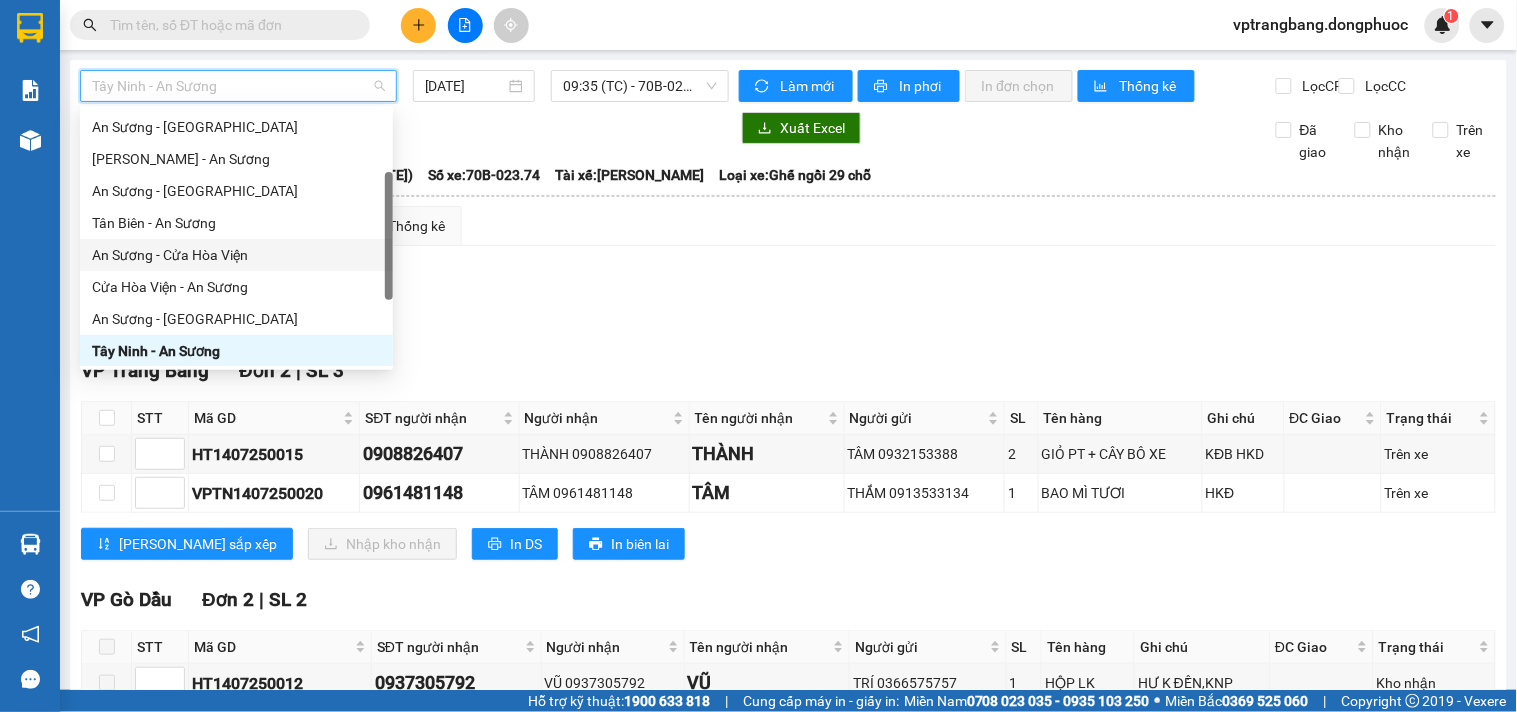 click on "An Sương - Cửa Hòa Viện" at bounding box center (236, 255) 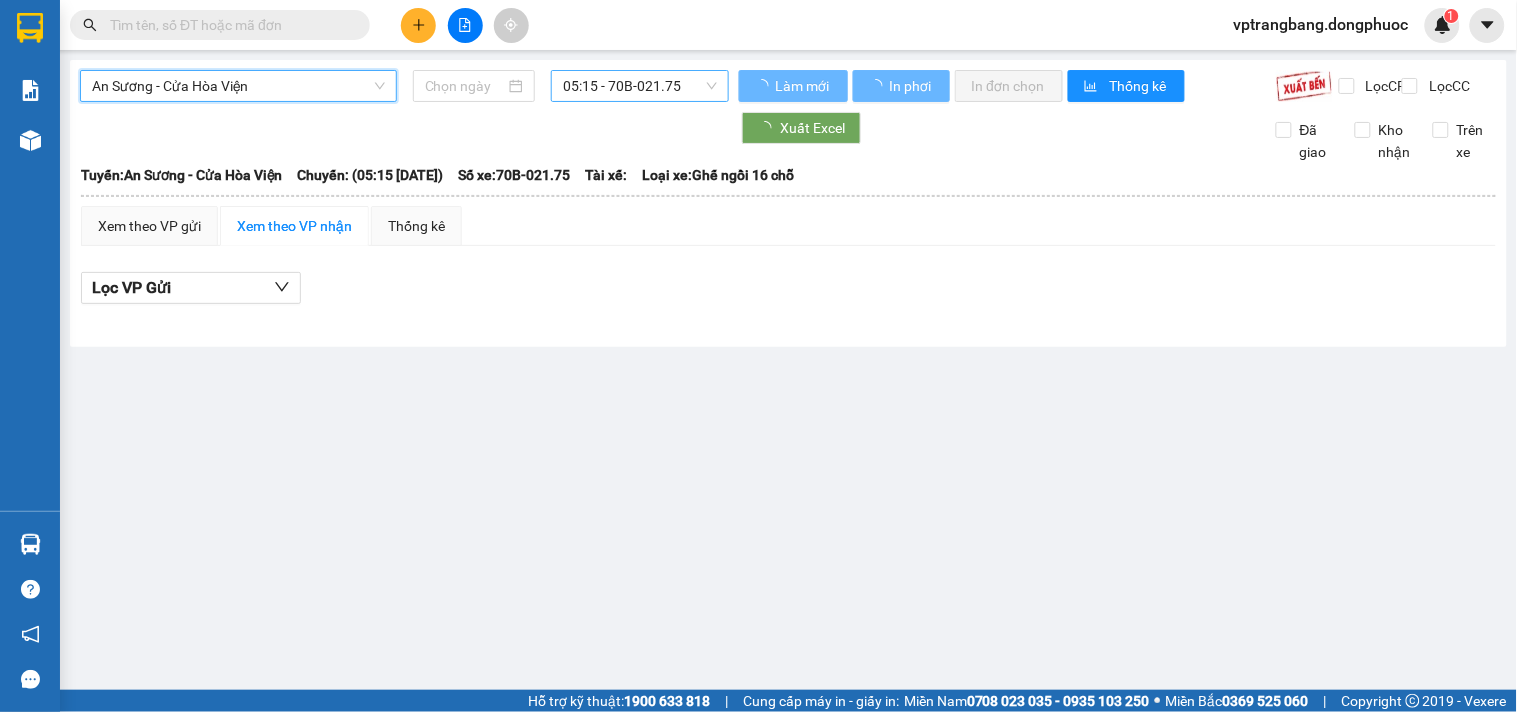 type on "[DATE]" 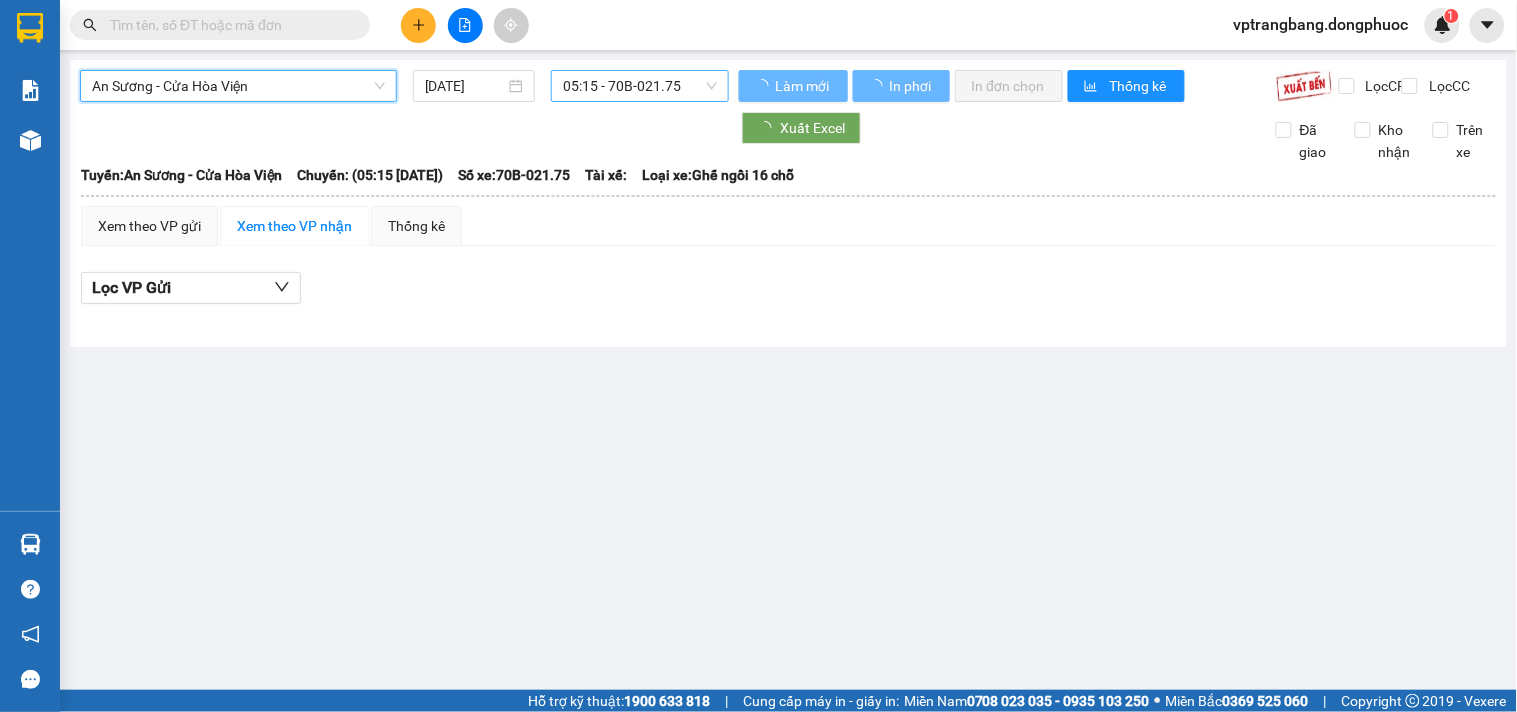click on "05:15     - 70B-021.75" at bounding box center [640, 86] 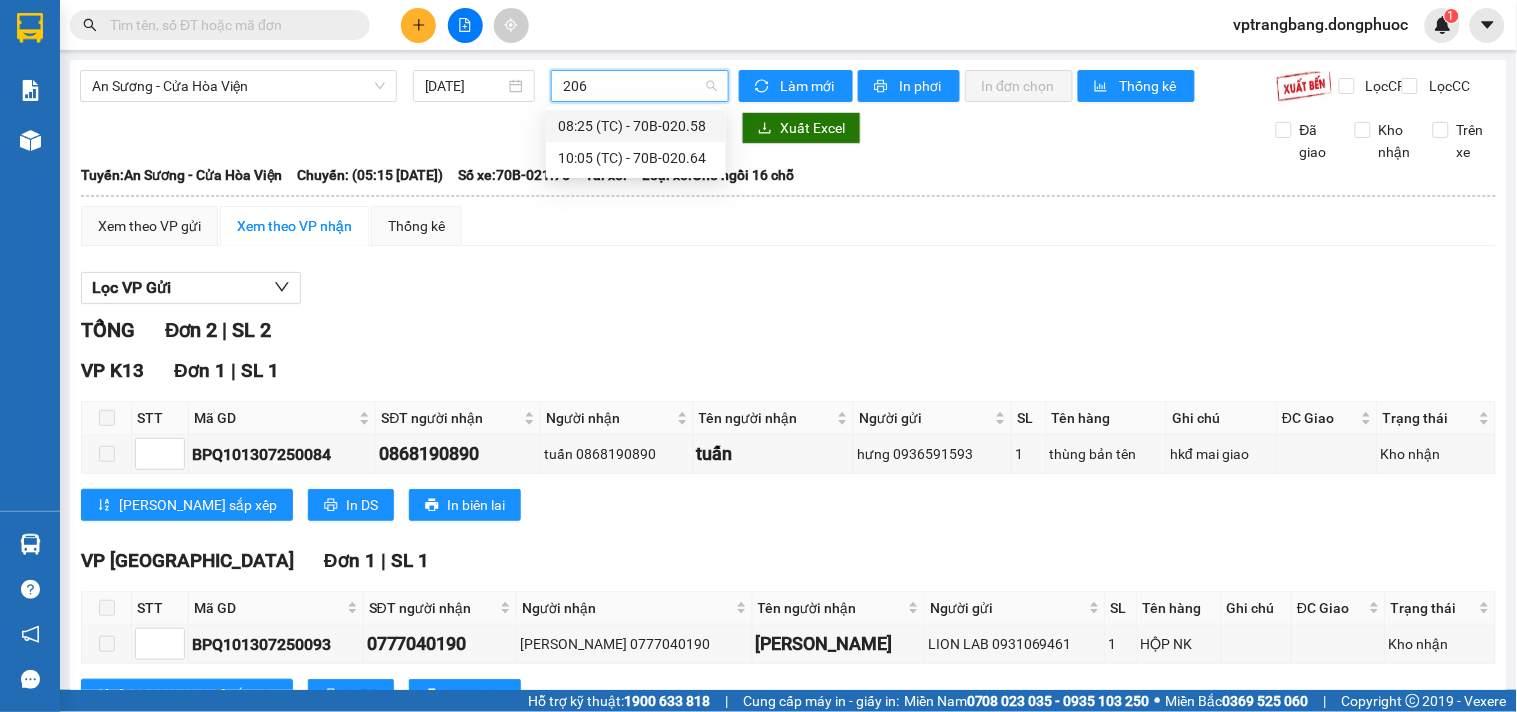 type on "2064" 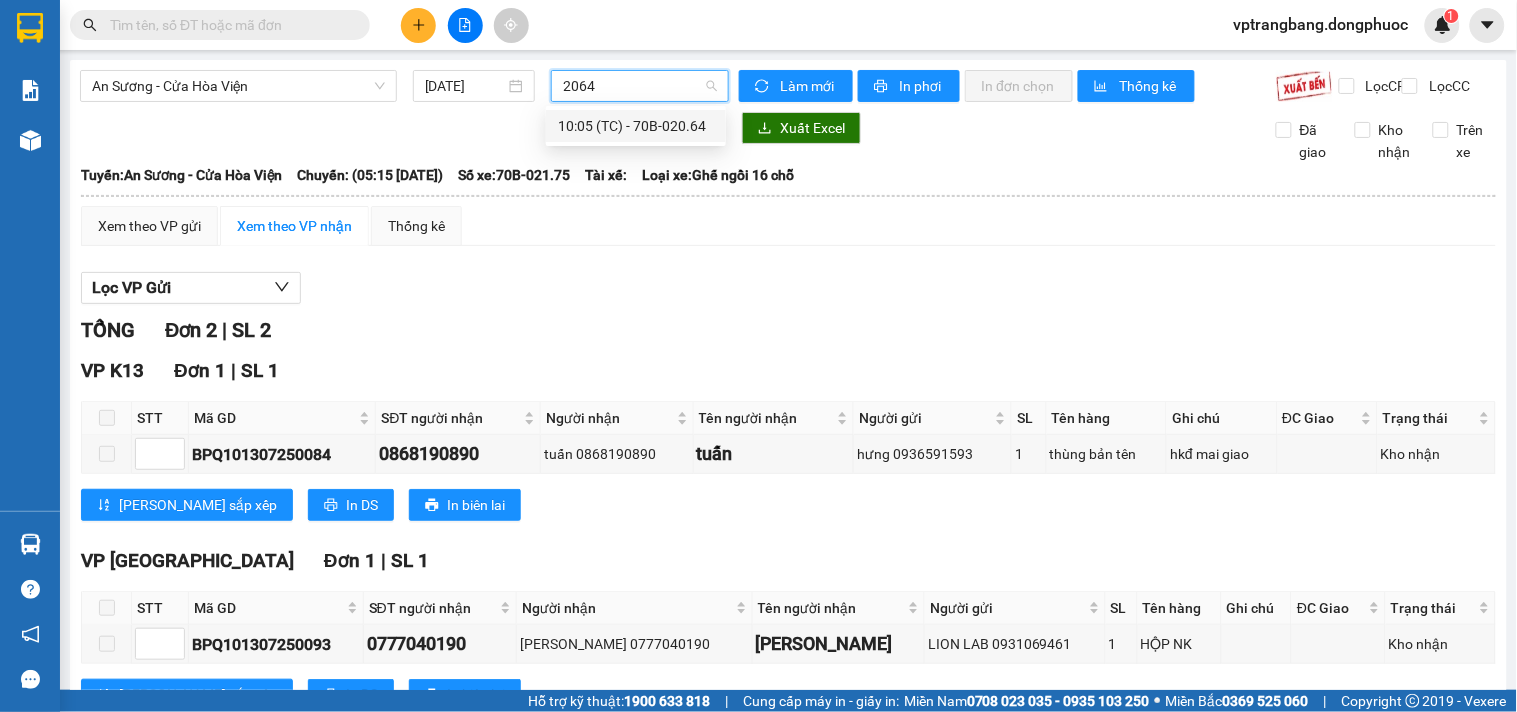 click on "10:05   (TC)   - 70B-020.64" at bounding box center [636, 126] 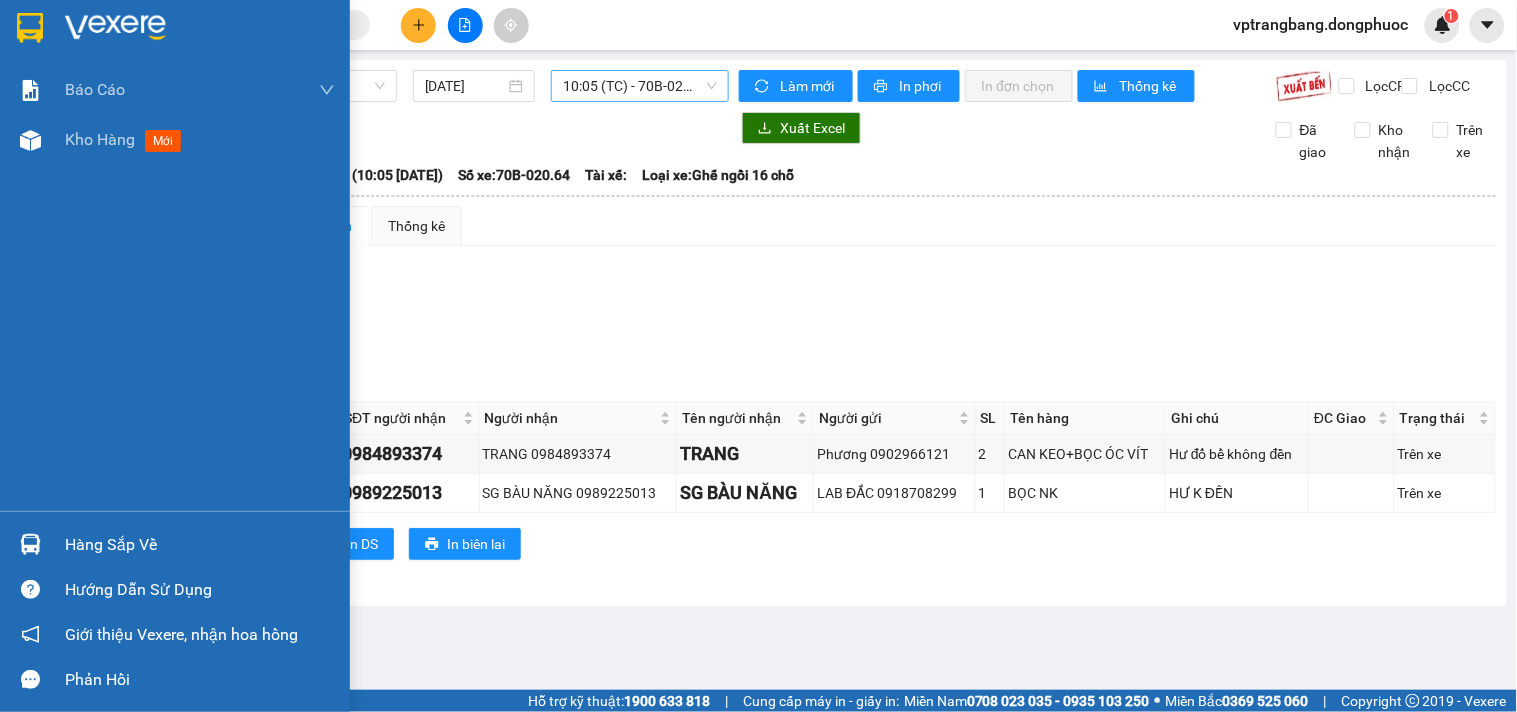 click on "Hàng sắp về" at bounding box center [175, 544] 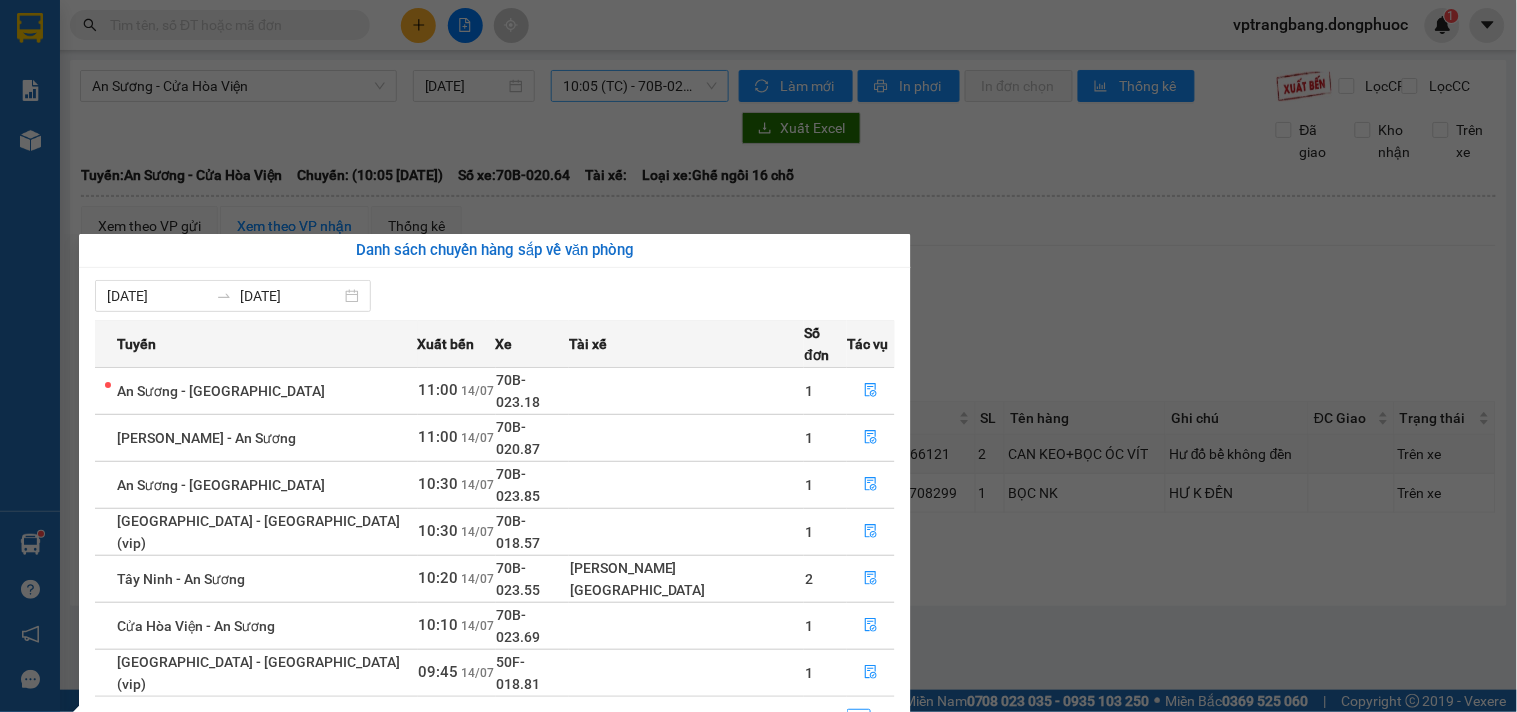 click on "Kết quả tìm kiếm ( 0 )  Bộ lọc  No Data vptrangbang.dongphuoc 1     Báo cáo Mẫu 1: Báo cáo dòng tiền theo nhân viên Mẫu 1: Báo cáo dòng tiền theo nhân viên (VP) Mẫu 2: Doanh số tạo đơn theo Văn phòng, nhân viên - Trạm     Kho hàng mới Hàng sắp về Hướng dẫn sử dụng Giới thiệu Vexere, nhận hoa hồng Phản hồi Phần mềm hỗ trợ bạn tốt chứ? An Sương - Cửa Hòa Viện 14/07/2025 10:05   (TC)   - 70B-020.64  Làm mới In phơi In đơn chọn Thống kê Lọc  CR Lọc  CC Xuất Excel Đã giao Kho nhận Trên xe Đồng Phước   19001152   Bến xe Tây Ninh, 01 Võ Văn Truyện, KP 1, Phường 2 11:08 - 14/07/2025 Tuyến:  An Sương - Cửa Hòa Viện Chuyến:   (10:05 - 14/07/2025) Số xe:  70B-020.64 Loại xe:  Ghế ngồi 16 chỗ Tuyến:  An Sương - Cửa Hòa Viện Chuyến:   (10:05 - 14/07/2025) Số xe:  70B-020.64 Tài xế:  Loại xe:  Ghế ngồi 16 chỗ Xem theo VP gửi Xem theo VP nhận" at bounding box center [758, 356] 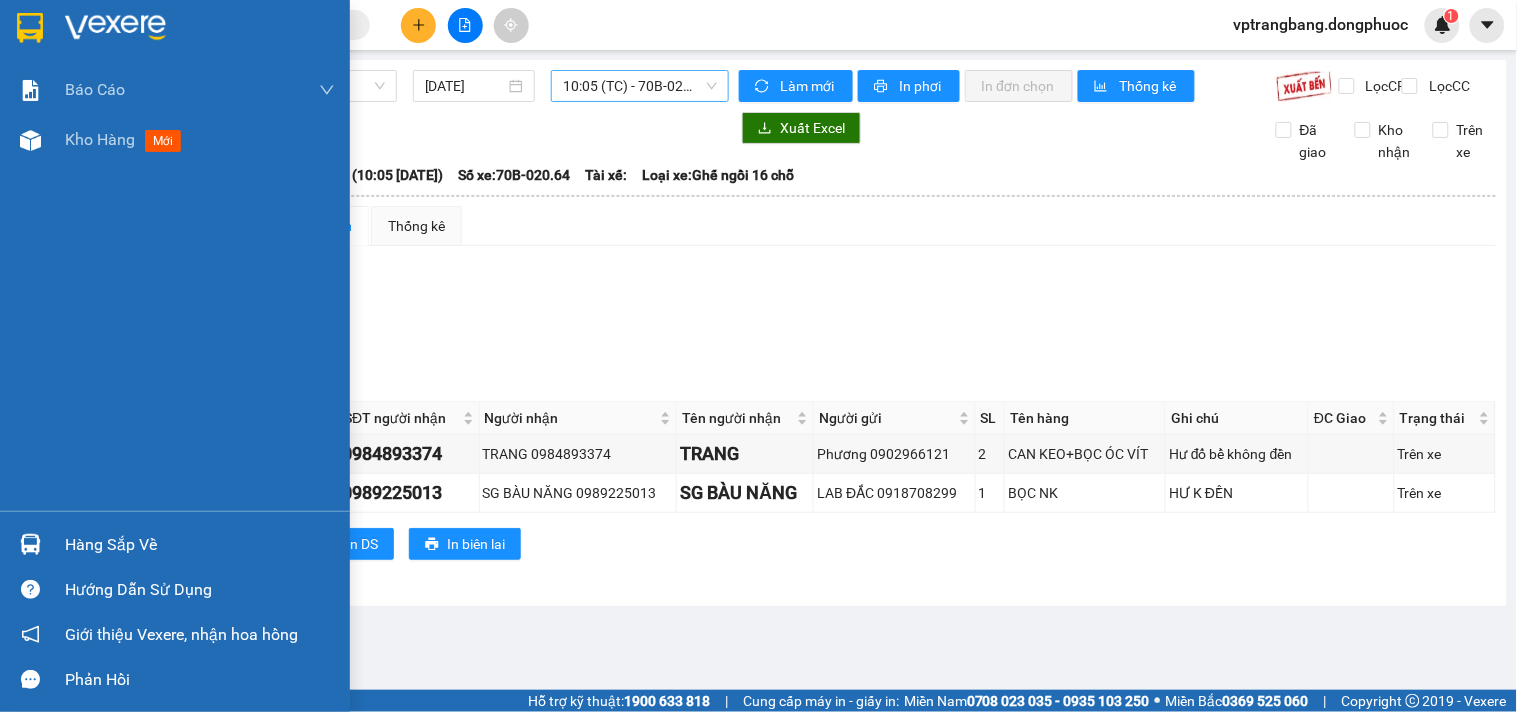click on "Hàng sắp về" at bounding box center (200, 545) 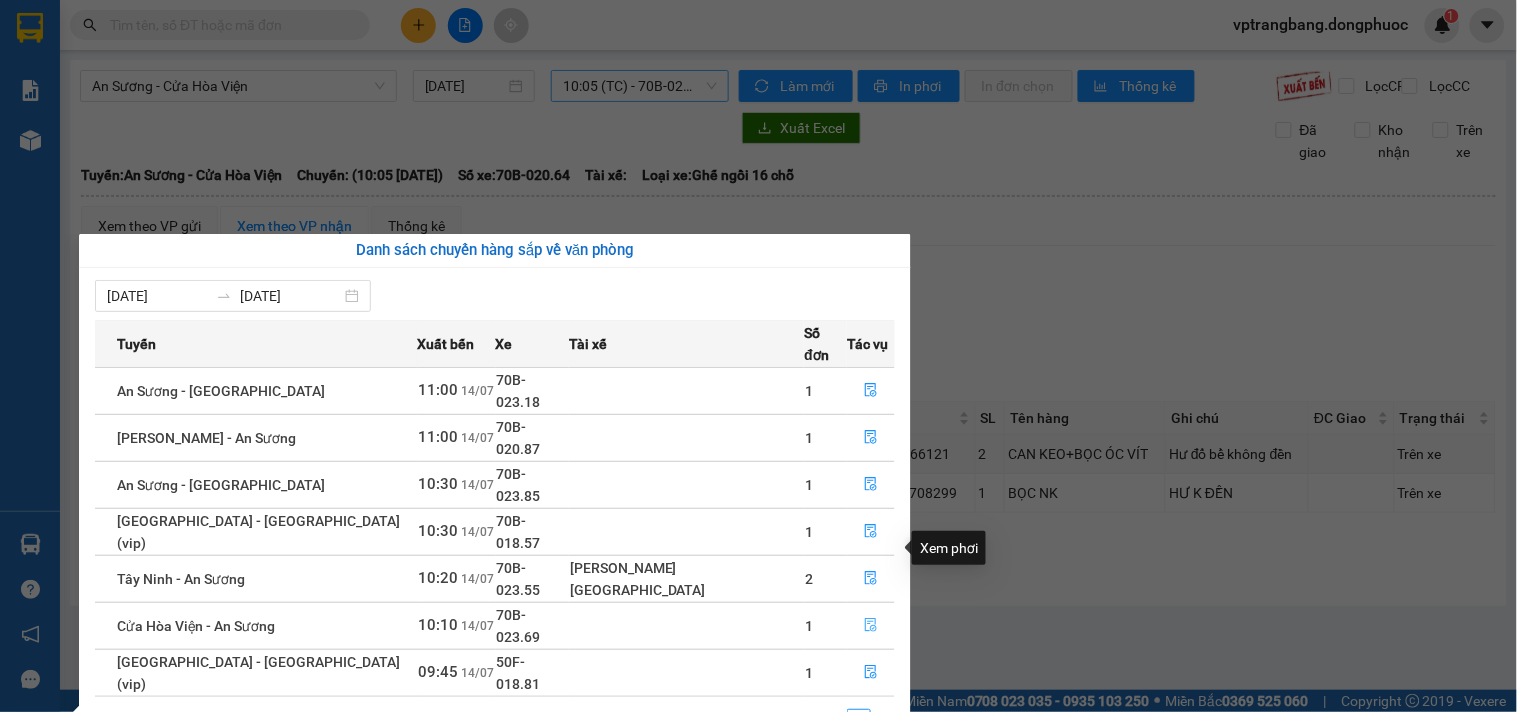 click 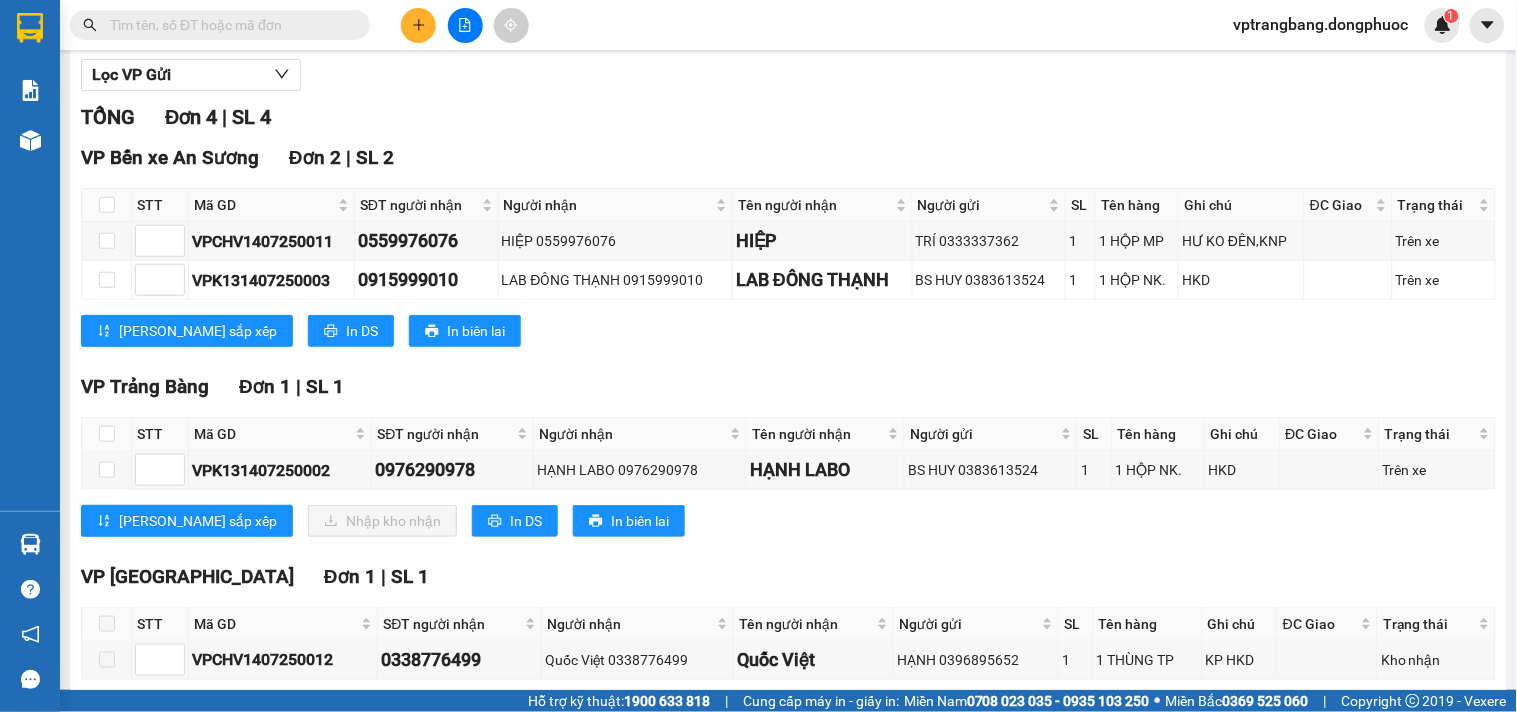 scroll, scrollTop: 0, scrollLeft: 0, axis: both 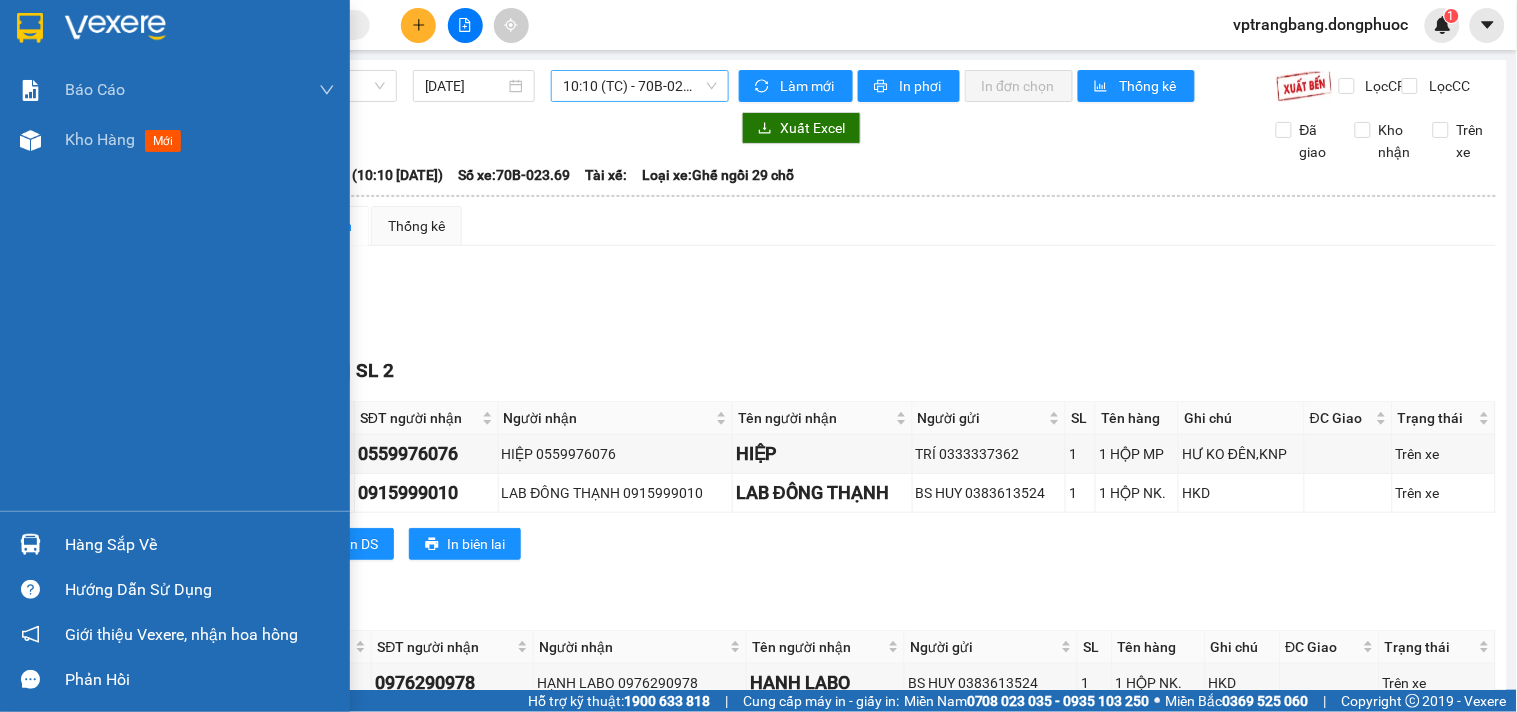 drag, startPoint x: 82, startPoint y: 545, endPoint x: 113, endPoint y: 532, distance: 33.61547 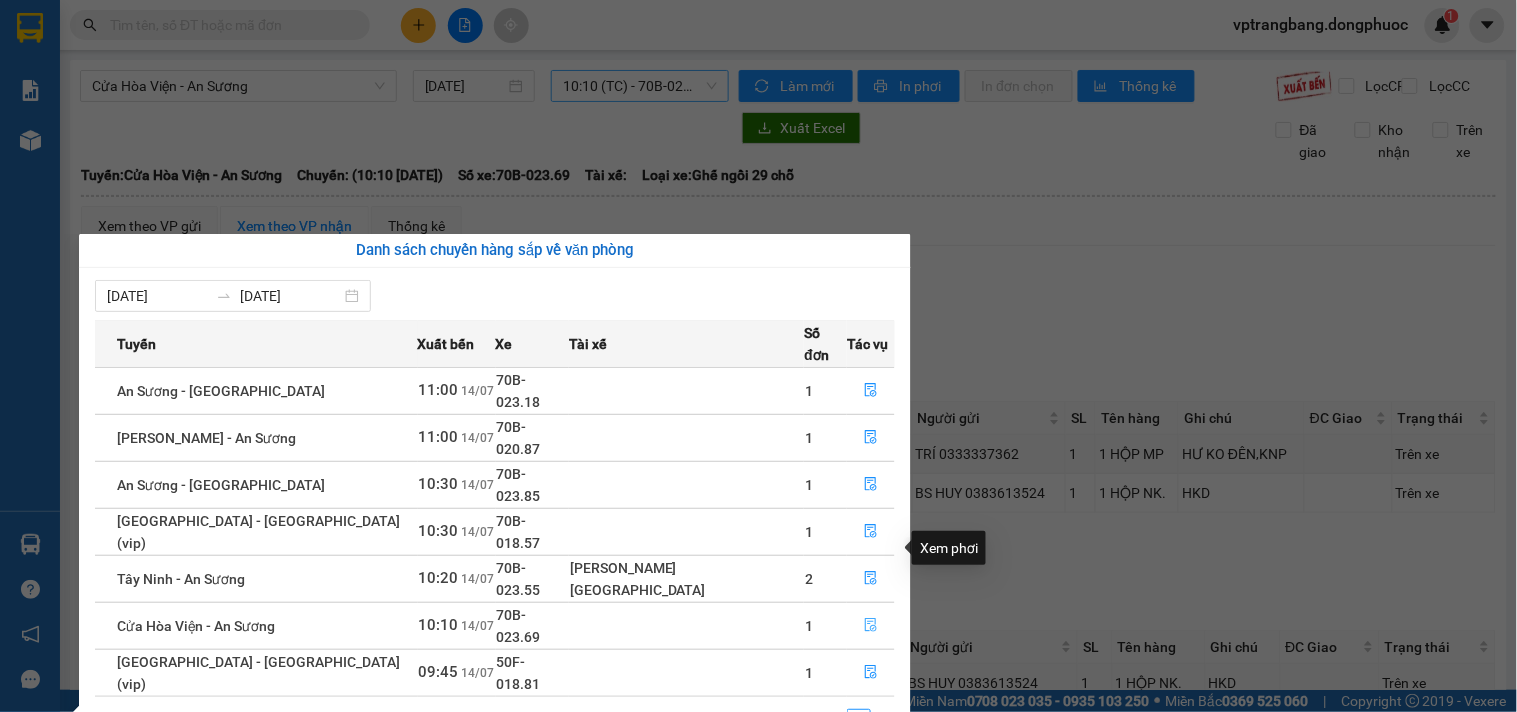 click 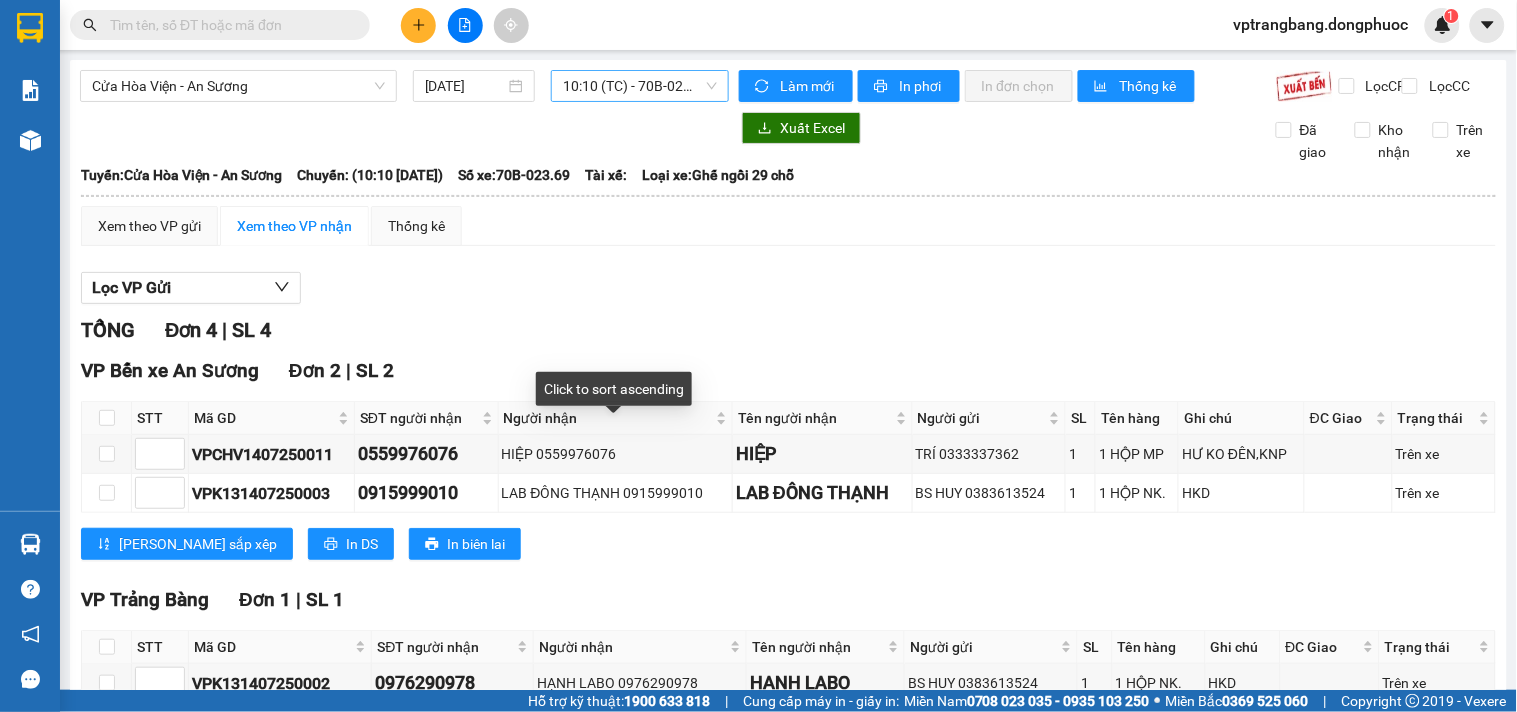 scroll, scrollTop: 324, scrollLeft: 0, axis: vertical 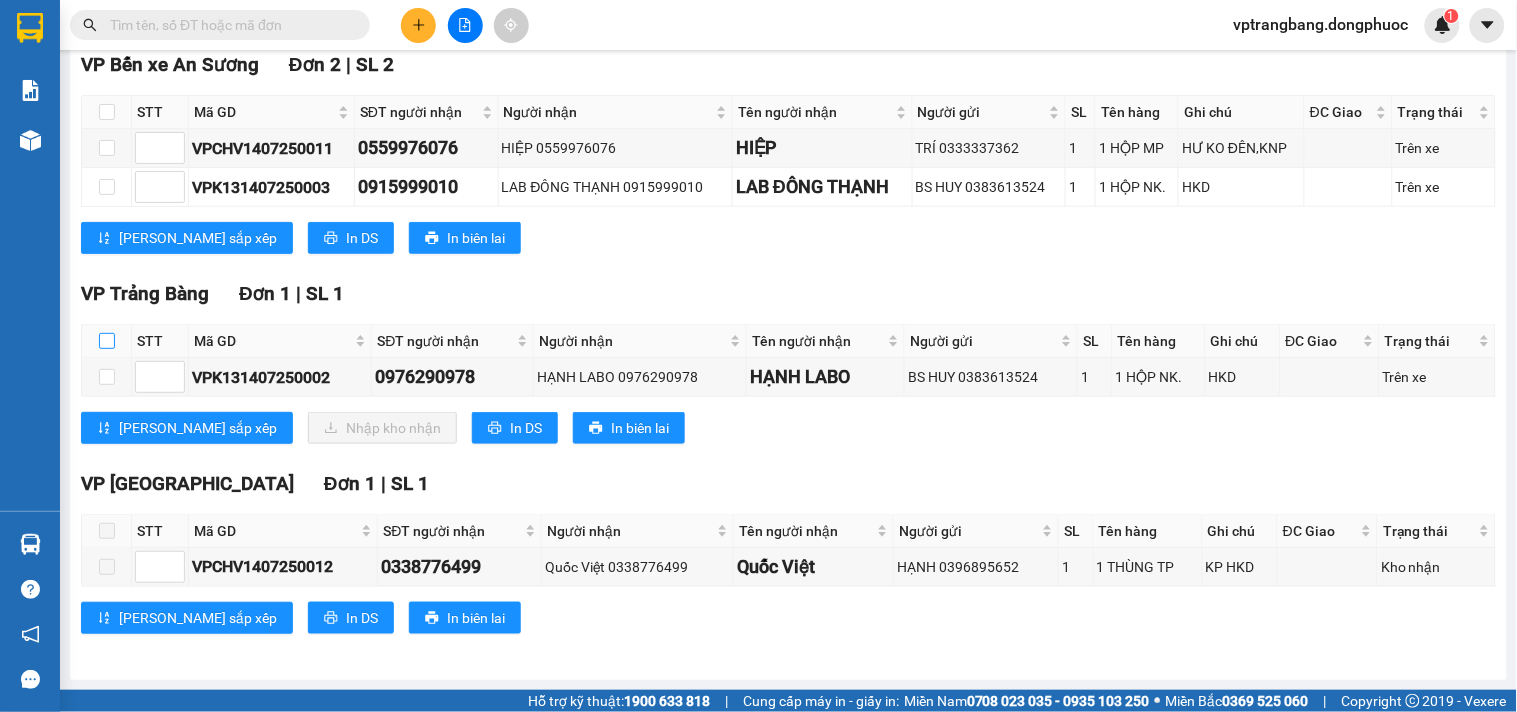 click at bounding box center (107, 341) 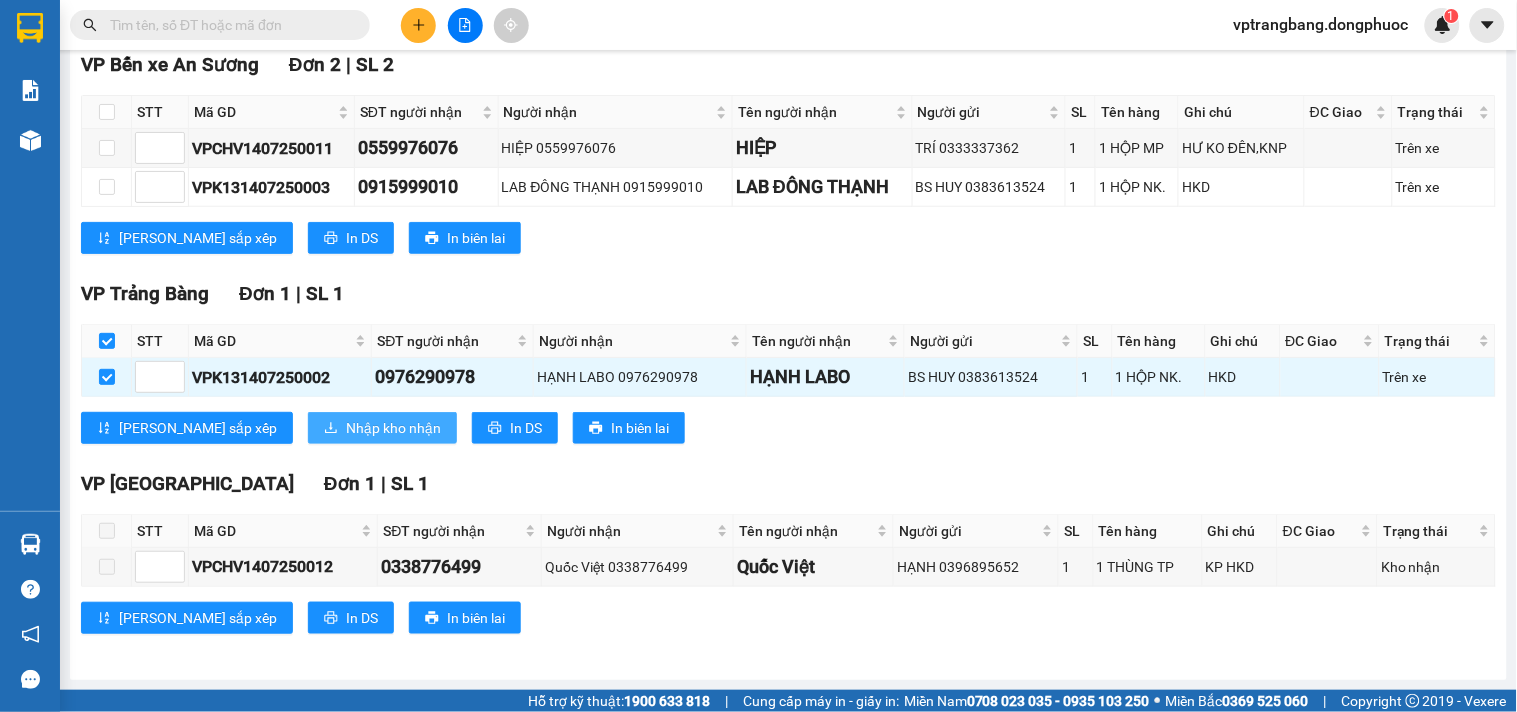 drag, startPoint x: 286, startPoint y: 428, endPoint x: 348, endPoint y: 421, distance: 62.39391 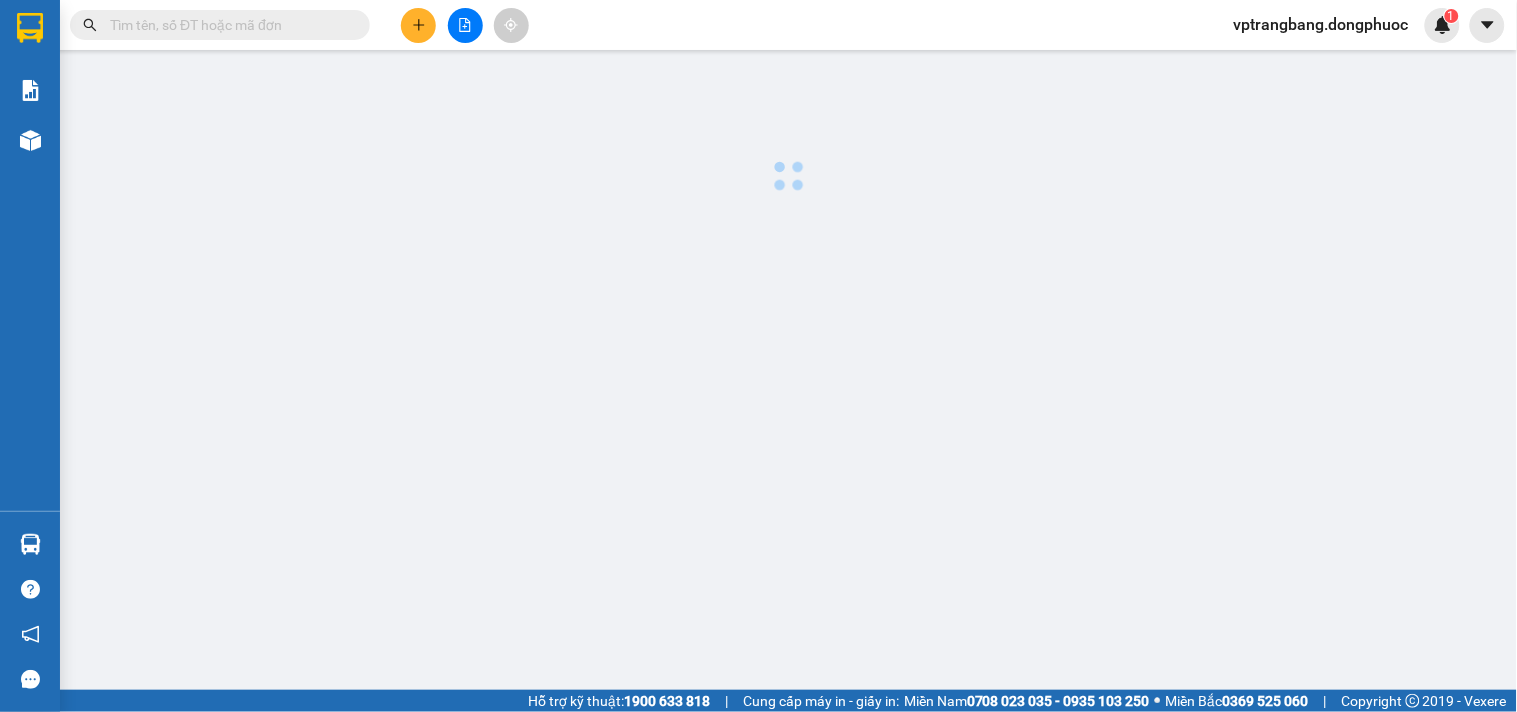 scroll, scrollTop: 0, scrollLeft: 0, axis: both 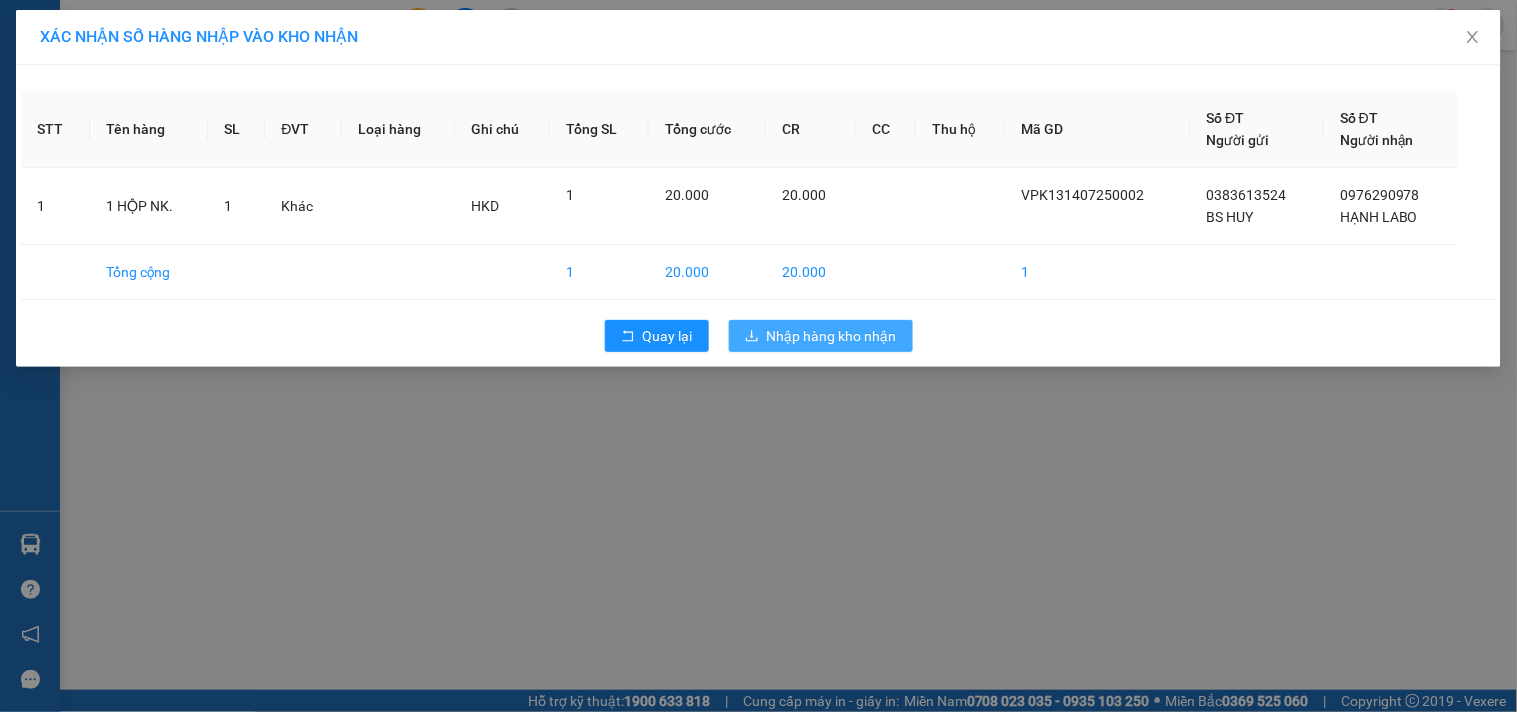 click on "Nhập hàng kho nhận" at bounding box center [832, 336] 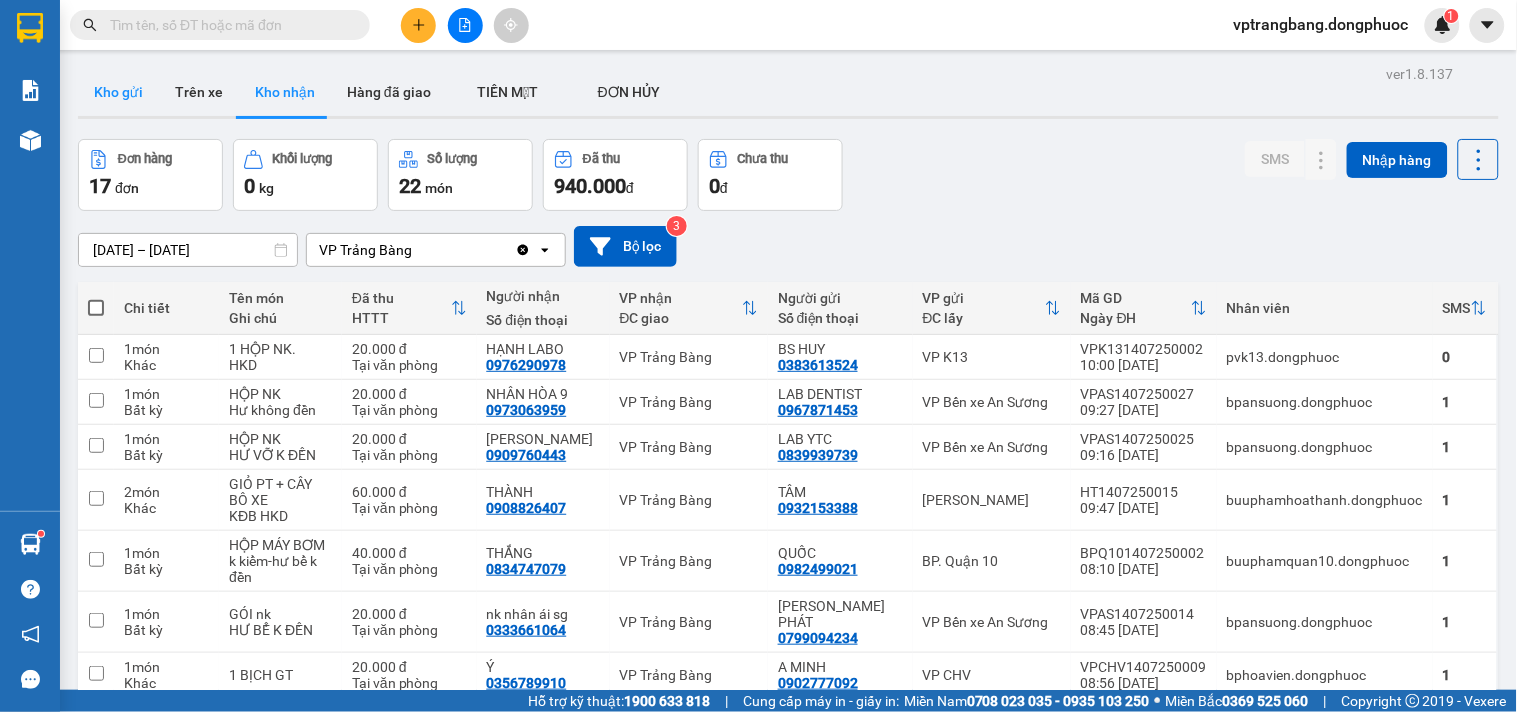 click on "Kho gửi" at bounding box center (118, 92) 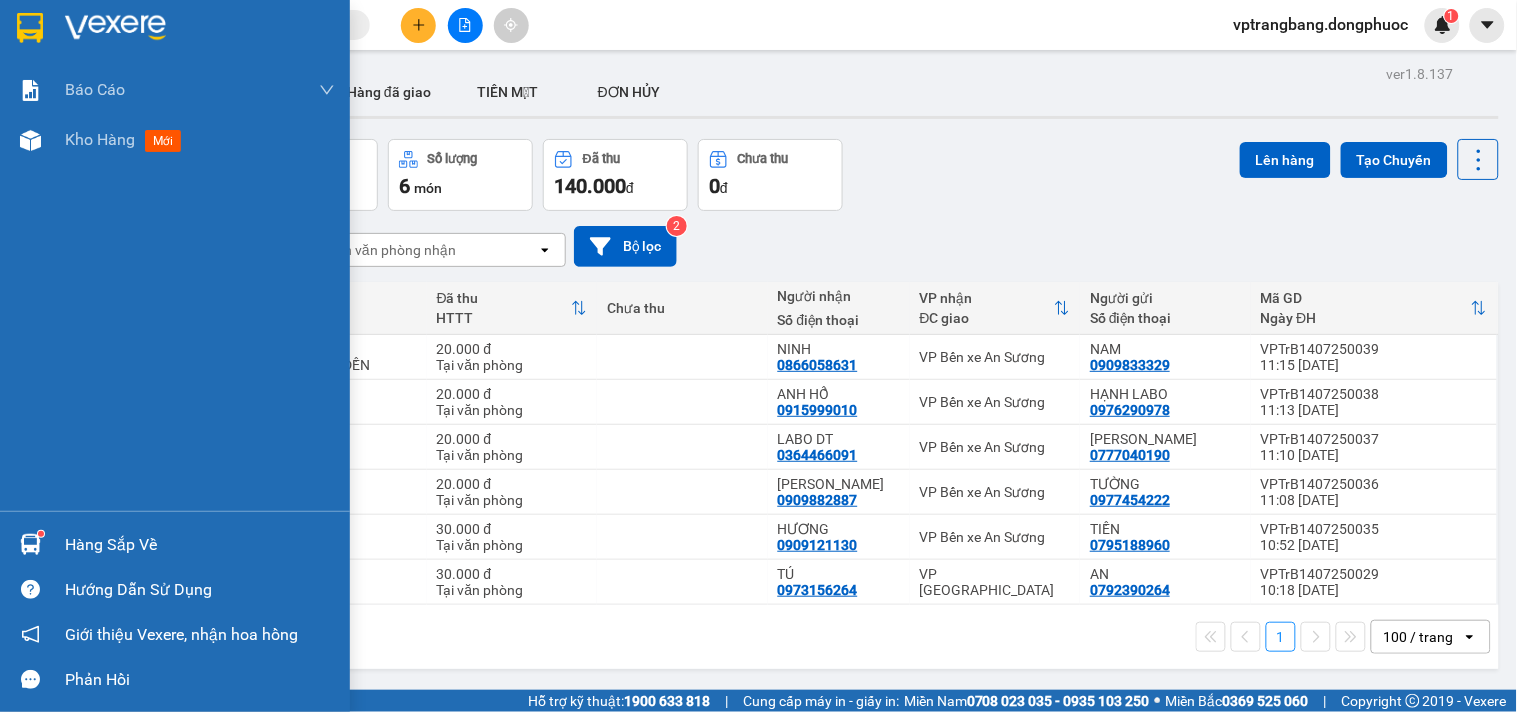 click at bounding box center [30, 544] 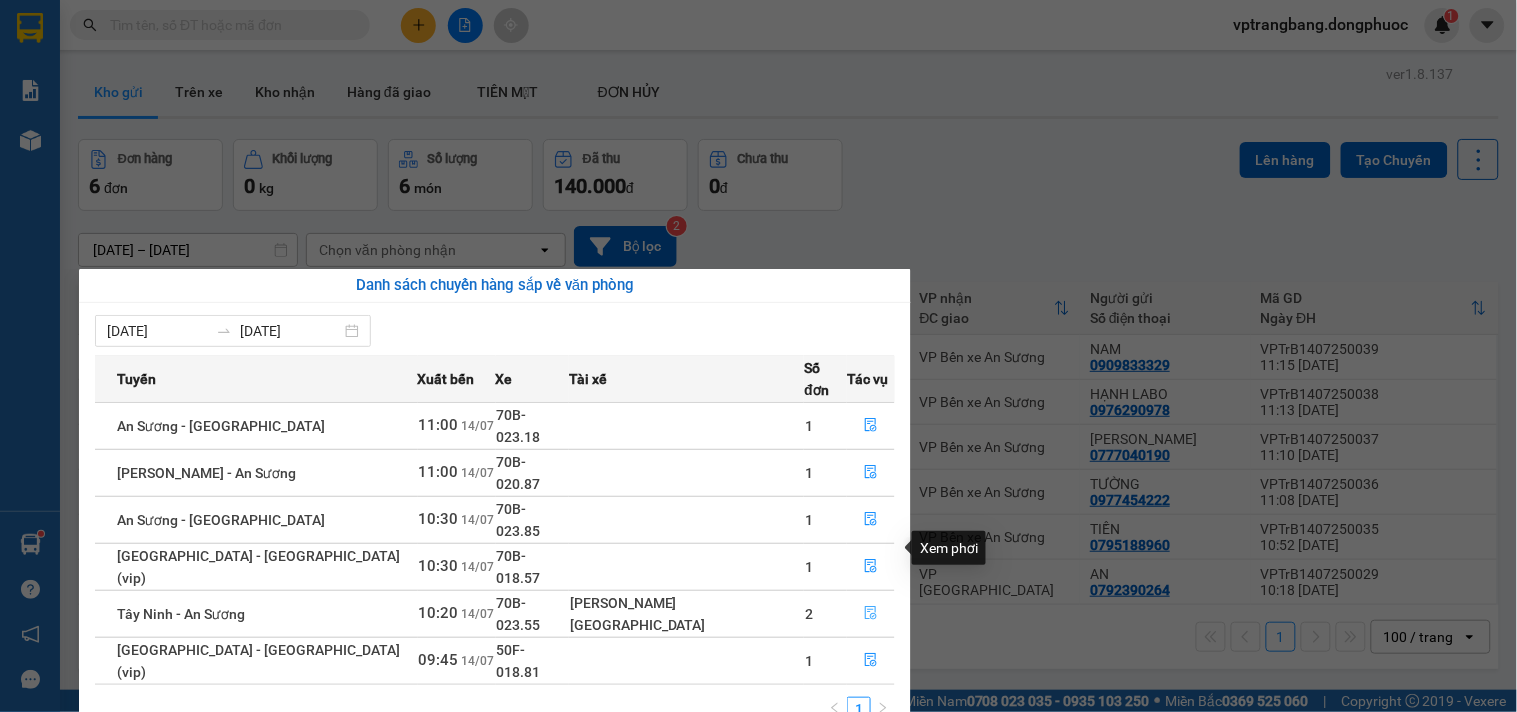 click 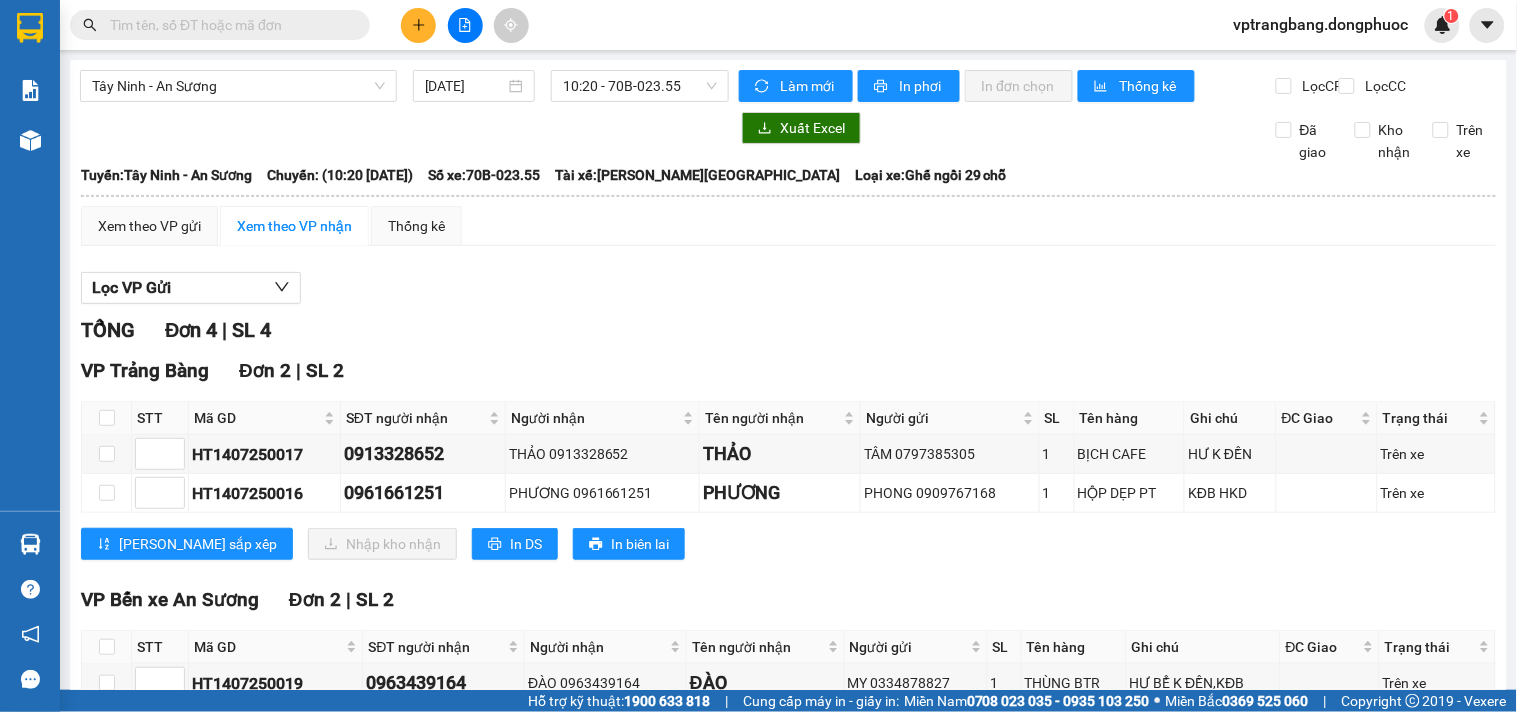 scroll, scrollTop: 174, scrollLeft: 0, axis: vertical 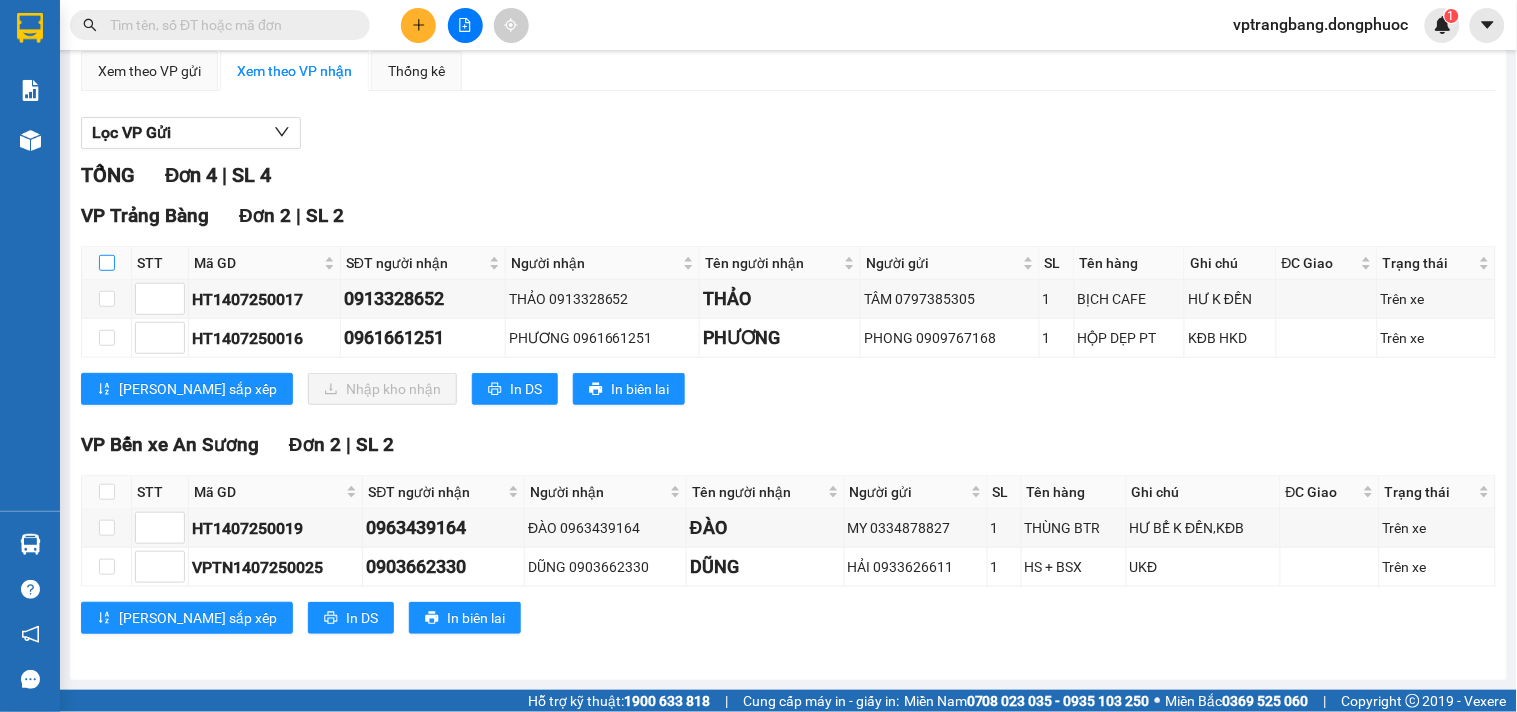 click at bounding box center (107, 263) 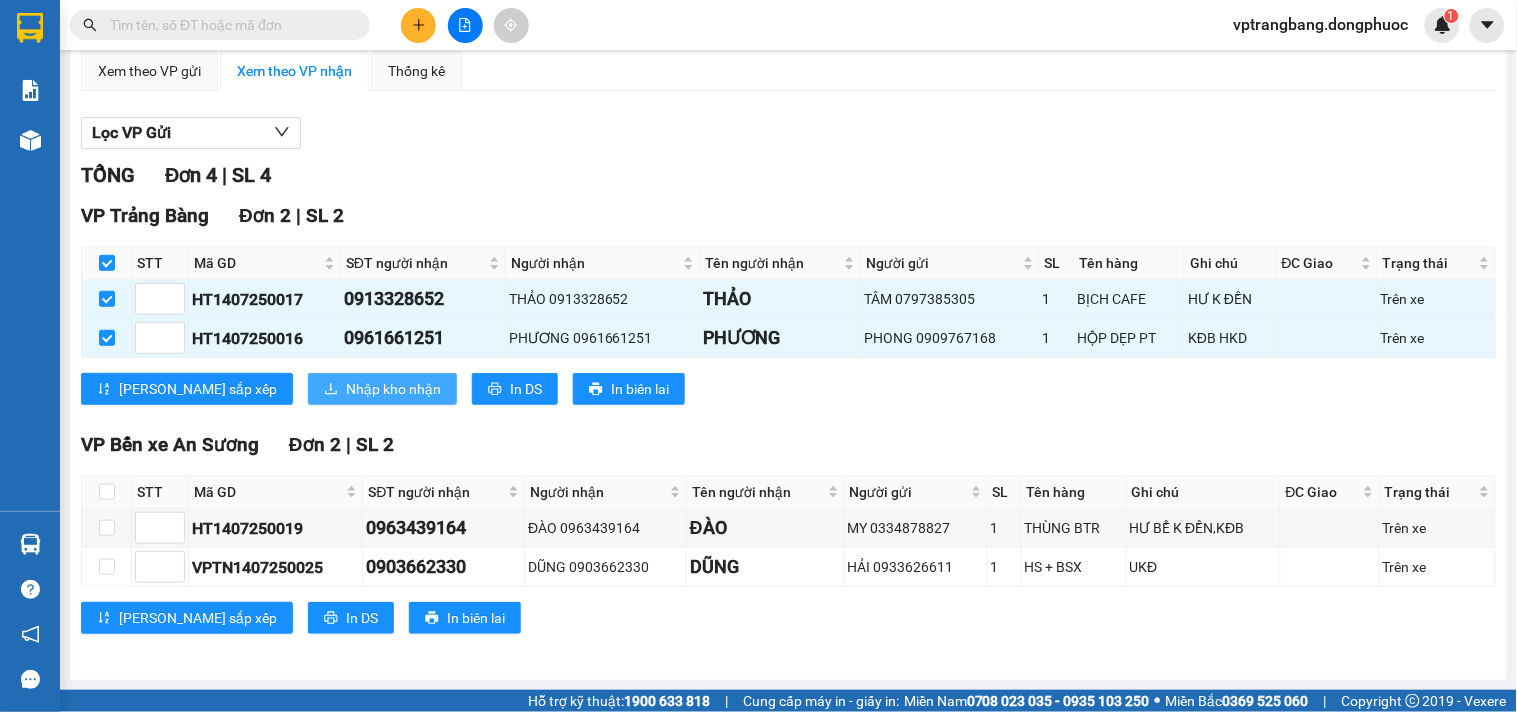 click on "Nhập kho nhận" at bounding box center (393, 389) 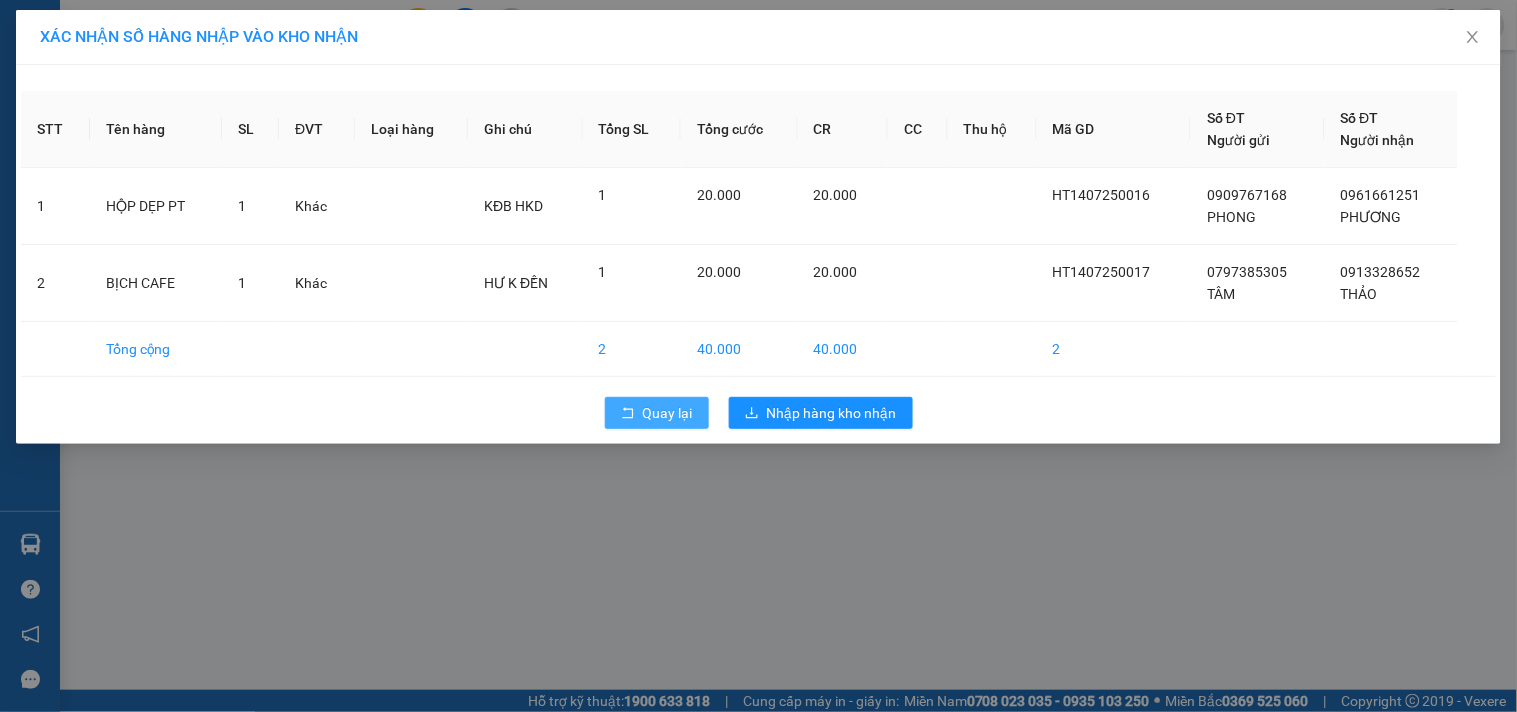 click on "Quay lại" at bounding box center (668, 413) 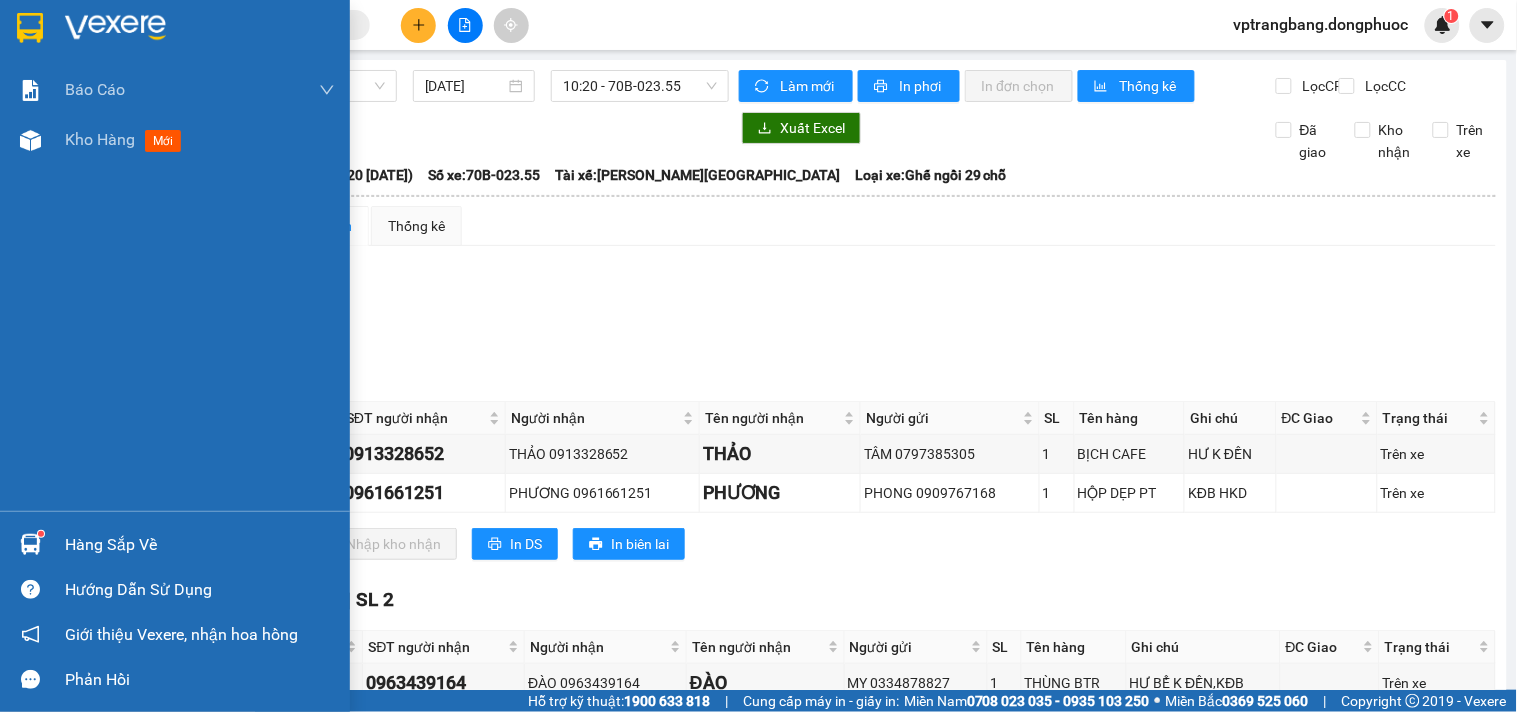 click at bounding box center (30, 544) 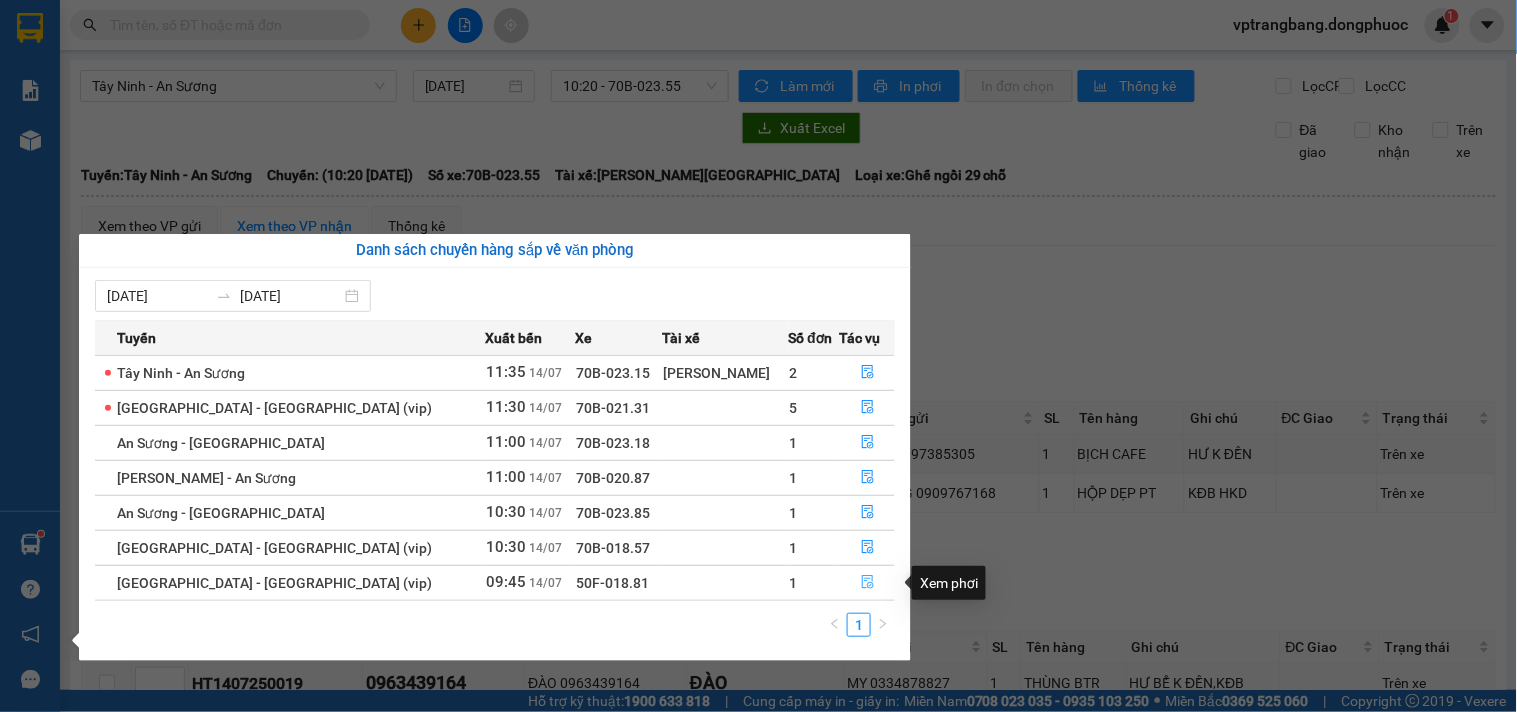 click 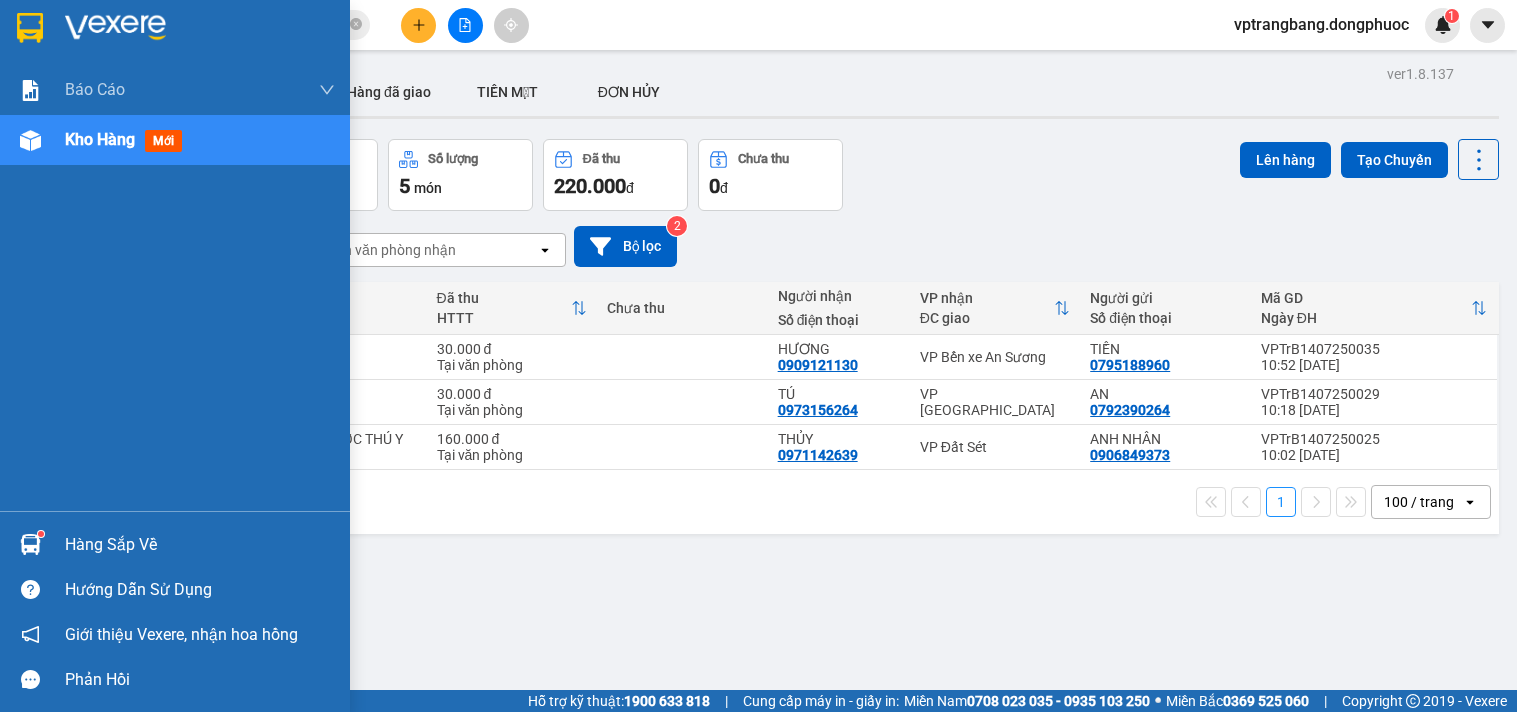 scroll, scrollTop: 0, scrollLeft: 0, axis: both 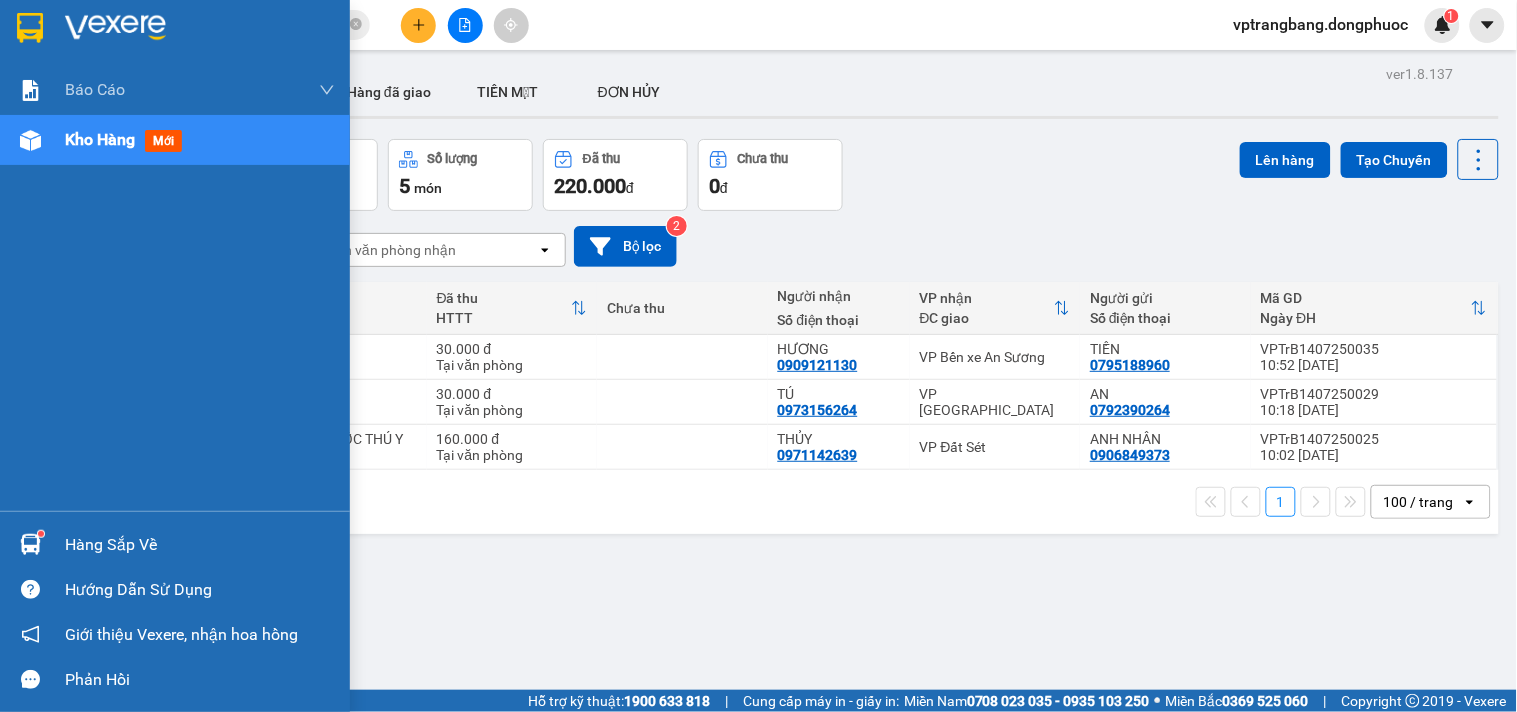 click on "Hàng sắp về" at bounding box center [200, 545] 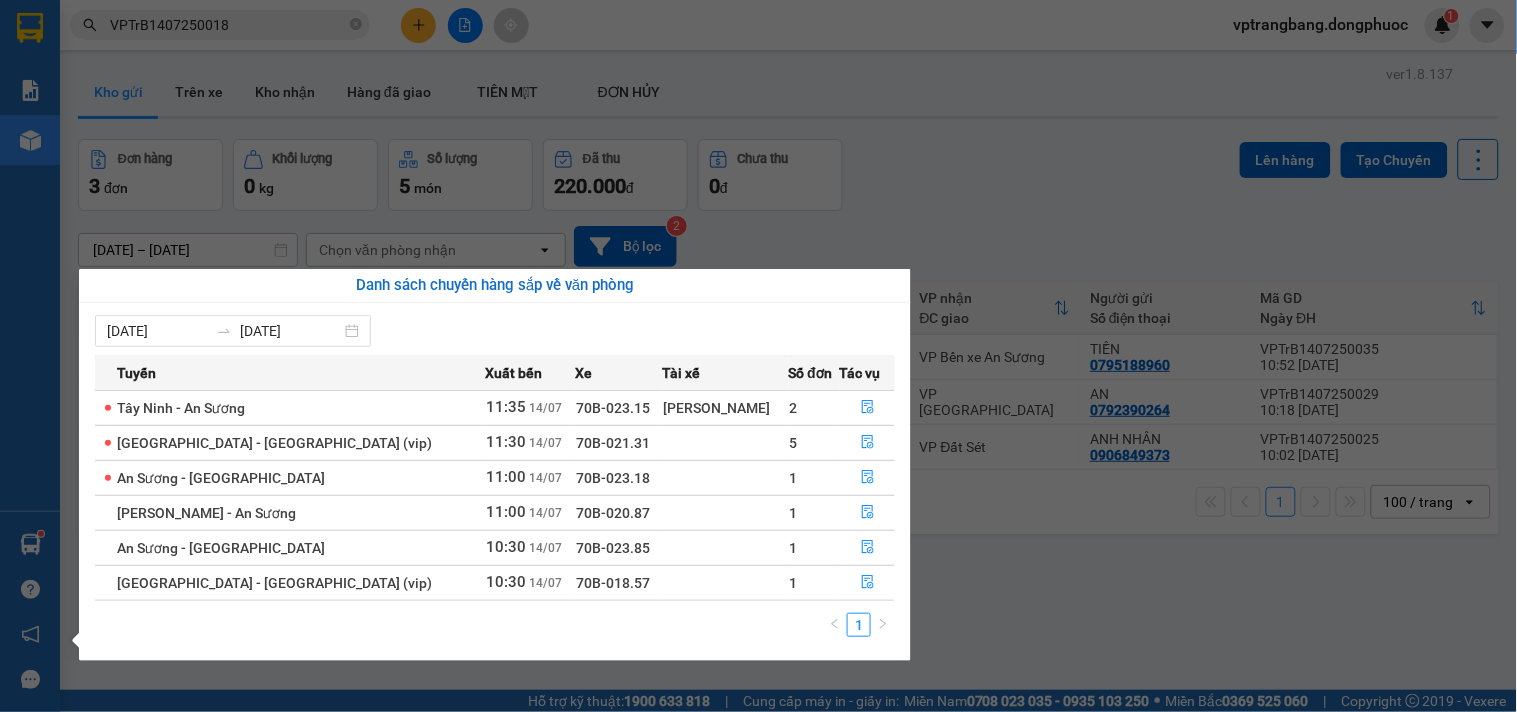 click on "Kết quả tìm kiếm ( 1 )  Bộ lọc  Mã ĐH Trạng thái Món hàng Tổng cước Chưa cước Nhãn Người gửi VP Gửi Người nhận VP Nhận VPTrB1407250018 09:49 [DATE] VP Gửi   HỘP PT SL:  1 40.000 0522365365 365  [GEOGRAPHIC_DATA] 0796332332 VIETMAP BP. Quận 10 1 VPTrB1407250018 vptrangbang.dongphuoc 1     Báo cáo Mẫu 1: Báo cáo dòng tiền theo nhân viên Mẫu 1: Báo cáo dòng tiền theo nhân viên (VP) Mẫu 2: Doanh số tạo đơn theo Văn phòng, nhân viên - Trạm     Kho hàng mới Hàng sắp về Hướng dẫn sử dụng Giới thiệu Vexere, nhận hoa hồng Phản hồi Phần mềm hỗ trợ bạn tốt chứ? ver  1.8.137 Kho gửi Trên xe Kho nhận Hàng đã giao TIỀN MẶT  ĐƠN HỦY Đơn hàng 3 đơn Khối lượng 0 kg Số lượng 5 món Đã thu 220.000  đ Chưa thu 0  đ Lên hàng Tạo Chuyến [DATE] – [DATE] Selected date range is from [DATE] to [DATE]. Chọn văn phòng nhận open 2 HTTT 1" at bounding box center (758, 356) 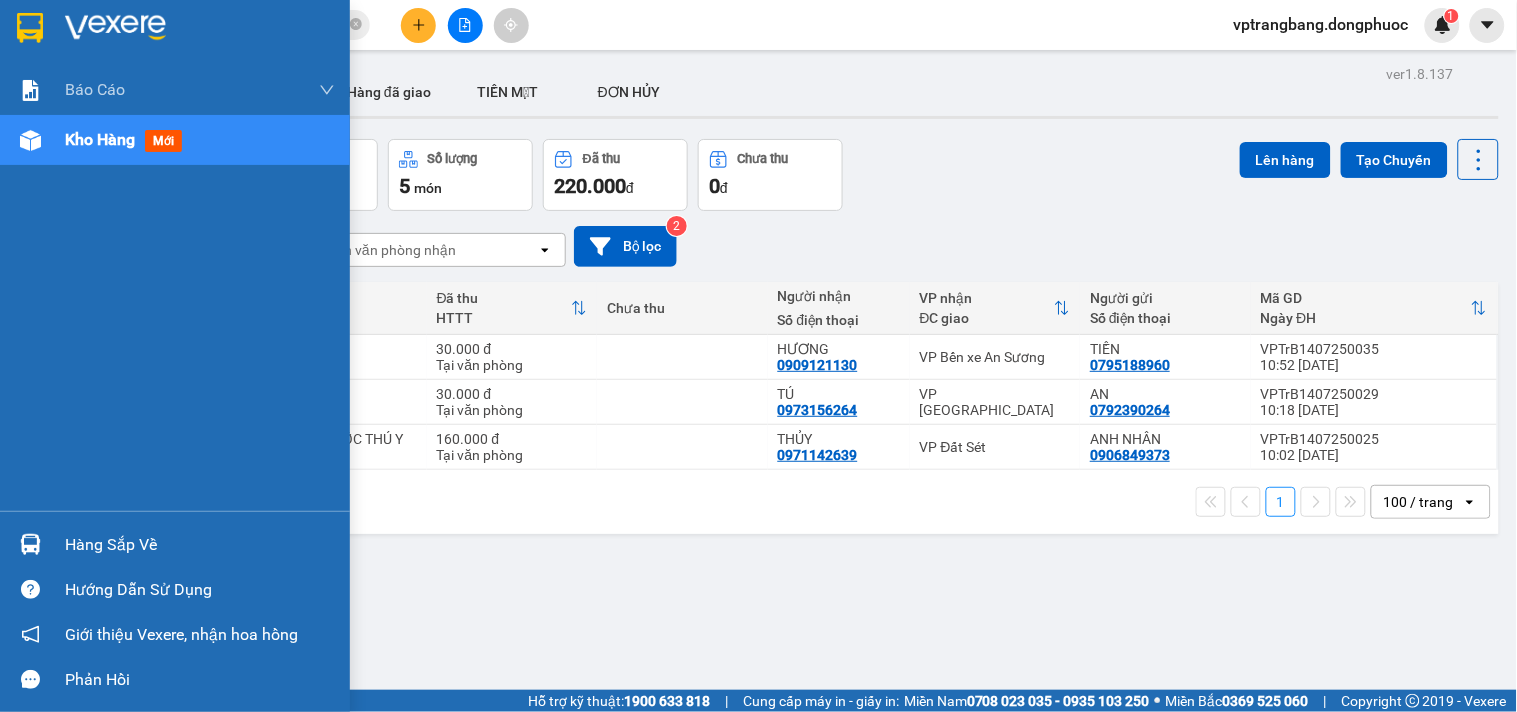 click on "Hàng sắp về" at bounding box center (175, 544) 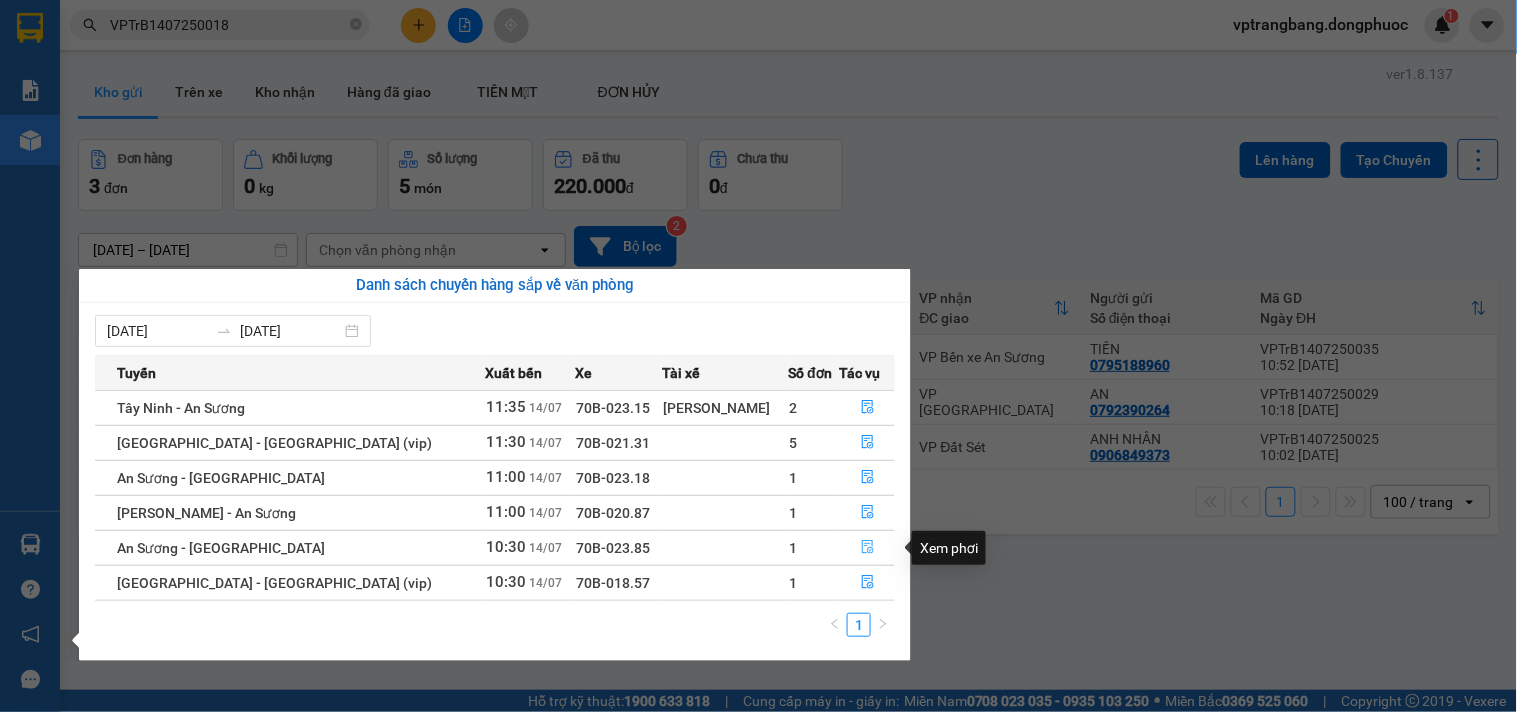 click 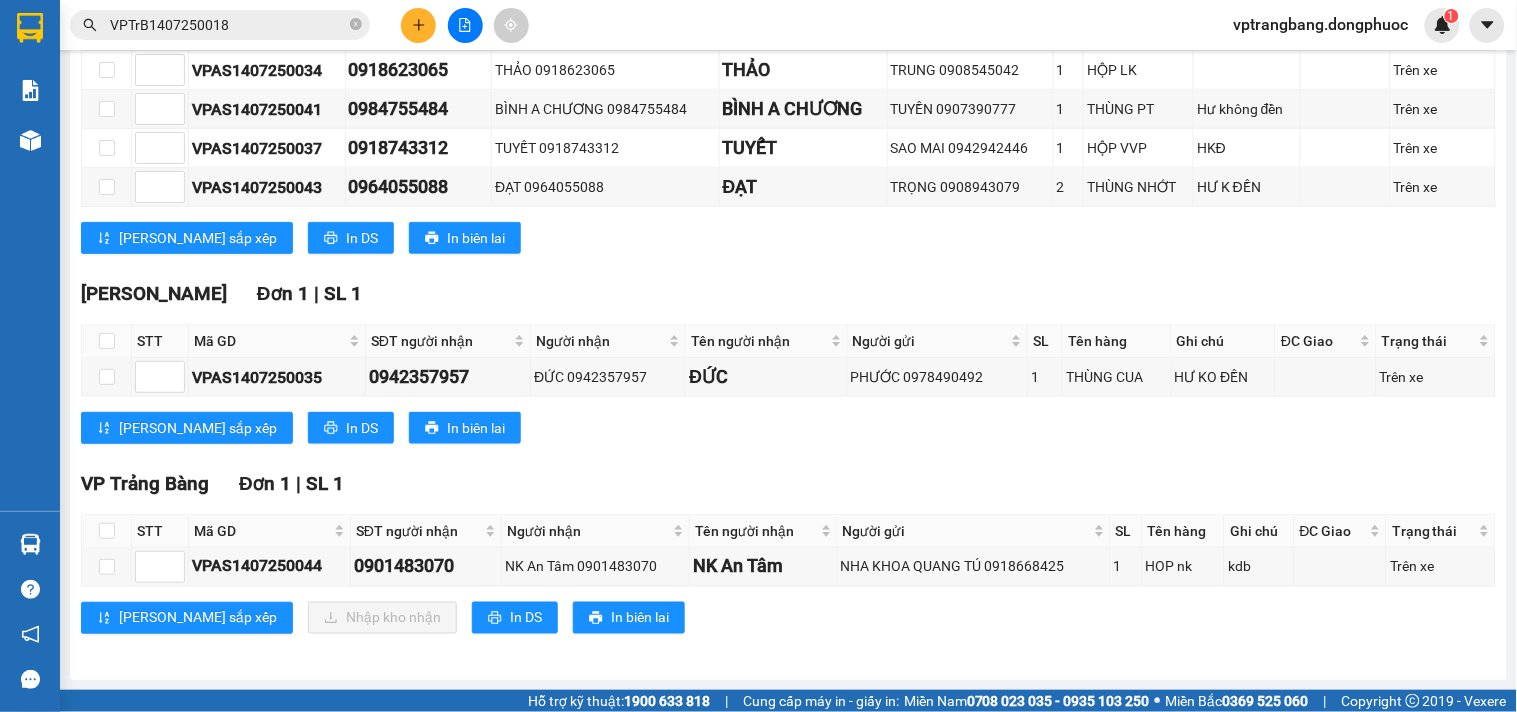 scroll, scrollTop: 0, scrollLeft: 0, axis: both 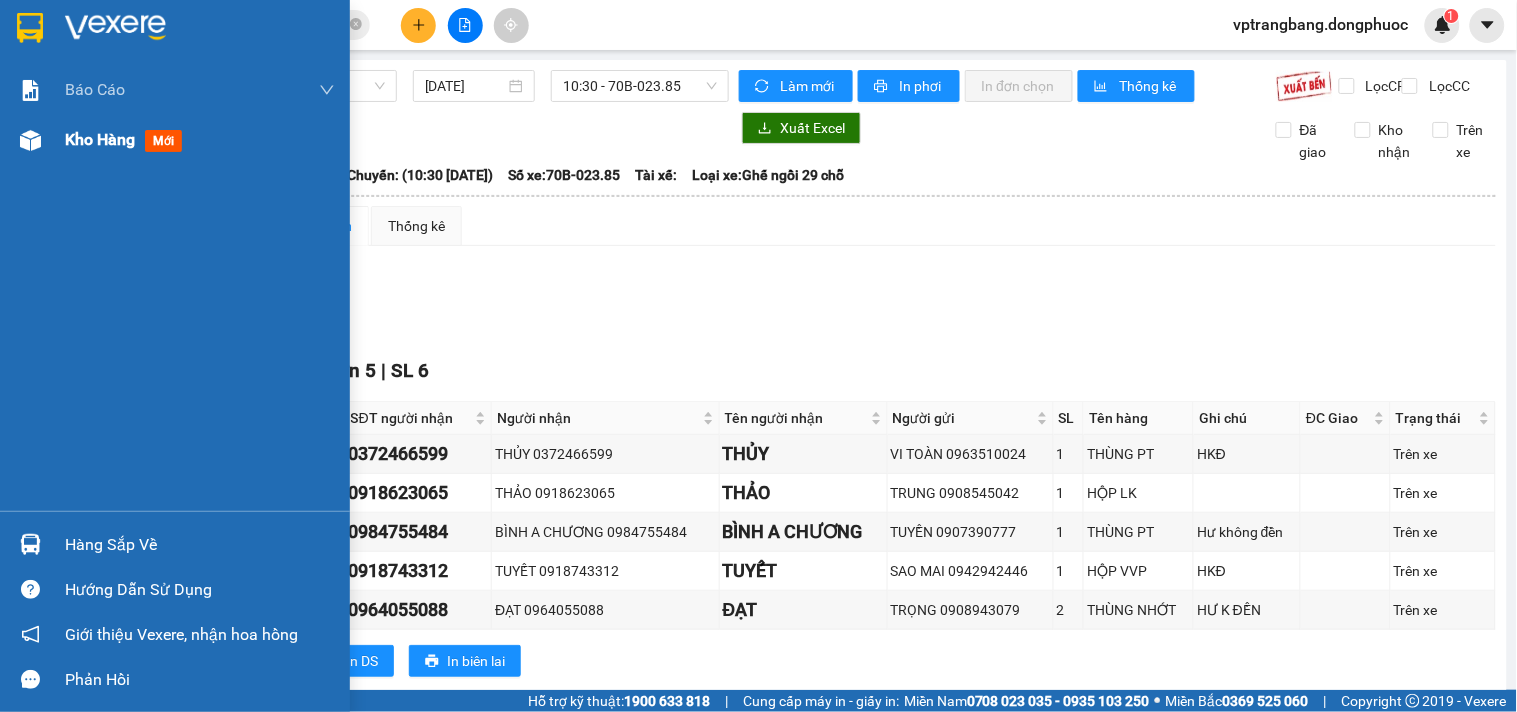 click on "Kho hàng" at bounding box center (100, 139) 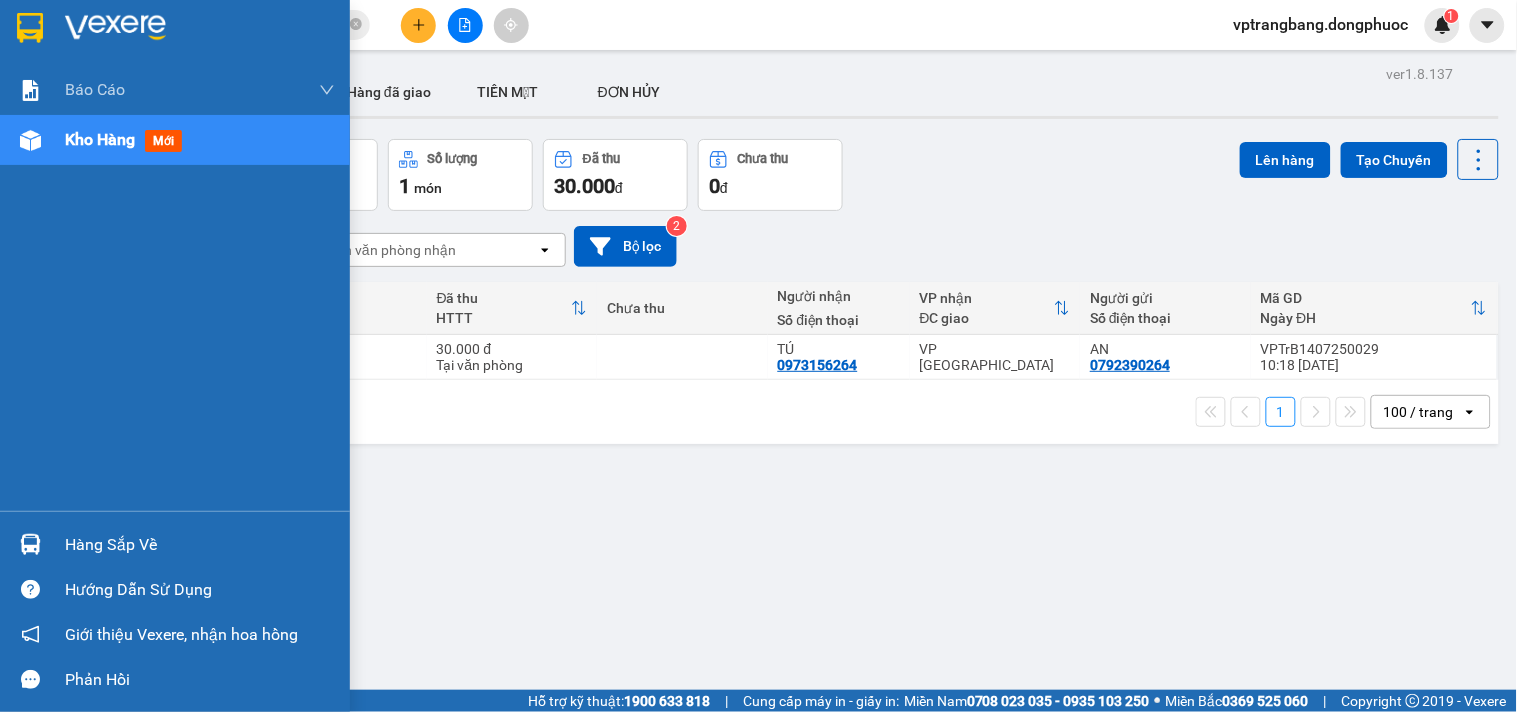 click on "Hàng sắp về" at bounding box center (200, 545) 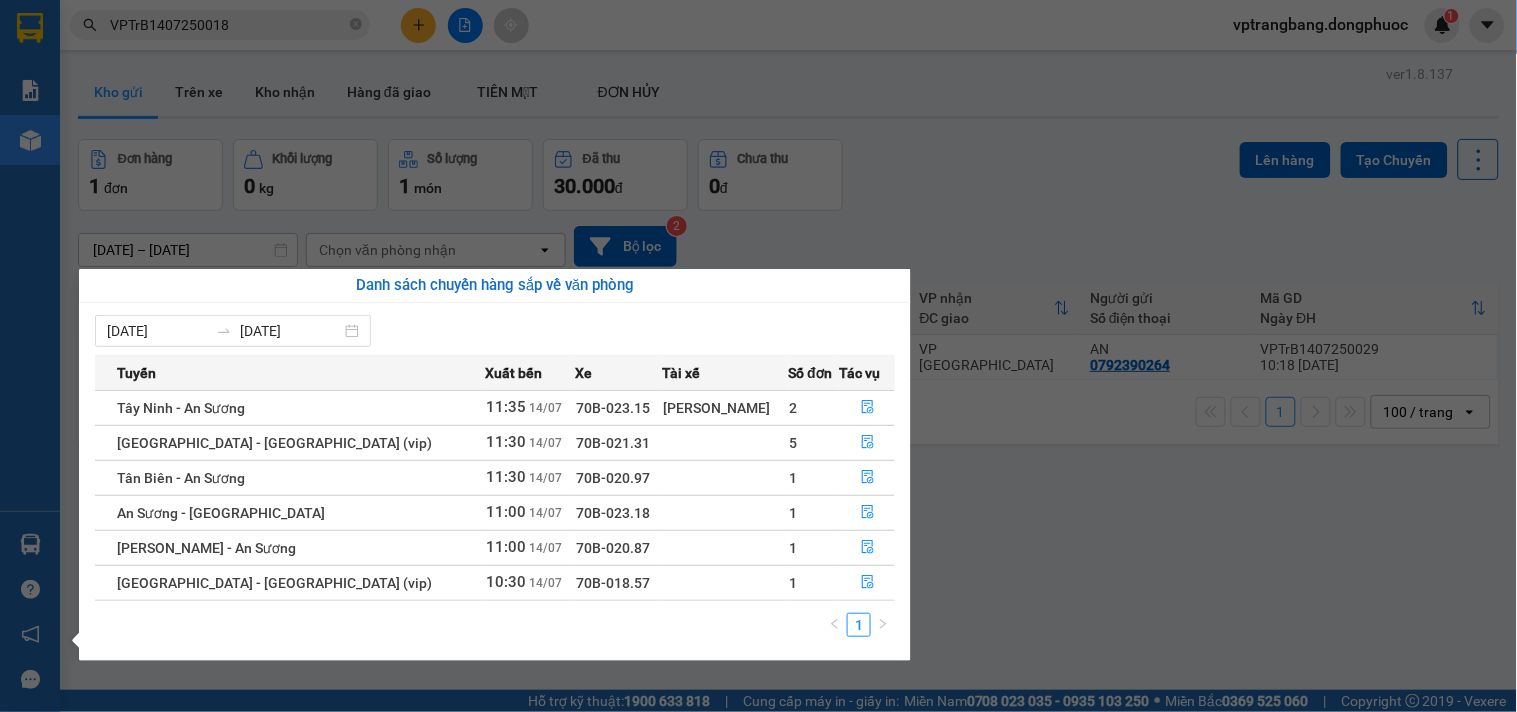 click on "Kết quả tìm kiếm ( 1 )  Bộ lọc  Mã ĐH Trạng thái Món hàng Tổng cước Chưa cước Nhãn Người gửi VP Gửi Người nhận VP Nhận VPTrB1407250018 09:49 [DATE] VP Gửi   HỘP PT SL:  1 40.000 0522365365 365  [GEOGRAPHIC_DATA] 0796332332 VIETMAP BP. Quận 10 1 VPTrB1407250018 vptrangbang.dongphuoc 1     Báo cáo Mẫu 1: Báo cáo dòng tiền theo nhân viên Mẫu 1: Báo cáo dòng tiền theo nhân viên (VP) Mẫu 2: Doanh số tạo đơn theo Văn phòng, nhân viên - Trạm     Kho hàng mới Hàng sắp về Hướng dẫn sử dụng Giới thiệu Vexere, nhận hoa hồng Phản hồi Phần mềm hỗ trợ bạn tốt chứ? ver  1.8.137 Kho gửi Trên xe Kho nhận Hàng đã giao TIỀN MẶT  ĐƠN HỦY Đơn hàng 1 đơn Khối lượng 0 kg Số lượng 1 món Đã thu 30.000  đ Chưa thu 0  đ Lên hàng Tạo Chuyến [DATE] – [DATE] Selected date range is from [DATE] to [DATE]. Chọn văn phòng nhận open Bộ lọc" at bounding box center [758, 356] 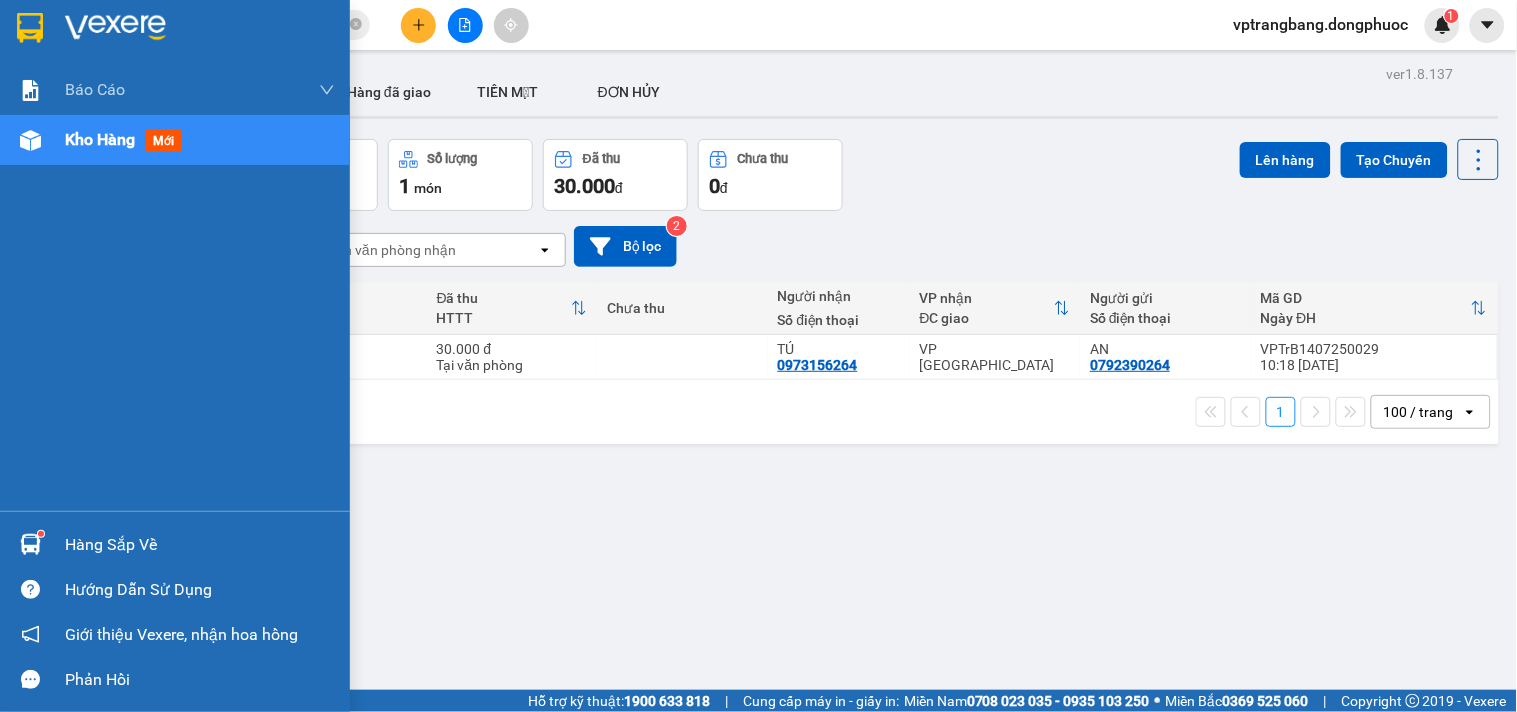 click on "Hàng sắp về" at bounding box center (200, 545) 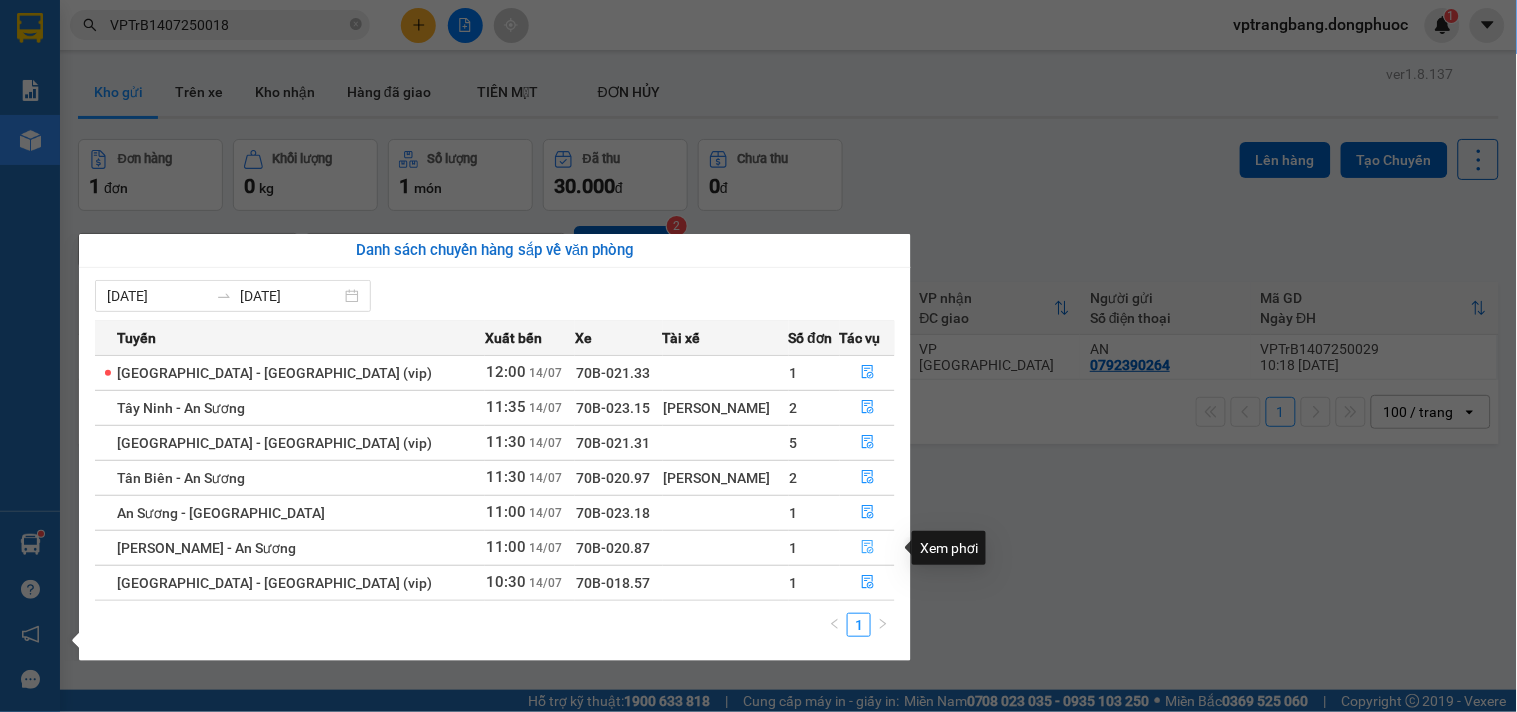click 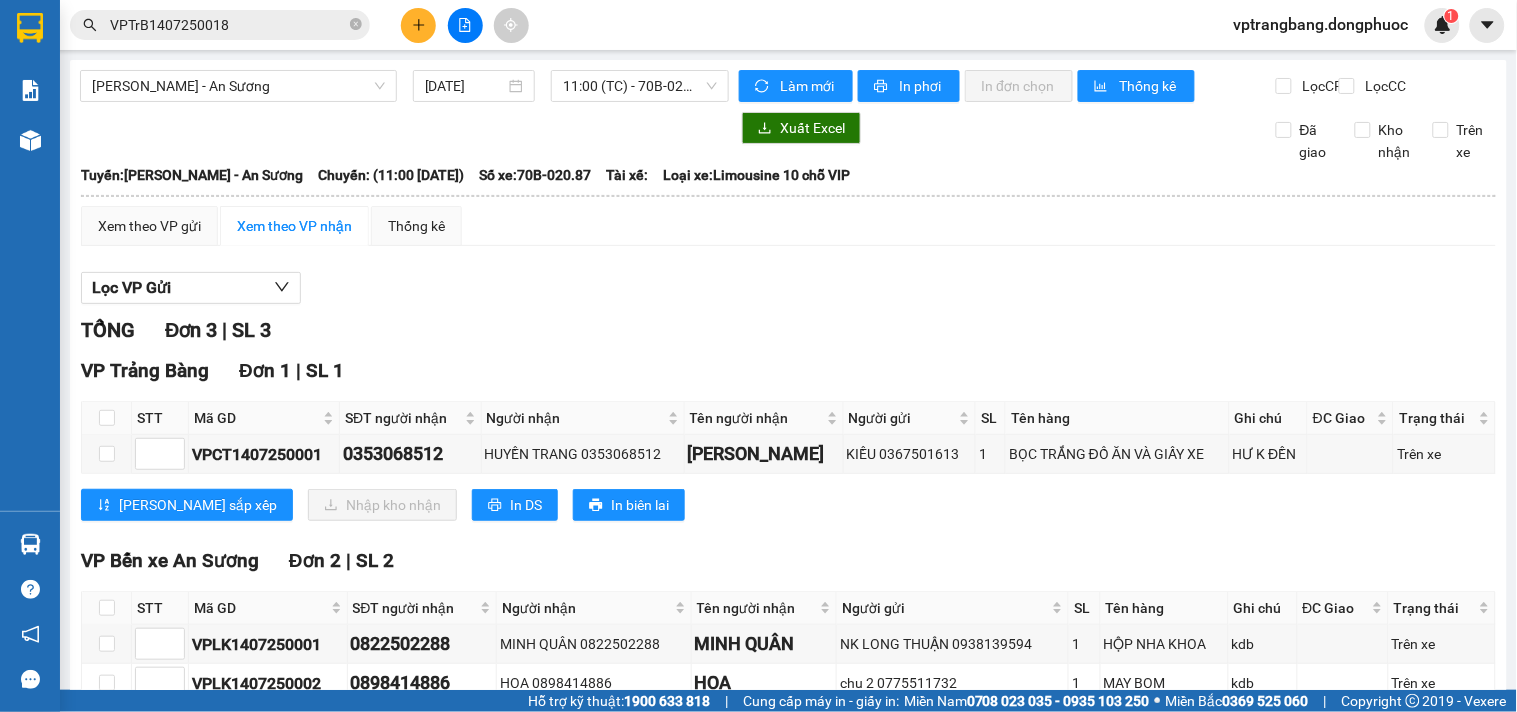 scroll, scrollTop: 134, scrollLeft: 0, axis: vertical 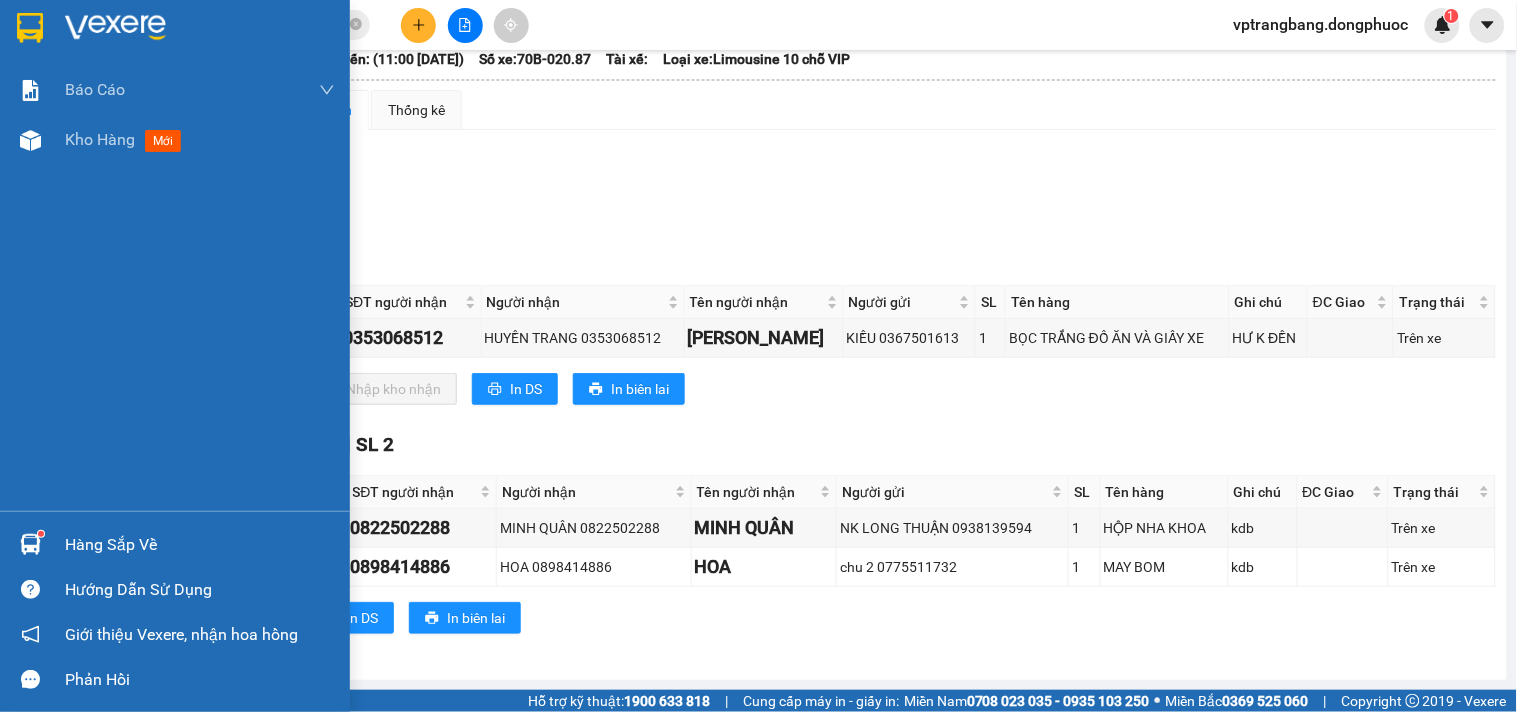 drag, startPoint x: 82, startPoint y: 542, endPoint x: 868, endPoint y: 528, distance: 786.1247 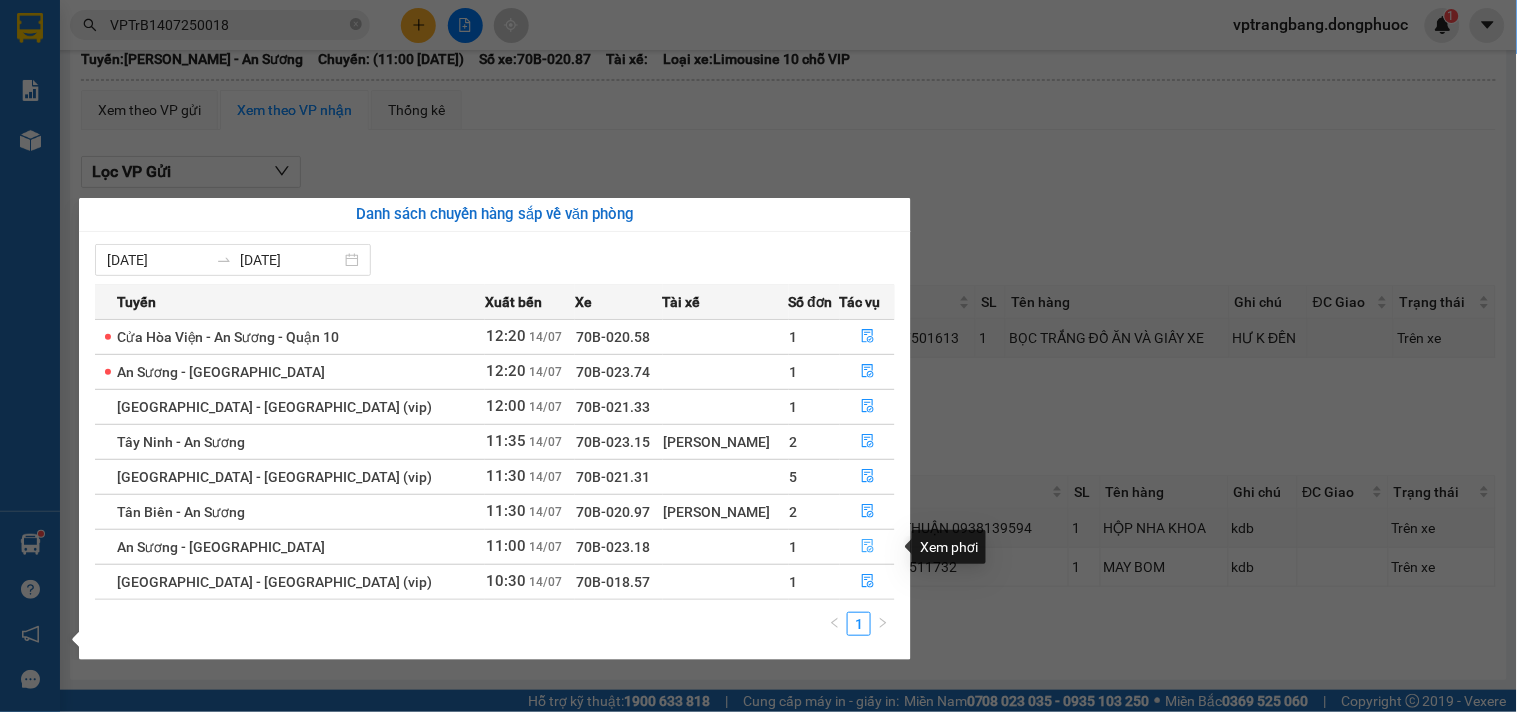 click 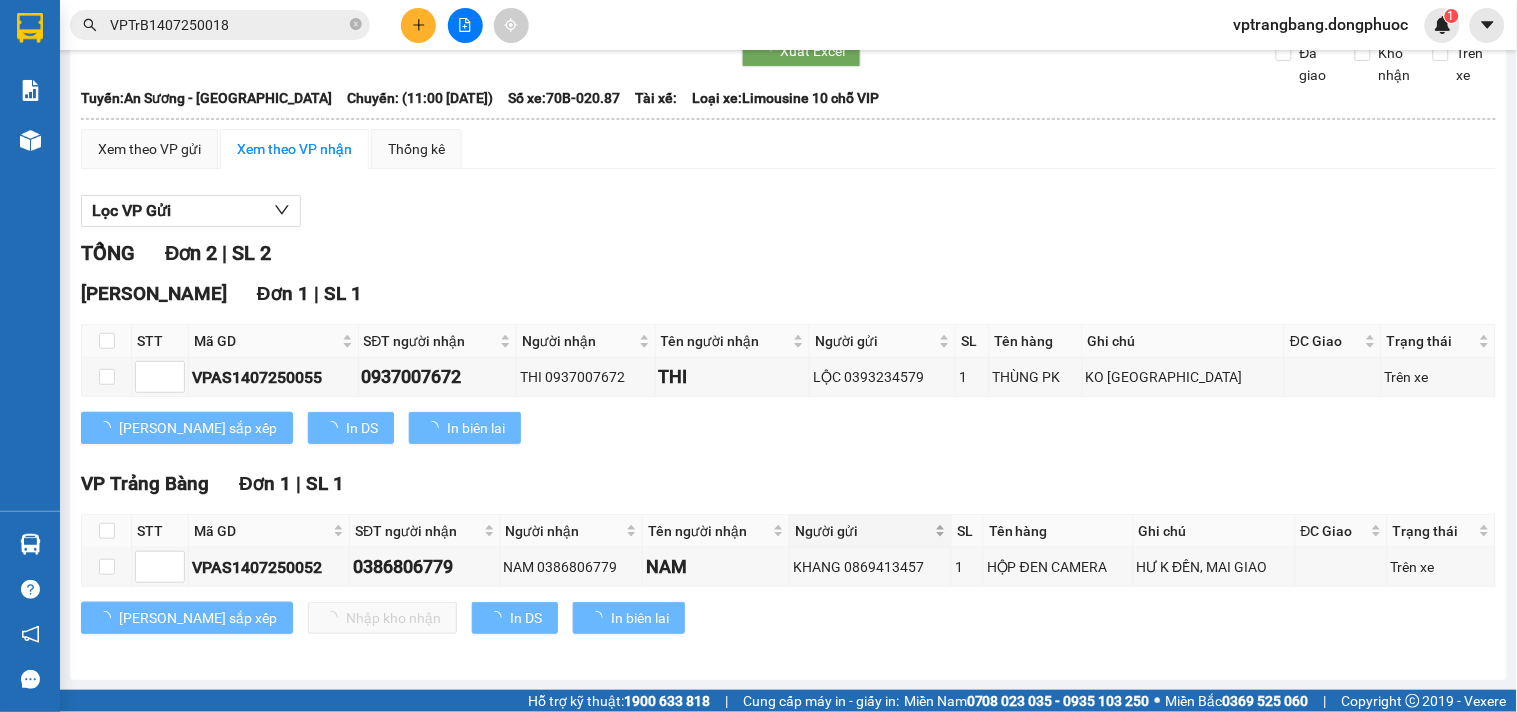 scroll, scrollTop: 95, scrollLeft: 0, axis: vertical 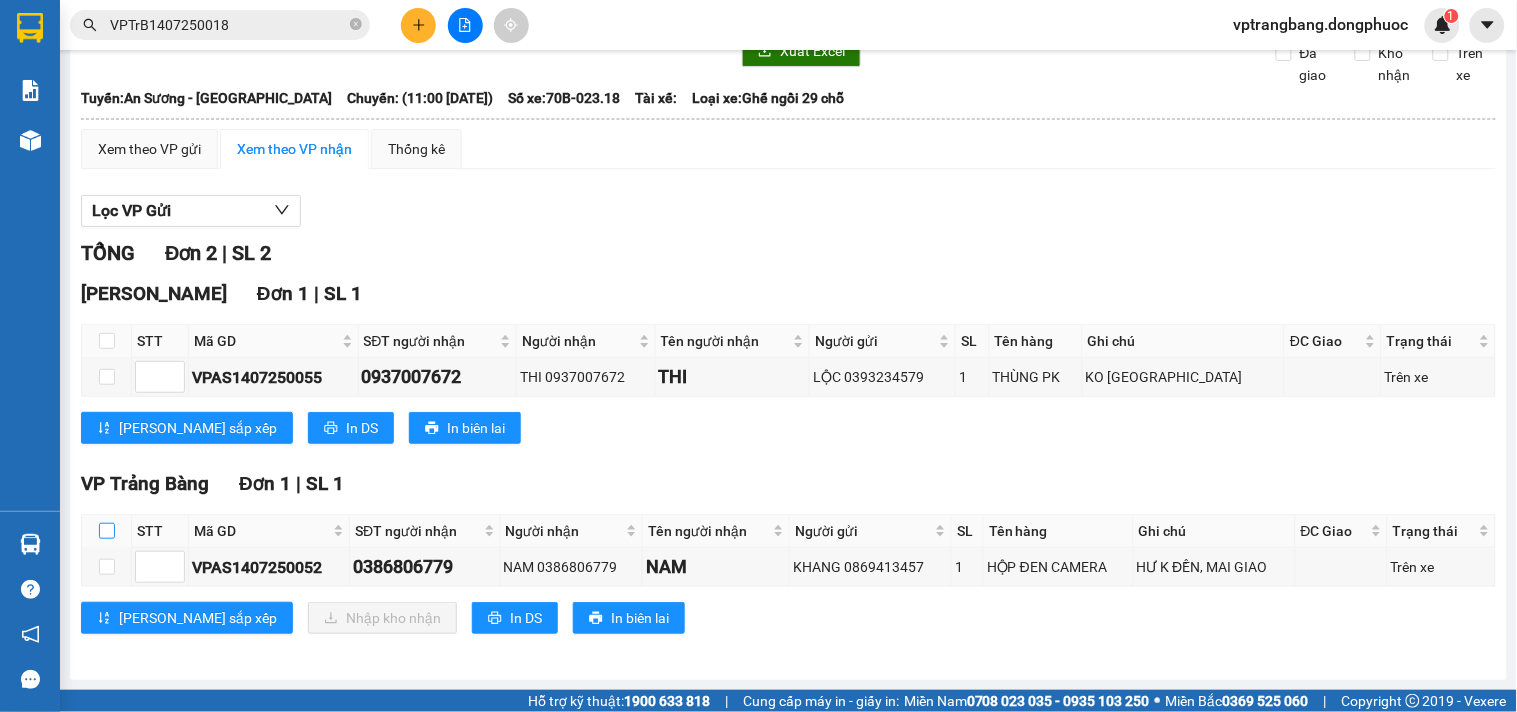 click at bounding box center (107, 531) 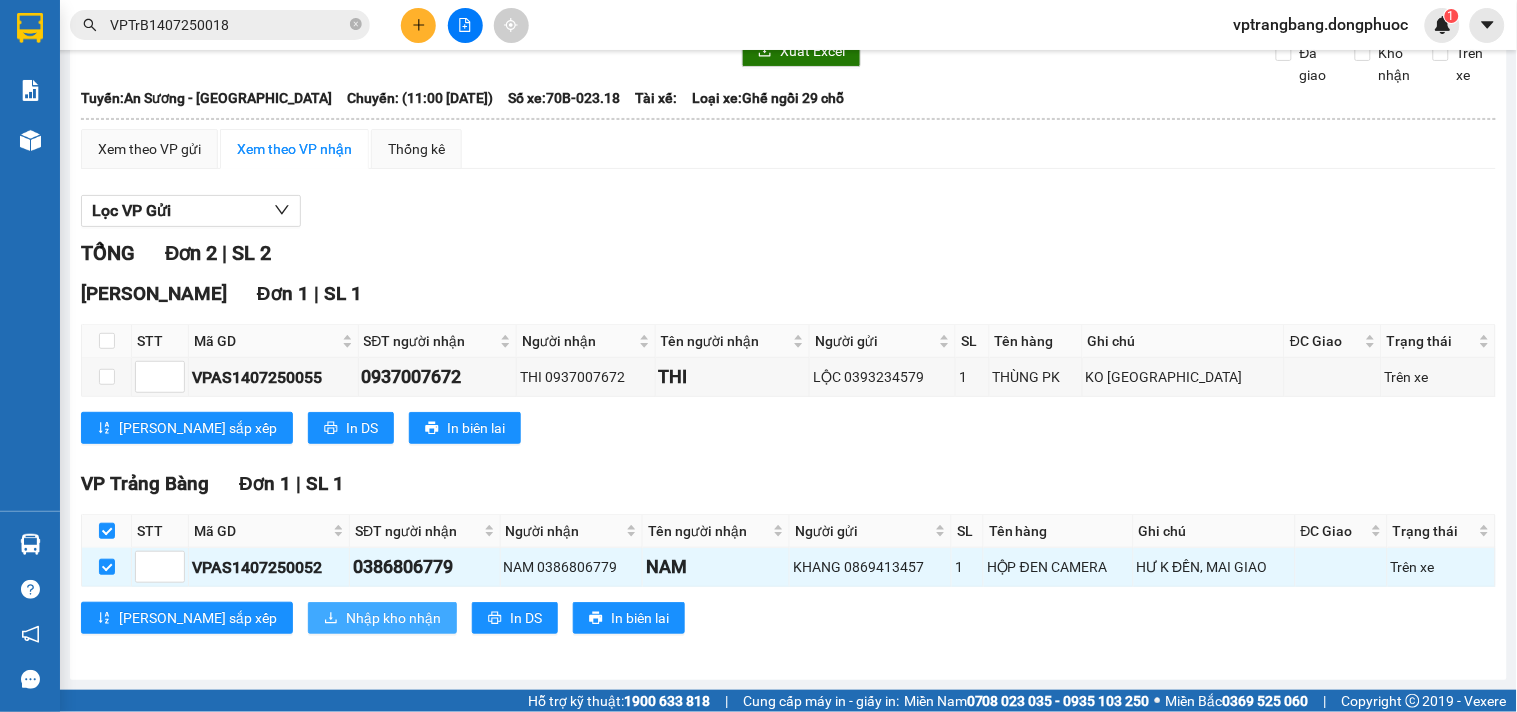 click on "Nhập kho nhận" at bounding box center (393, 618) 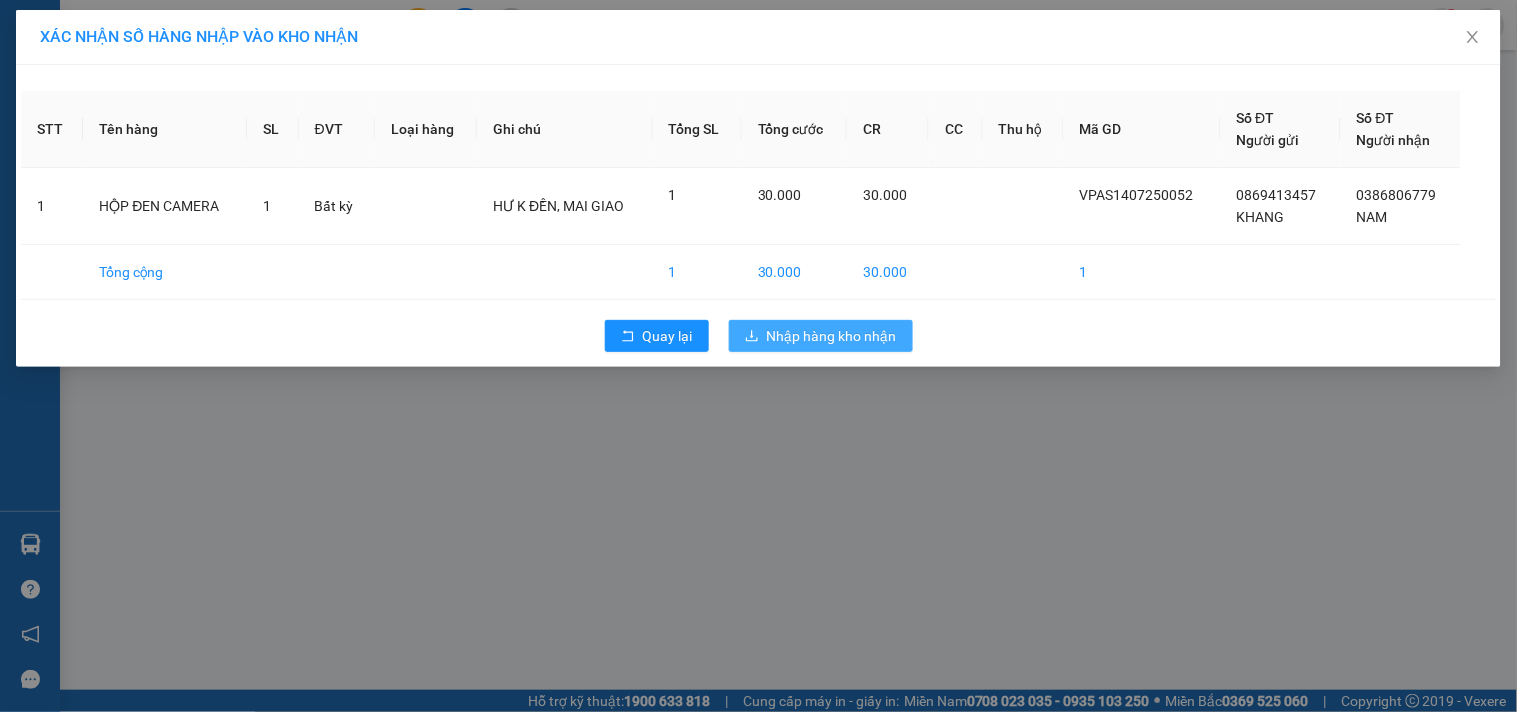 click on "Nhập hàng kho nhận" at bounding box center [832, 336] 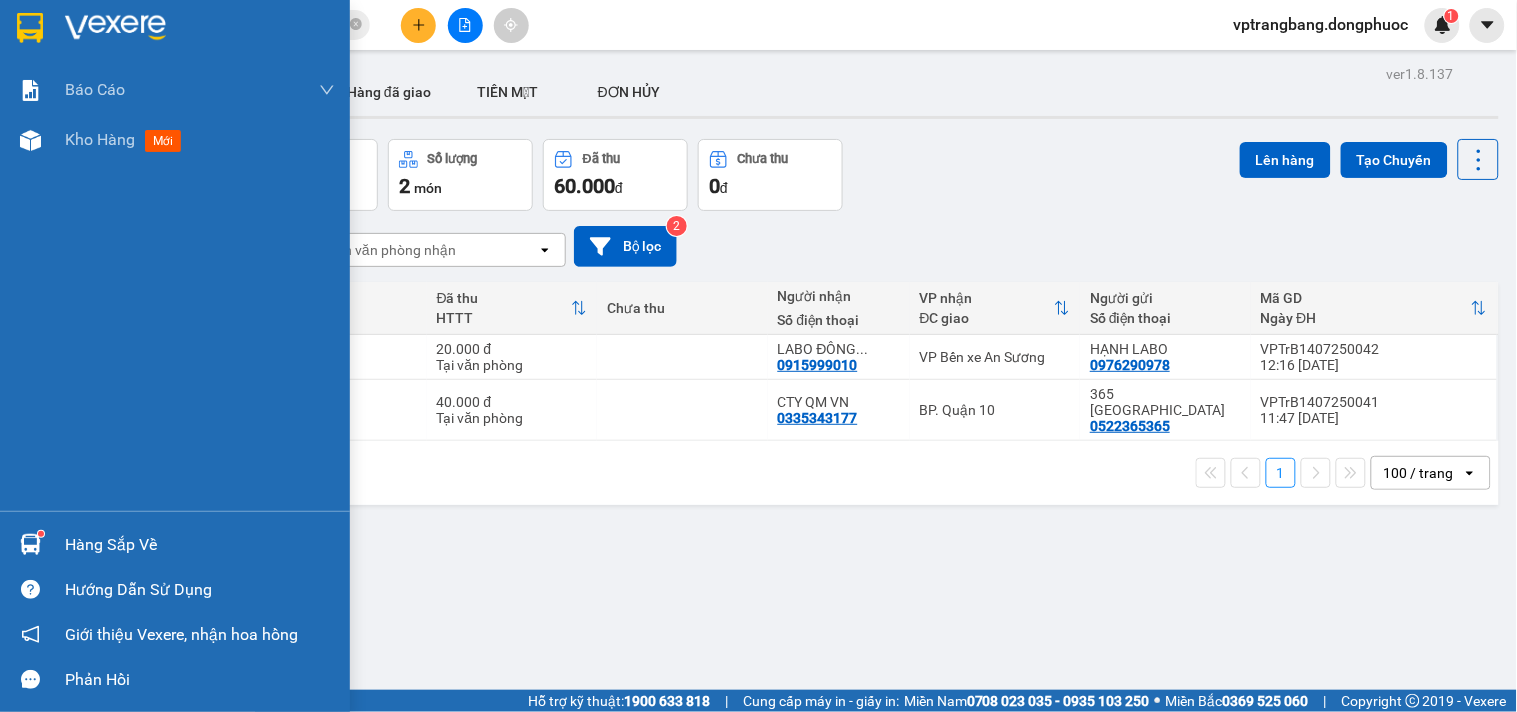click at bounding box center (30, 544) 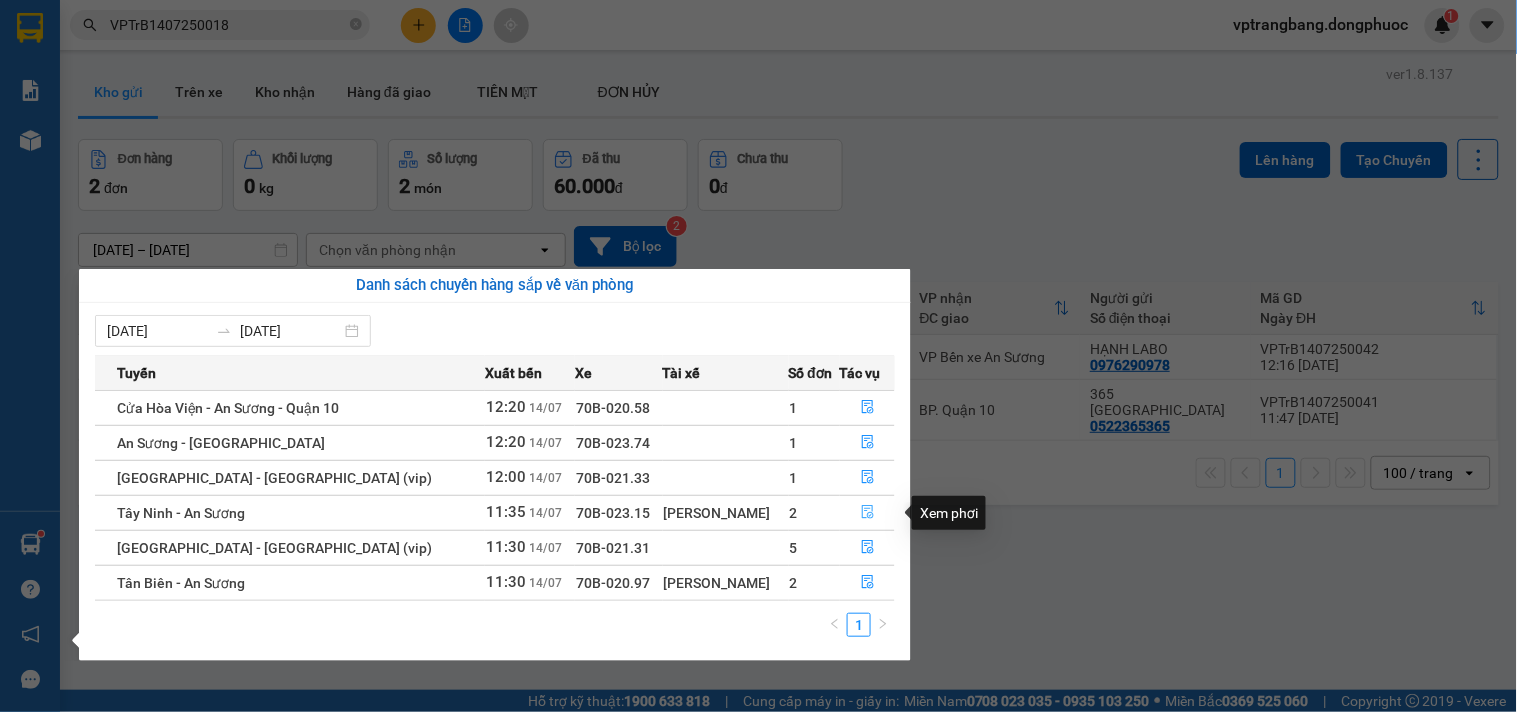 click 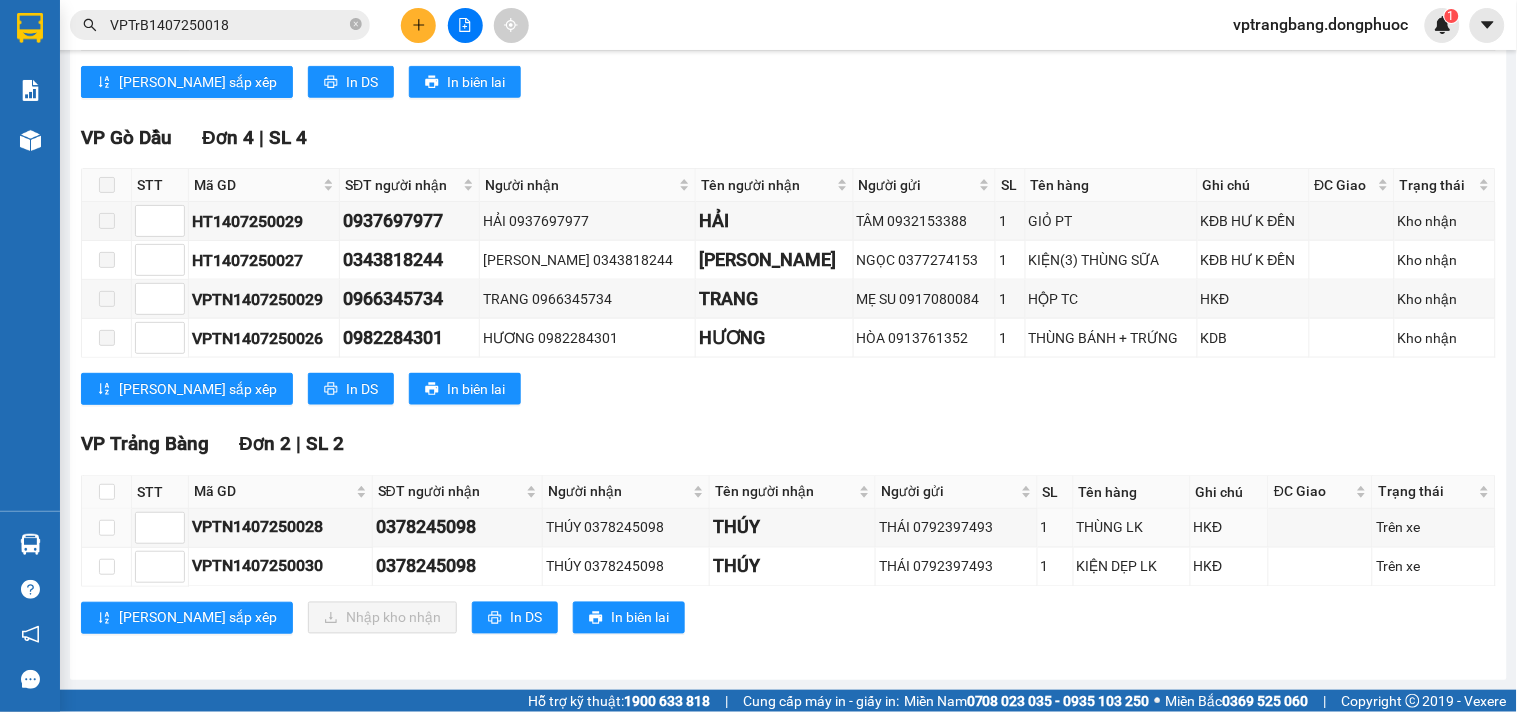 scroll, scrollTop: 561, scrollLeft: 0, axis: vertical 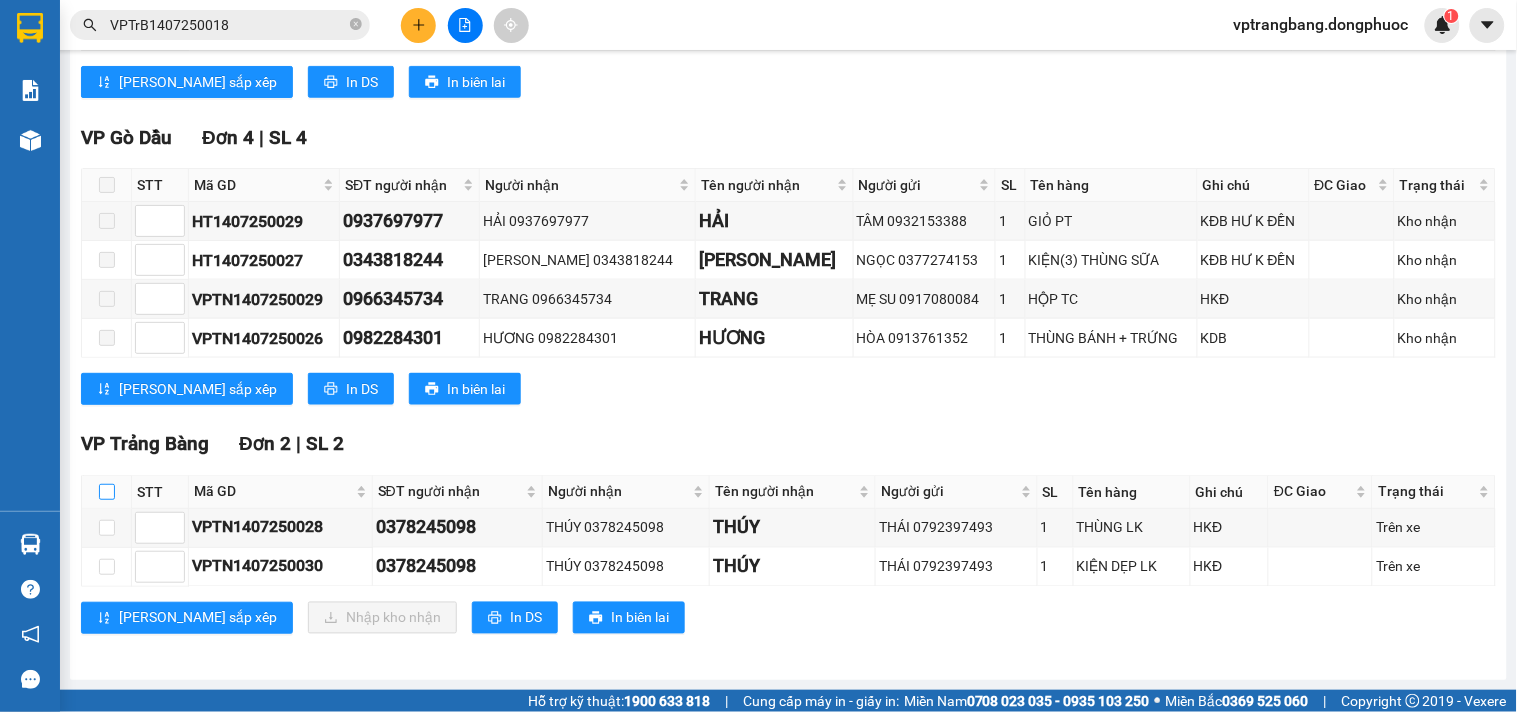 click at bounding box center [107, 492] 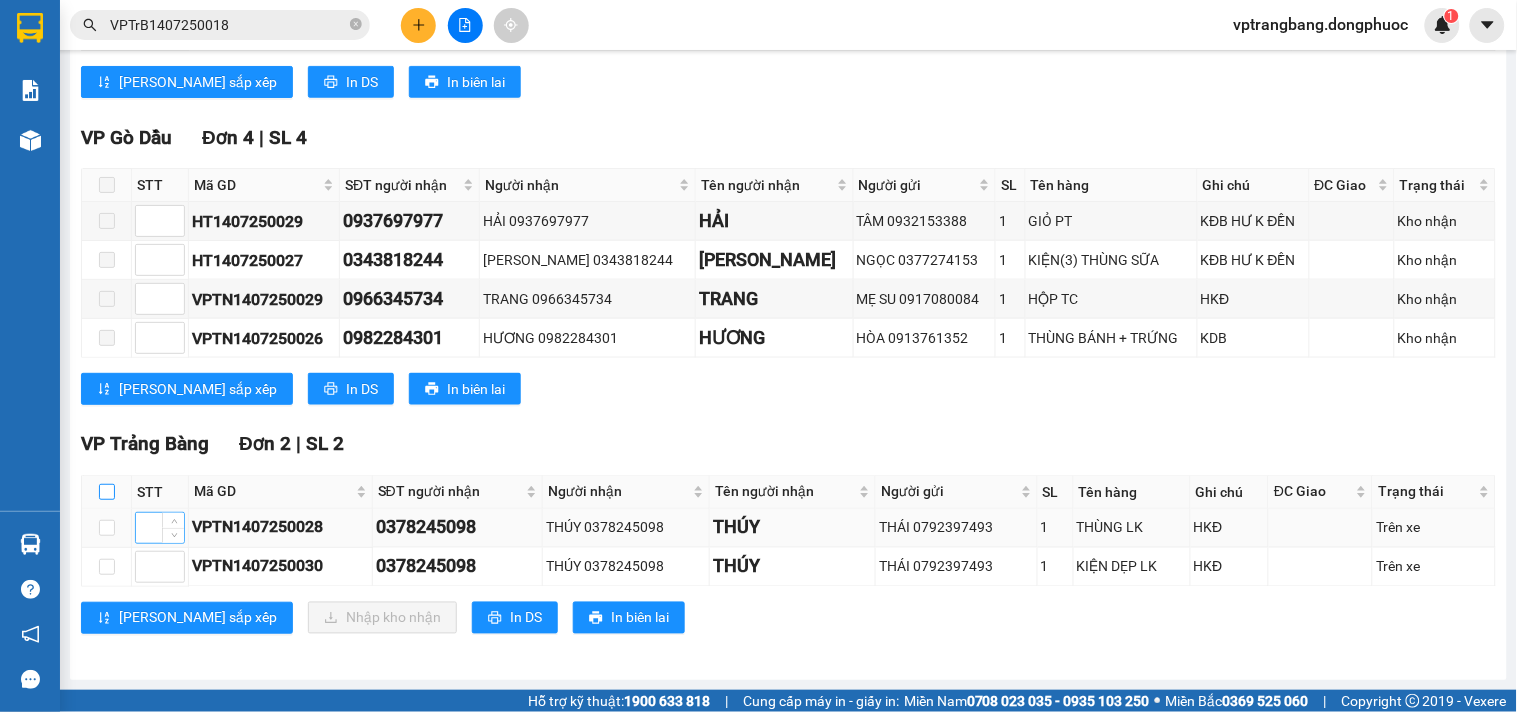 checkbox on "true" 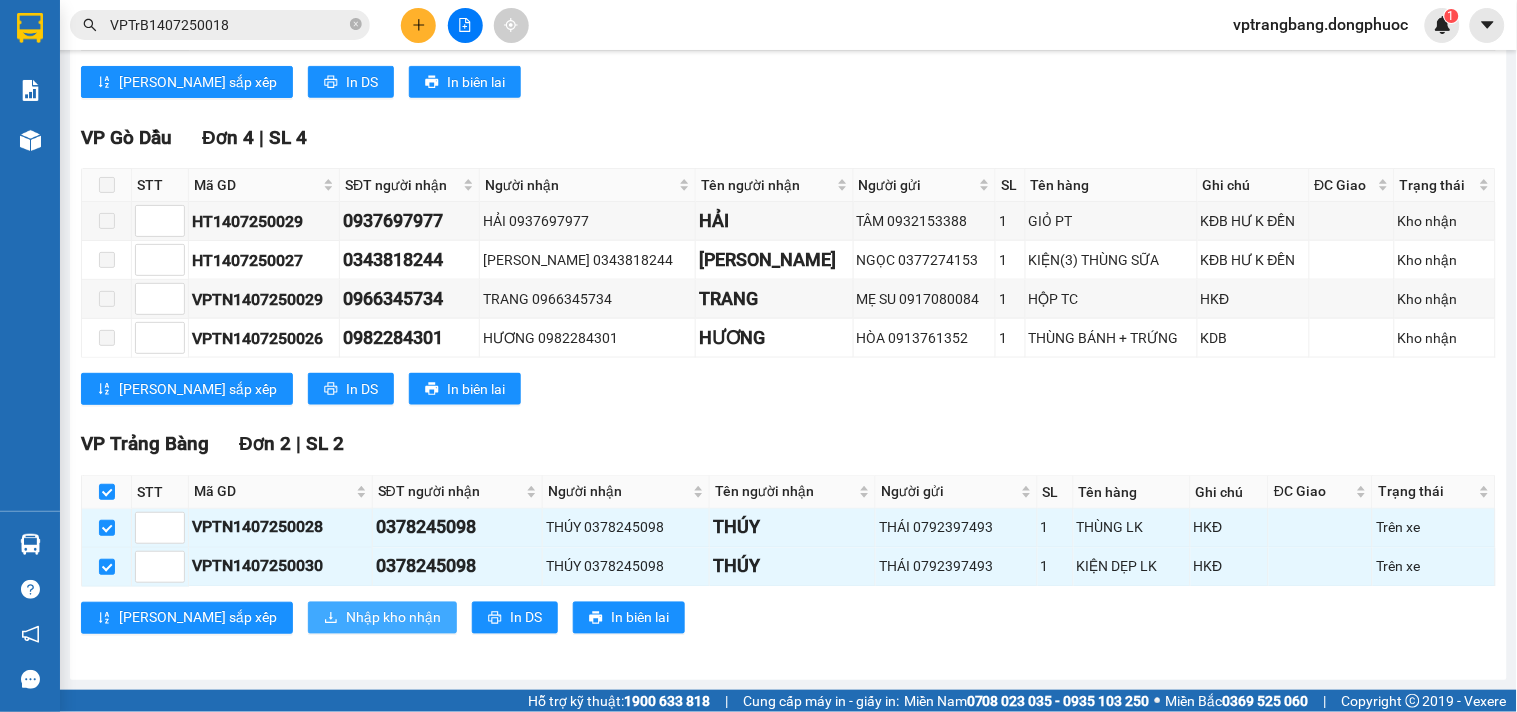 click on "Nhập kho nhận" at bounding box center [393, 618] 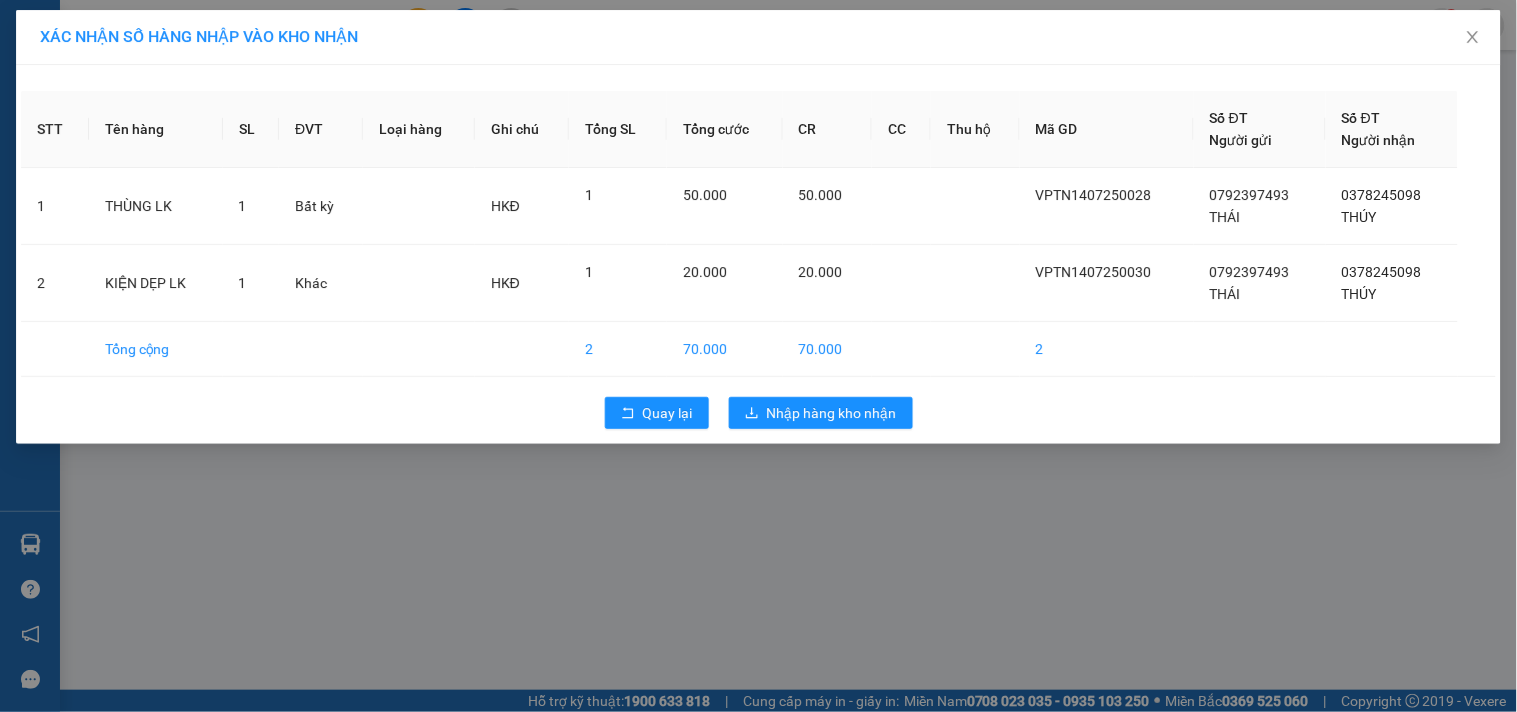 scroll, scrollTop: 0, scrollLeft: 0, axis: both 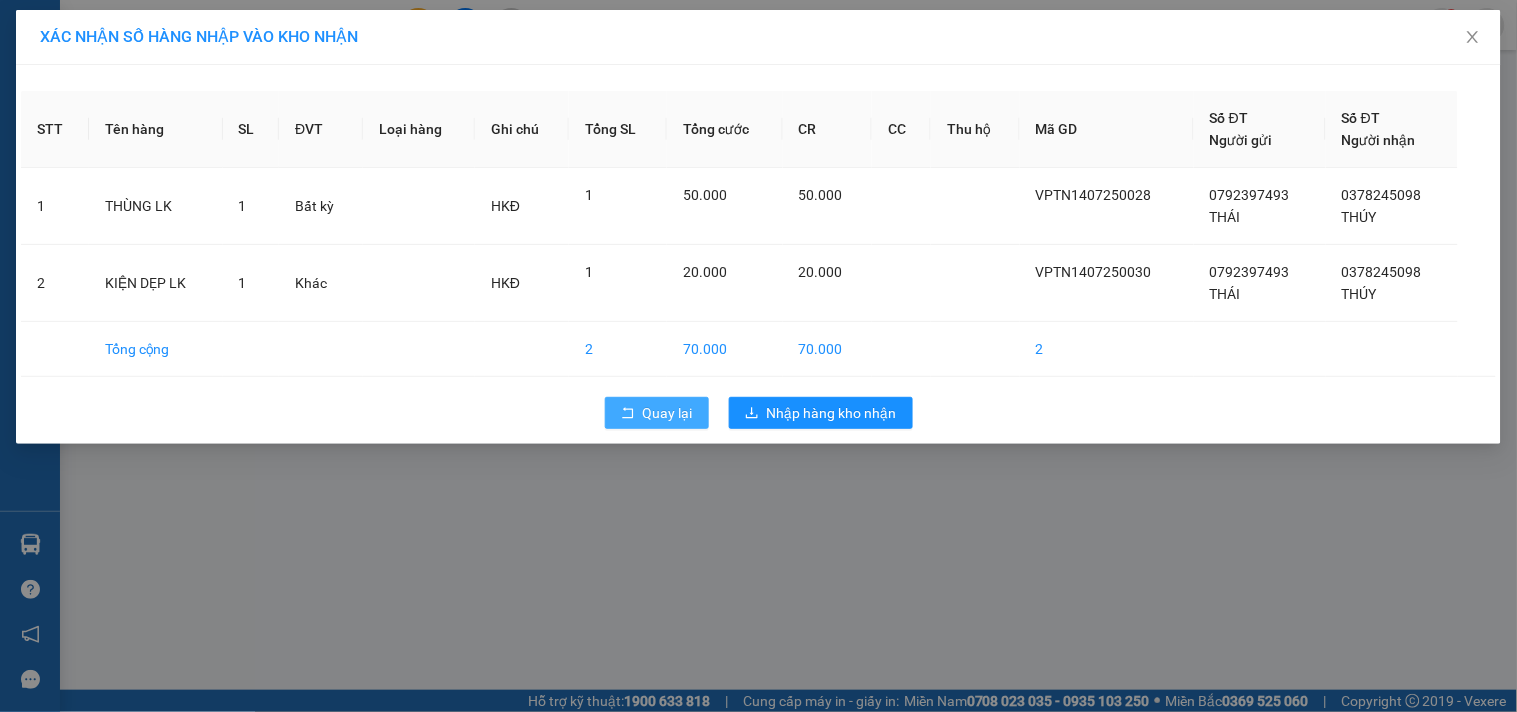 click on "Quay lại" at bounding box center [668, 413] 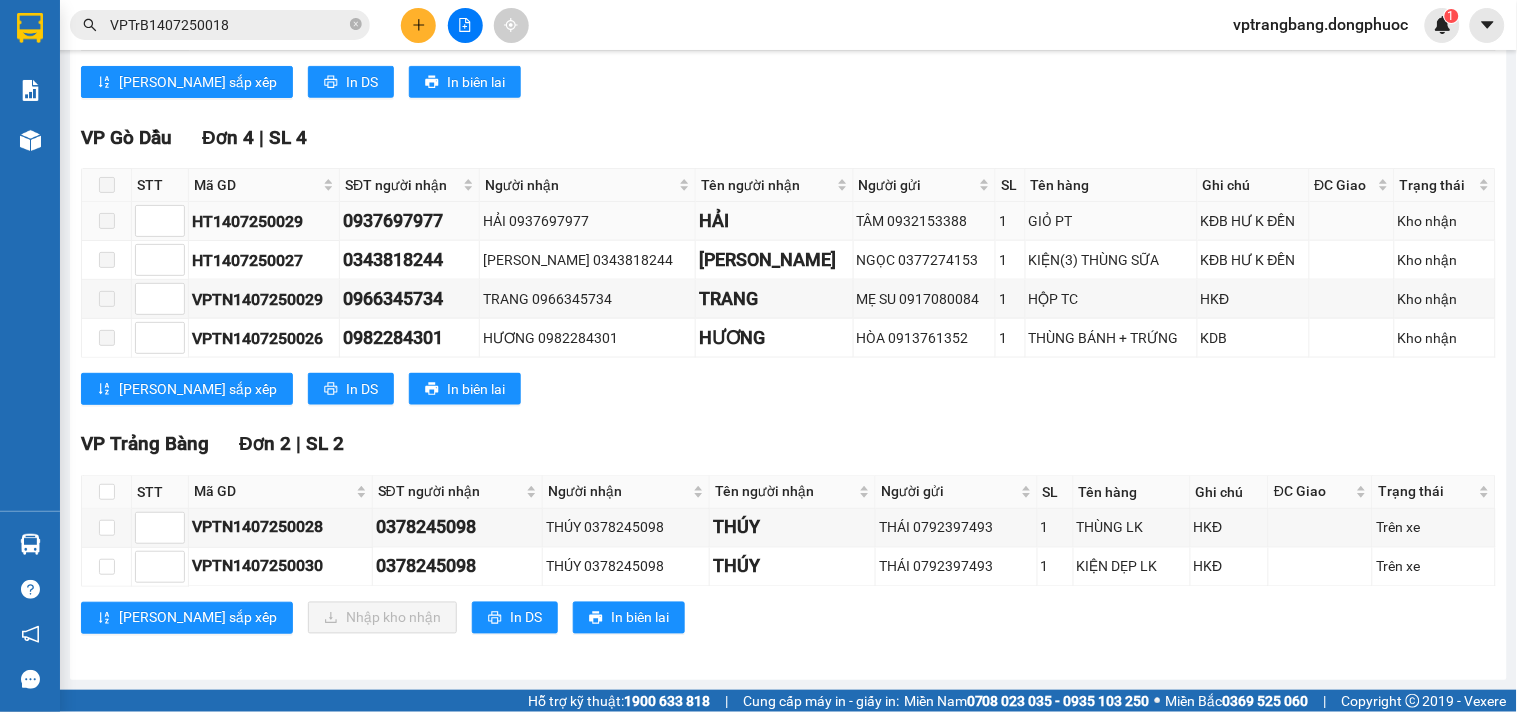 scroll, scrollTop: 0, scrollLeft: 0, axis: both 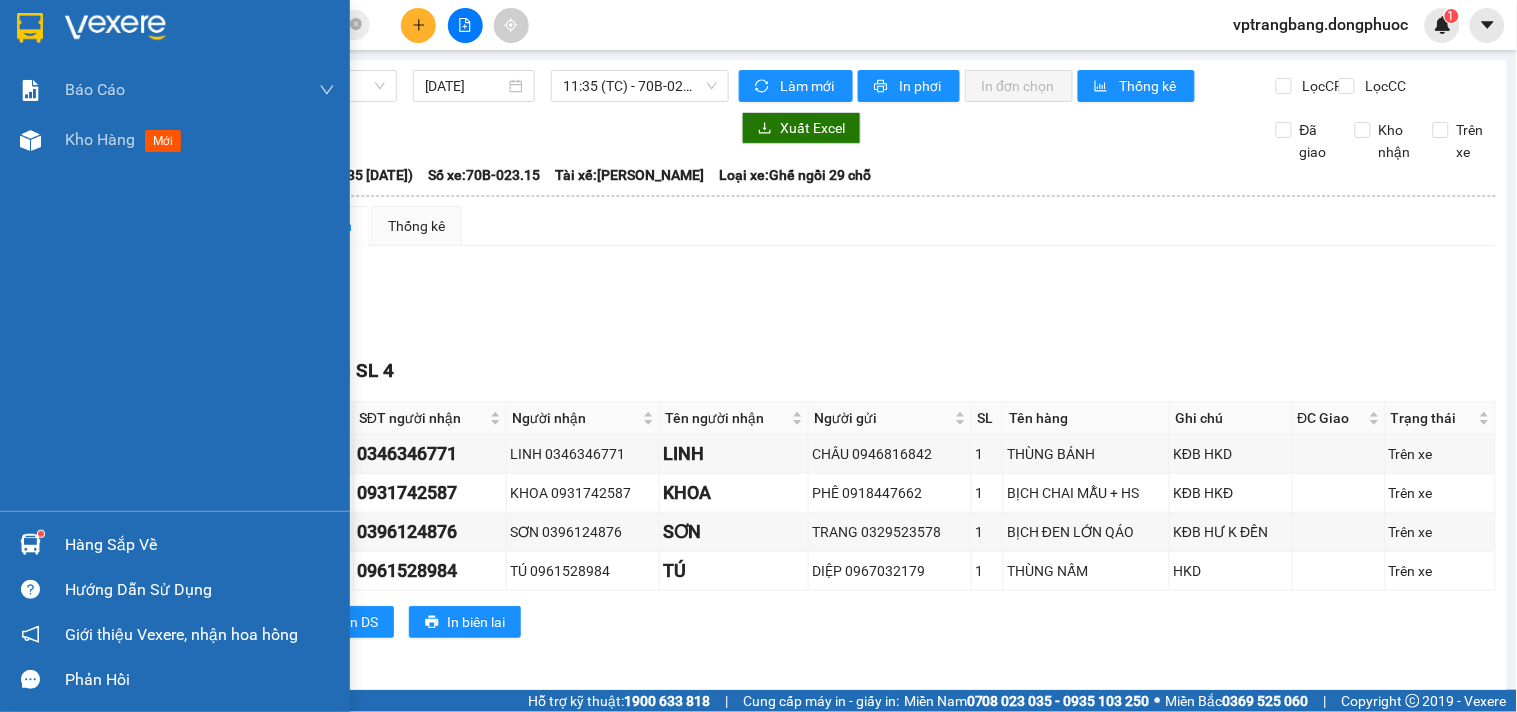 click on "Hàng sắp về" at bounding box center (175, 544) 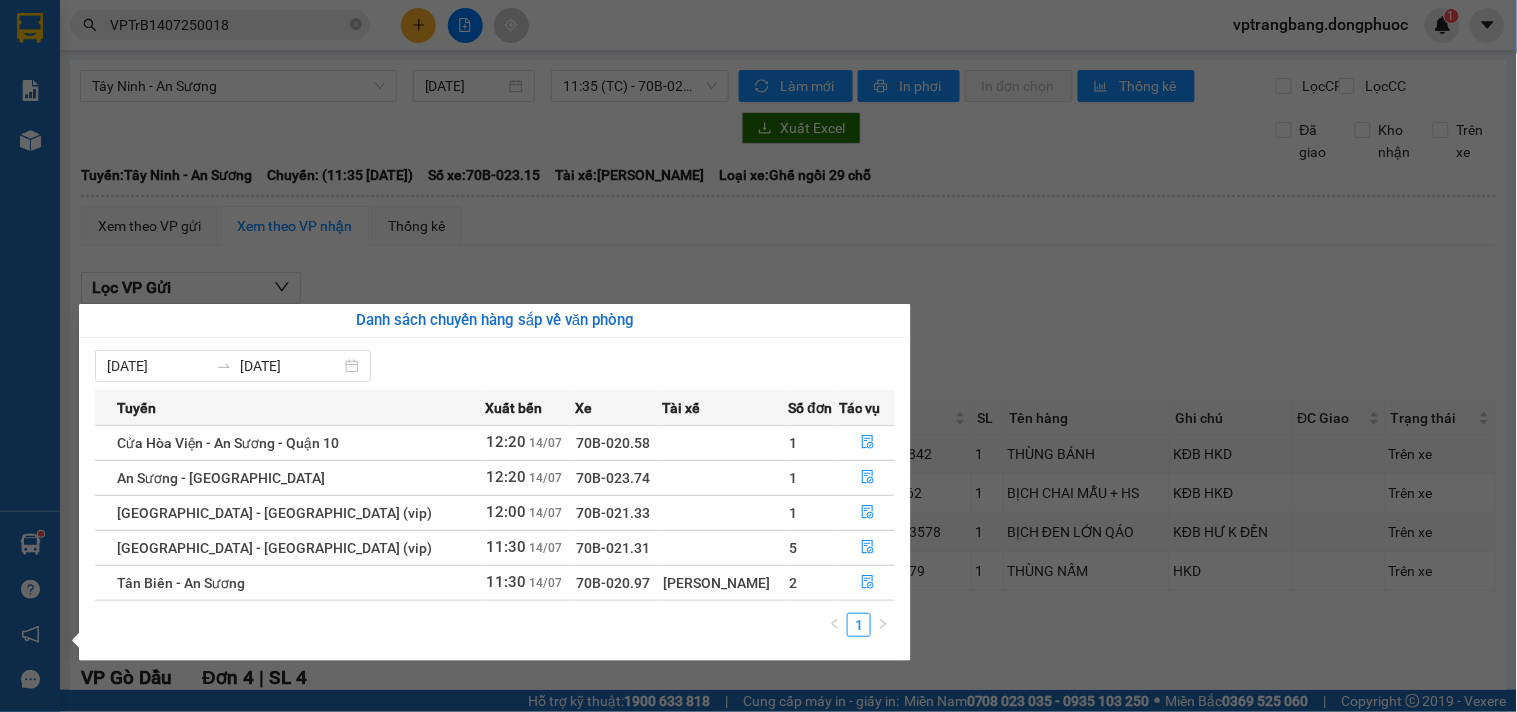 click on "Kết quả tìm kiếm ( 1 )  Bộ lọc  Mã ĐH Trạng thái Món hàng Tổng cước Chưa cước Nhãn Người gửi VP Gửi Người nhận VP Nhận VPTrB1407250018 09:49 - 14/07 VP Gửi   HỘP PT SL:  1 40.000 0522365365 365  TÂY NINH VP Trảng Bàng 0796332332 VIETMAP BP. Quận 10 1 VPTrB1407250018 vptrangbang.dongphuoc 1     Báo cáo Mẫu 1: Báo cáo dòng tiền theo nhân viên Mẫu 1: Báo cáo dòng tiền theo nhân viên (VP) Mẫu 2: Doanh số tạo đơn theo Văn phòng, nhân viên - Trạm     Kho hàng mới Hàng sắp về Hướng dẫn sử dụng Giới thiệu Vexere, nhận hoa hồng Phản hồi Phần mềm hỗ trợ bạn tốt chứ? Tây Ninh - An Sương 14/07/2025 11:35   (TC)   - 70B-023.15  Làm mới In phơi In đơn chọn Thống kê Lọc  CR Lọc  CC Xuất Excel Đã giao Kho nhận Trên xe Đồng Phước   19001152   Bến xe Tây Ninh, 01 Võ Văn Truyện, KP 1, Phường 2 12:45 - 14/07/2025 Tuyến:  Tây Ninh - An Sương Chuyến:" at bounding box center (758, 356) 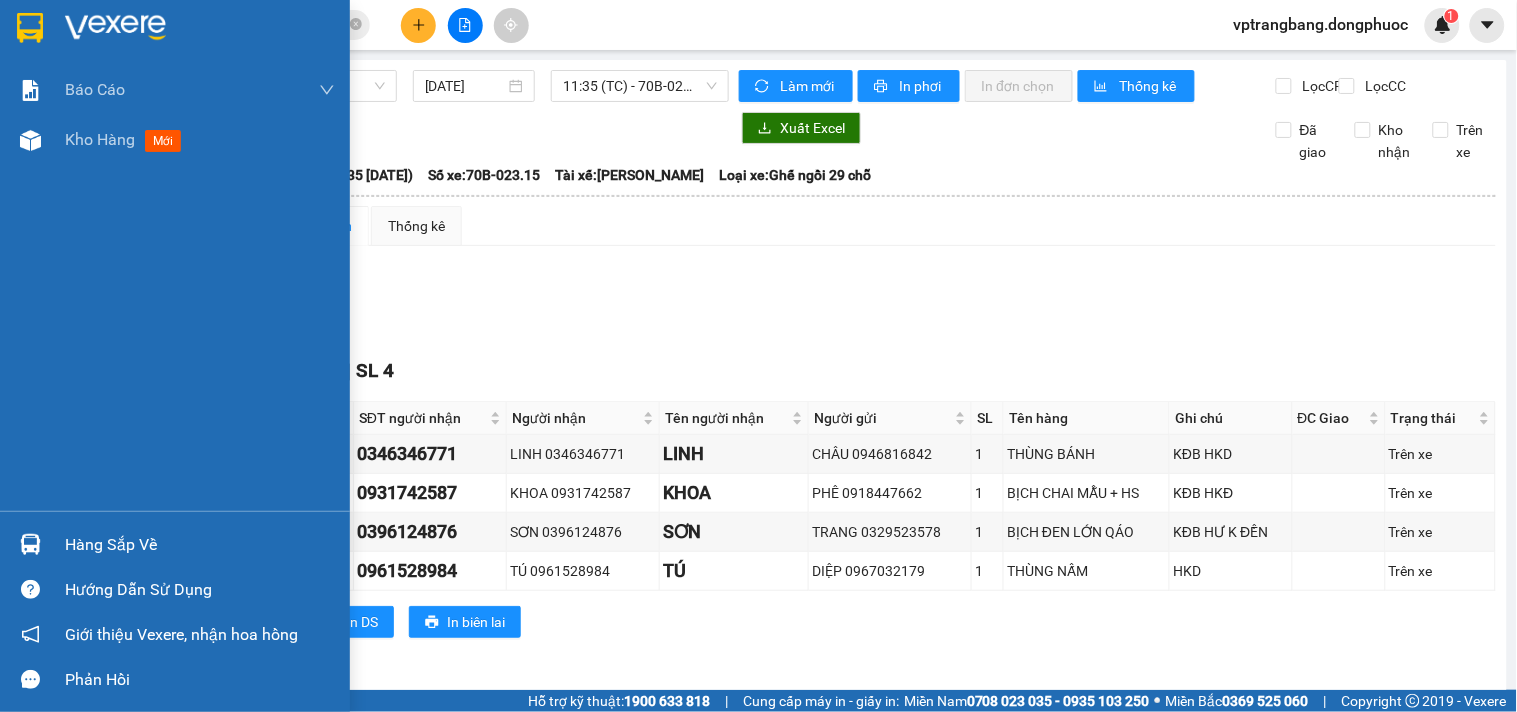 click on "Hàng sắp về" at bounding box center [200, 545] 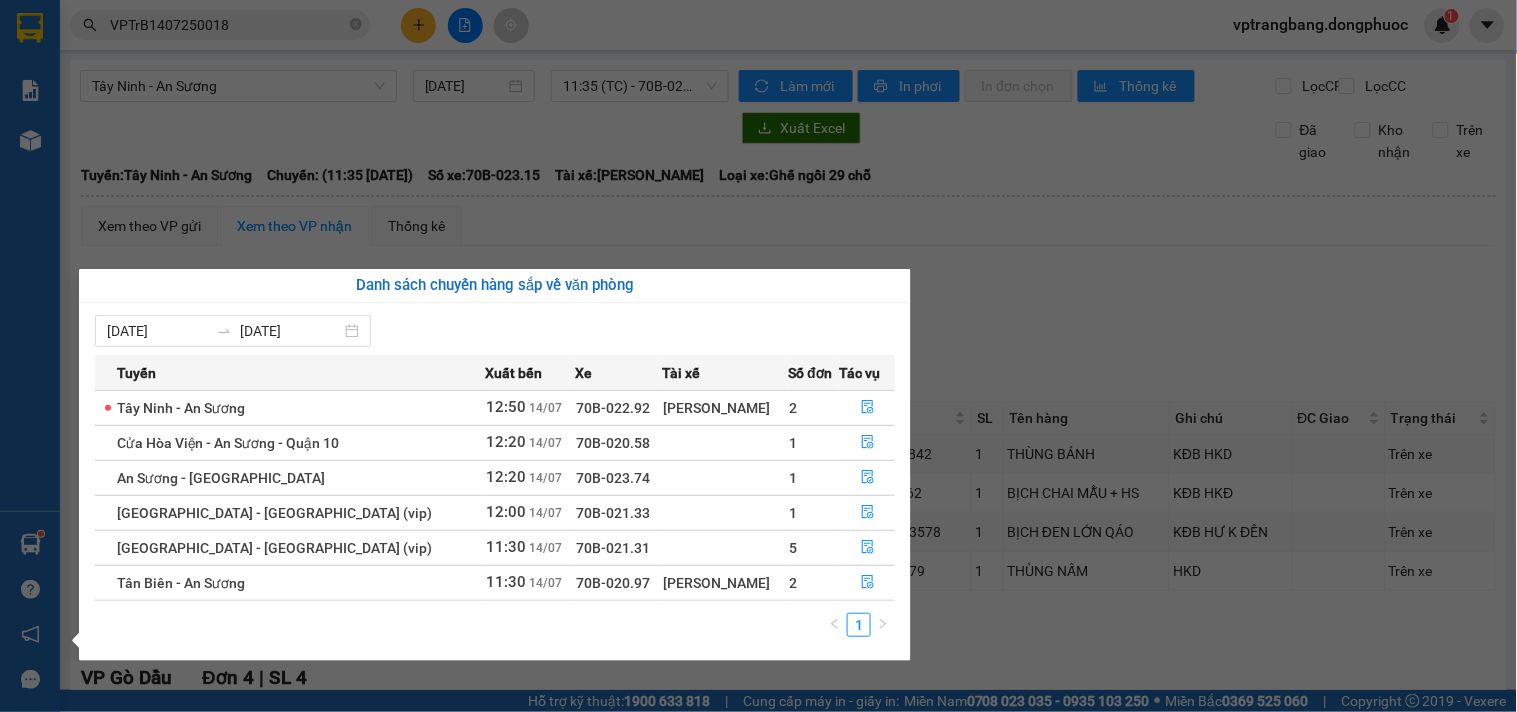 click on "Kết quả tìm kiếm ( 1 )  Bộ lọc  Mã ĐH Trạng thái Món hàng Tổng cước Chưa cước Nhãn Người gửi VP Gửi Người nhận VP Nhận VPTrB1407250018 09:49 - 14/07 VP Gửi   HỘP PT SL:  1 40.000 0522365365 365  TÂY NINH VP Trảng Bàng 0796332332 VIETMAP BP. Quận 10 1 VPTrB1407250018 vptrangbang.dongphuoc 1     Báo cáo Mẫu 1: Báo cáo dòng tiền theo nhân viên Mẫu 1: Báo cáo dòng tiền theo nhân viên (VP) Mẫu 2: Doanh số tạo đơn theo Văn phòng, nhân viên - Trạm     Kho hàng mới Hàng sắp về Hướng dẫn sử dụng Giới thiệu Vexere, nhận hoa hồng Phản hồi Phần mềm hỗ trợ bạn tốt chứ? Tây Ninh - An Sương 14/07/2025 11:35   (TC)   - 70B-023.15  Làm mới In phơi In đơn chọn Thống kê Lọc  CR Lọc  CC Xuất Excel Đã giao Kho nhận Trên xe Đồng Phước   19001152   Bến xe Tây Ninh, 01 Võ Văn Truyện, KP 1, Phường 2 12:45 - 14/07/2025 Tuyến:  Tây Ninh - An Sương Chuyến:" at bounding box center (758, 356) 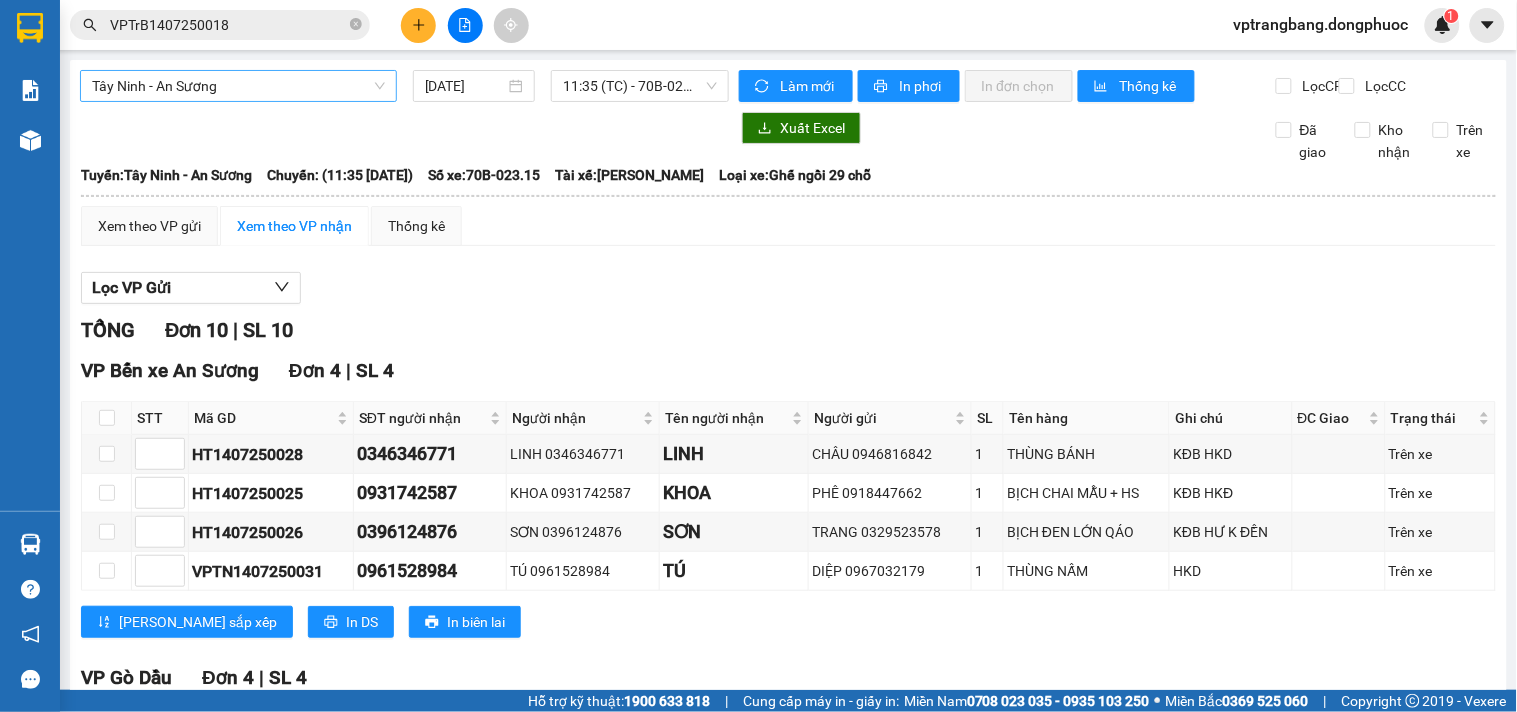 click on "Tây Ninh - An Sương" at bounding box center [238, 86] 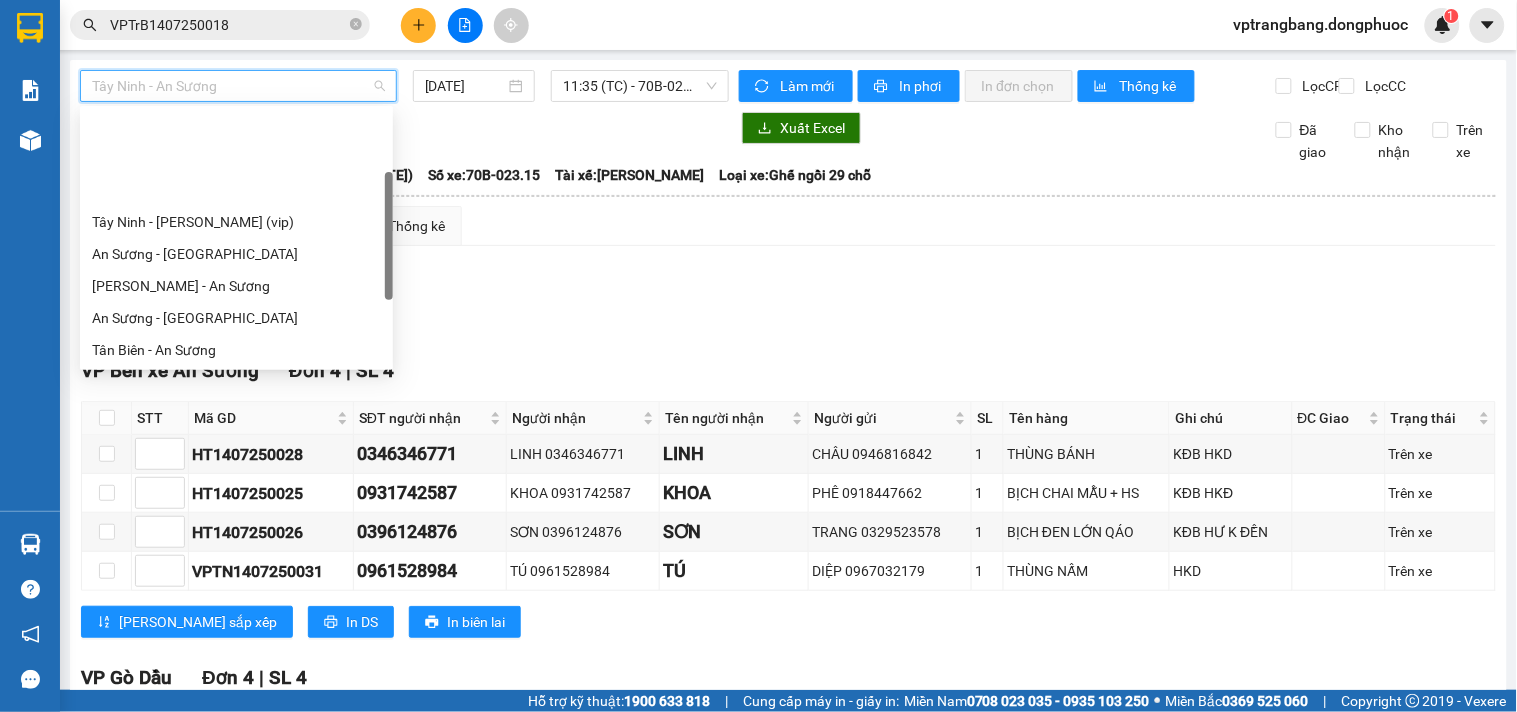 scroll, scrollTop: 127, scrollLeft: 0, axis: vertical 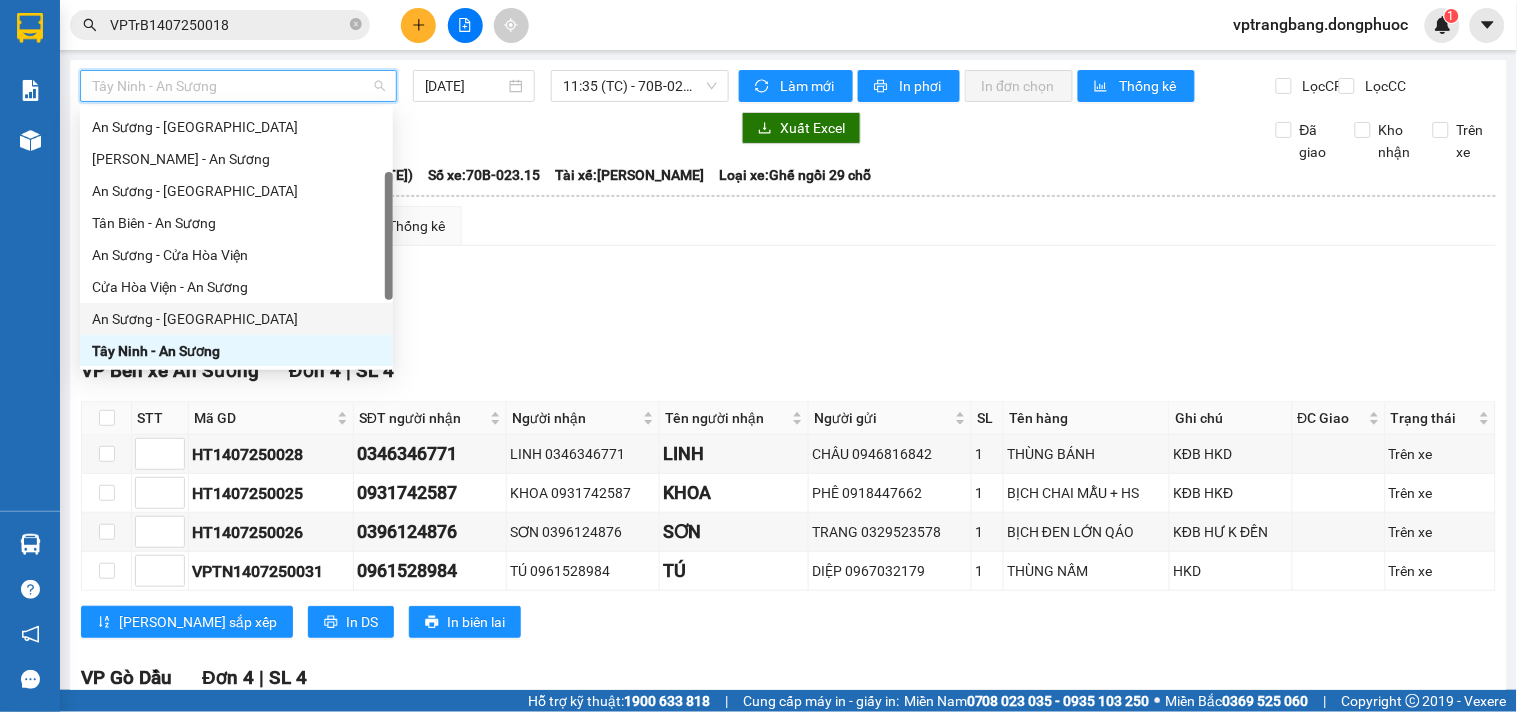 click on "An Sương - [GEOGRAPHIC_DATA]" at bounding box center (236, 319) 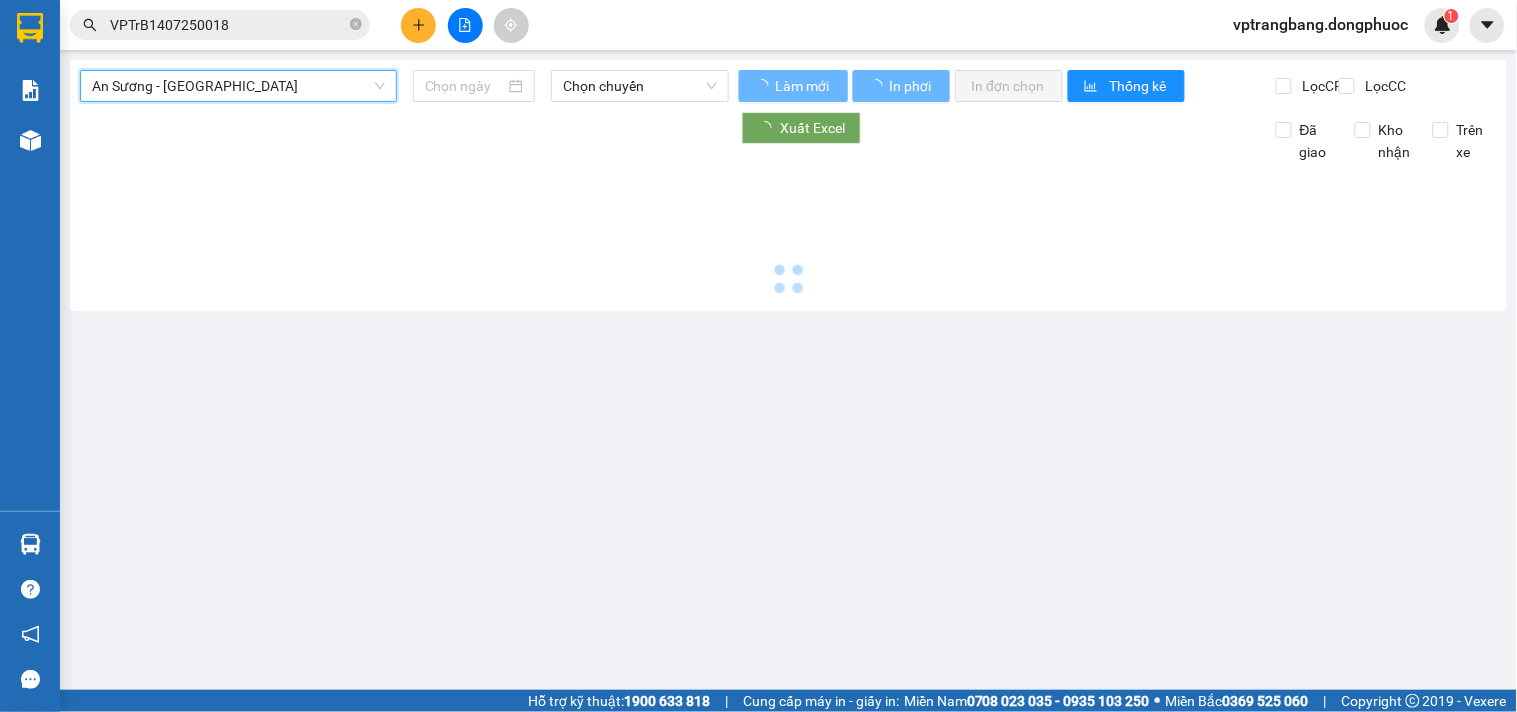 type on "[DATE]" 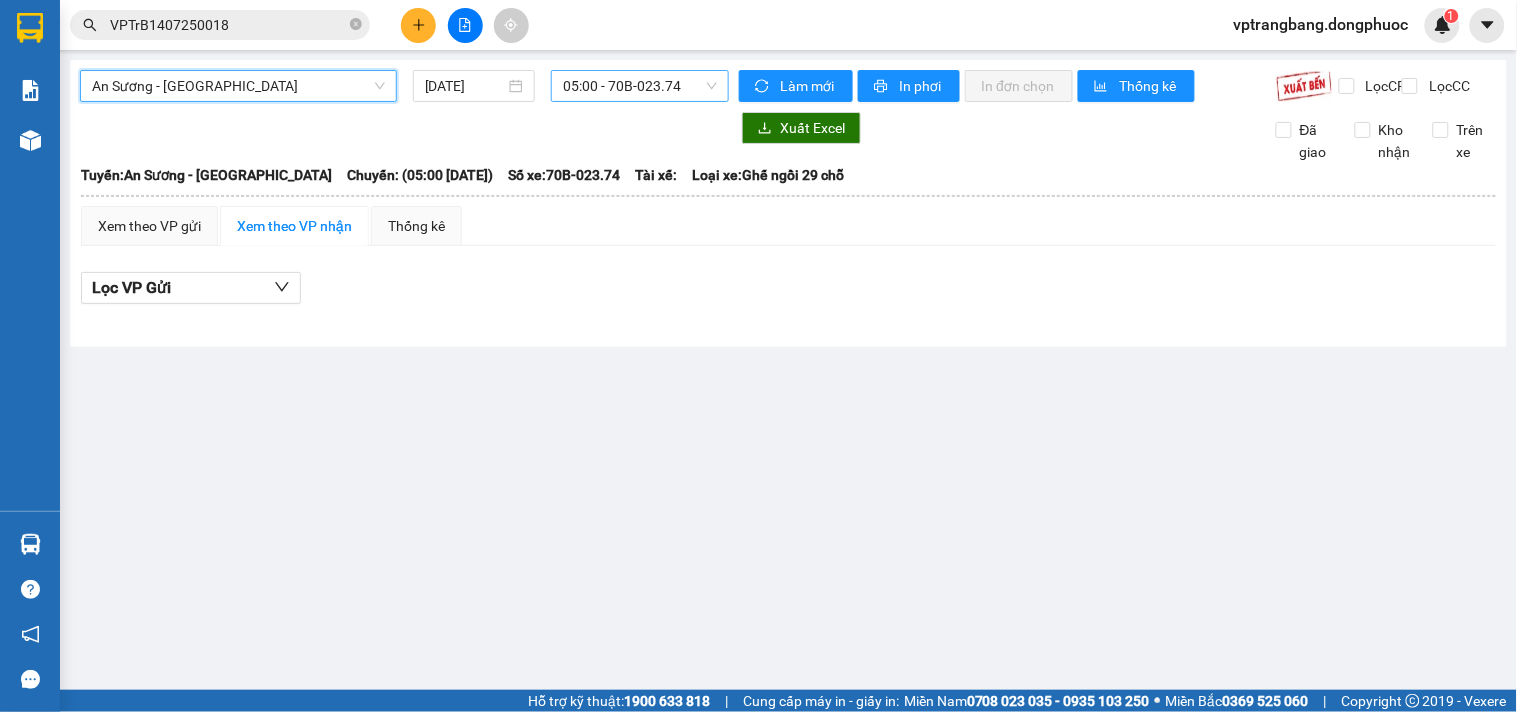 click on "05:00     - 70B-023.74" at bounding box center (640, 86) 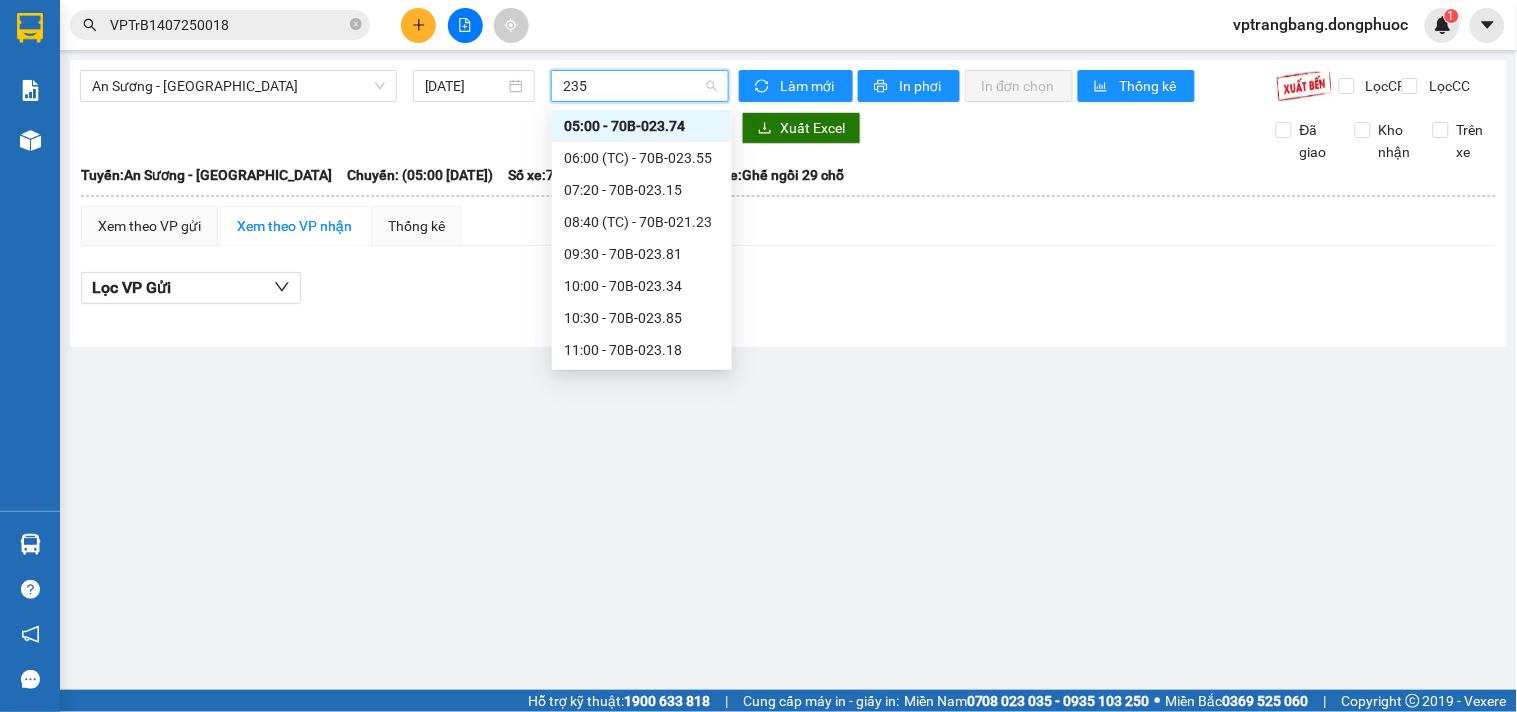 type on "2356" 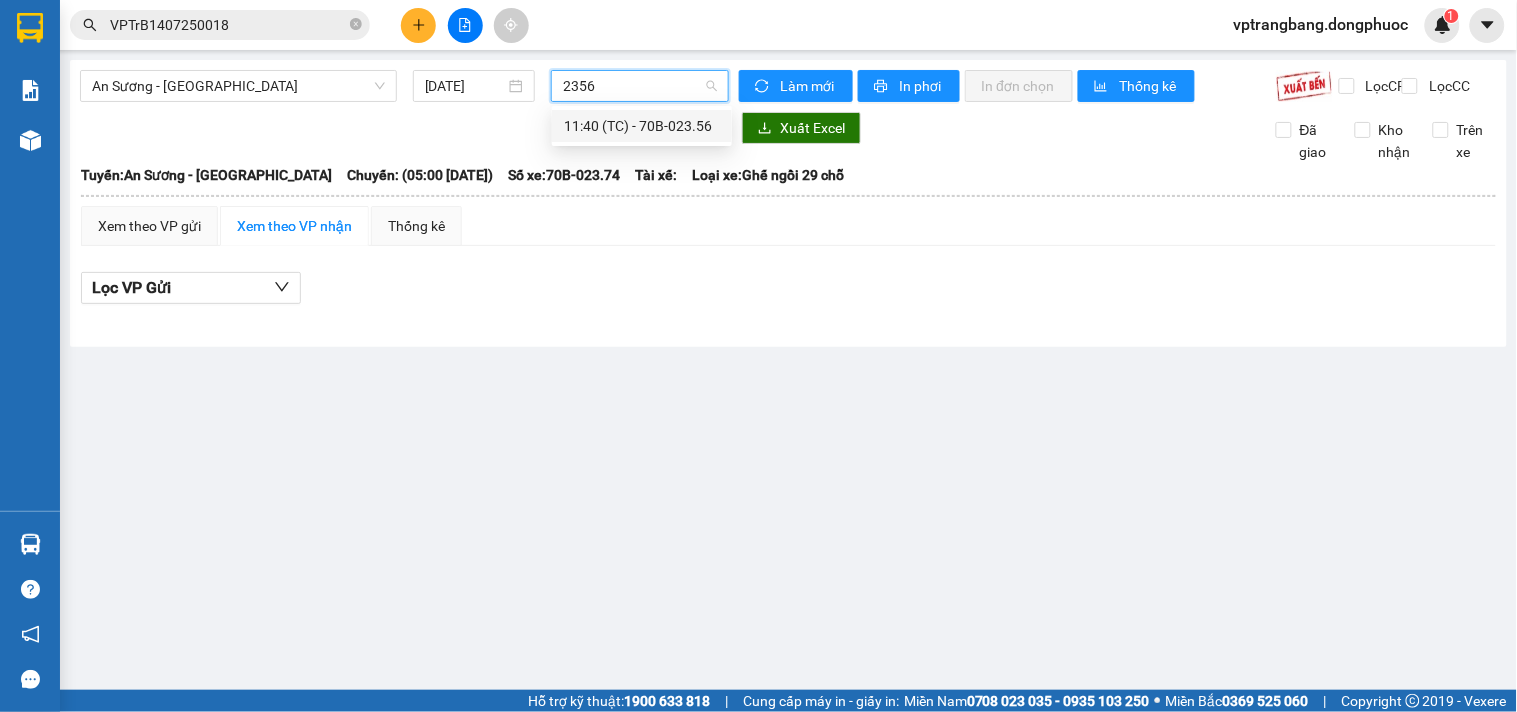 click on "11:40   (TC)   - 70B-023.56" at bounding box center (642, 126) 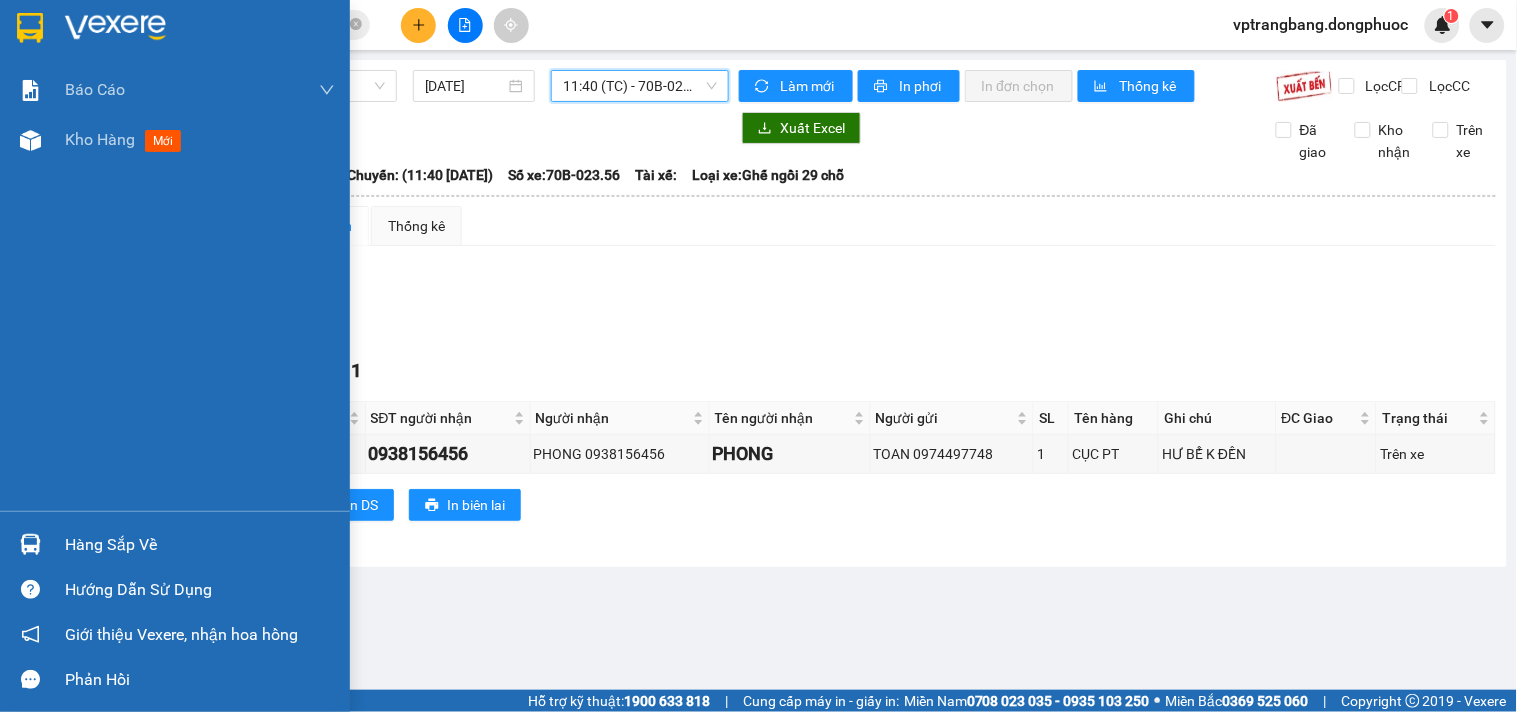 click on "Hàng sắp về" at bounding box center [200, 545] 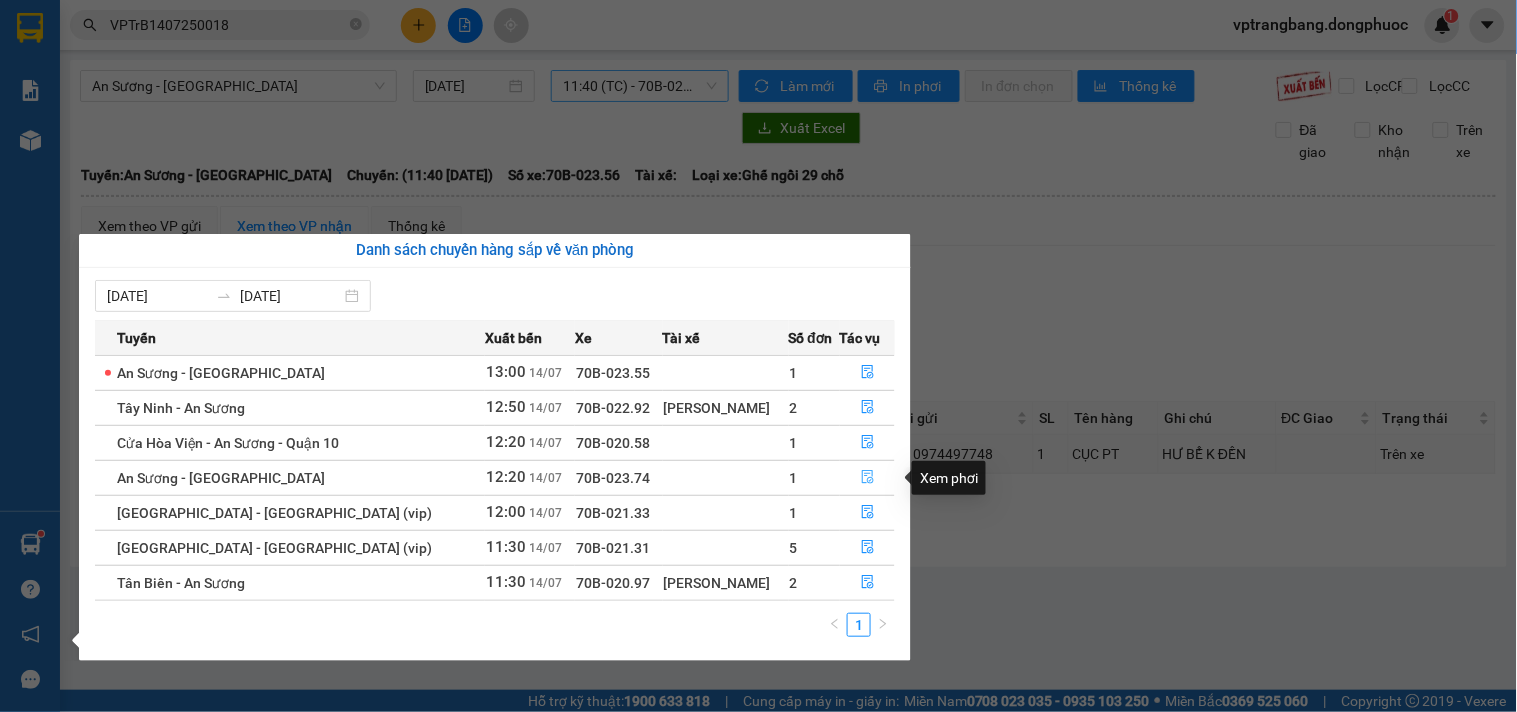 click 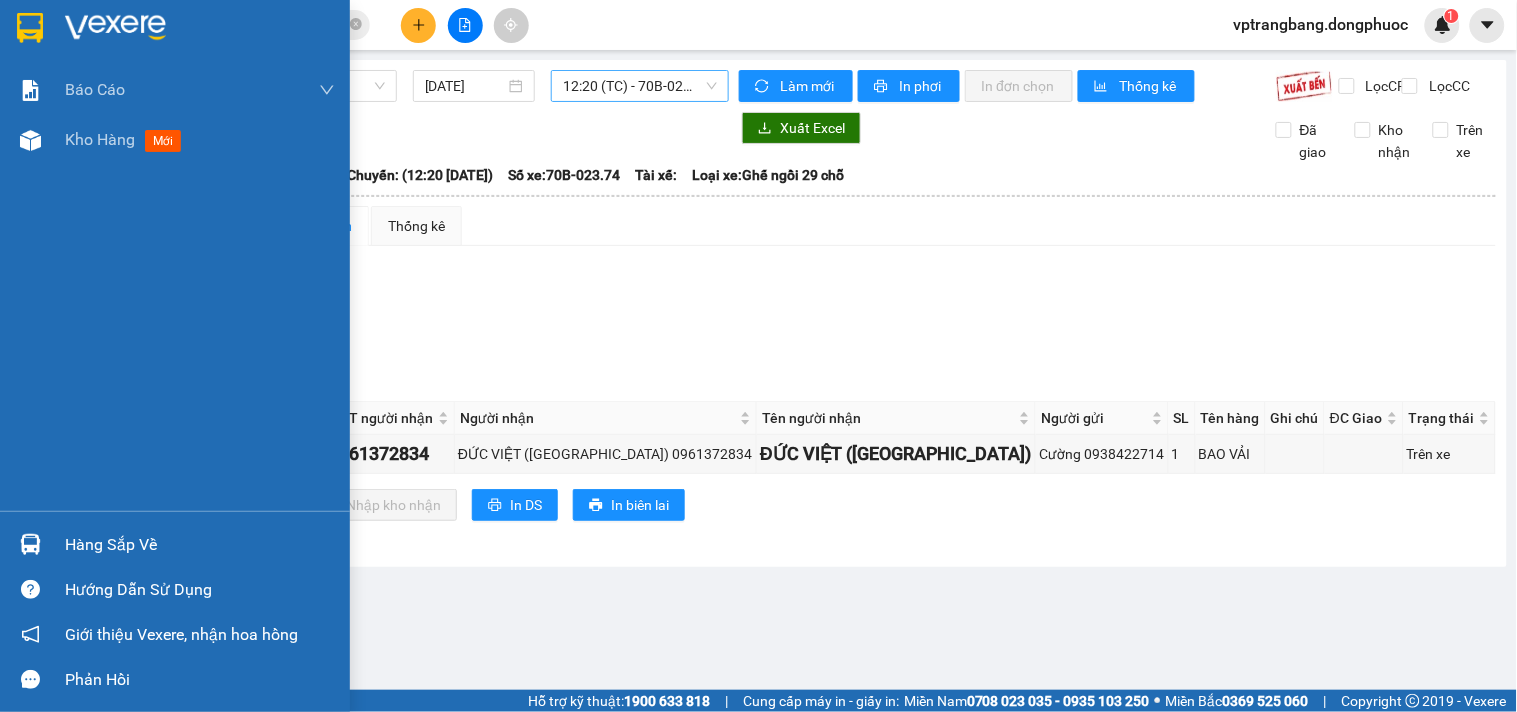click on "Hàng sắp về" at bounding box center [200, 545] 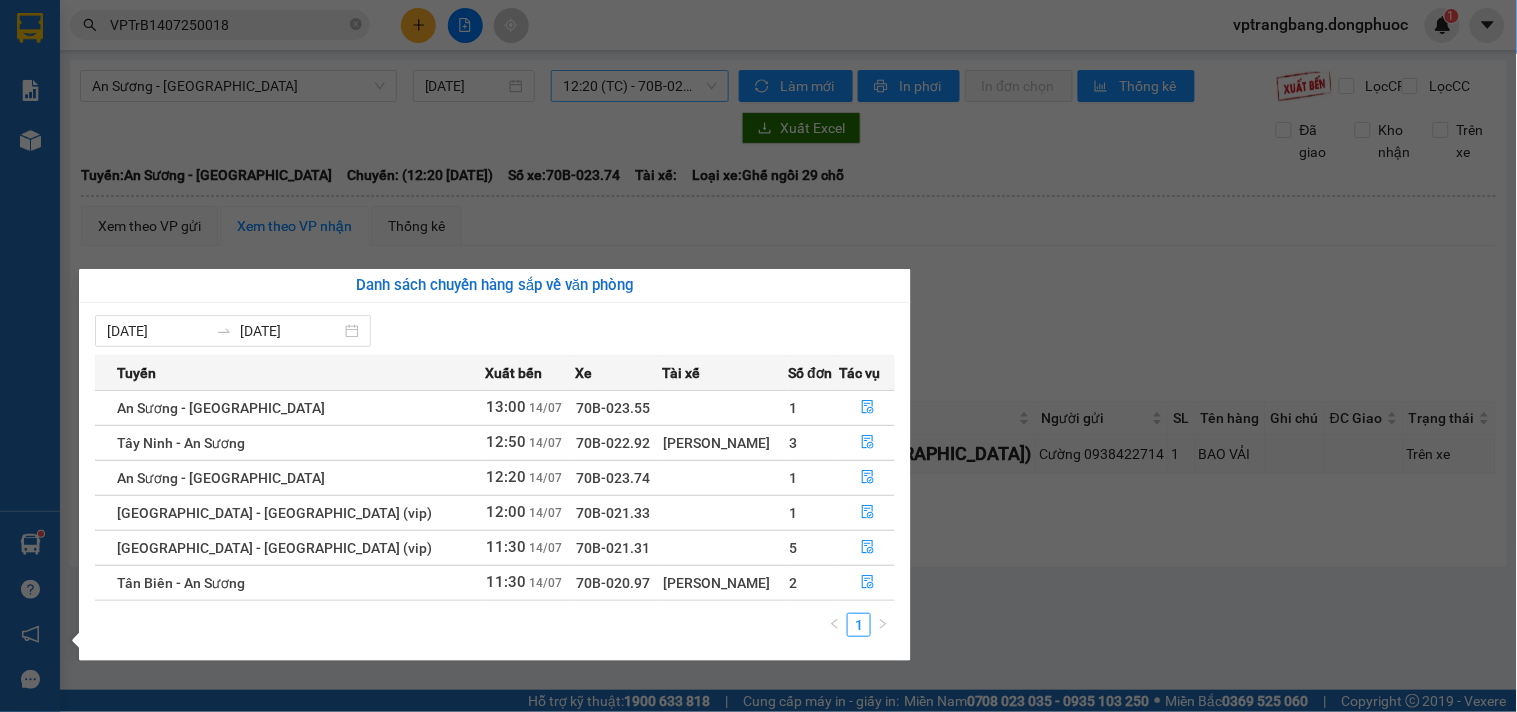click on "Kết quả tìm kiếm ( 1 )  Bộ lọc  Mã ĐH Trạng thái Món hàng Tổng cước Chưa cước Nhãn Người gửi VP Gửi Người nhận VP Nhận VPTrB1407250018 09:49 - 14/07 VP Gửi   HỘP PT SL:  1 40.000 0522365365 365  TÂY NINH VP Trảng Bàng 0796332332 VIETMAP BP. Quận 10 1 VPTrB1407250018 vptrangbang.dongphuoc 1     Báo cáo Mẫu 1: Báo cáo dòng tiền theo nhân viên Mẫu 1: Báo cáo dòng tiền theo nhân viên (VP) Mẫu 2: Doanh số tạo đơn theo Văn phòng, nhân viên - Trạm     Kho hàng mới Hàng sắp về Hướng dẫn sử dụng Giới thiệu Vexere, nhận hoa hồng Phản hồi Phần mềm hỗ trợ bạn tốt chứ? An Sương - Tây Ninh 14/07/2025 12:20   (TC)   - 70B-023.74  Làm mới In phơi In đơn chọn Thống kê Lọc  CR Lọc  CC Xuất Excel Đã giao Kho nhận Trên xe Đồng Phước   19001152   Bến xe Tây Ninh, 01 Võ Văn Truyện, KP 1, Phường 2 12:59 - 14/07/2025 Tuyến:  An Sương - Tây Ninh Chuyến:" at bounding box center (758, 356) 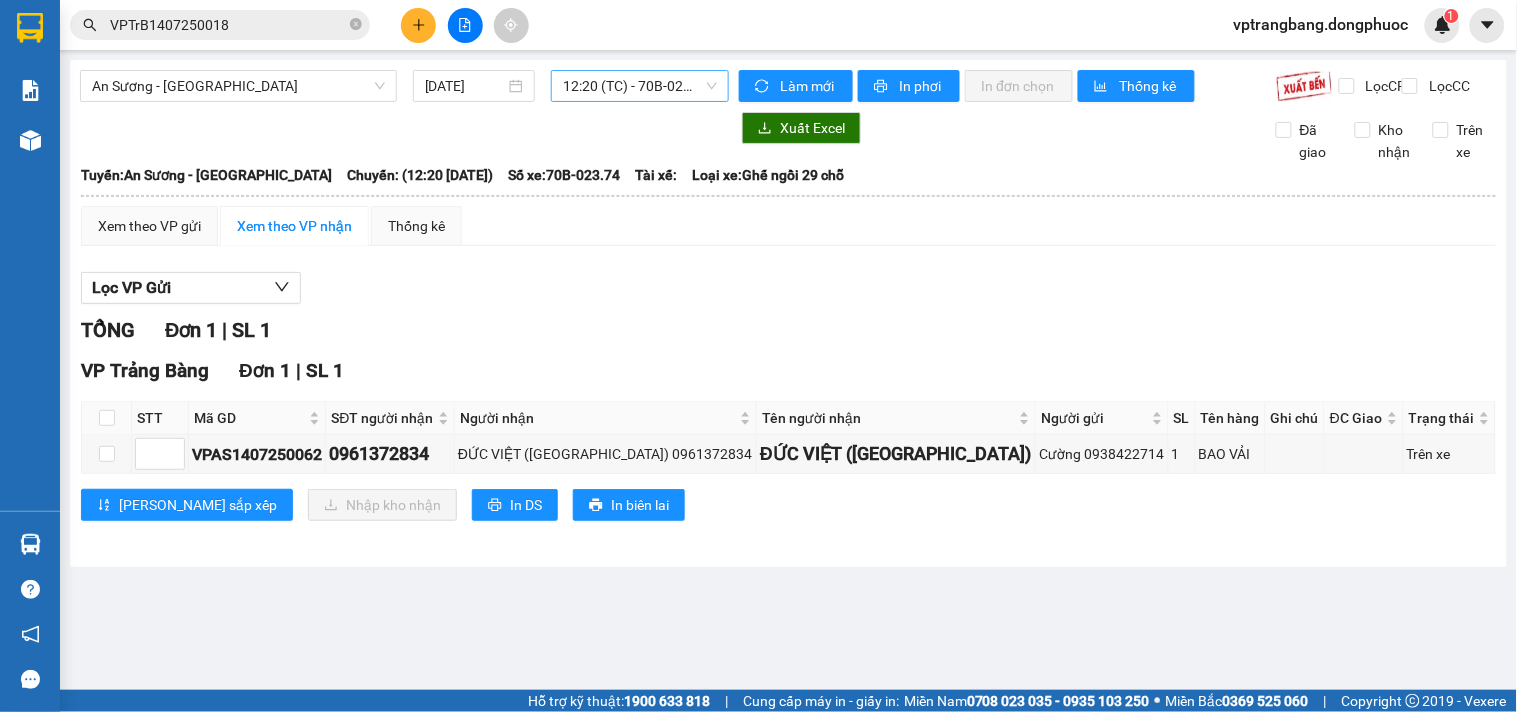 click on "Lọc VP Gửi" at bounding box center [788, 288] 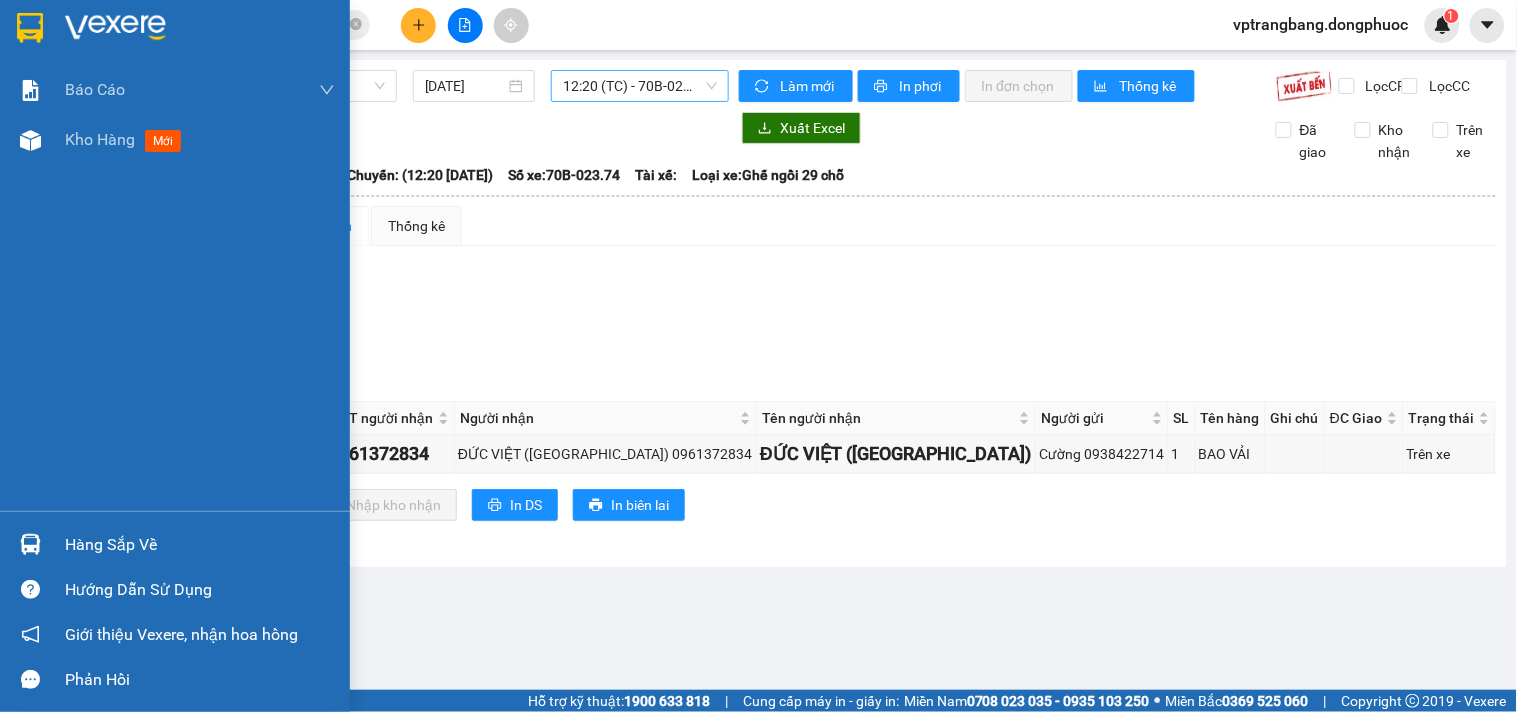 click on "Hàng sắp về" at bounding box center (200, 545) 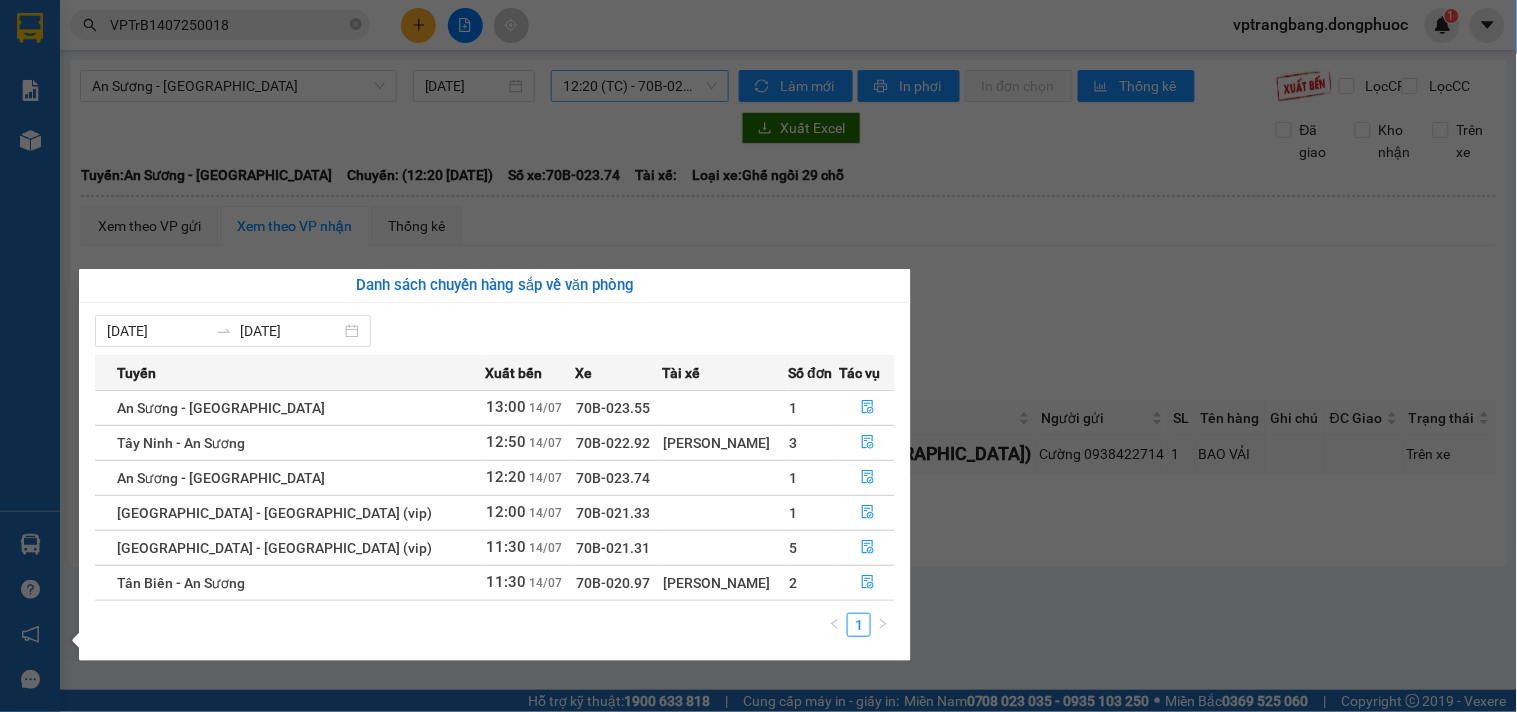 click on "Kết quả tìm kiếm ( 1 )  Bộ lọc  Mã ĐH Trạng thái Món hàng Tổng cước Chưa cước Nhãn Người gửi VP Gửi Người nhận VP Nhận VPTrB1407250018 09:49 - 14/07 VP Gửi   HỘP PT SL:  1 40.000 0522365365 365  TÂY NINH VP Trảng Bàng 0796332332 VIETMAP BP. Quận 10 1 VPTrB1407250018 vptrangbang.dongphuoc 1     Báo cáo Mẫu 1: Báo cáo dòng tiền theo nhân viên Mẫu 1: Báo cáo dòng tiền theo nhân viên (VP) Mẫu 2: Doanh số tạo đơn theo Văn phòng, nhân viên - Trạm     Kho hàng mới Hàng sắp về Hướng dẫn sử dụng Giới thiệu Vexere, nhận hoa hồng Phản hồi Phần mềm hỗ trợ bạn tốt chứ? An Sương - Tây Ninh 14/07/2025 12:20   (TC)   - 70B-023.74  Làm mới In phơi In đơn chọn Thống kê Lọc  CR Lọc  CC Xuất Excel Đã giao Kho nhận Trên xe Đồng Phước   19001152   Bến xe Tây Ninh, 01 Võ Văn Truyện, KP 1, Phường 2 12:59 - 14/07/2025 Tuyến:  An Sương - Tây Ninh Chuyến:" at bounding box center [758, 356] 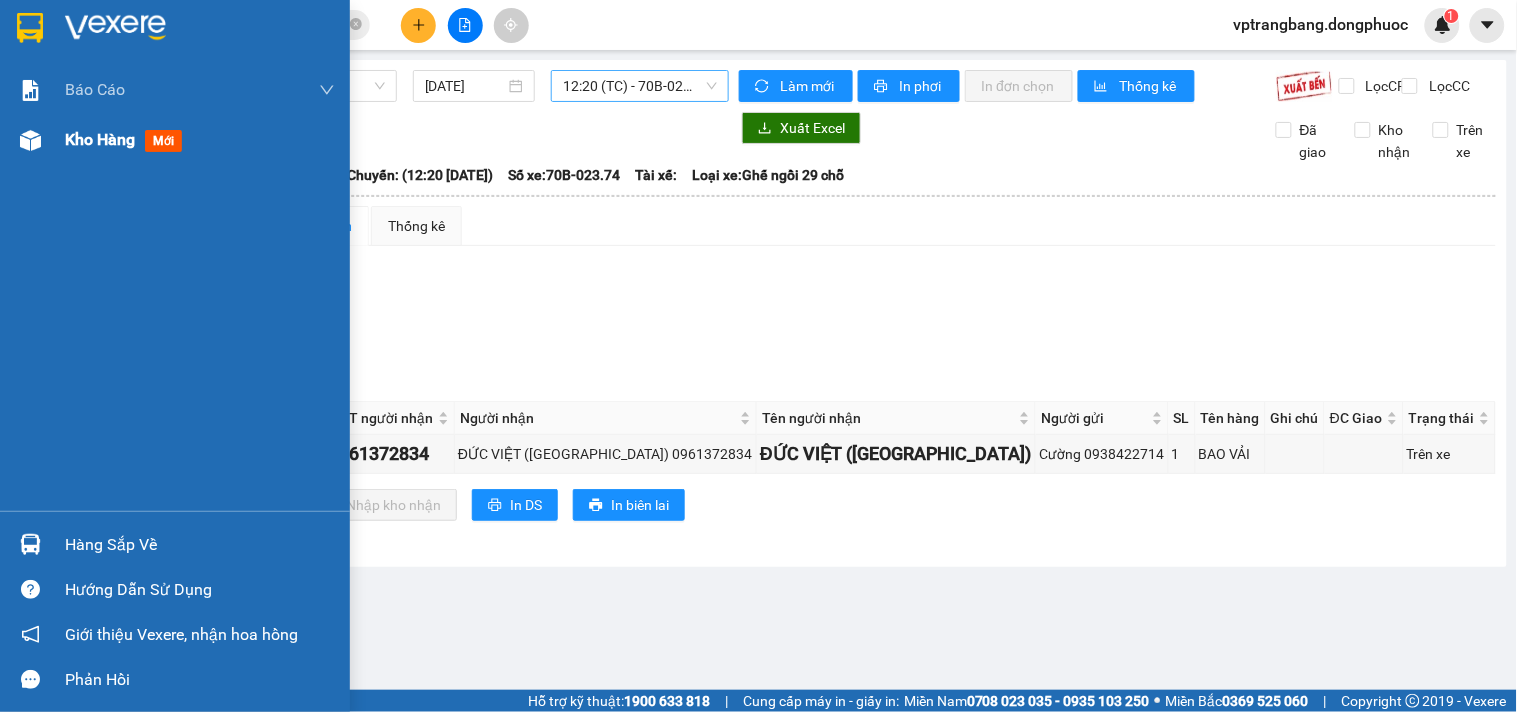 click at bounding box center [30, 140] 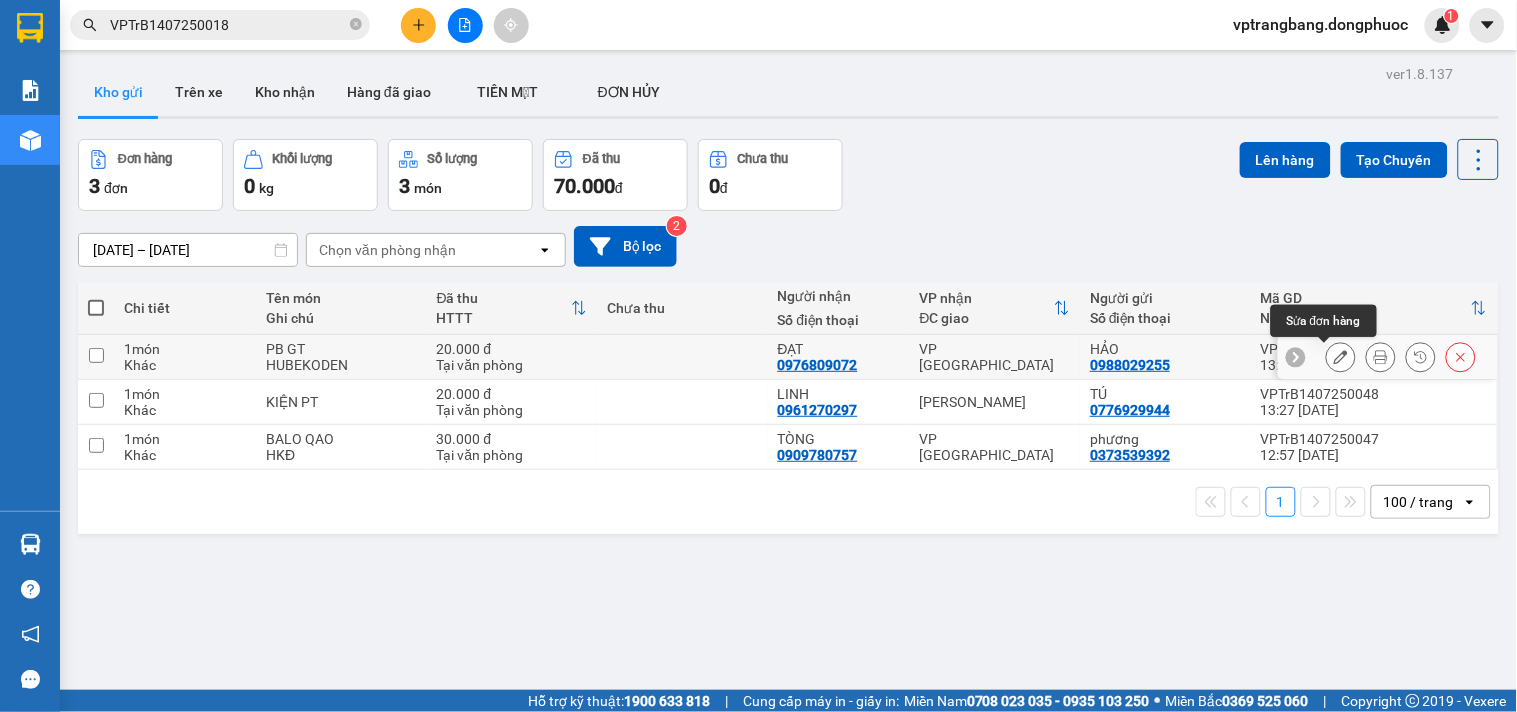 click 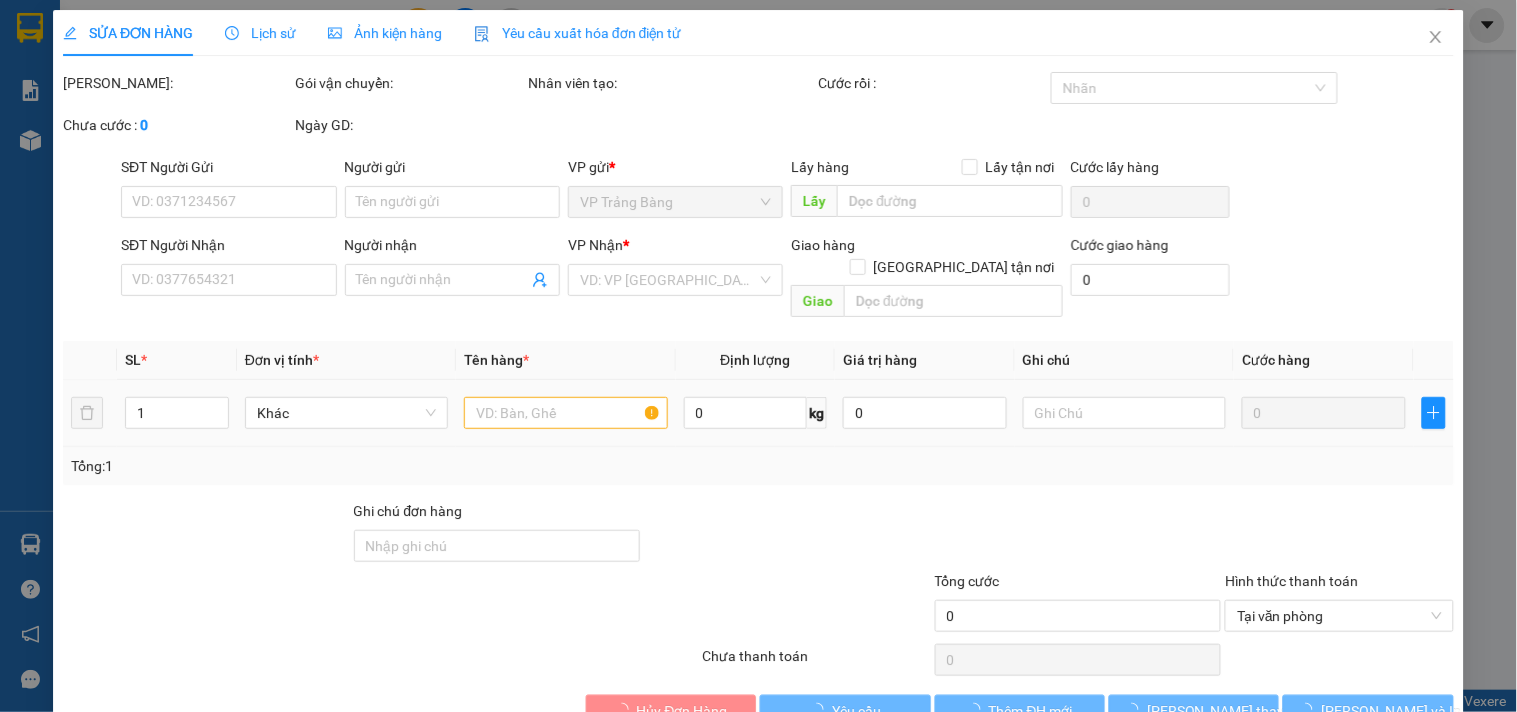 type on "0988029255" 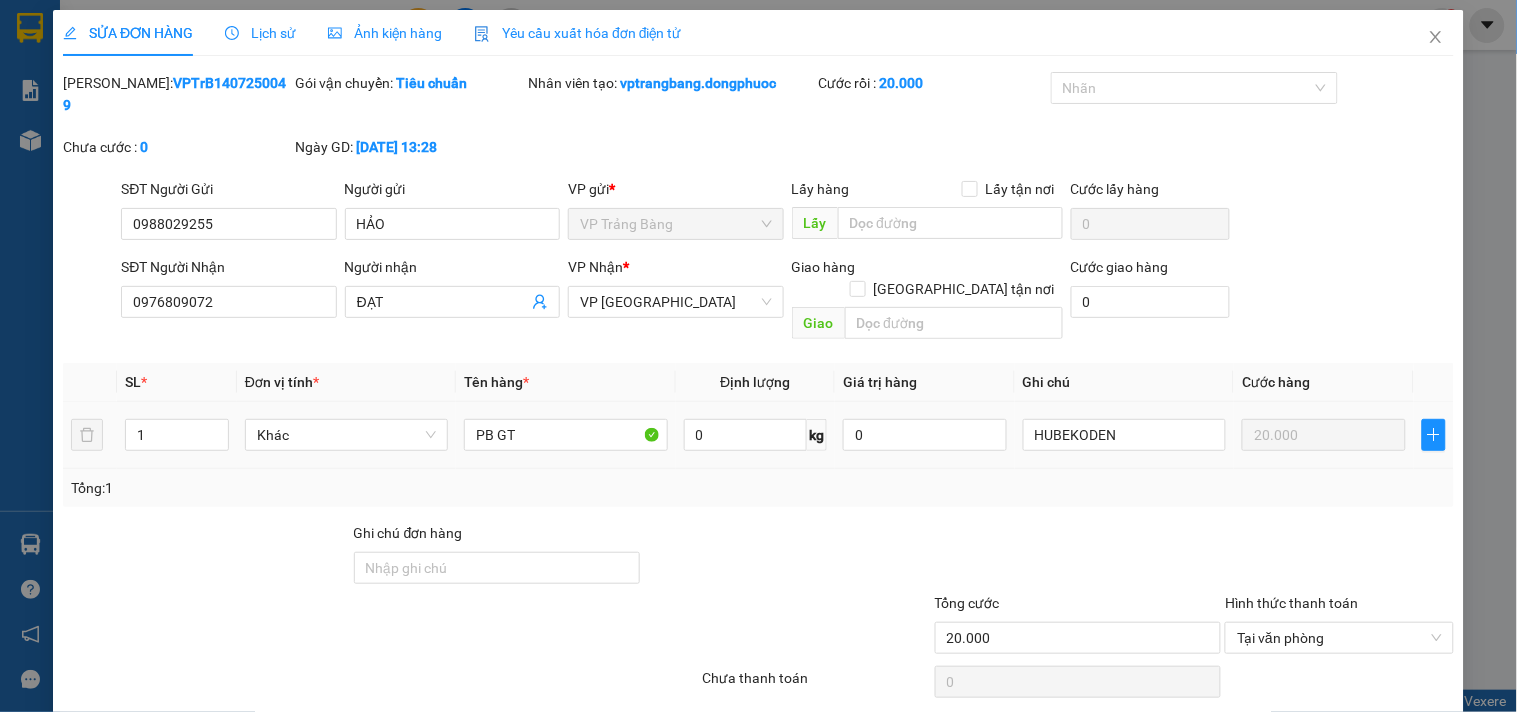 drag, startPoint x: 1470, startPoint y: 411, endPoint x: 1424, endPoint y: 562, distance: 157.8512 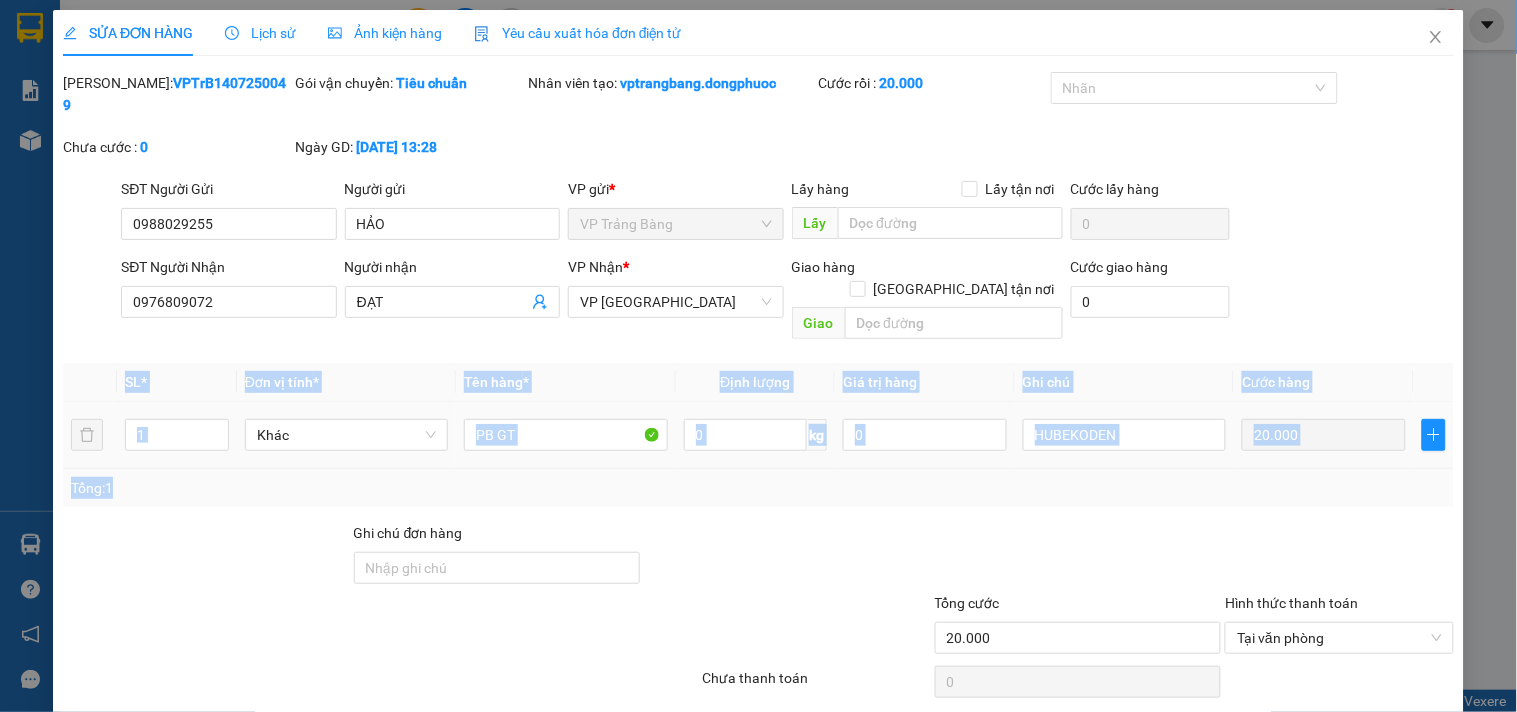 click on "Lưu và In" at bounding box center (1369, 733) 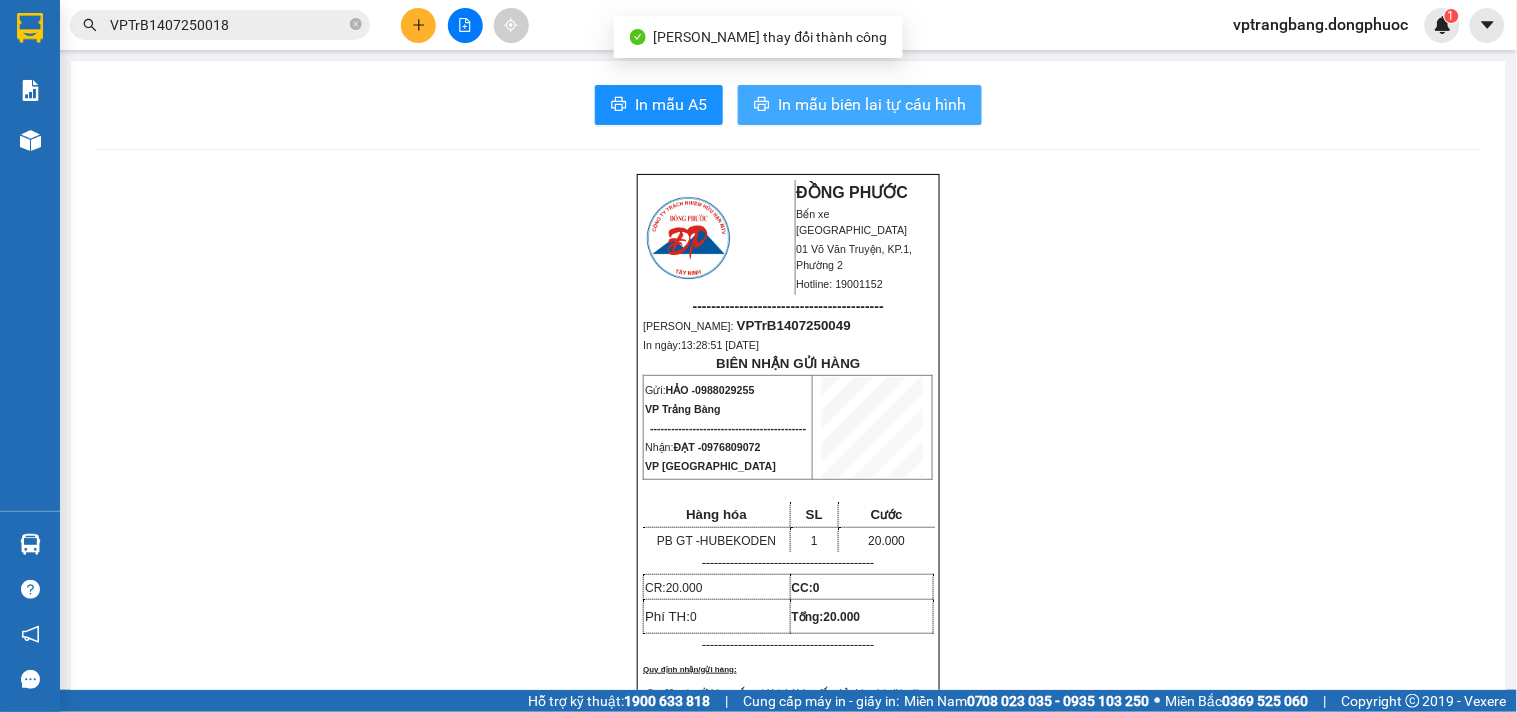 click on "In mẫu biên lai tự cấu hình" at bounding box center (872, 104) 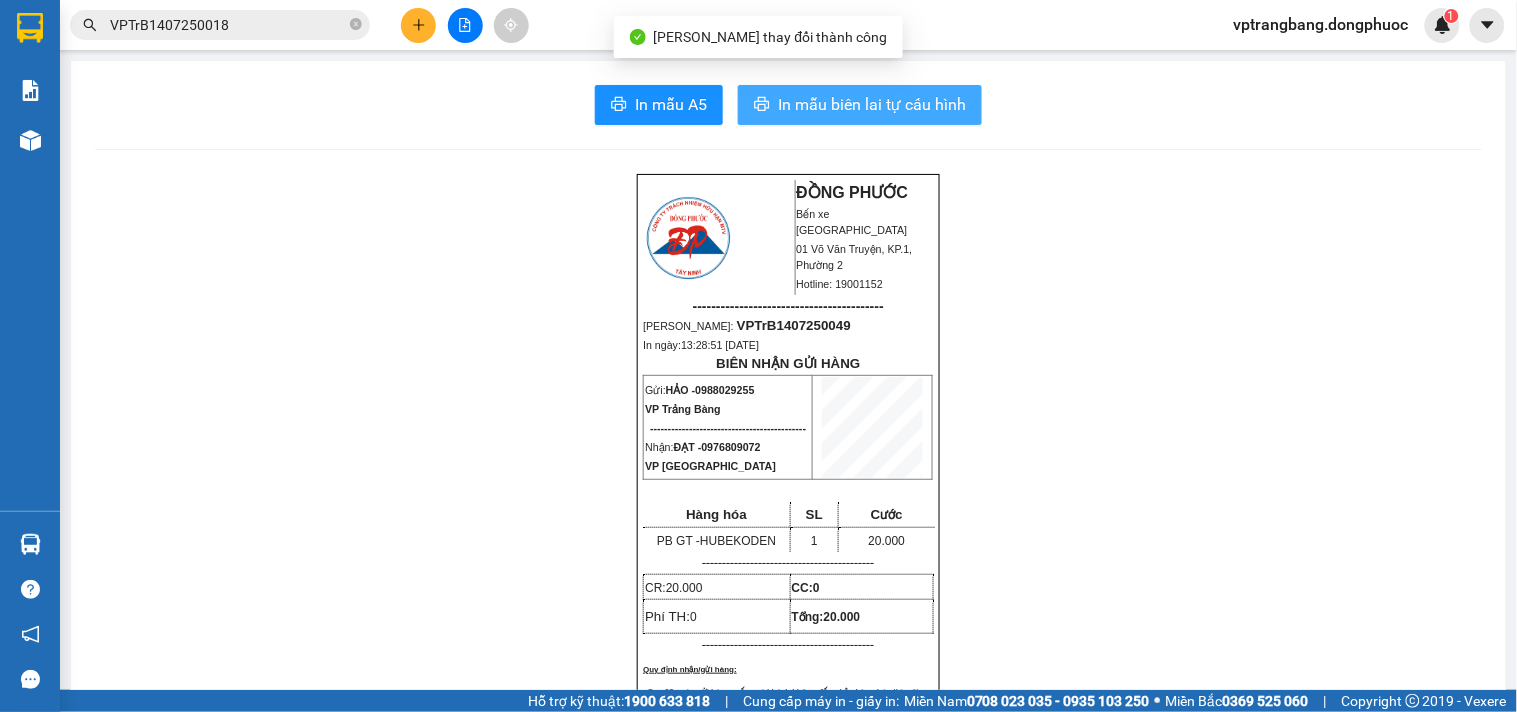 scroll, scrollTop: 0, scrollLeft: 0, axis: both 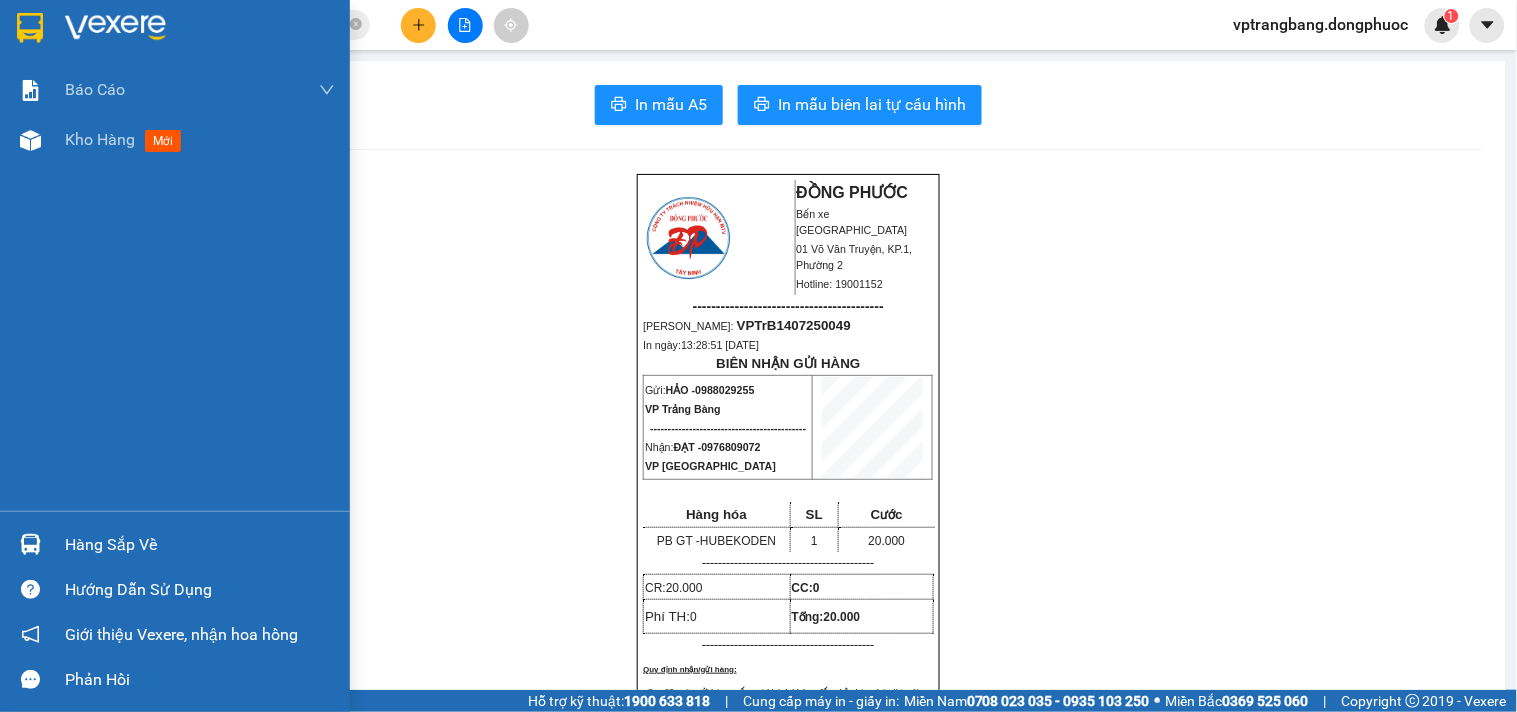click on "Báo cáo Mẫu 1: Báo cáo dòng tiền theo nhân viên Mẫu 1: Báo cáo dòng tiền theo nhân viên (VP) Mẫu 2: Doanh số tạo đơn theo Văn phòng, nhân viên - Trạm     Kho hàng mới" at bounding box center [175, 288] 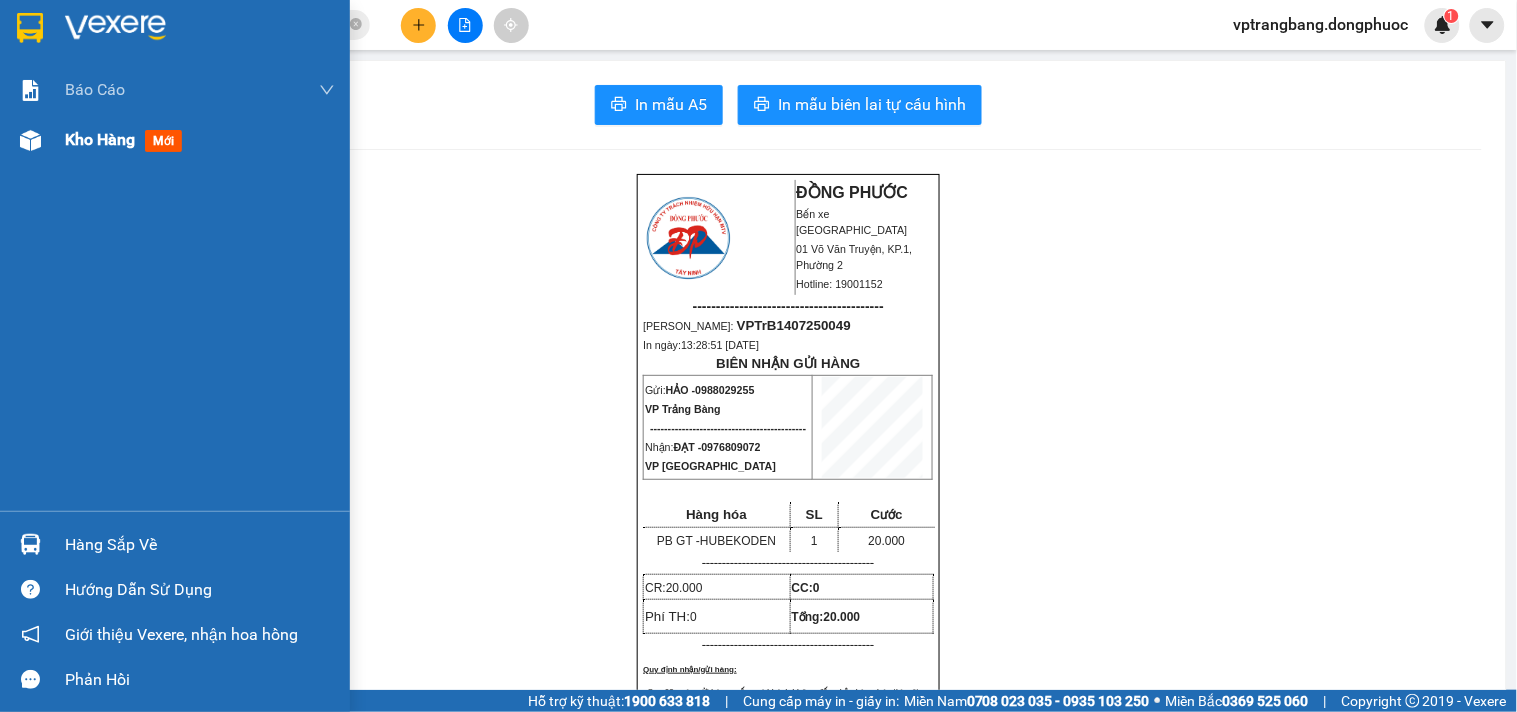 click on "Kho hàng mới" at bounding box center [175, 140] 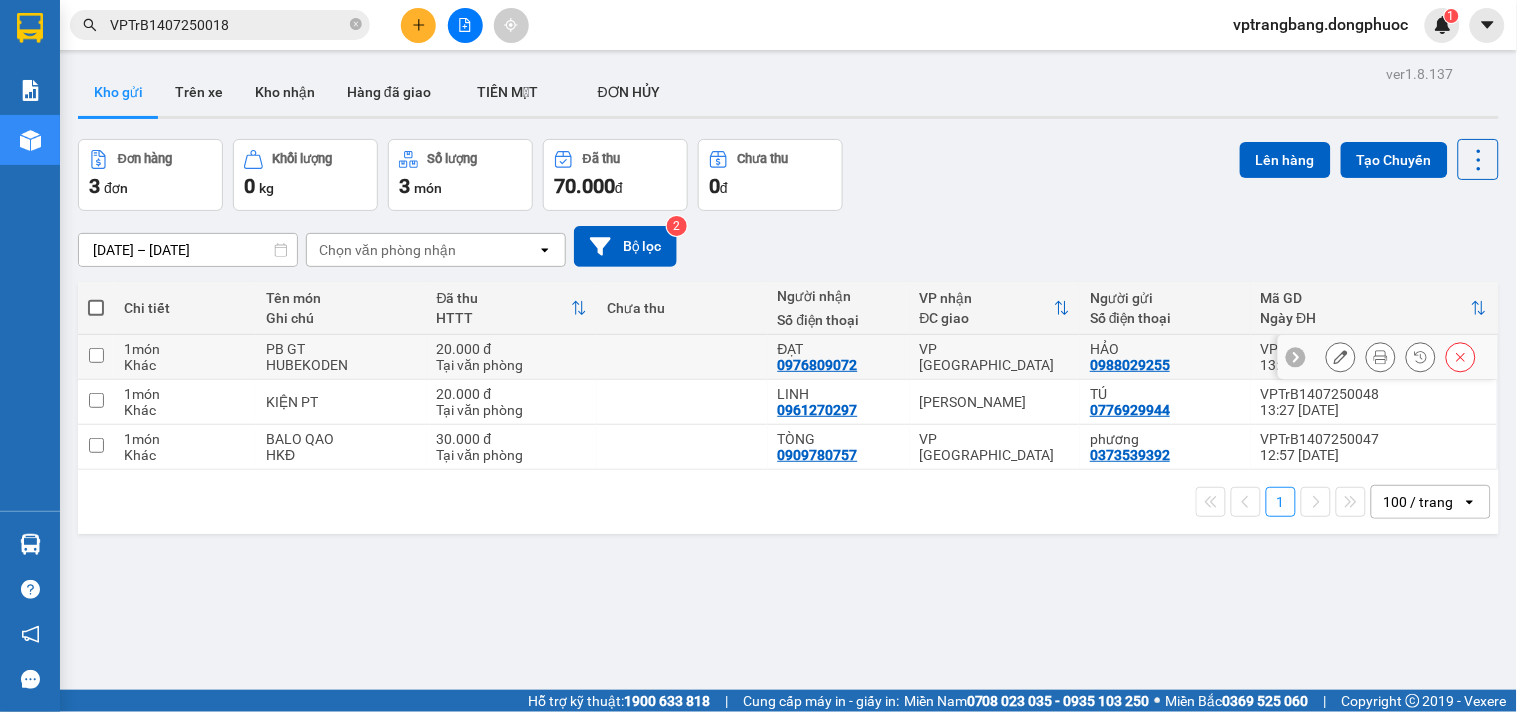 click at bounding box center [1341, 357] 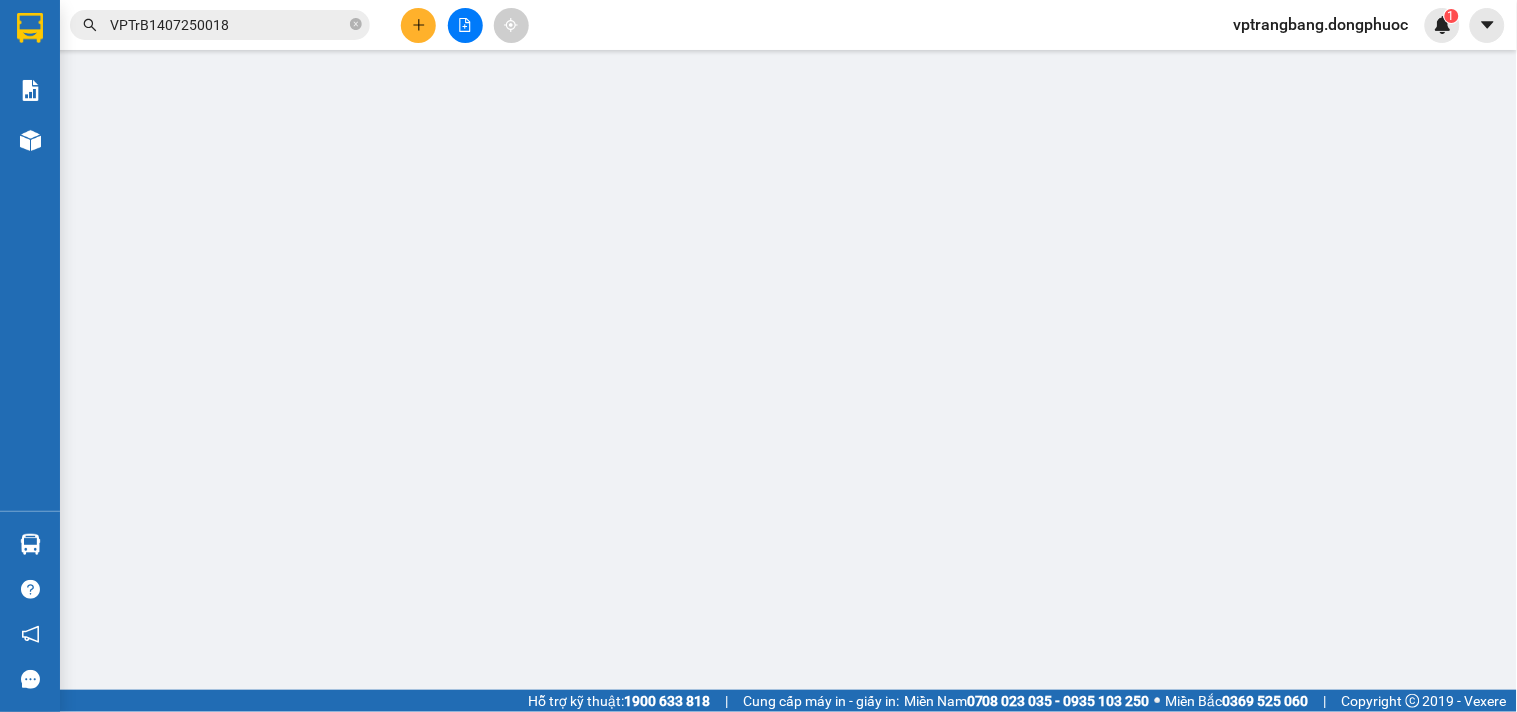 type on "0988029255" 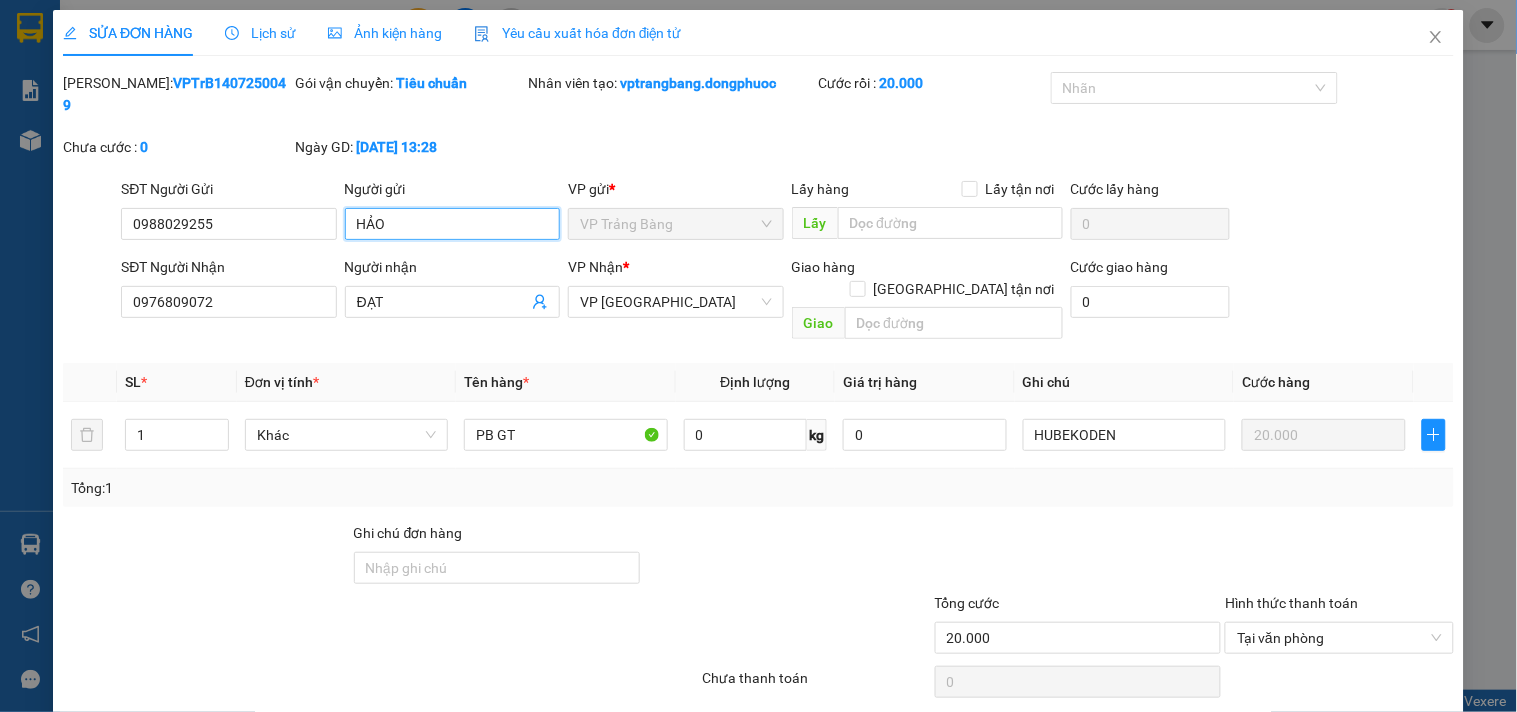 click on "HẢO" at bounding box center [452, 224] 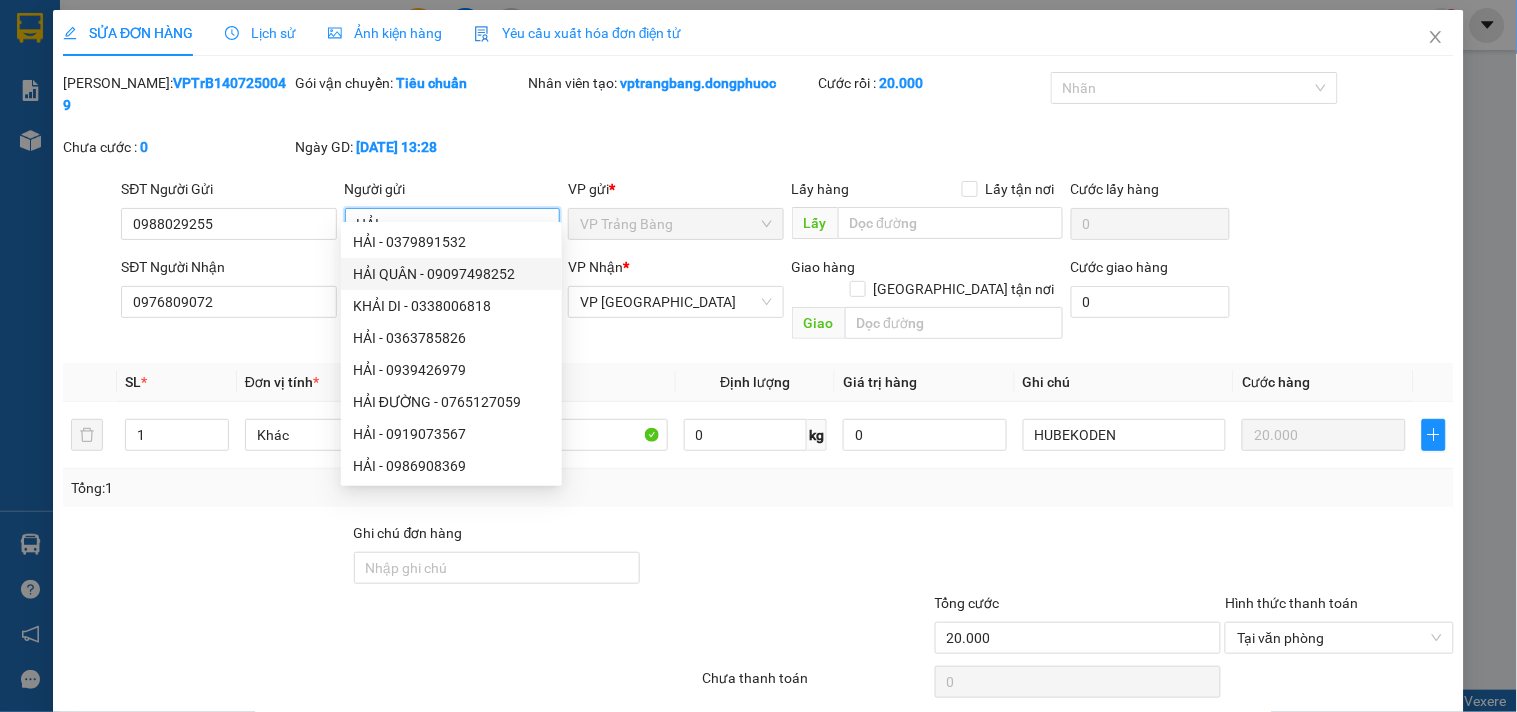 type on "HẢI" 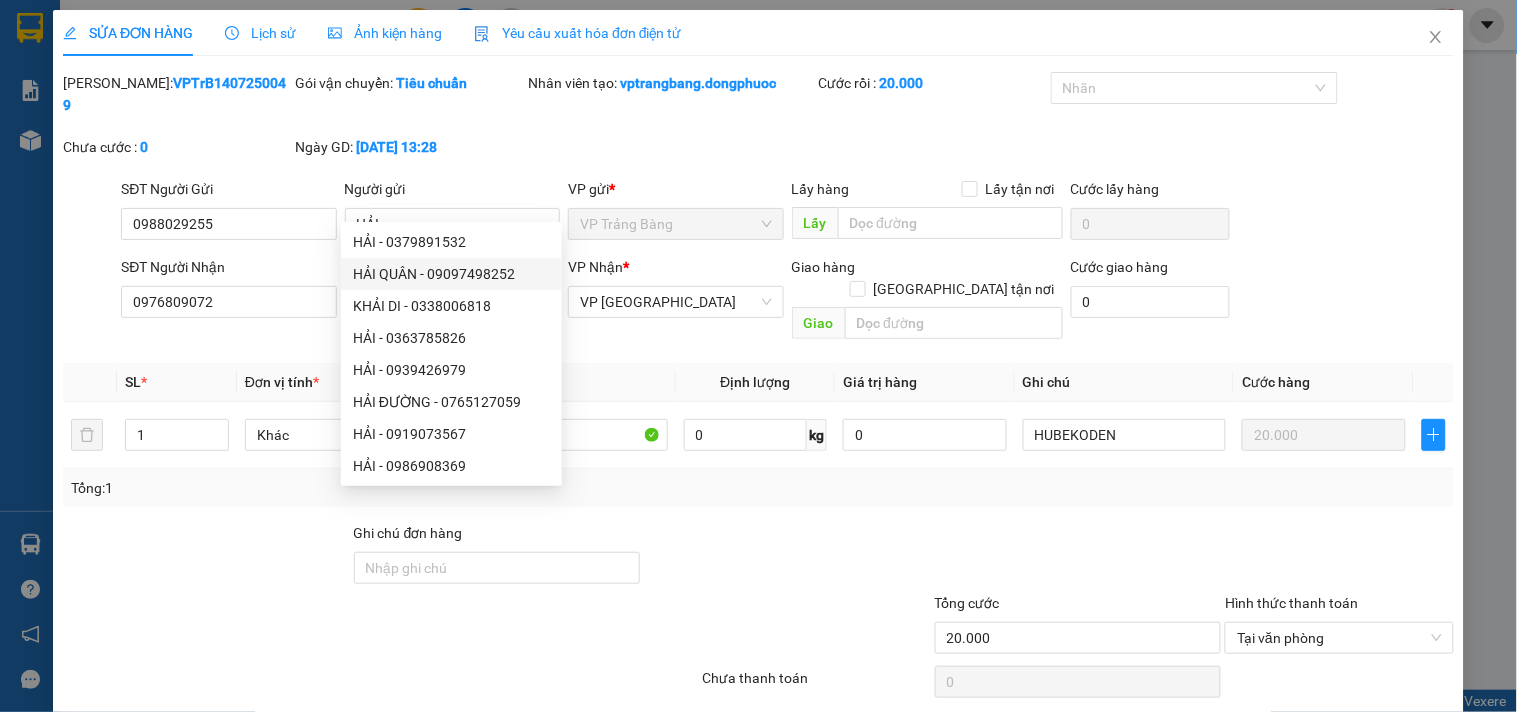 click on "Lưu thay đổi" at bounding box center (1227, 733) 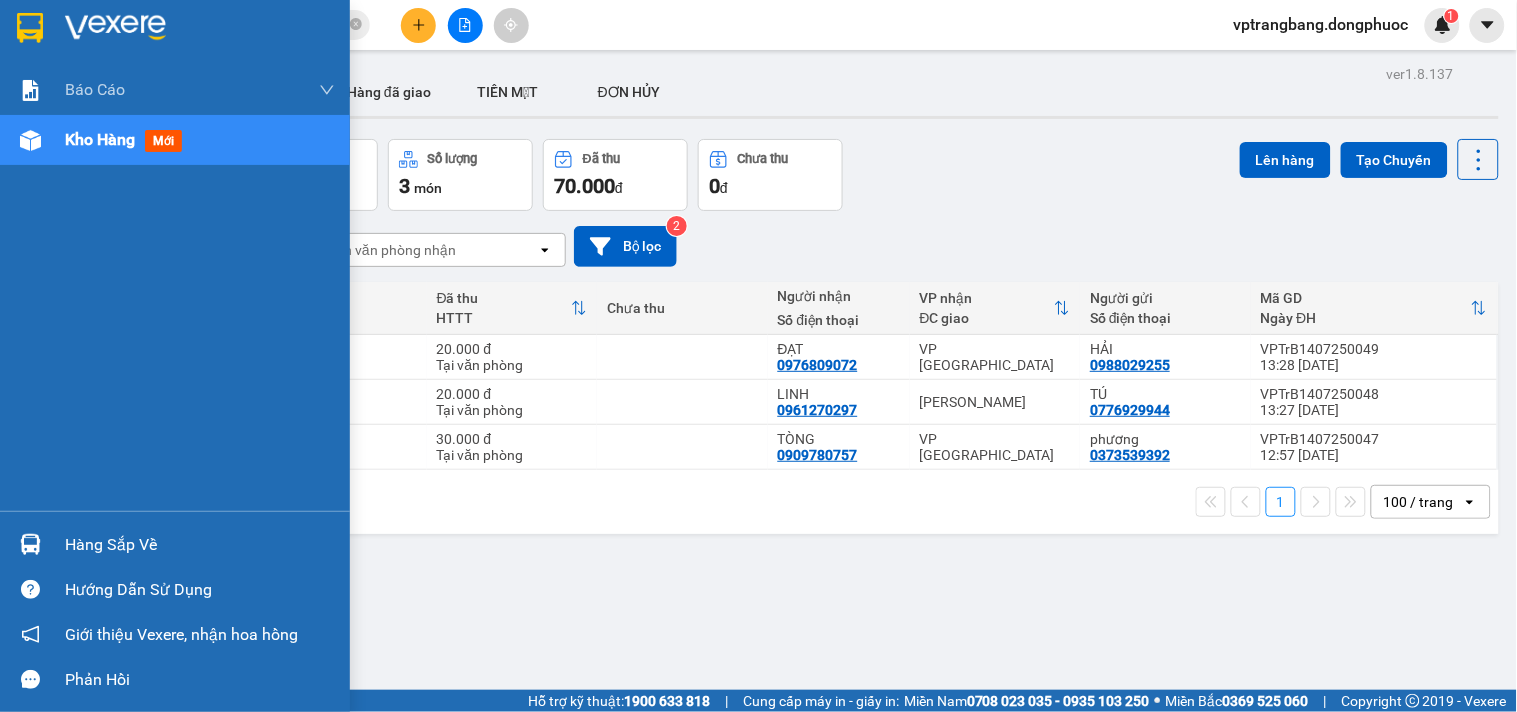 click on "Hàng sắp về" at bounding box center (175, 544) 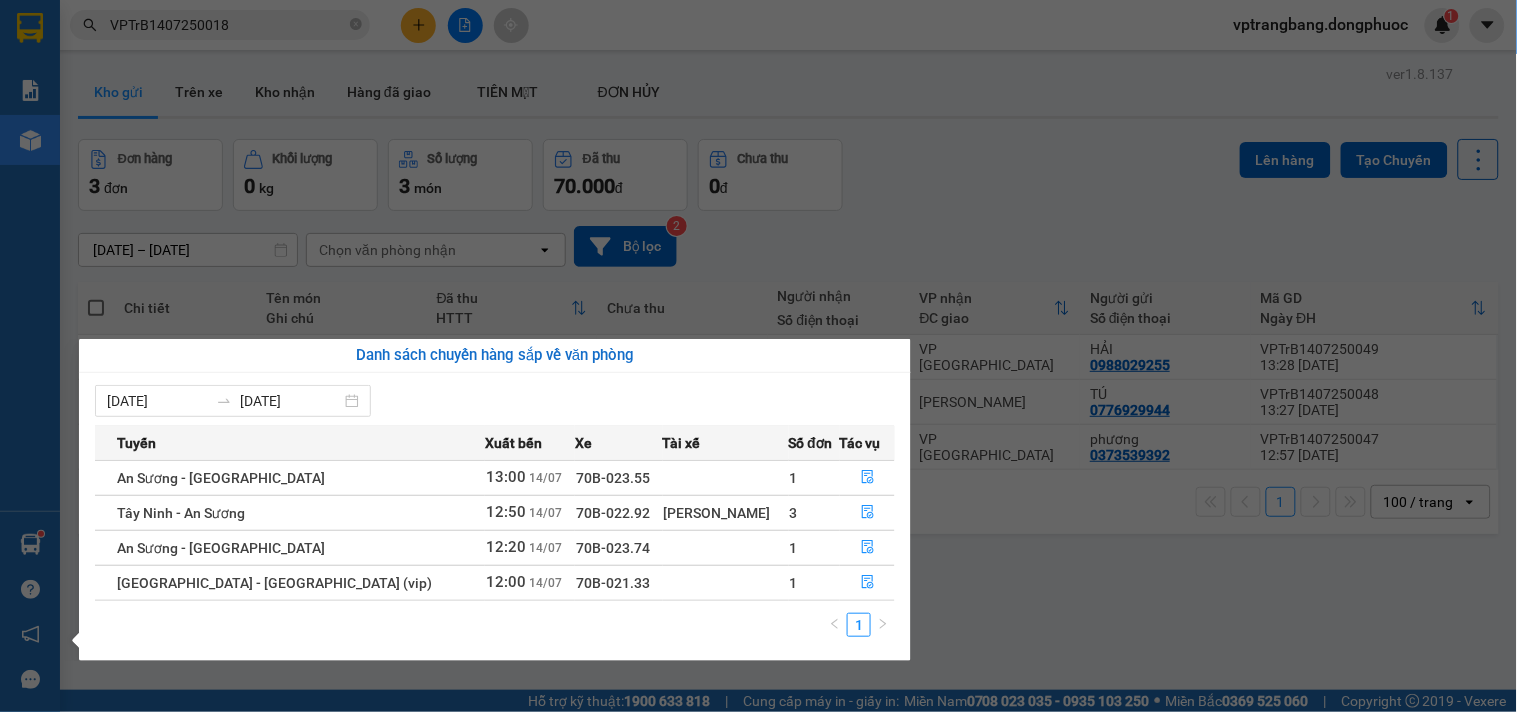 click on "Kết quả tìm kiếm ( 1 )  Bộ lọc  Mã ĐH Trạng thái Món hàng Tổng cước Chưa cước Nhãn Người gửi VP Gửi Người nhận VP Nhận VPTrB1407250018 09:49 - 14/07 VP Gửi   HỘP PT SL:  1 40.000 0522365365 365  TÂY NINH VP Trảng Bàng 0796332332 VIETMAP BP. Quận 10 1 VPTrB1407250018 vptrangbang.dongphuoc 1     Báo cáo Mẫu 1: Báo cáo dòng tiền theo nhân viên Mẫu 1: Báo cáo dòng tiền theo nhân viên (VP) Mẫu 2: Doanh số tạo đơn theo Văn phòng, nhân viên - Trạm     Kho hàng mới Hàng sắp về Hướng dẫn sử dụng Giới thiệu Vexere, nhận hoa hồng Phản hồi Phần mềm hỗ trợ bạn tốt chứ? ver  1.8.137 Kho gửi Trên xe Kho nhận Hàng đã giao TIỀN MẶT  ĐƠN HỦY Đơn hàng 3 đơn Khối lượng 0 kg Số lượng 3 món Đã thu 70.000  đ Chưa thu 0  đ Lên hàng Tạo Chuyến 12/07/2025 – 14/07/2025 Selected date range is from 12/07/2025 to 14/07/2025. Chọn văn phòng nhận open Bộ lọc" at bounding box center [758, 356] 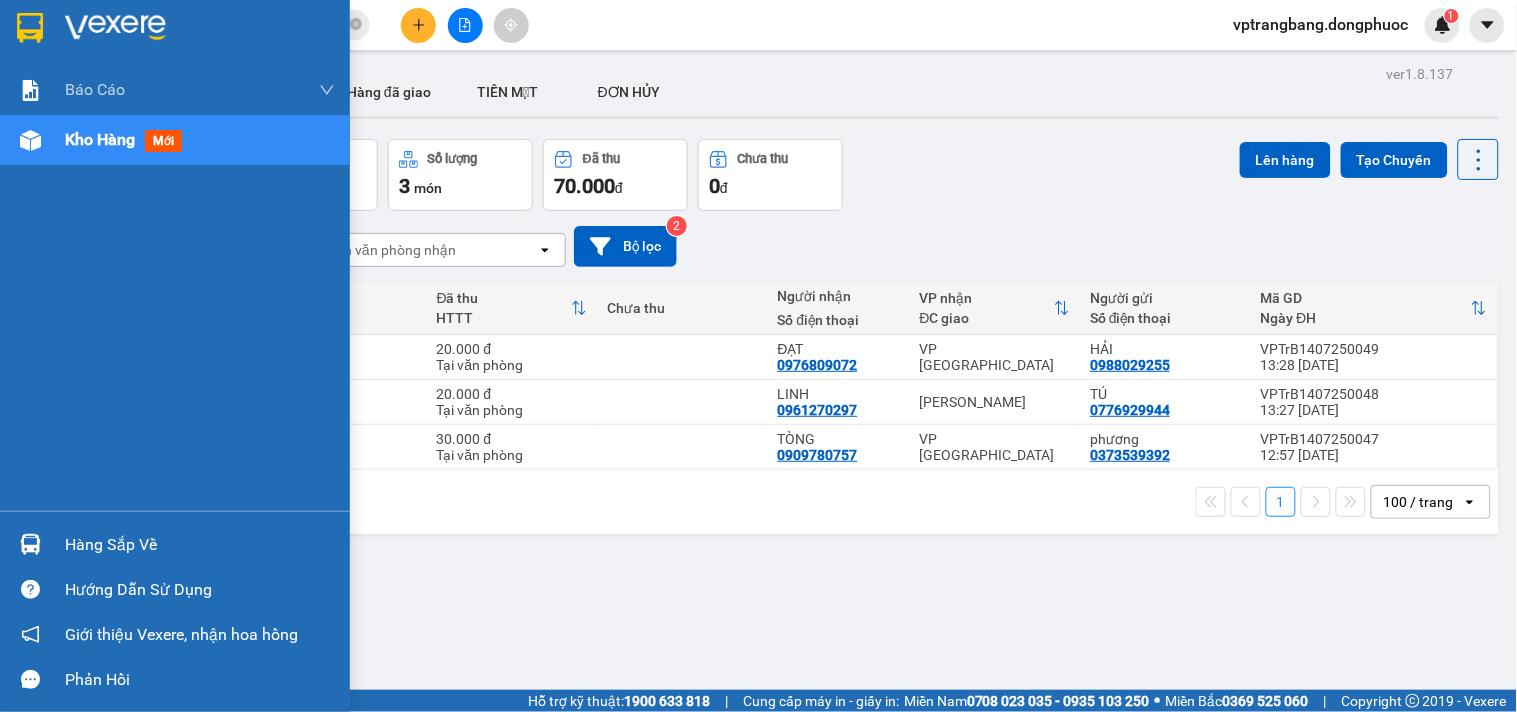 click on "Hàng sắp về" at bounding box center (200, 545) 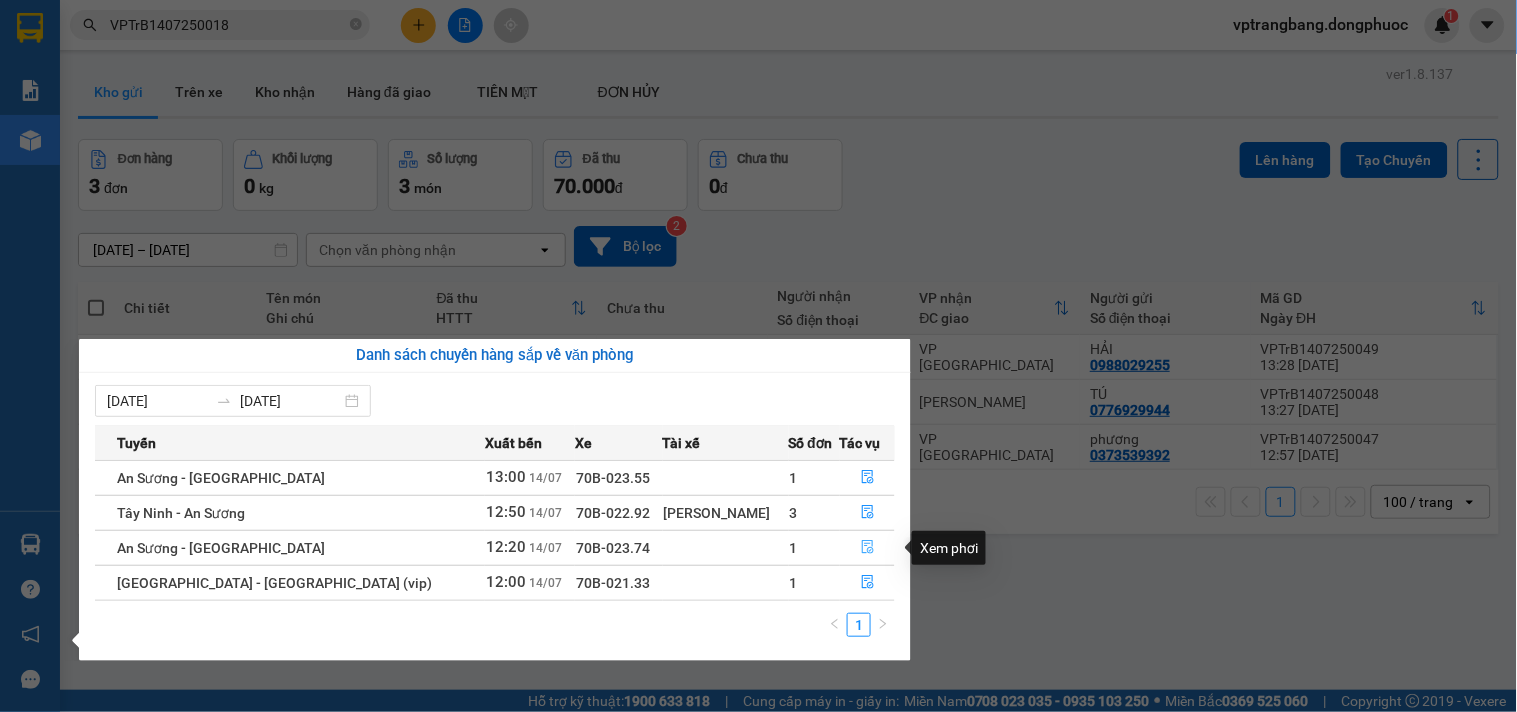 click 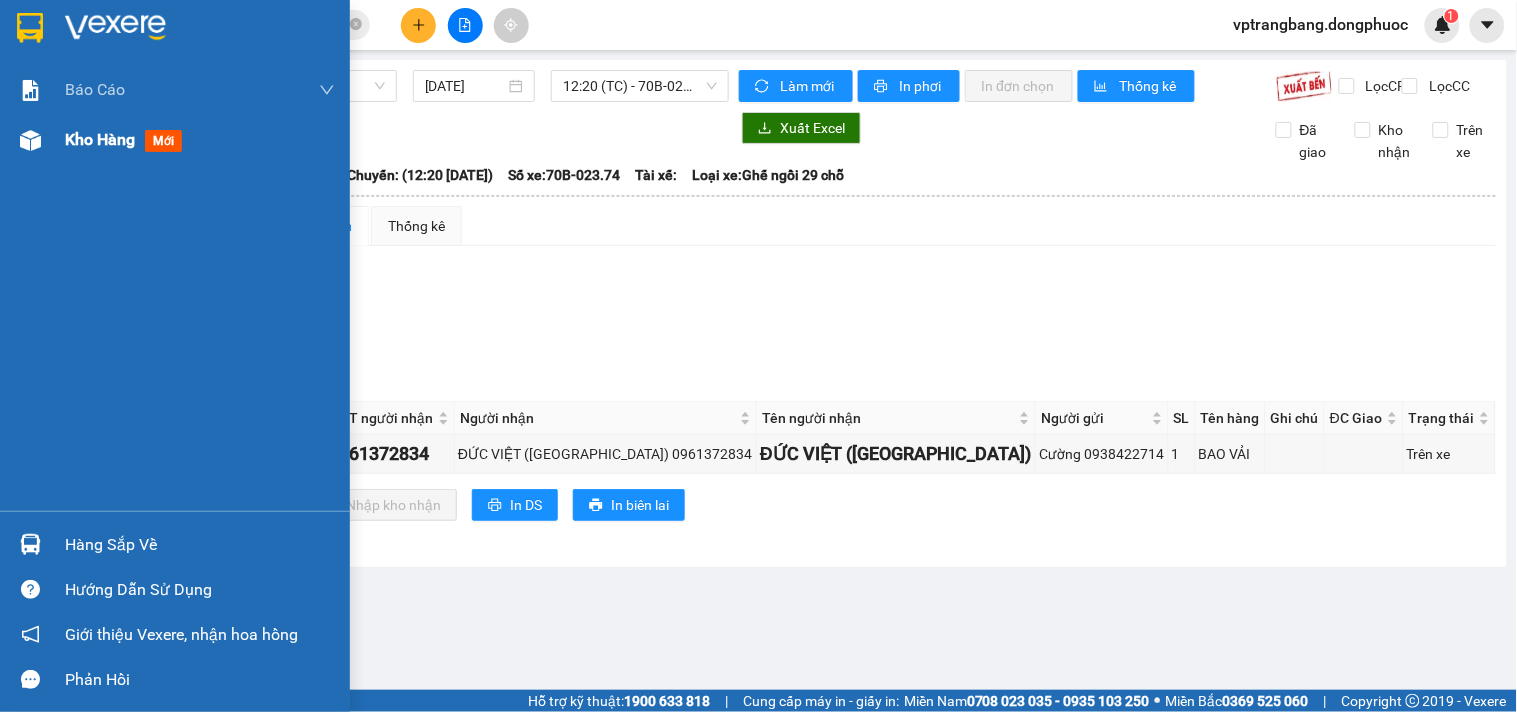 click on "Kho hàng" at bounding box center [100, 139] 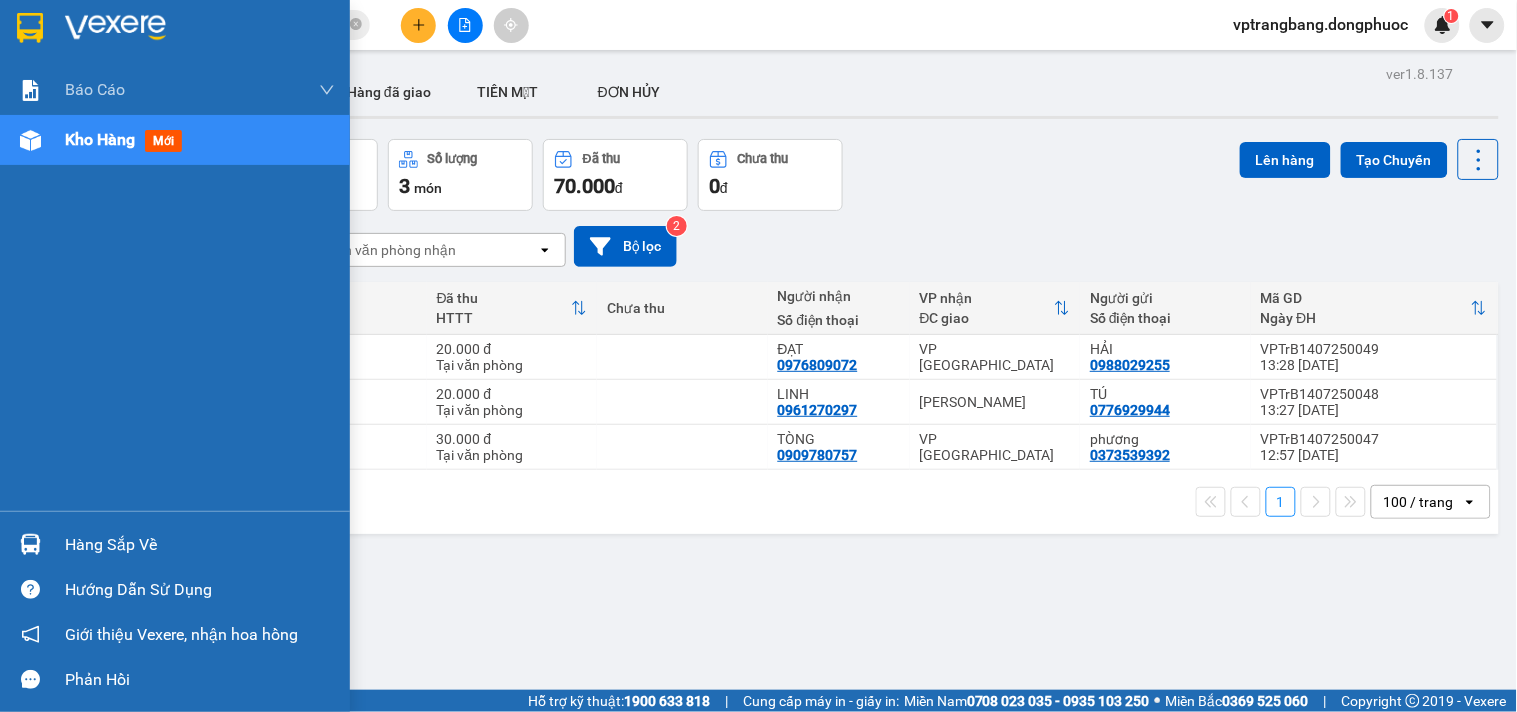 click on "Hàng sắp về" at bounding box center [175, 544] 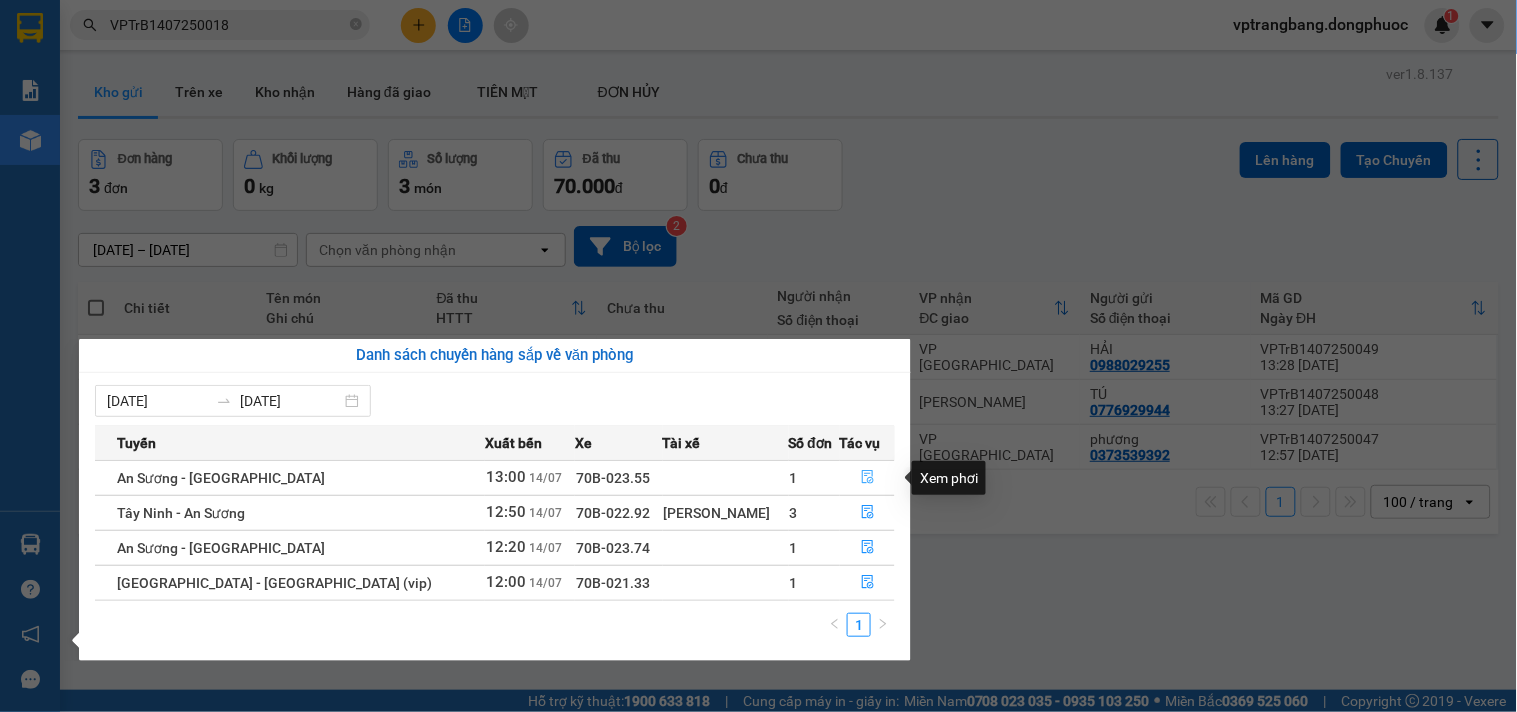 click 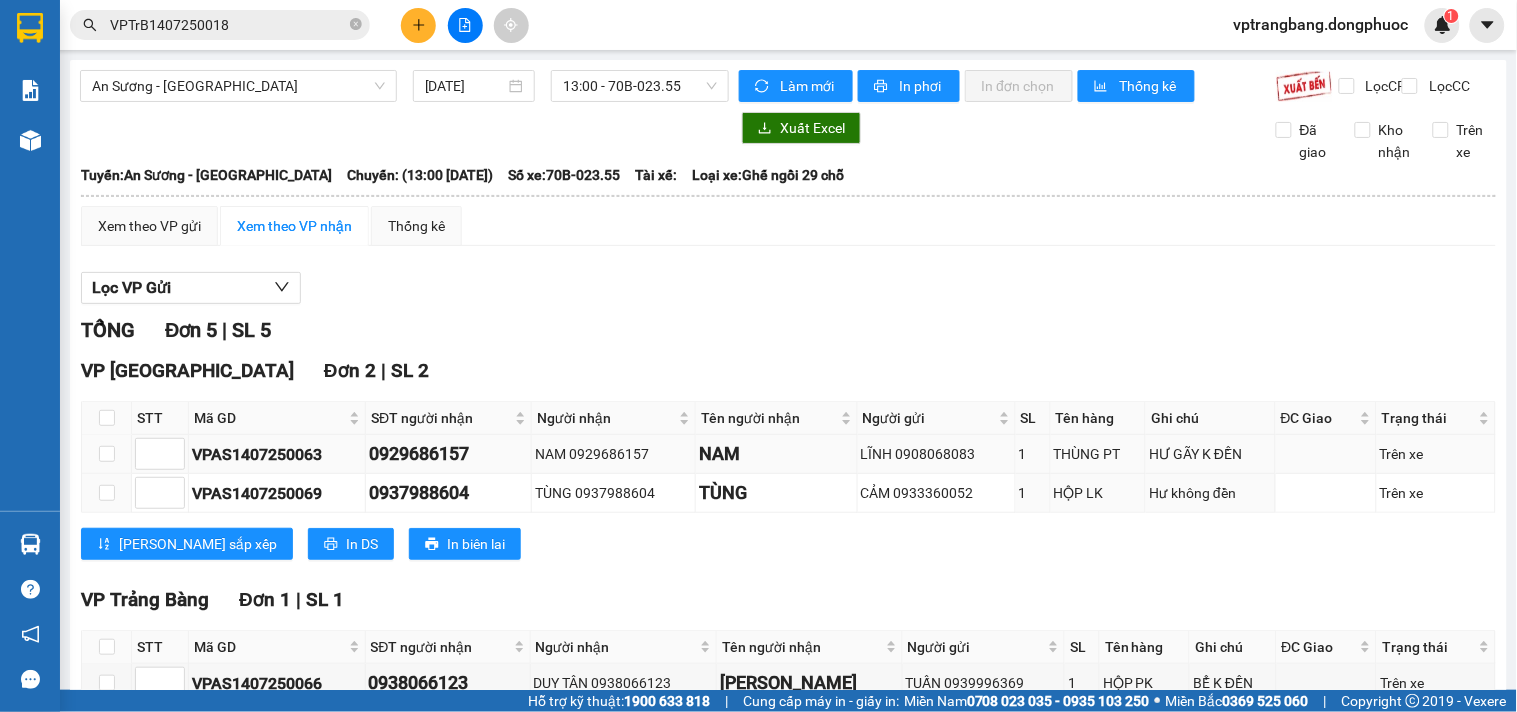 scroll, scrollTop: 222, scrollLeft: 0, axis: vertical 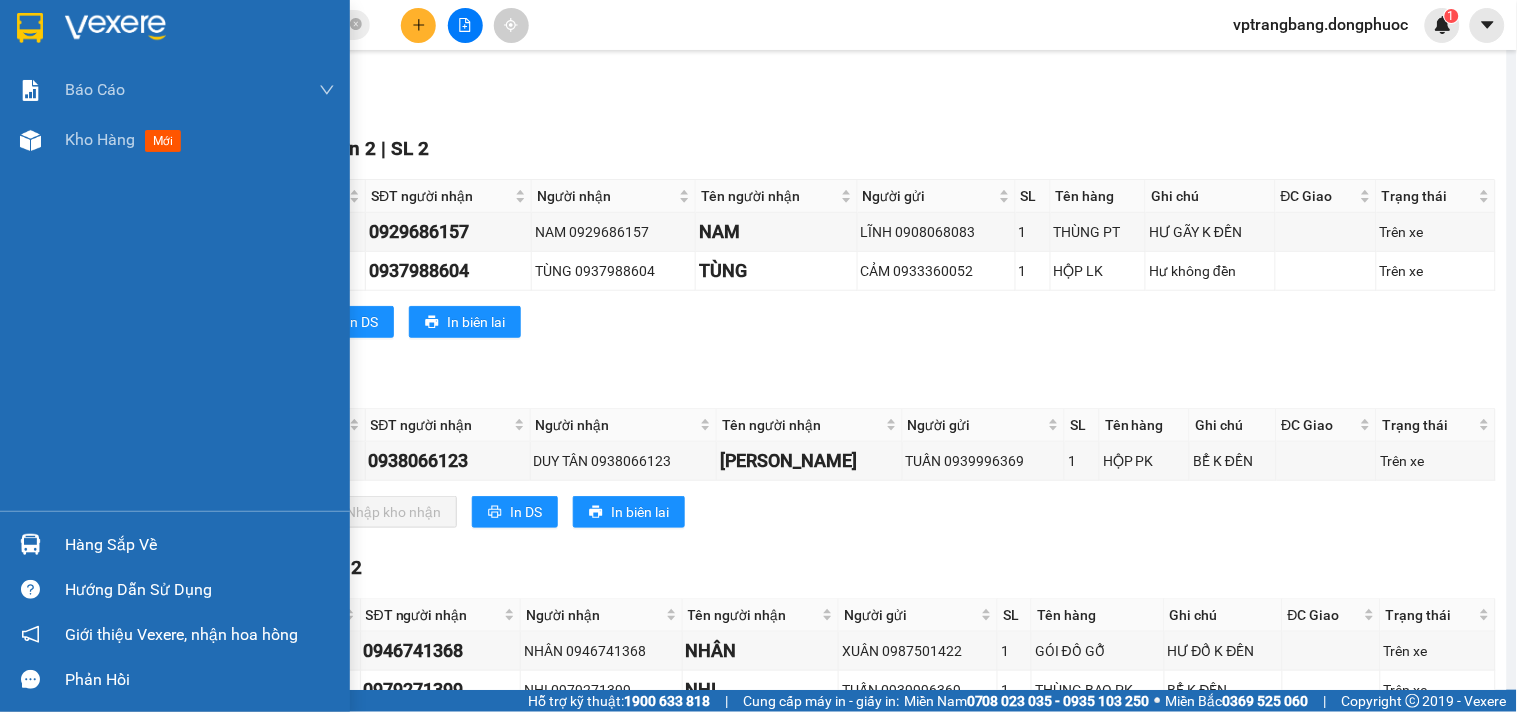 click on "Hàng sắp về" at bounding box center (200, 545) 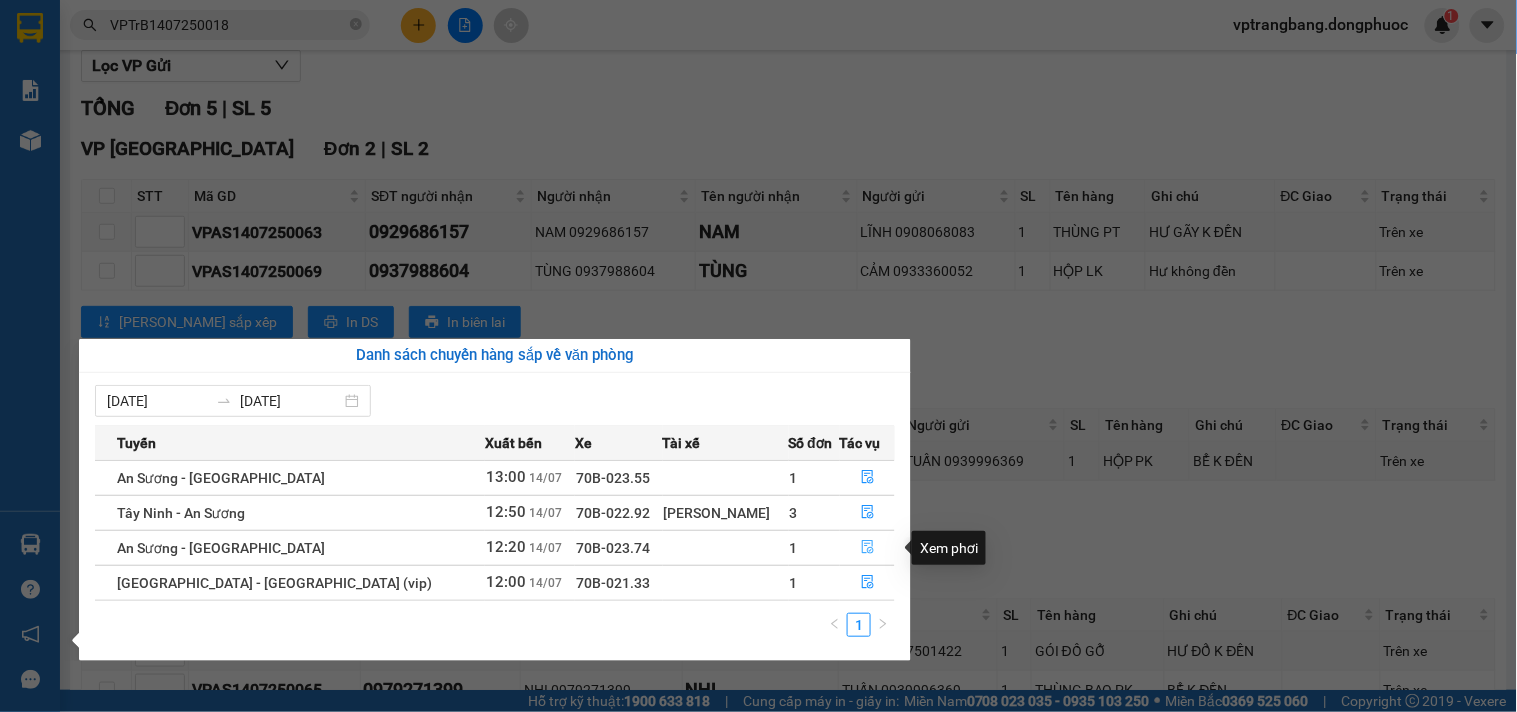 click 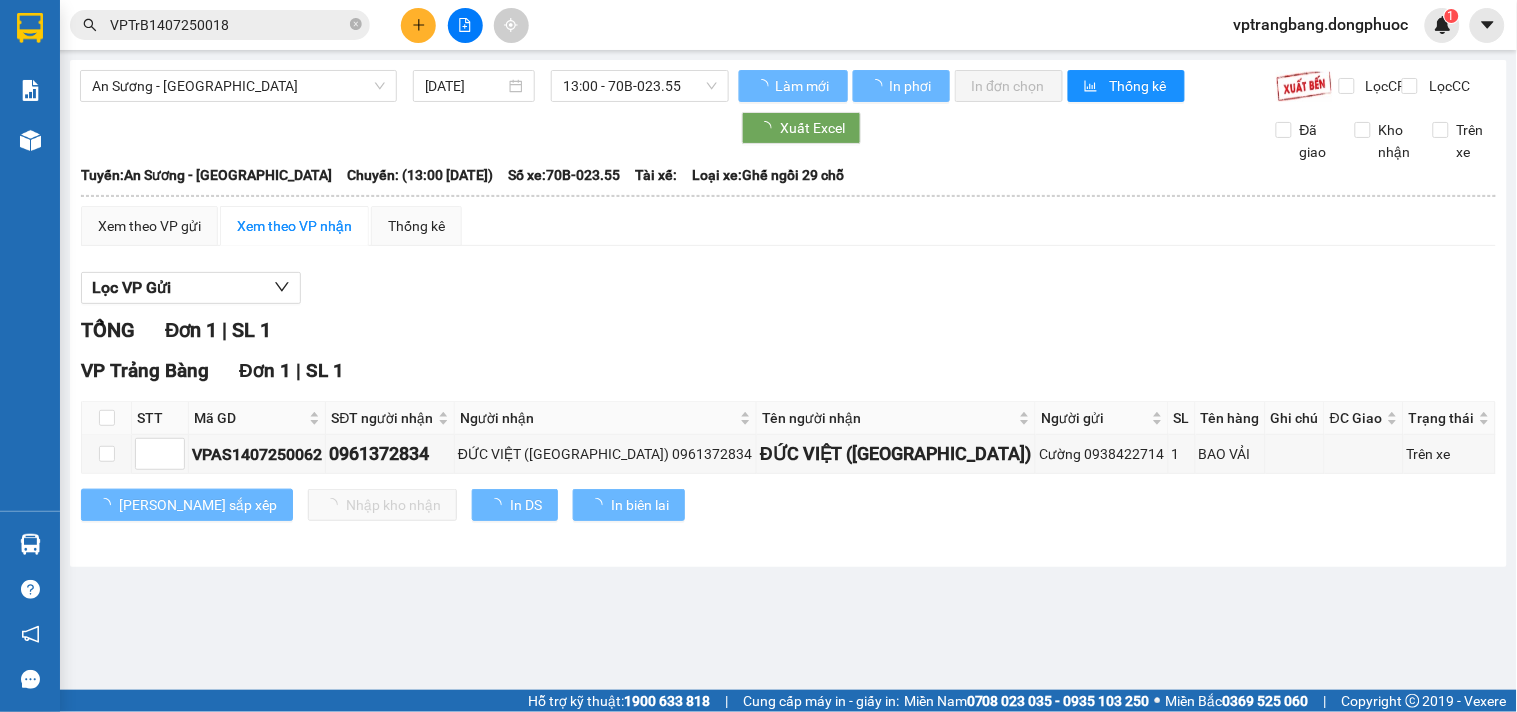 scroll, scrollTop: 0, scrollLeft: 0, axis: both 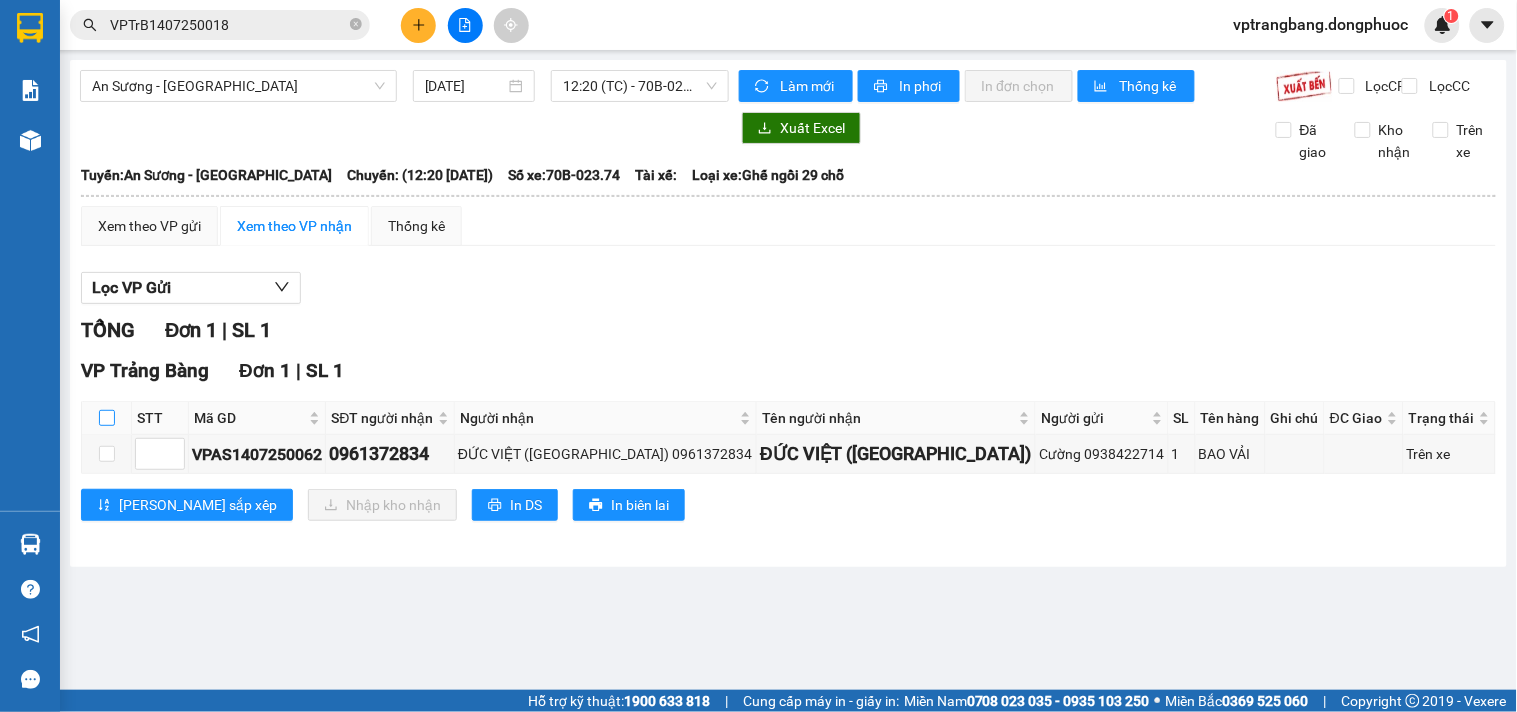 click at bounding box center [107, 418] 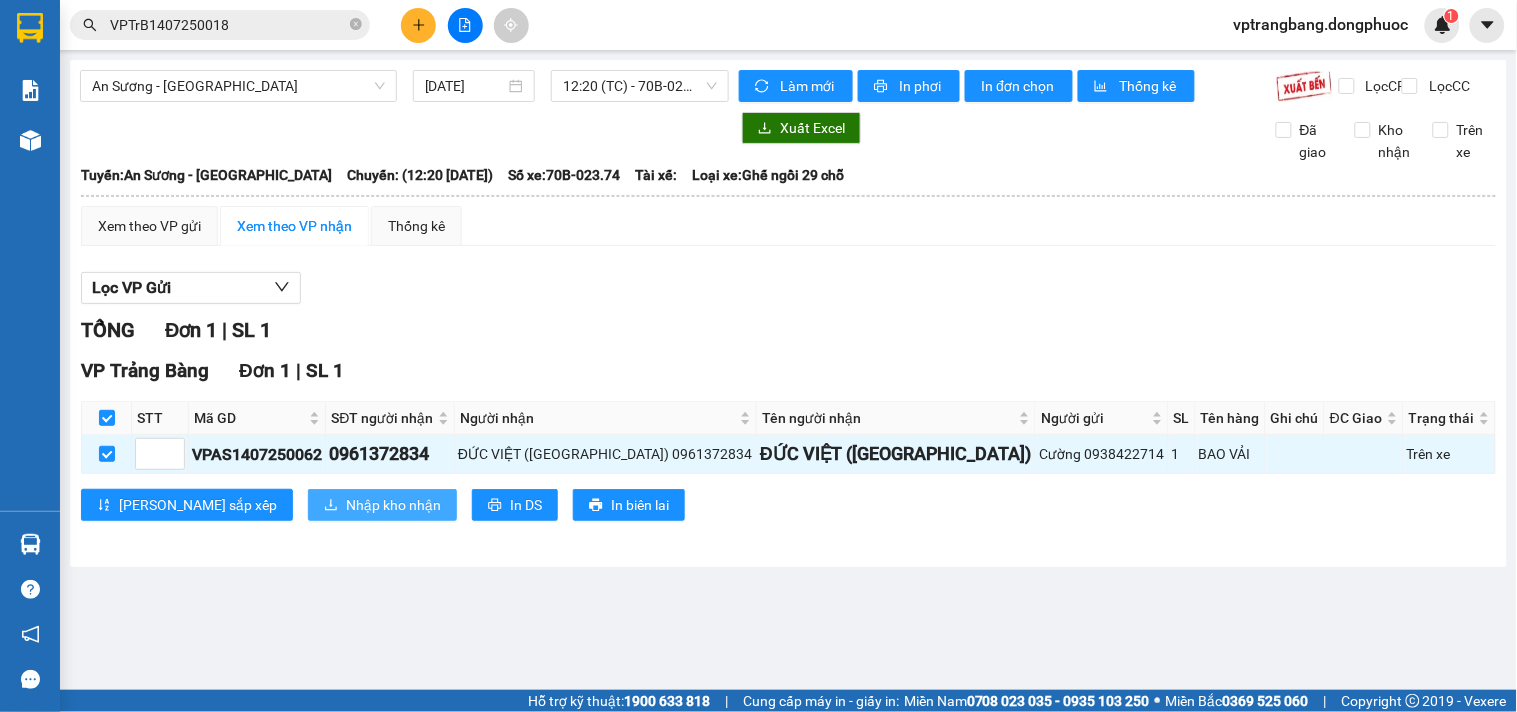 click on "Nhập kho nhận" at bounding box center [393, 505] 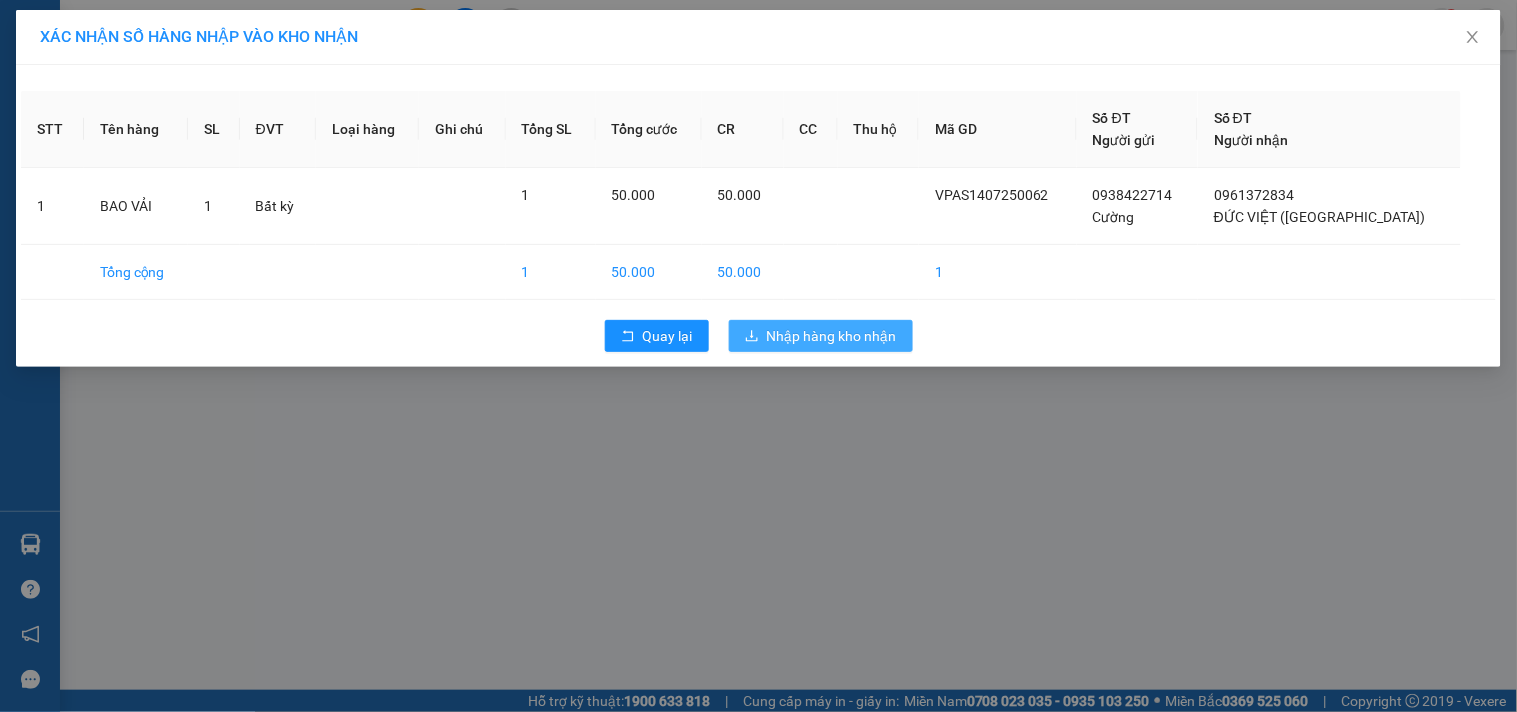 click on "Nhập hàng kho nhận" at bounding box center [832, 336] 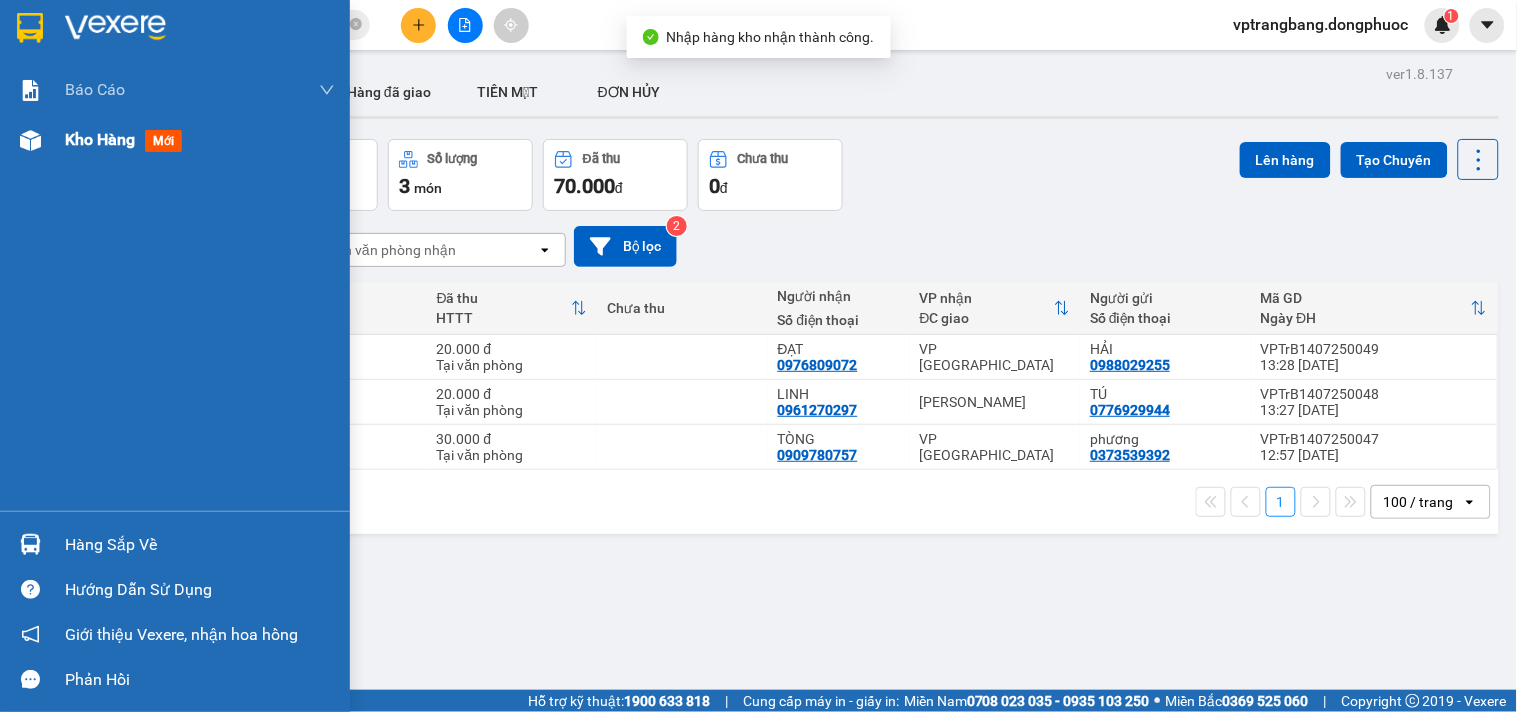 drag, startPoint x: 78, startPoint y: 135, endPoint x: 87, endPoint y: 120, distance: 17.492855 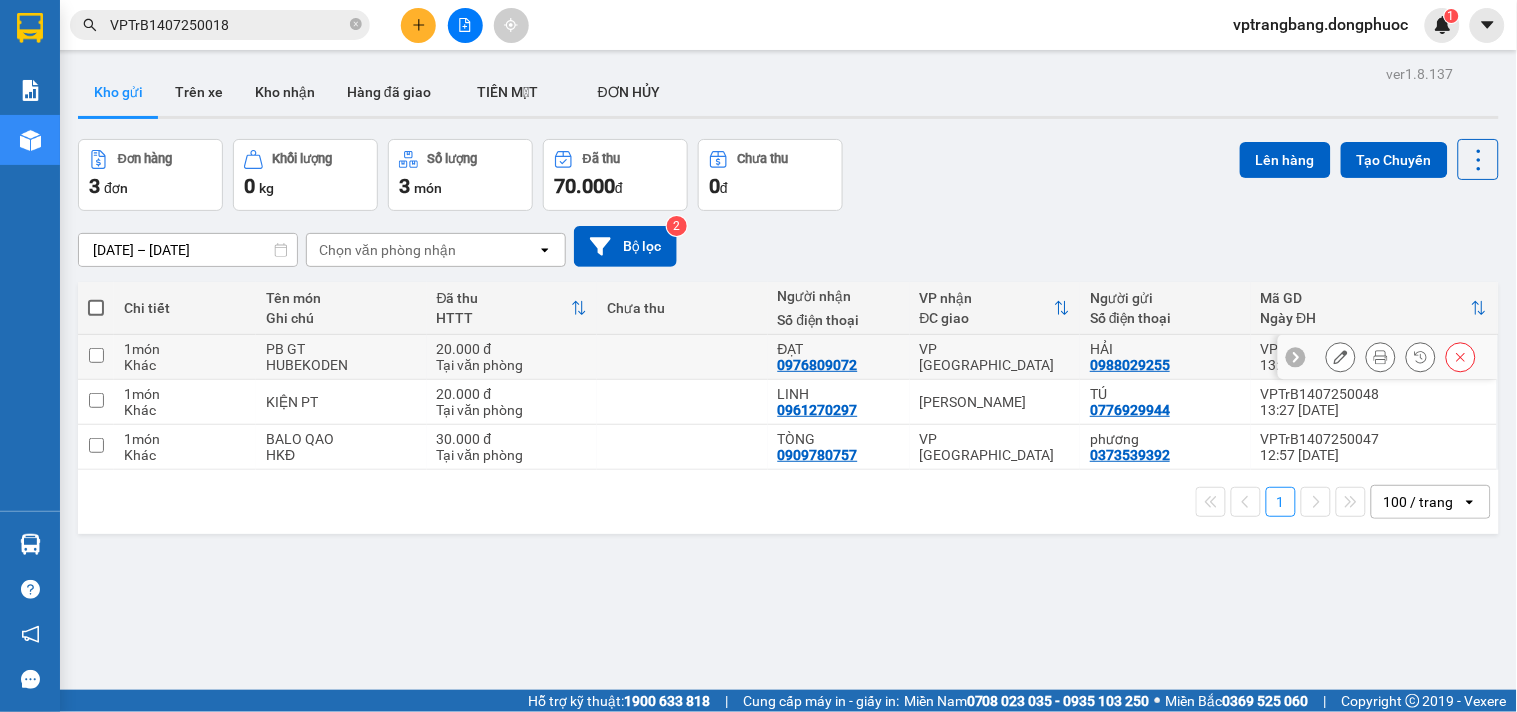 click on "VP Tây Ninh" at bounding box center (995, 357) 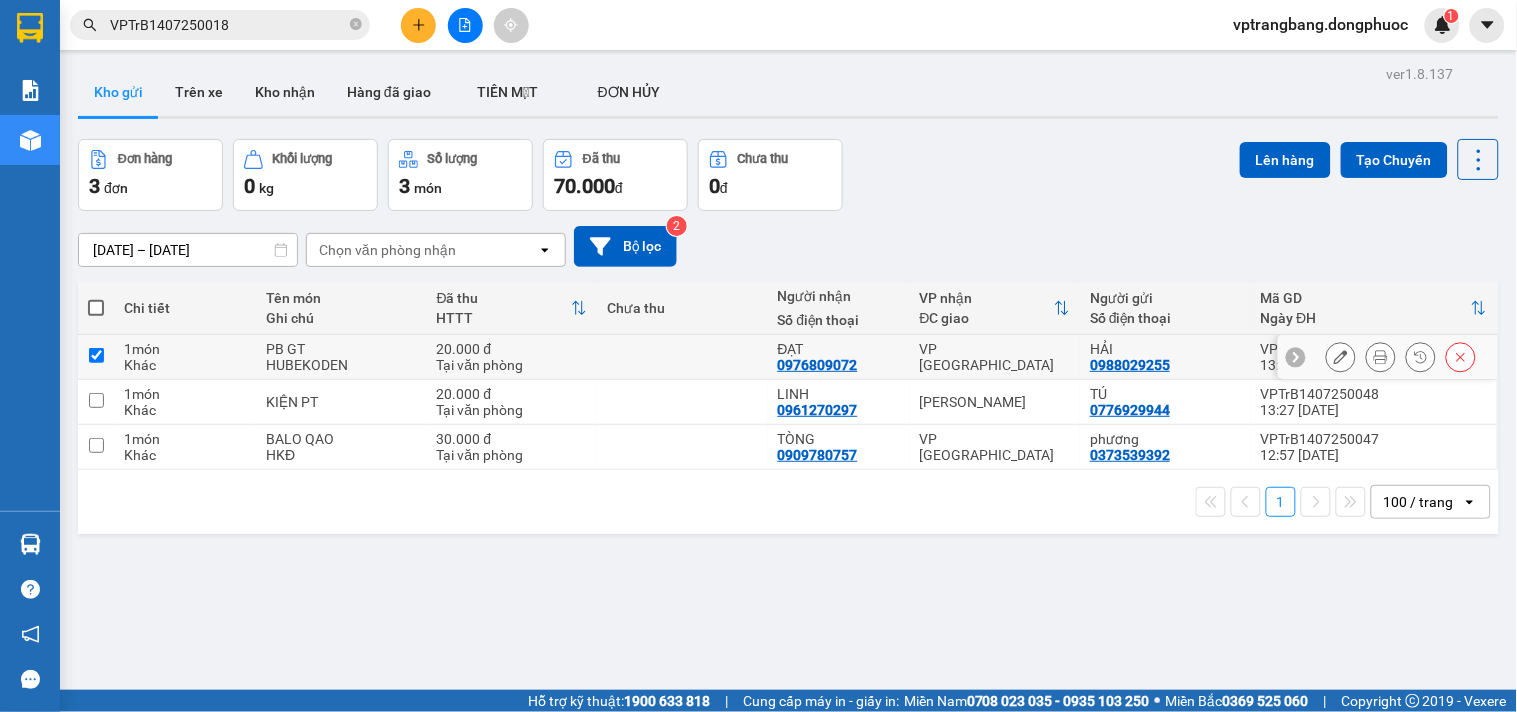 checkbox on "true" 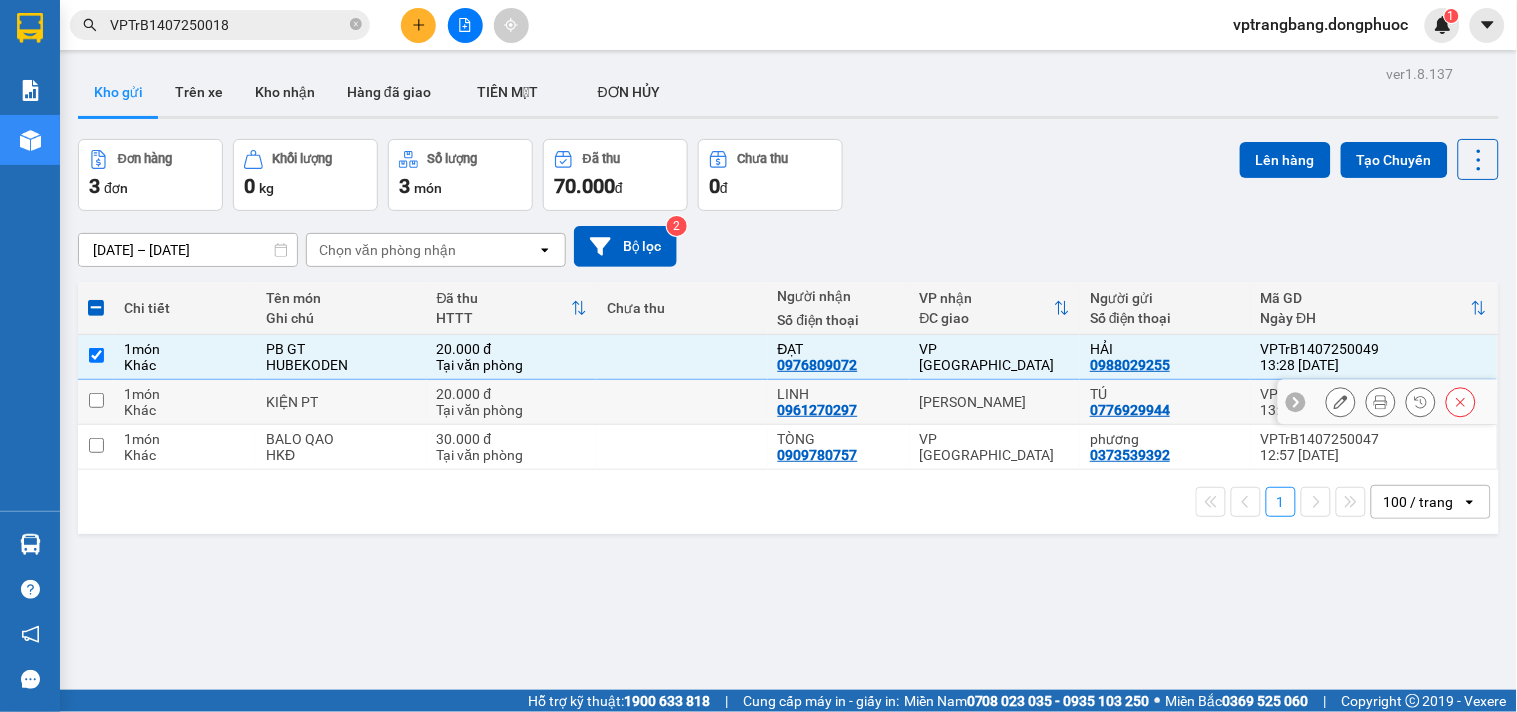 click on "Hòa Thành" at bounding box center [995, 402] 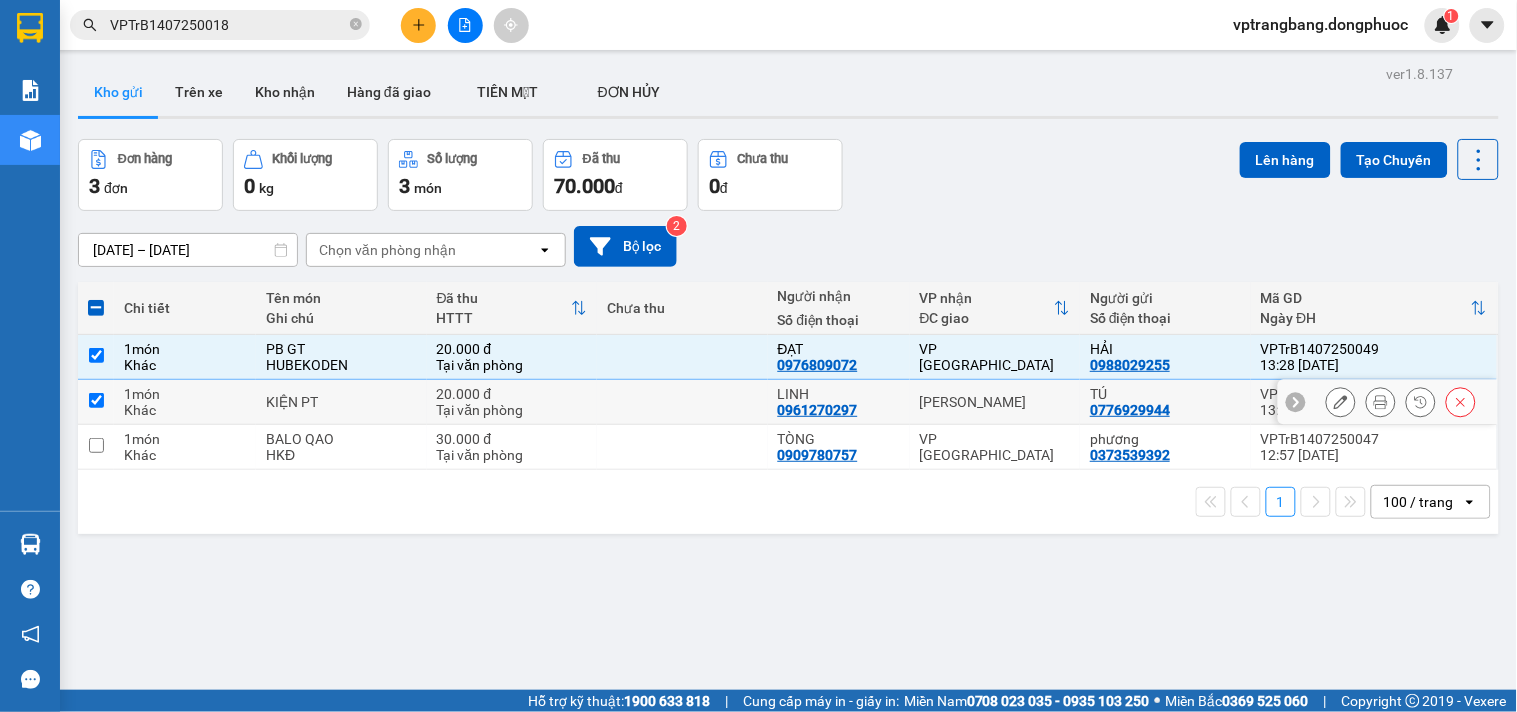 checkbox on "true" 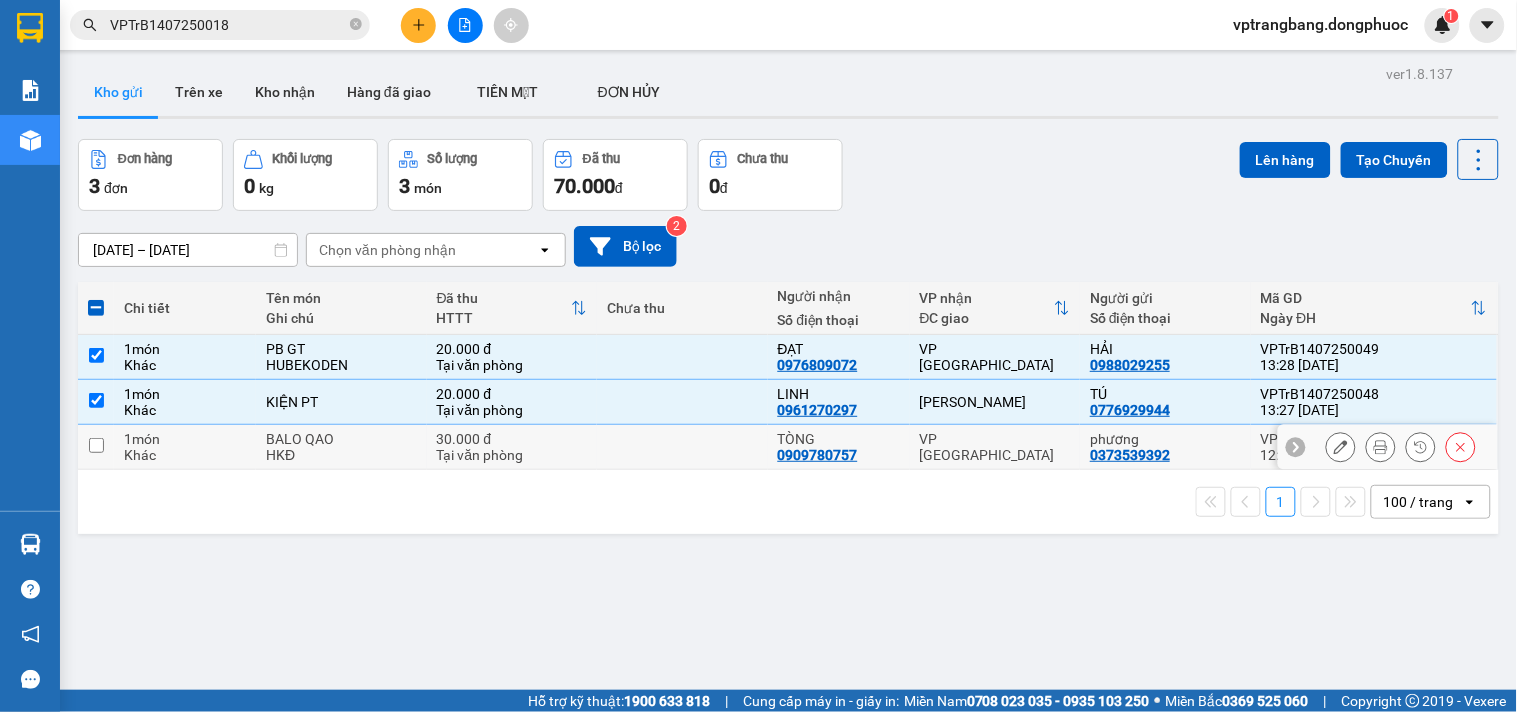 drag, startPoint x: 966, startPoint y: 453, endPoint x: 1117, endPoint y: 306, distance: 210.7368 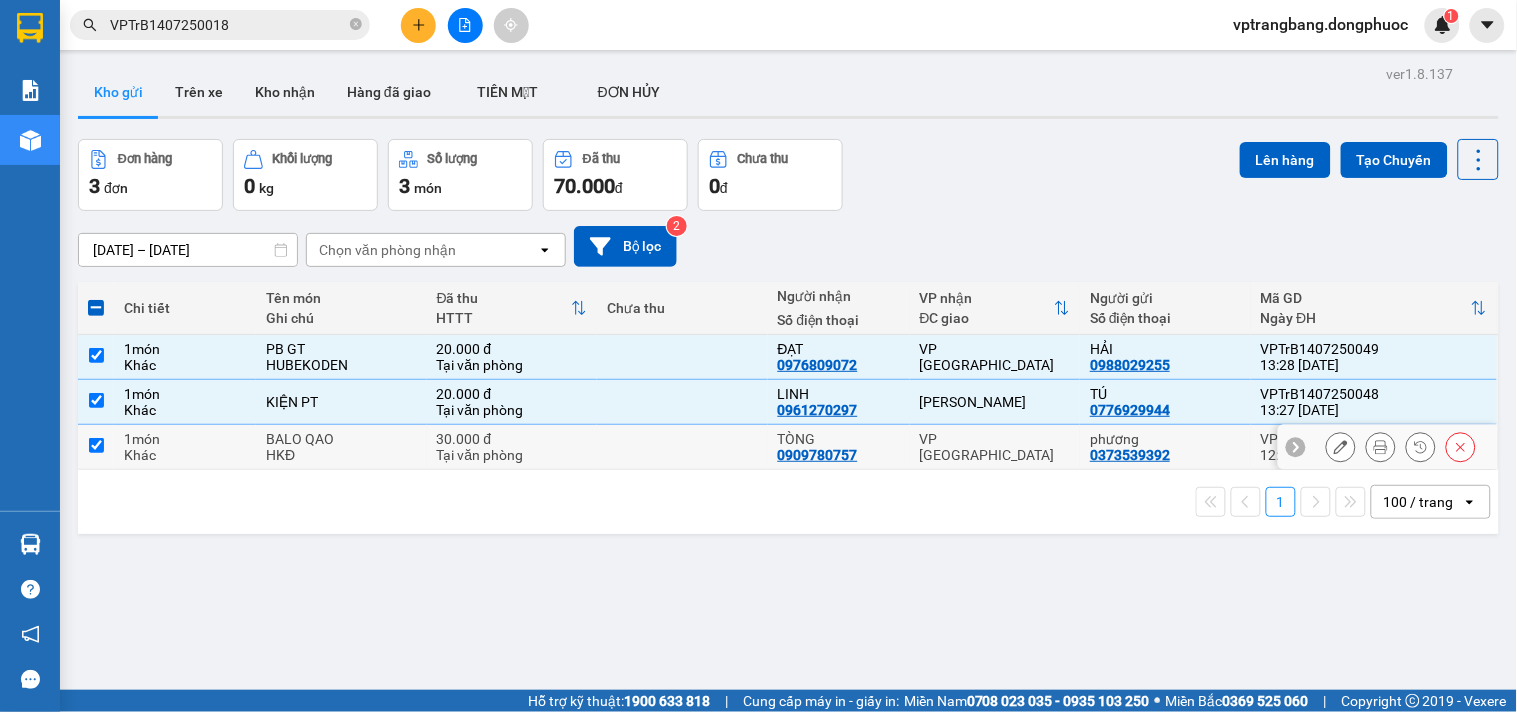 checkbox on "true" 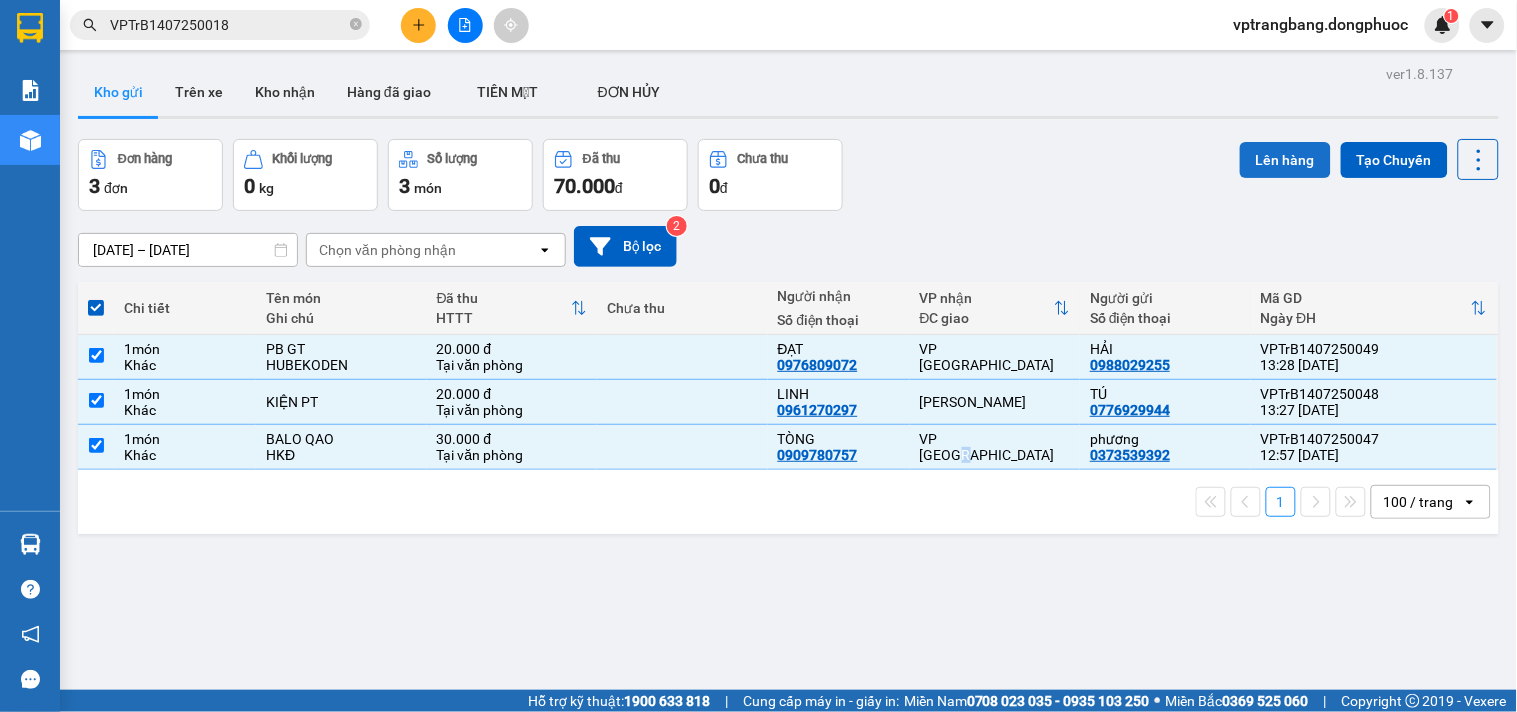 click on "Lên hàng" at bounding box center (1285, 160) 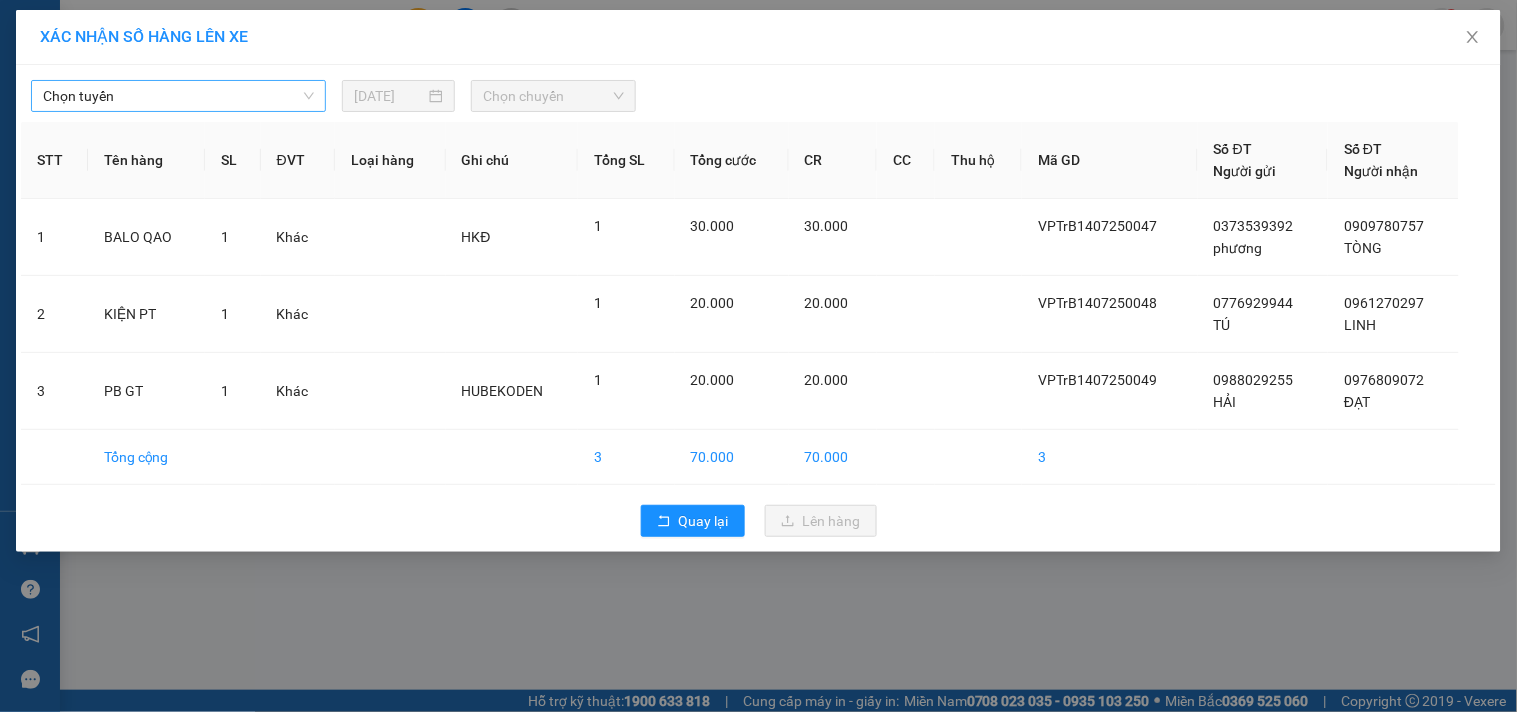 click on "Chọn tuyến" at bounding box center (178, 96) 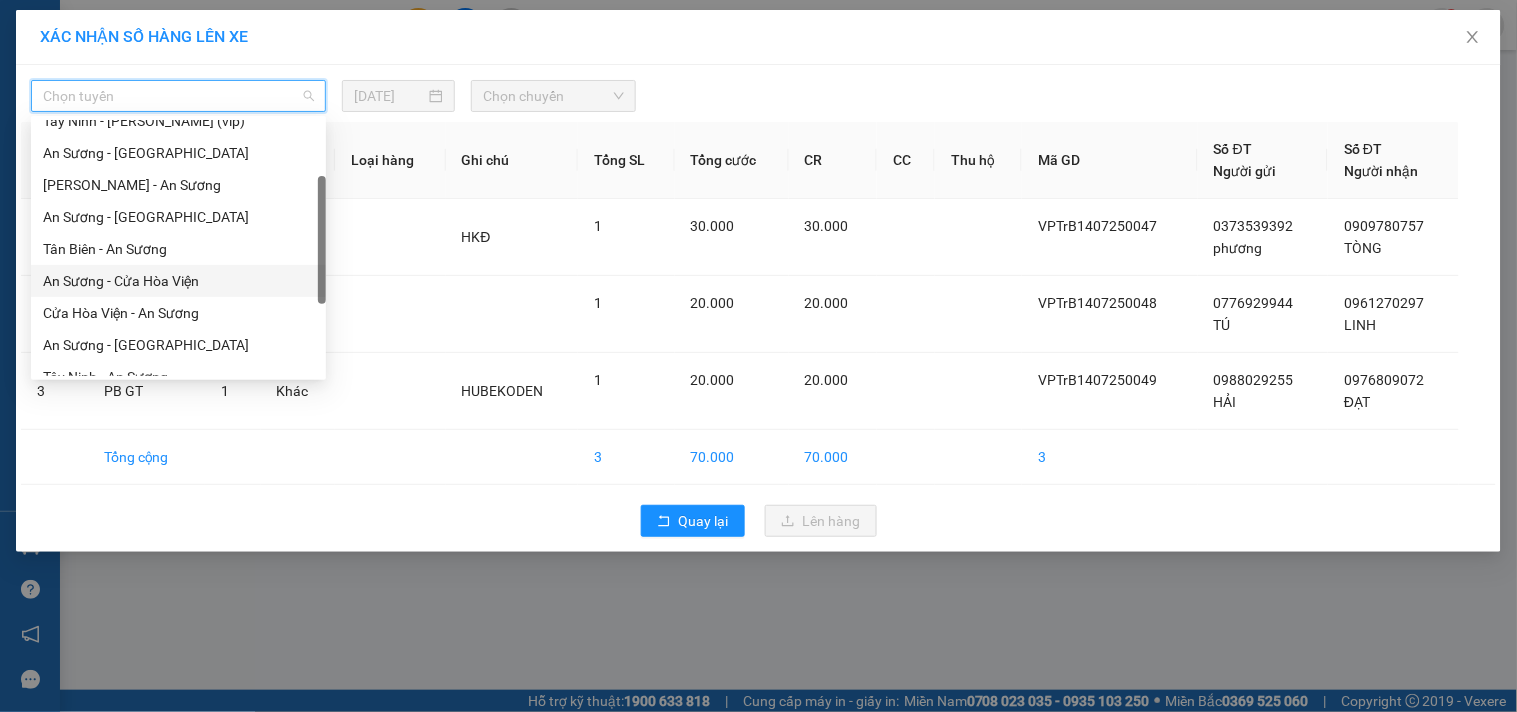 scroll, scrollTop: 222, scrollLeft: 0, axis: vertical 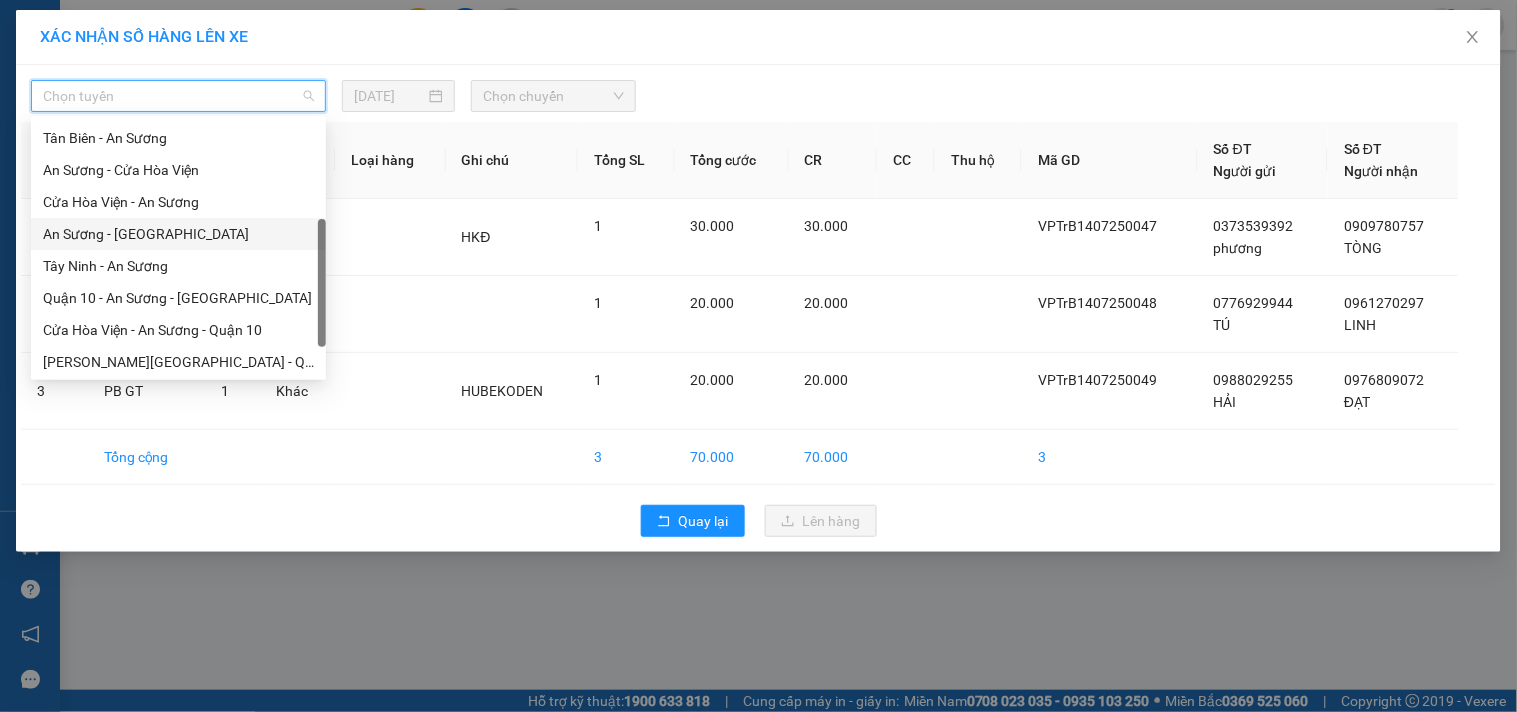 click on "An Sương - [GEOGRAPHIC_DATA]" at bounding box center [178, 234] 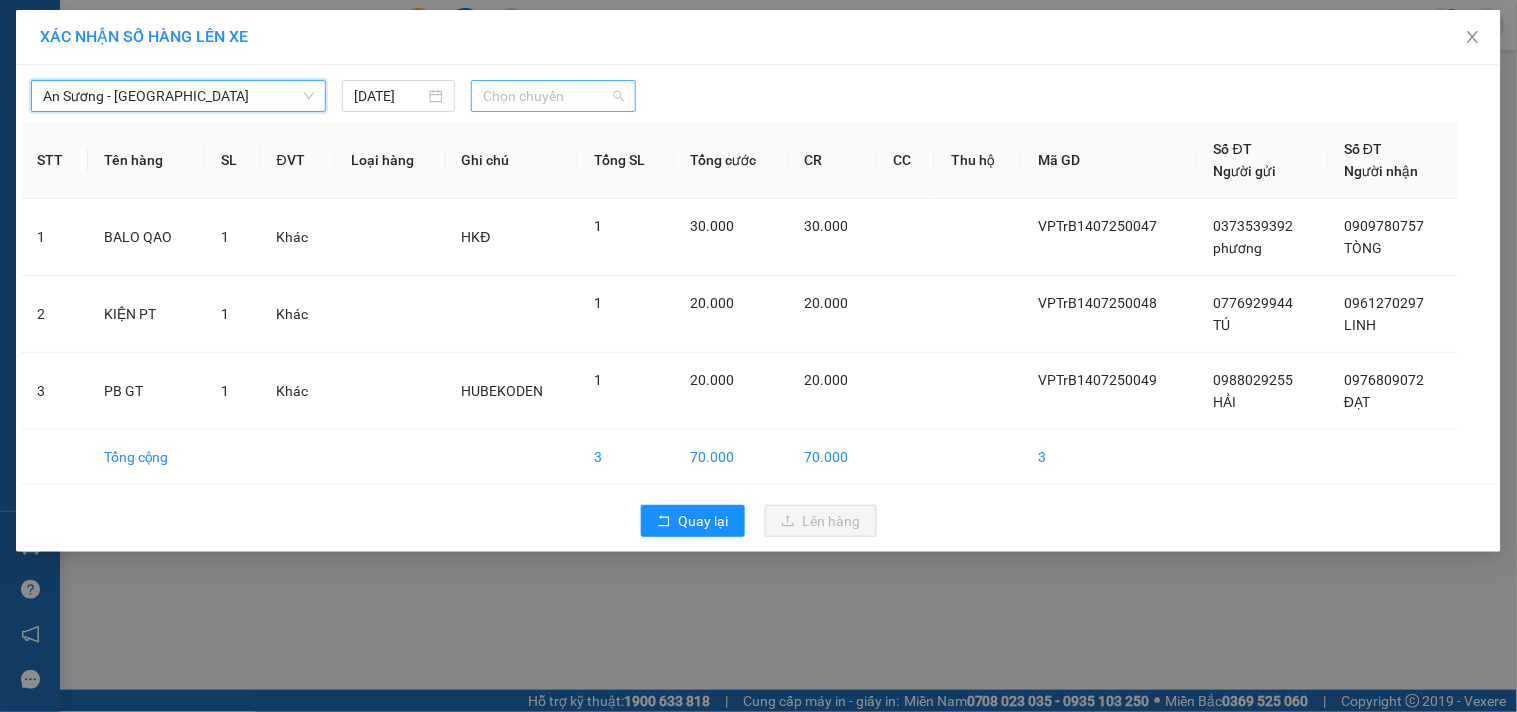 click on "Chọn chuyến" at bounding box center [553, 96] 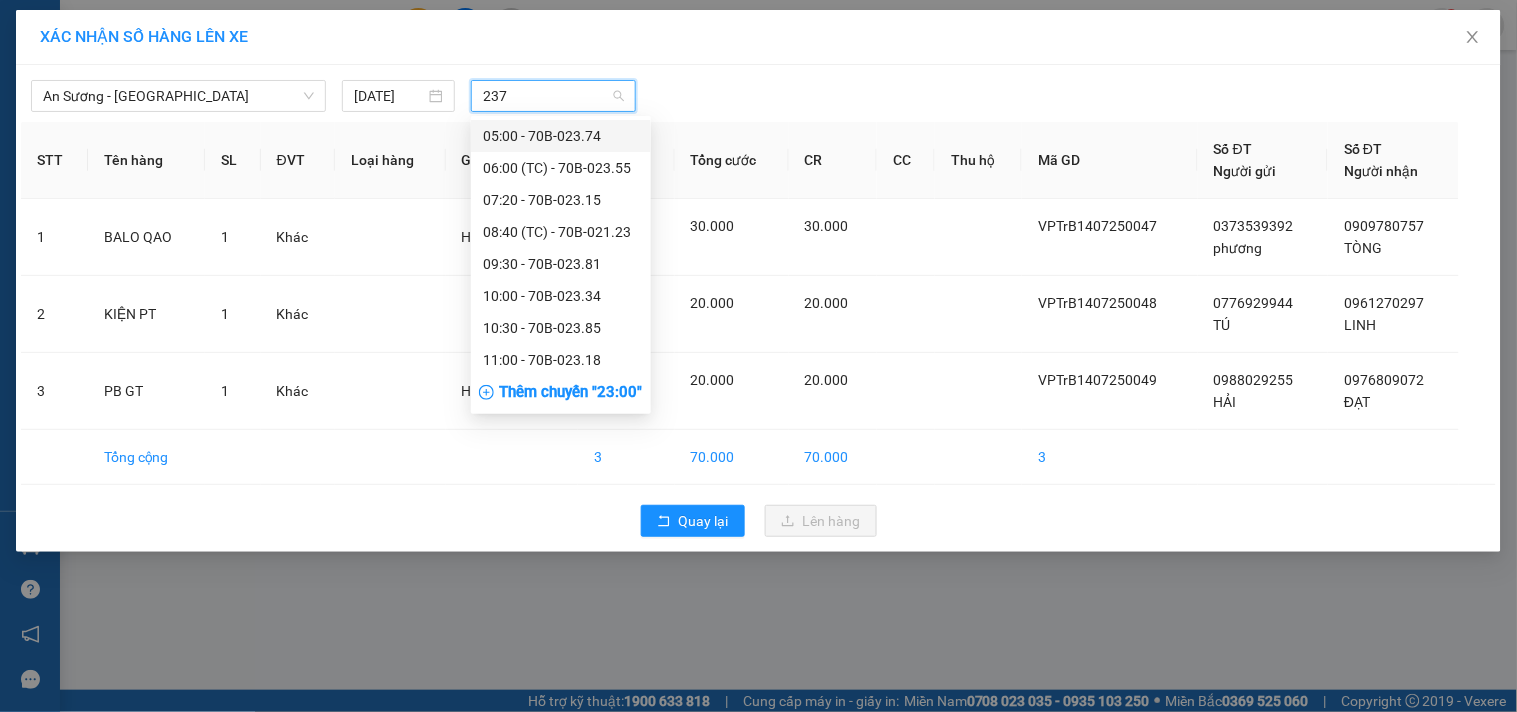 type on "2374" 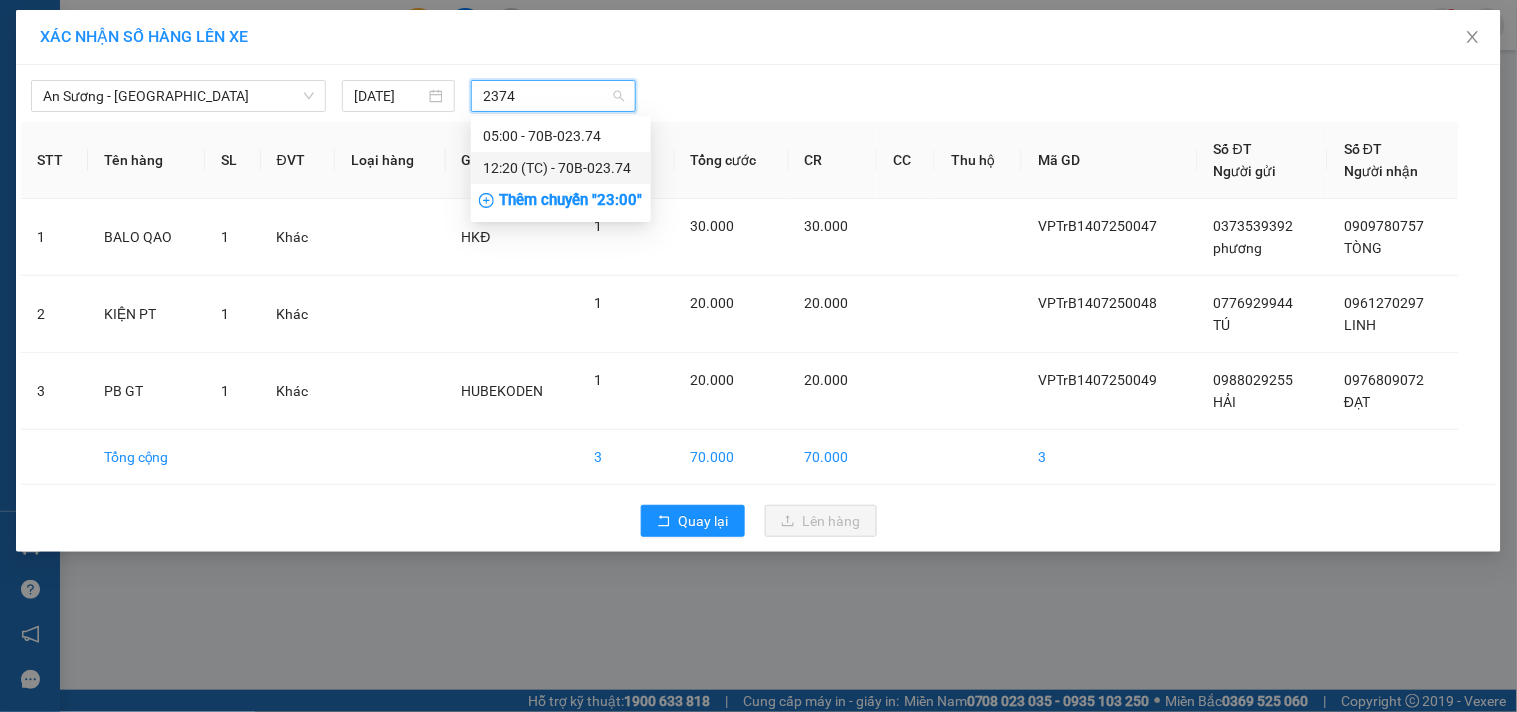 click on "12:20   (TC)   - 70B-023.74" at bounding box center (561, 168) 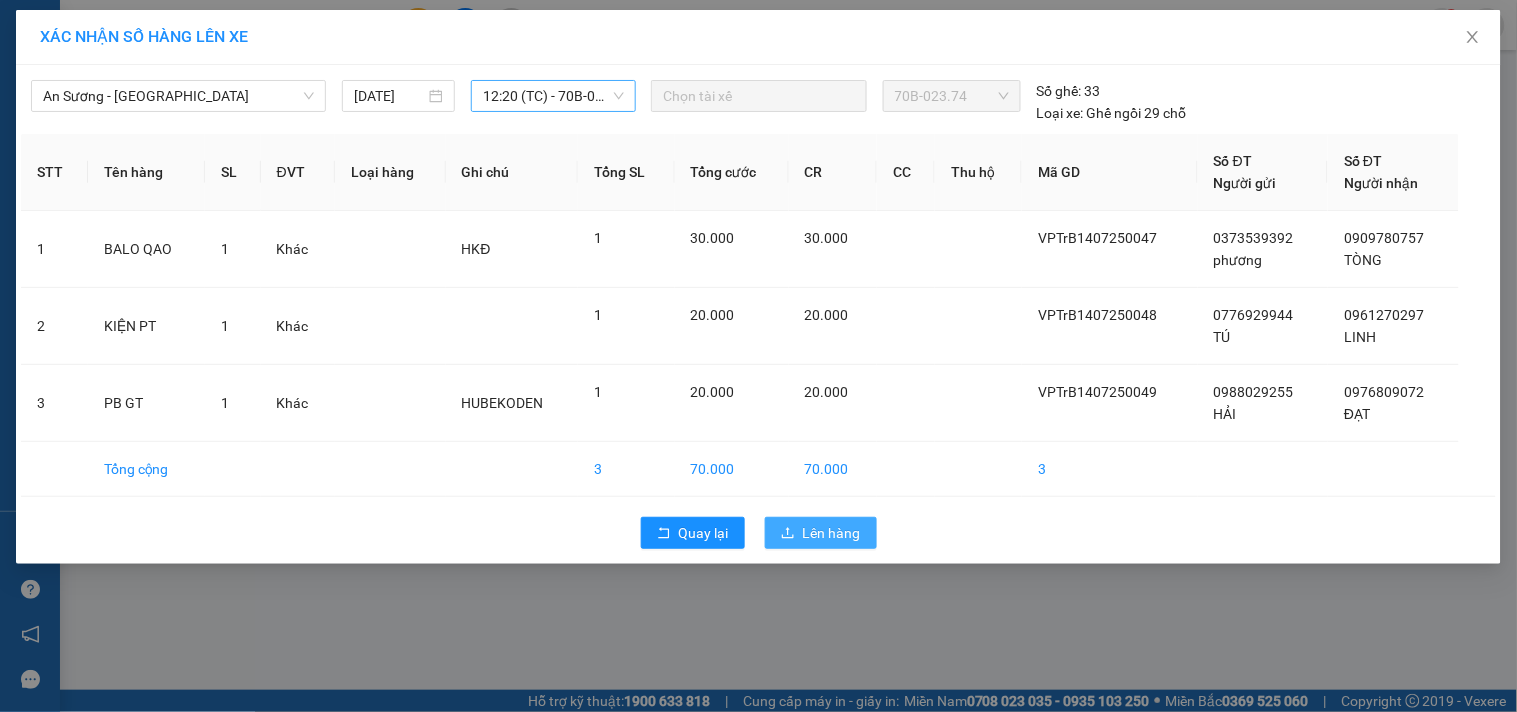 click on "Lên hàng" at bounding box center [832, 533] 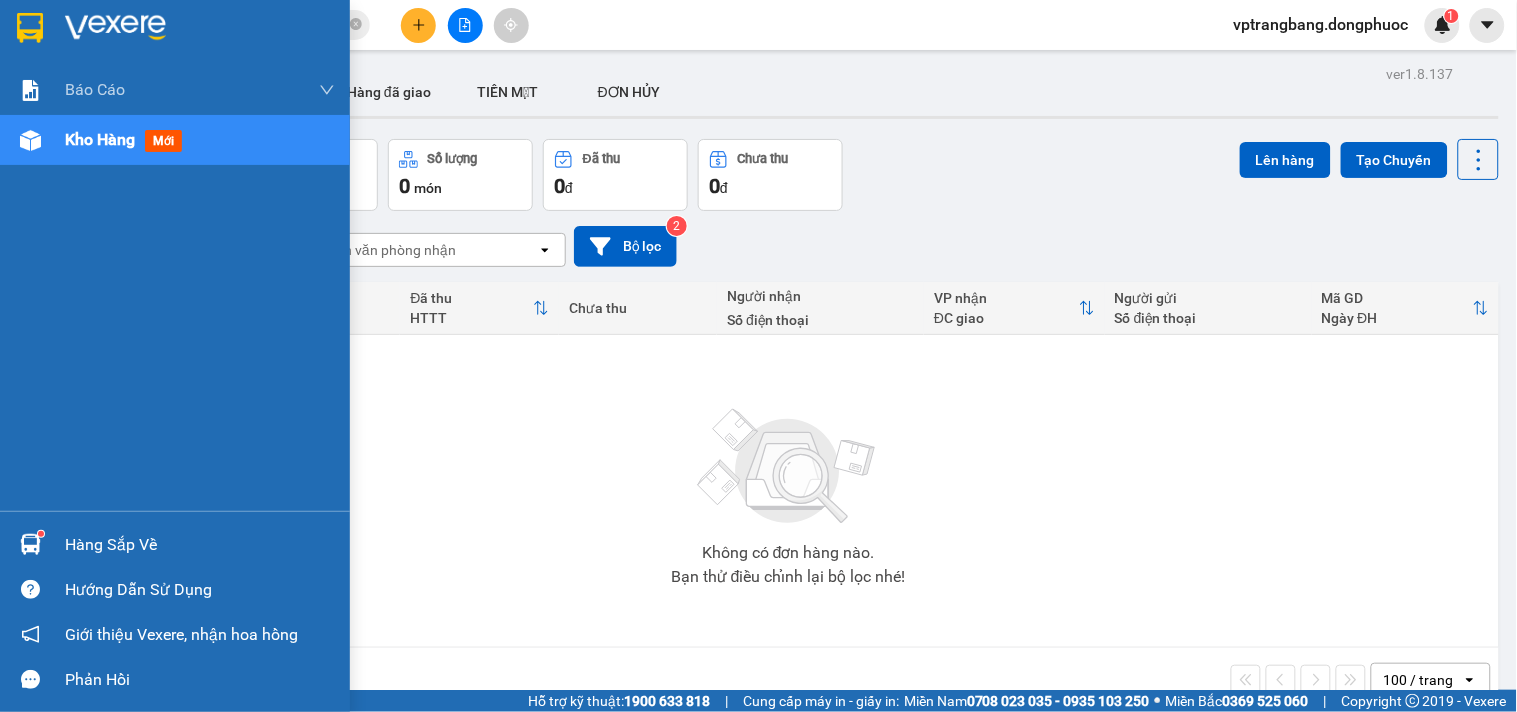 click at bounding box center [30, 544] 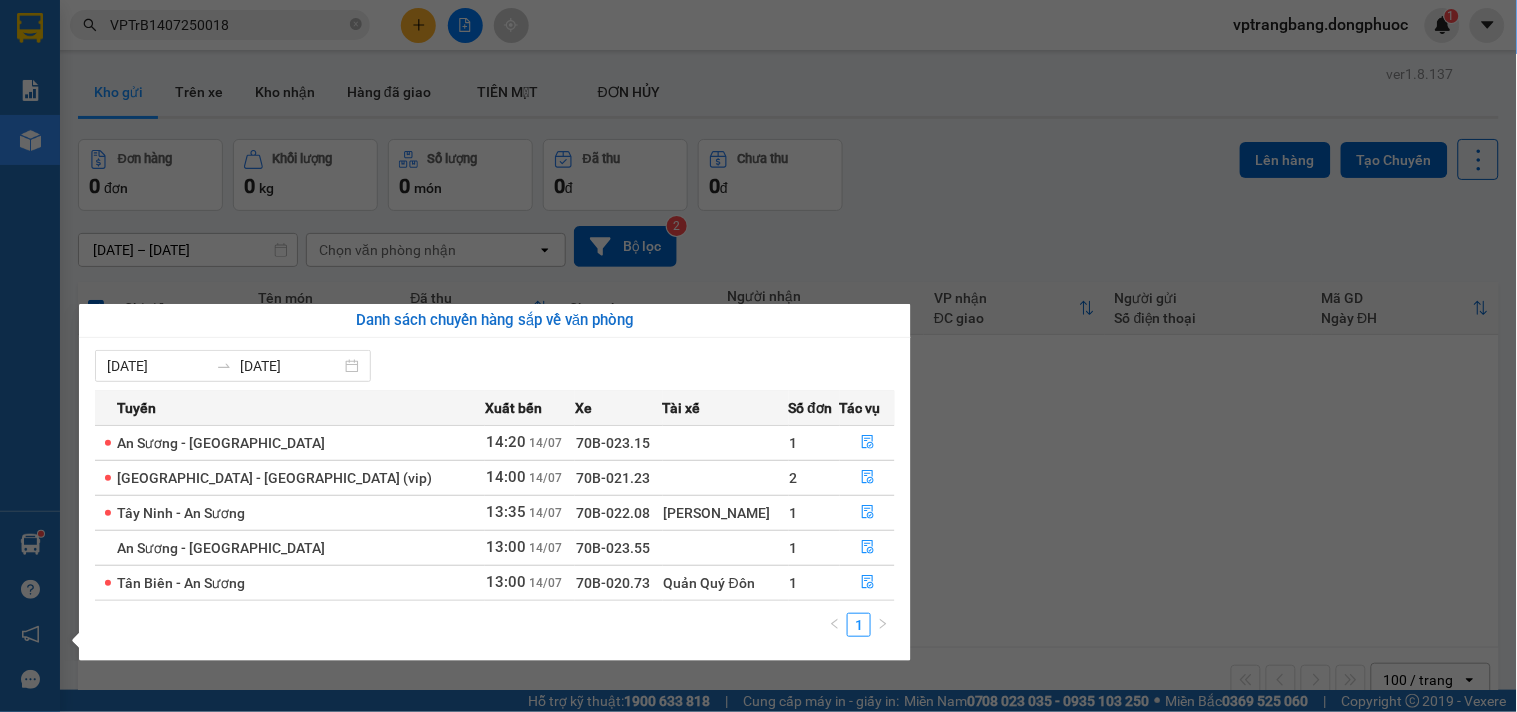 click on "Kết quả tìm kiếm ( 1 )  Bộ lọc  Mã ĐH Trạng thái Món hàng Tổng cước Chưa cước Nhãn Người gửi VP Gửi Người nhận VP Nhận VPTrB1407250018 09:49 - 14/07 VP Gửi   HỘP PT SL:  1 40.000 0522365365 365  TÂY NINH VP Trảng Bàng 0796332332 VIETMAP BP. Quận 10 1 VPTrB1407250018 vptrangbang.dongphuoc 1     Báo cáo Mẫu 1: Báo cáo dòng tiền theo nhân viên Mẫu 1: Báo cáo dòng tiền theo nhân viên (VP) Mẫu 2: Doanh số tạo đơn theo Văn phòng, nhân viên - Trạm     Kho hàng mới Hàng sắp về Hướng dẫn sử dụng Giới thiệu Vexere, nhận hoa hồng Phản hồi Phần mềm hỗ trợ bạn tốt chứ? ver  1.8.137 Kho gửi Trên xe Kho nhận Hàng đã giao TIỀN MẶT  ĐƠN HỦY Đơn hàng 0 đơn Khối lượng 0 kg Số lượng 0 món Đã thu 0  đ Chưa thu 0  đ Lên hàng Tạo Chuyến 12/07/2025 – 14/07/2025 Selected date range is from 12/07/2025 to 14/07/2025. Chọn văn phòng nhận open Bộ lọc 2 |" at bounding box center [758, 356] 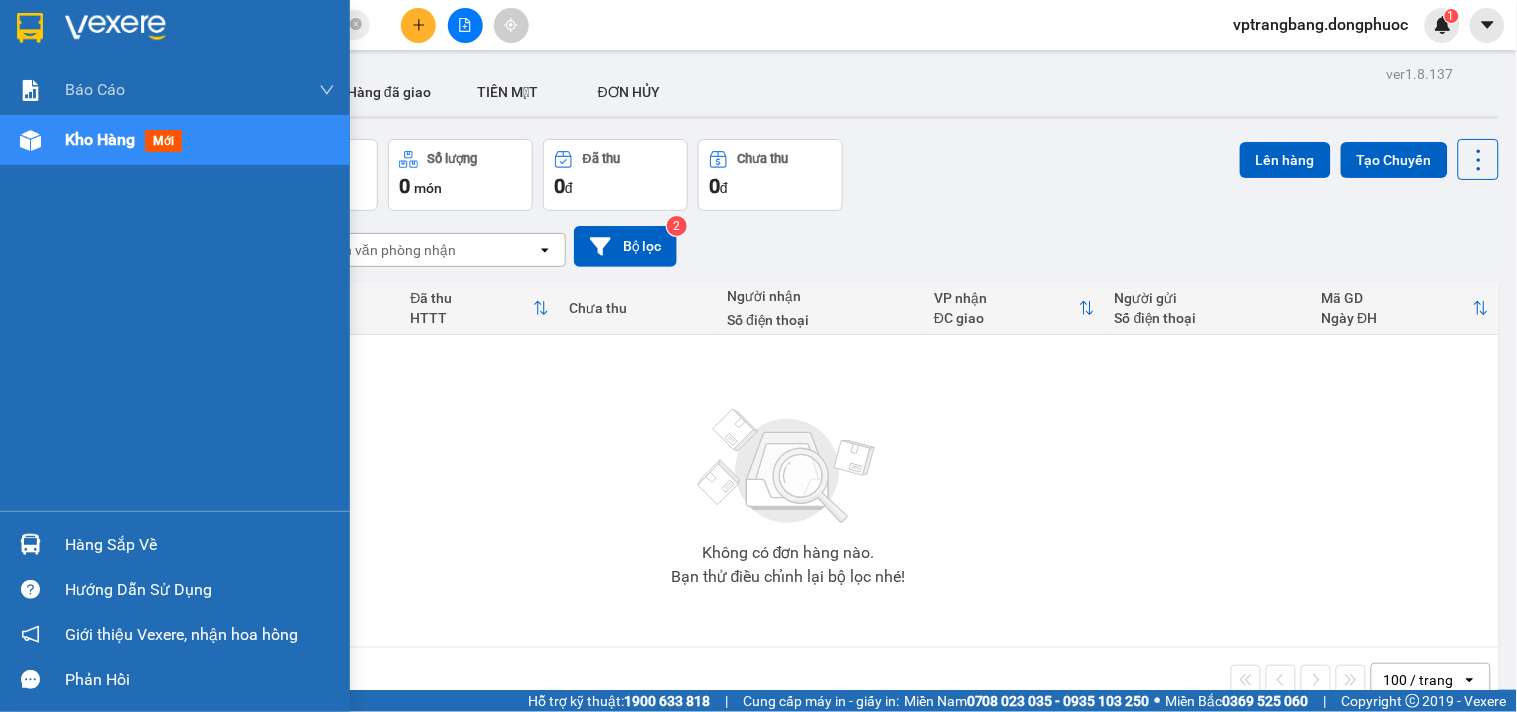 click on "Hàng sắp về" at bounding box center (175, 544) 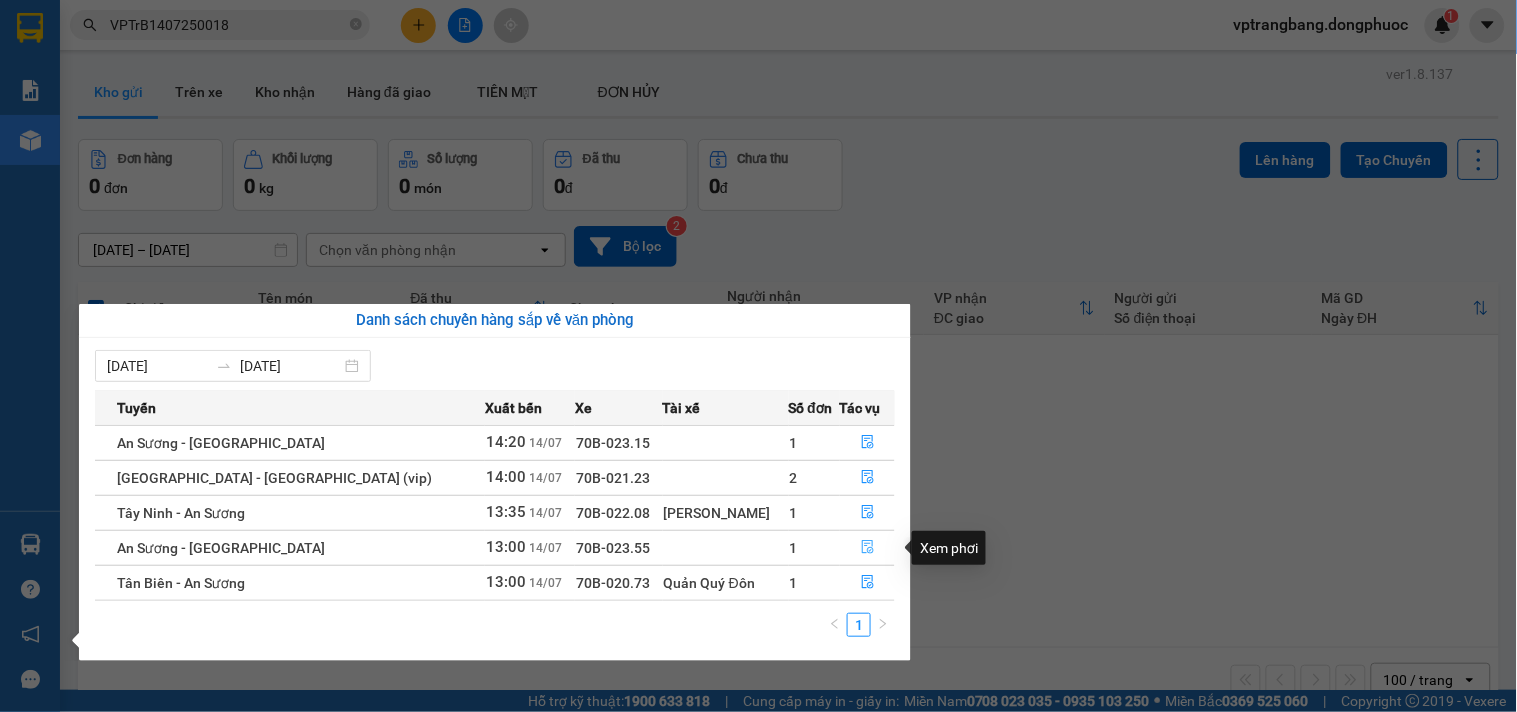 click 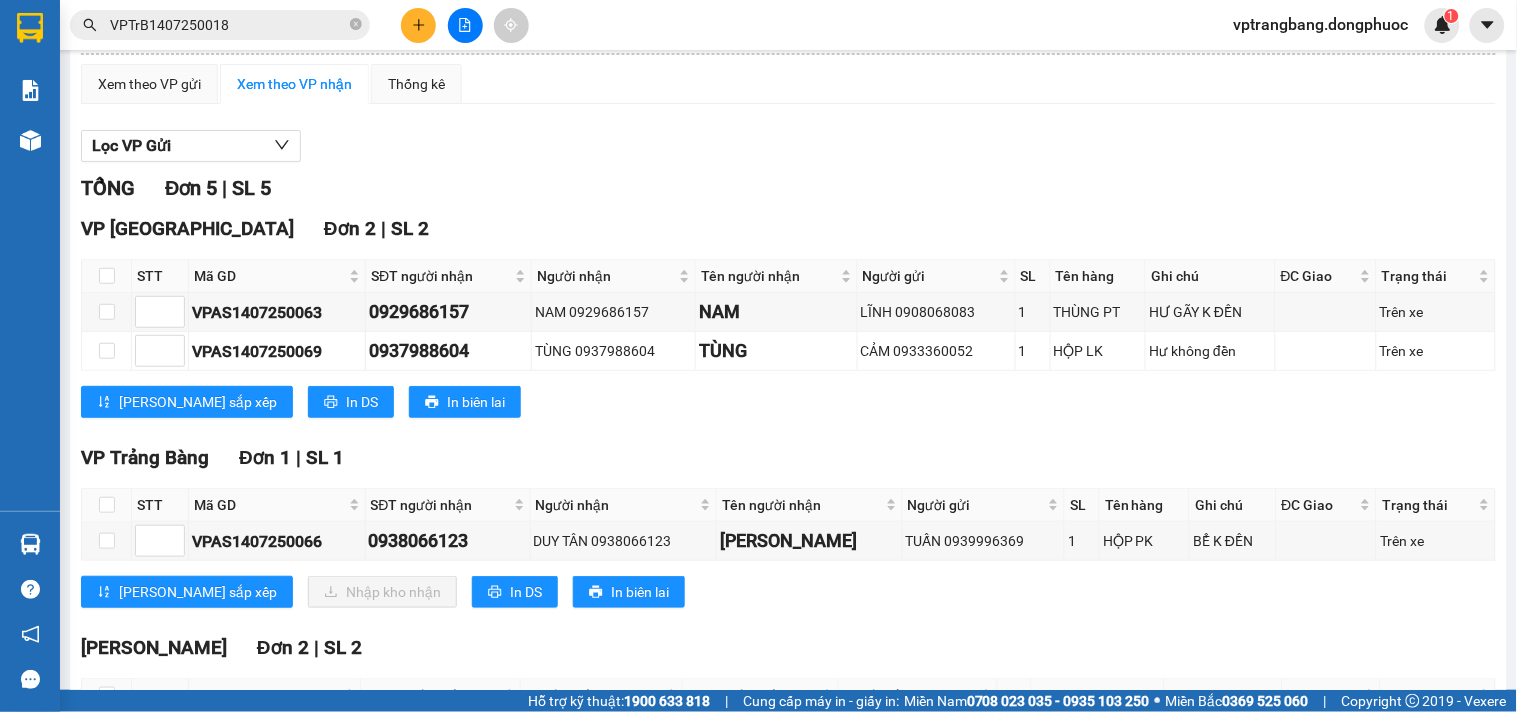 scroll, scrollTop: 0, scrollLeft: 0, axis: both 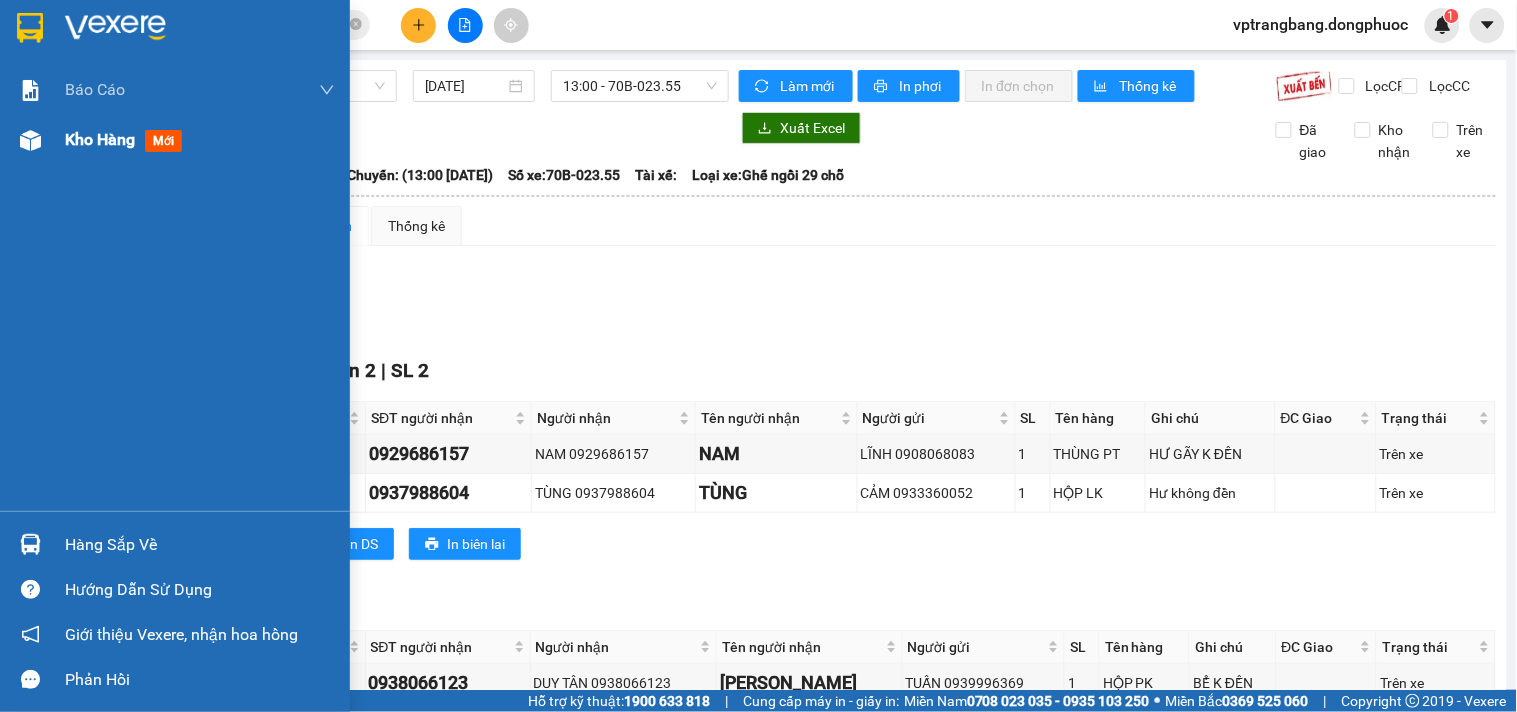 click on "Kho hàng" at bounding box center (100, 139) 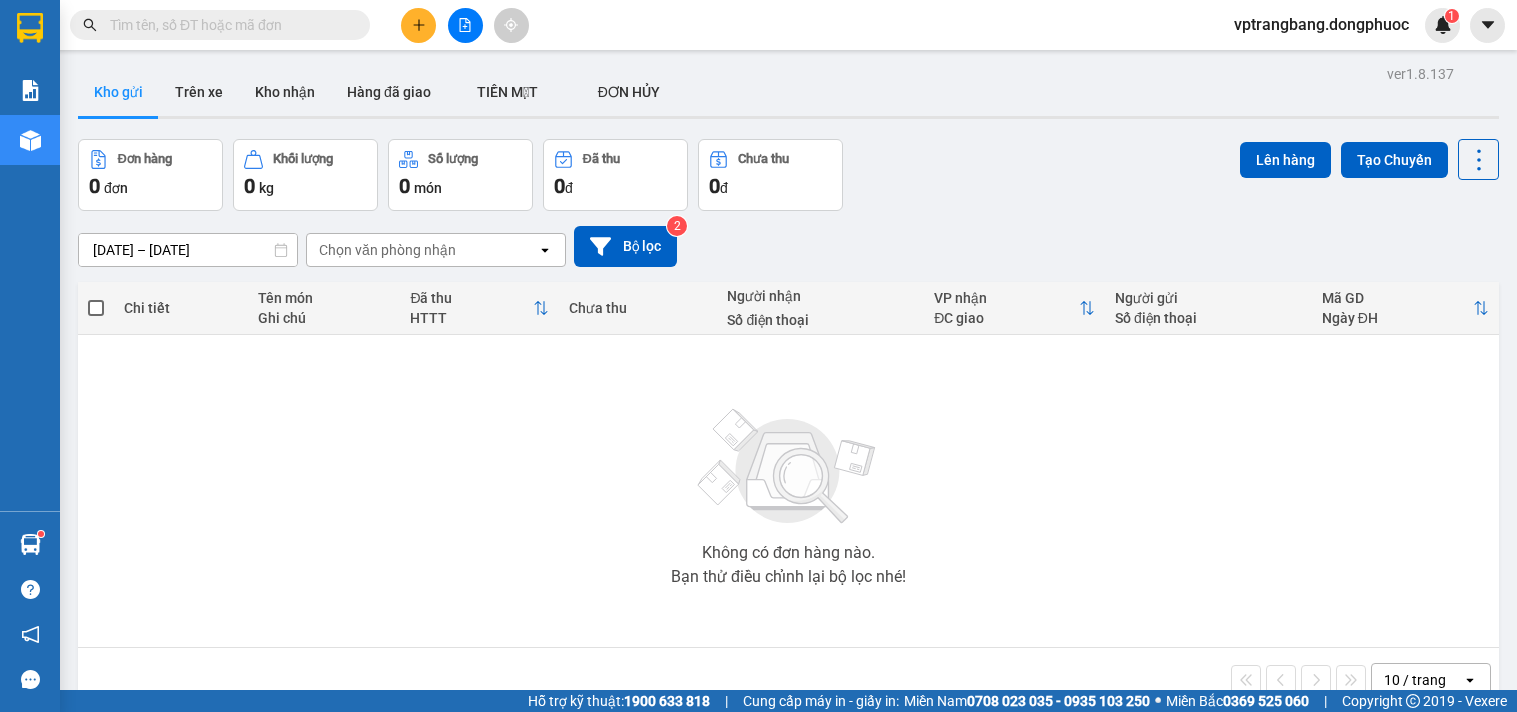 scroll, scrollTop: 0, scrollLeft: 0, axis: both 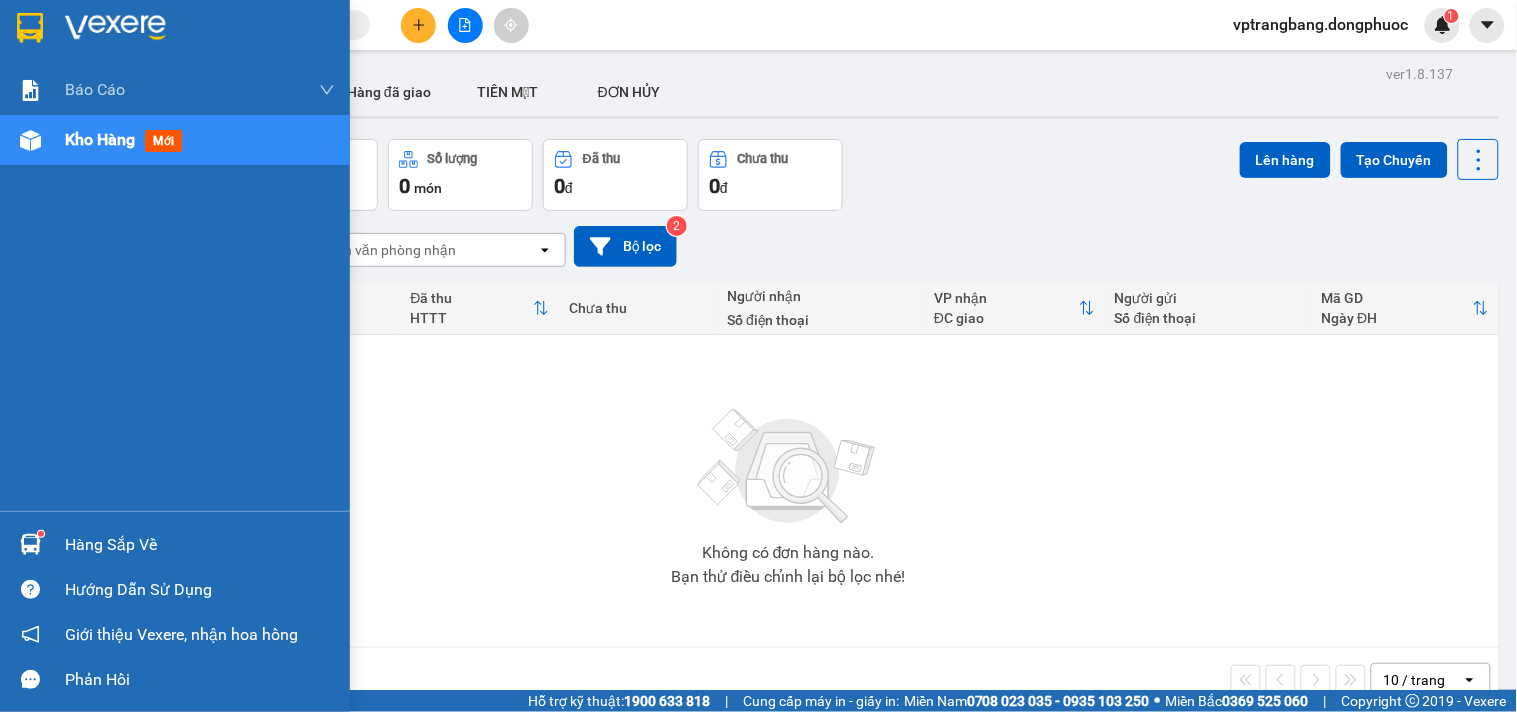 drag, startPoint x: 63, startPoint y: 551, endPoint x: 452, endPoint y: 556, distance: 389.03214 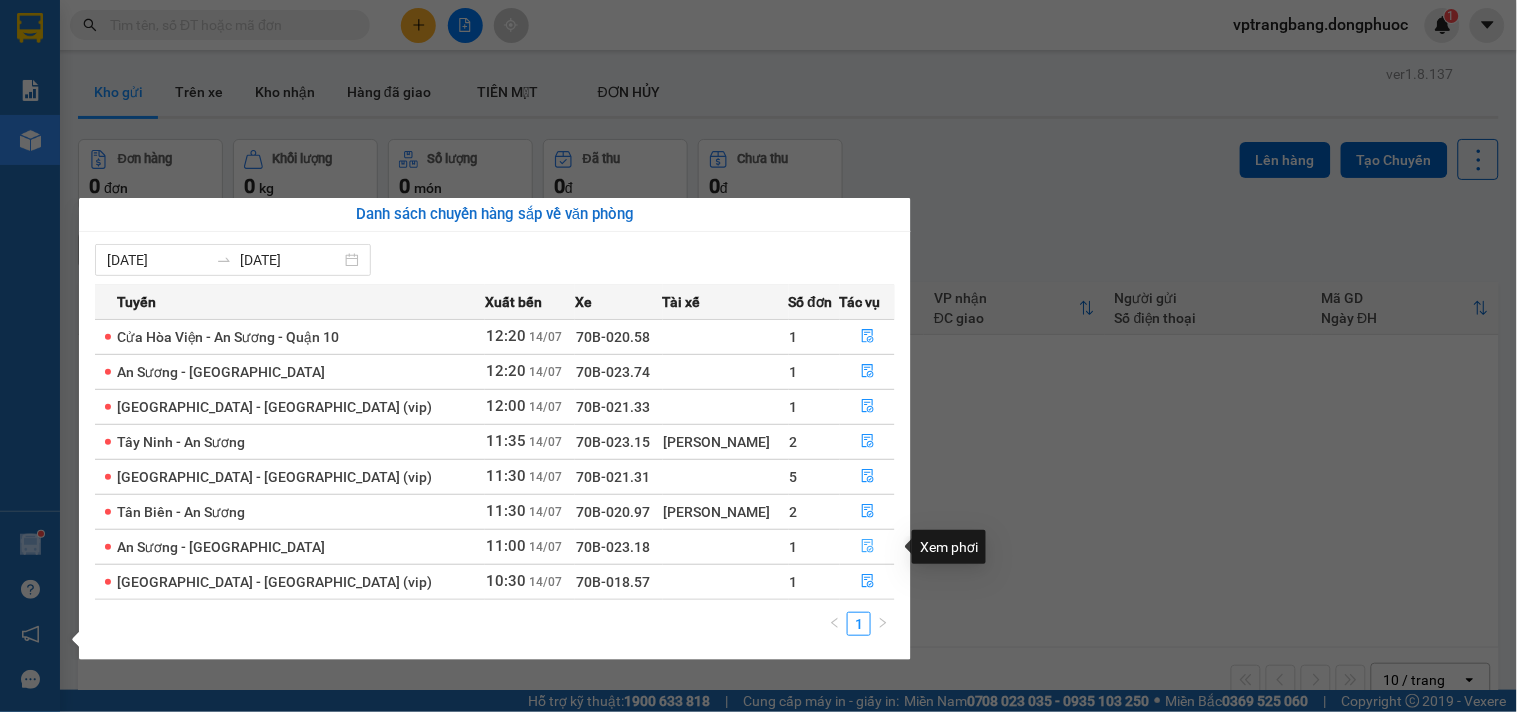 click 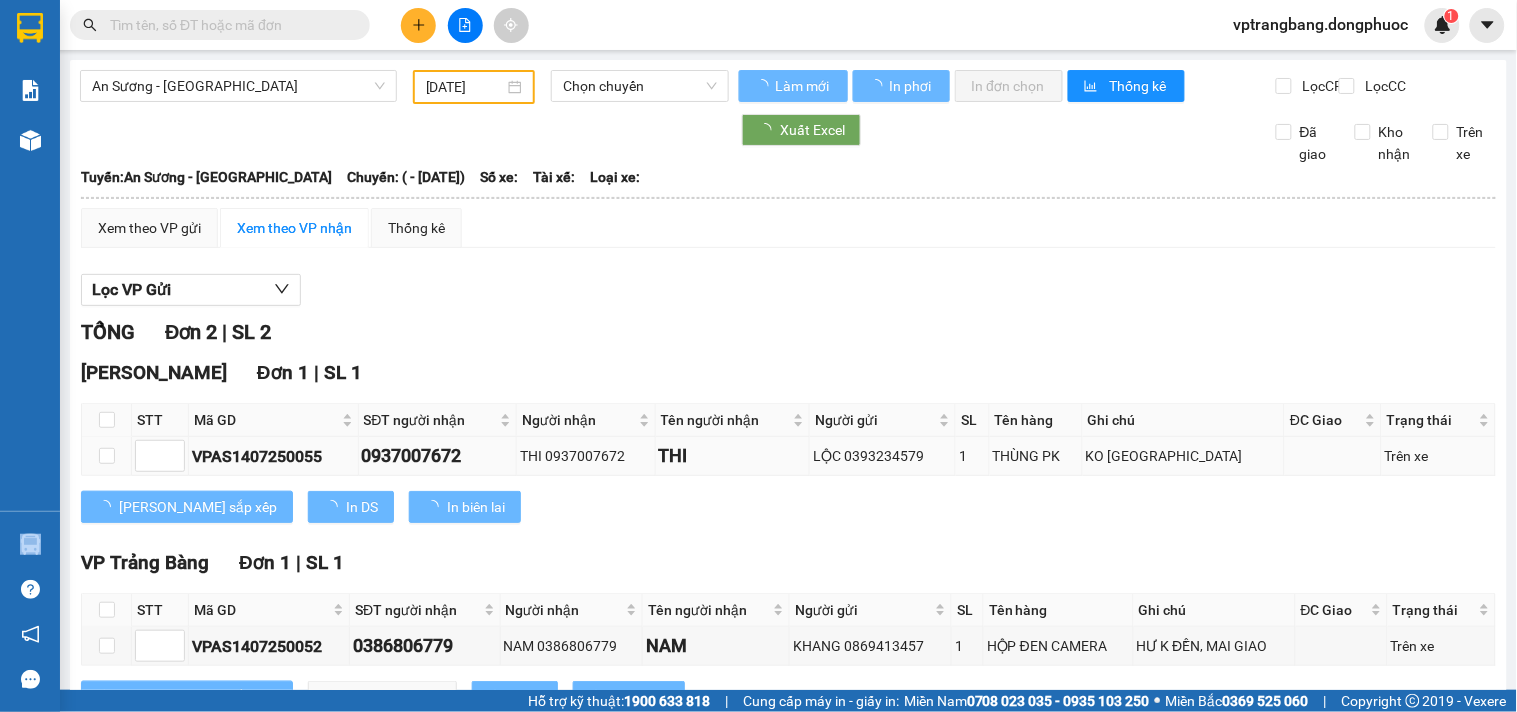 type on "[DATE]" 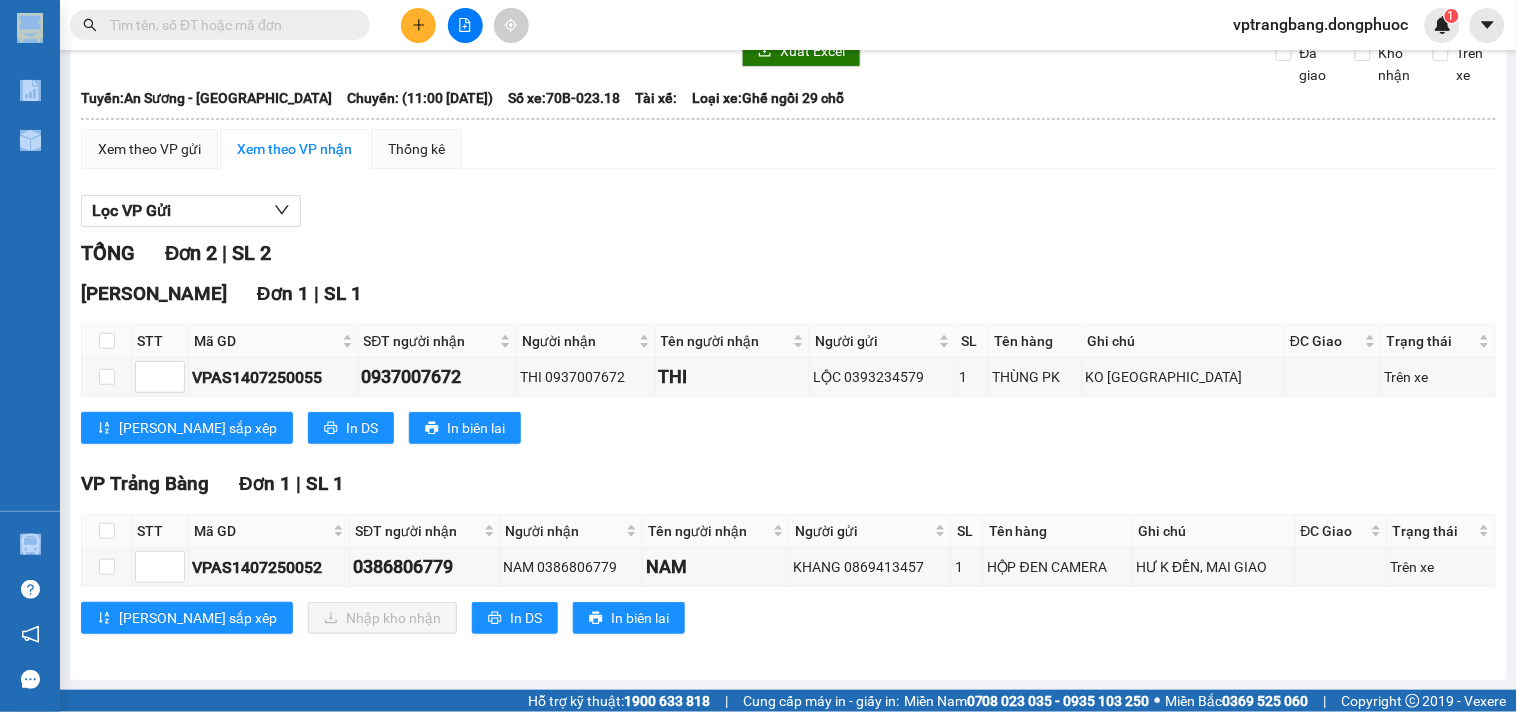 scroll, scrollTop: 0, scrollLeft: 0, axis: both 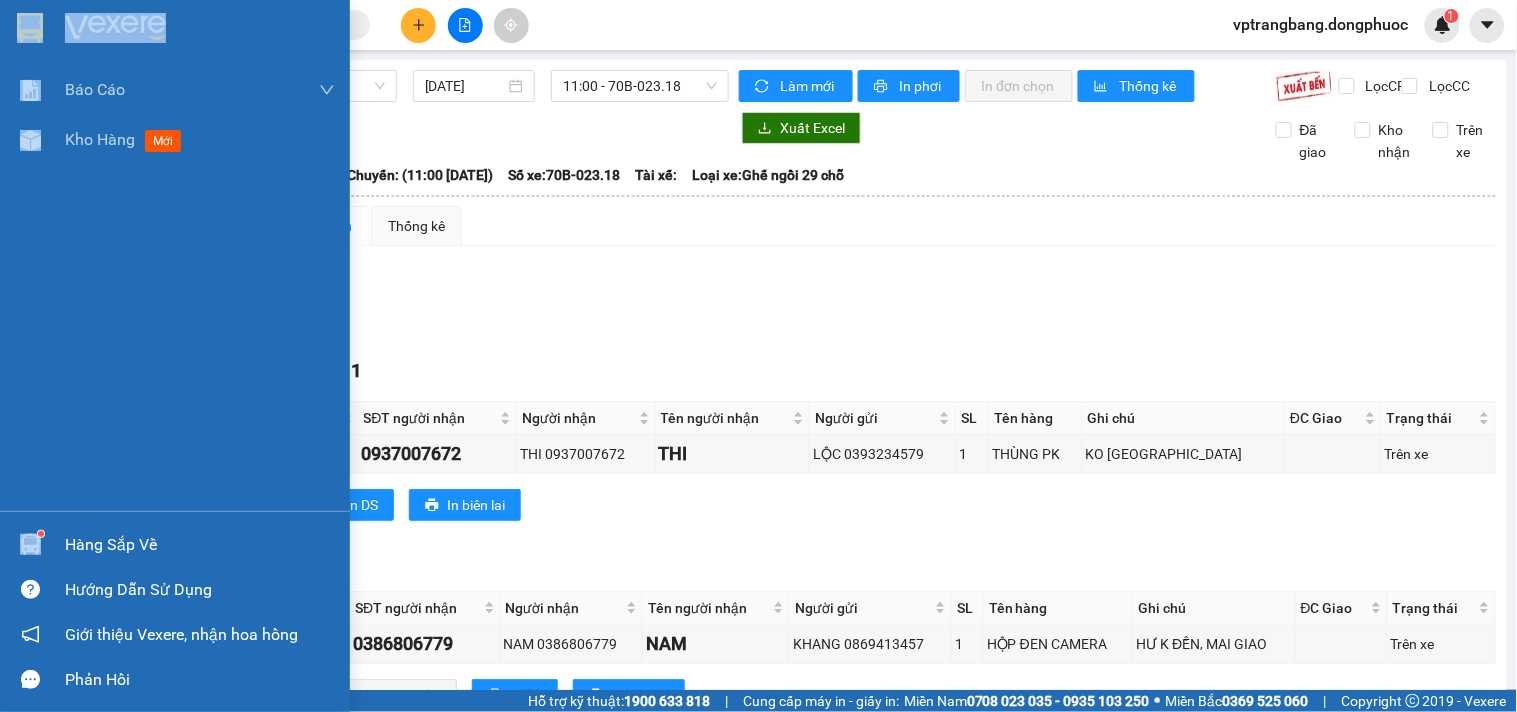 click at bounding box center (30, 544) 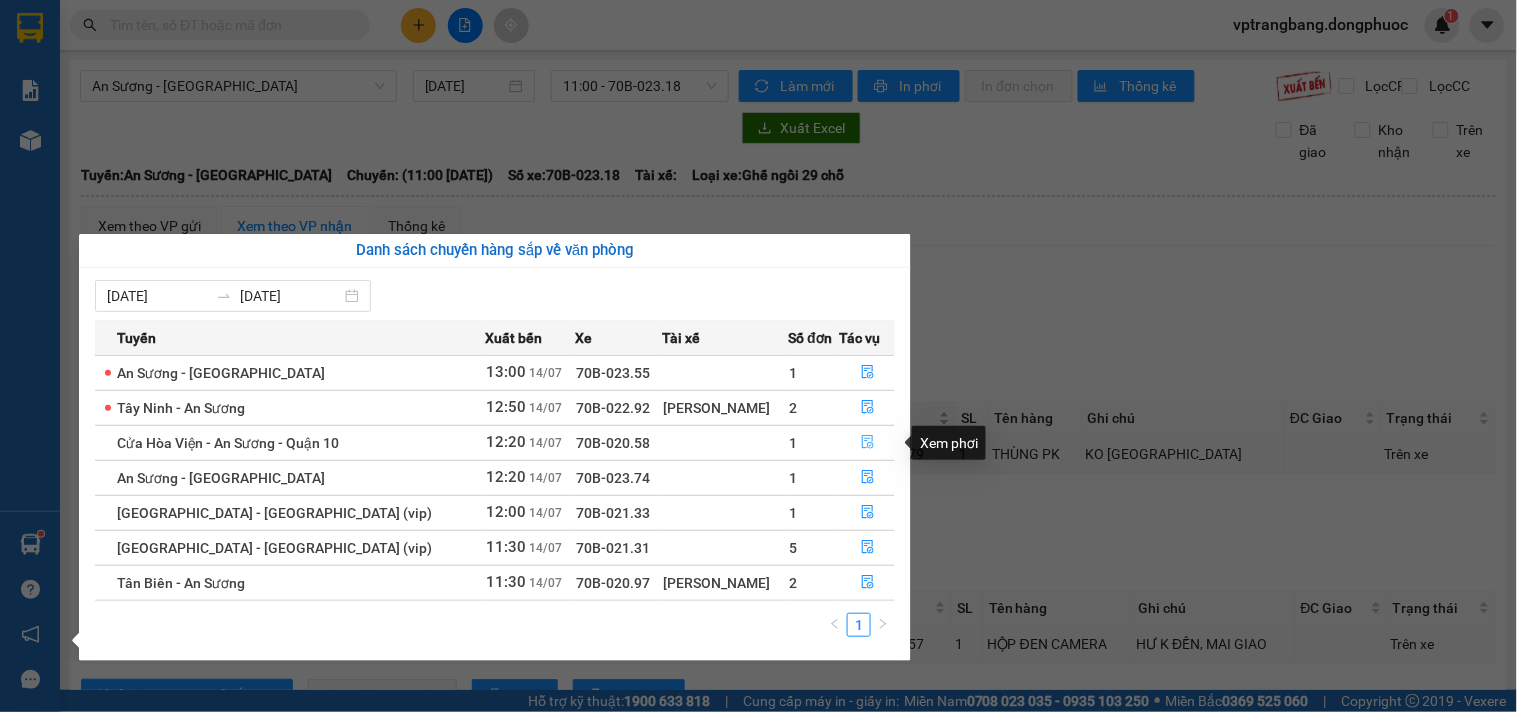 click 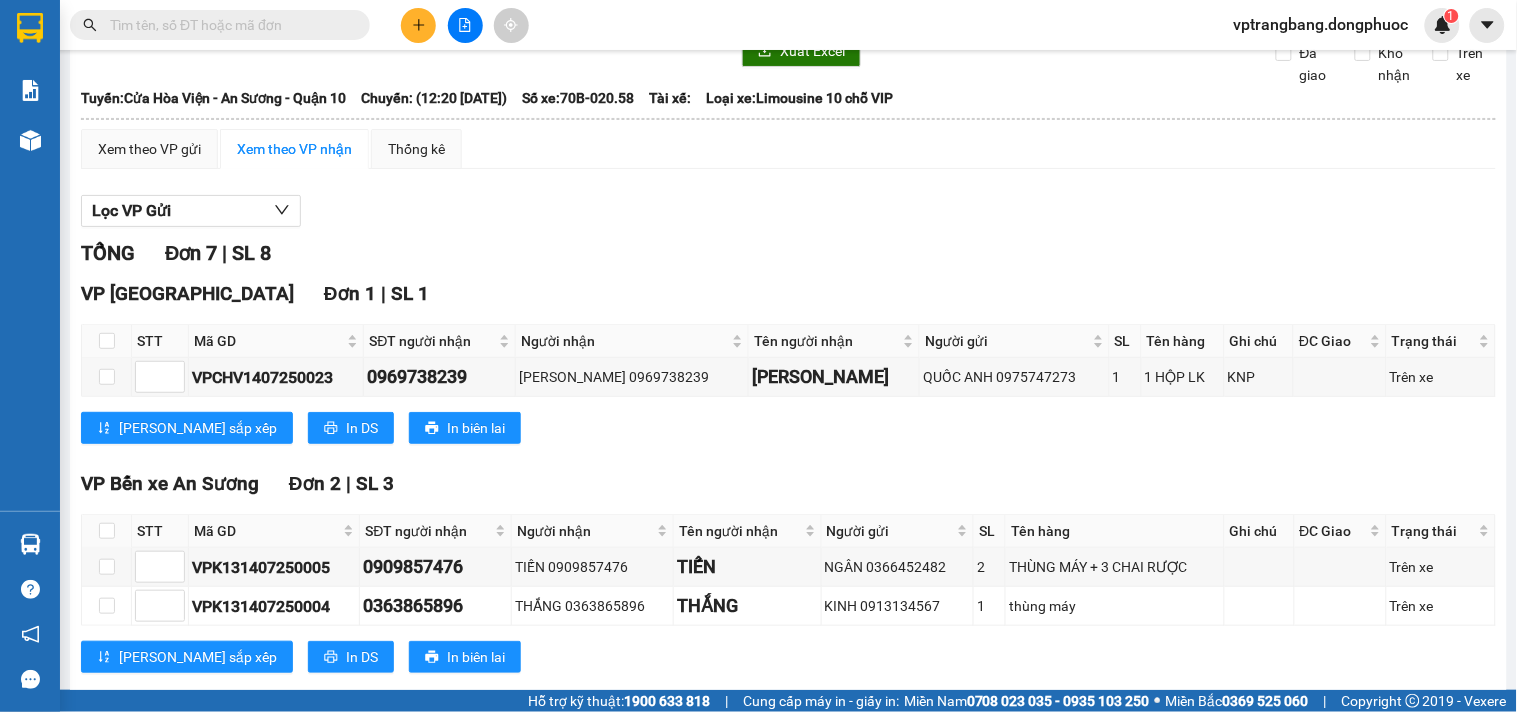 scroll, scrollTop: 0, scrollLeft: 0, axis: both 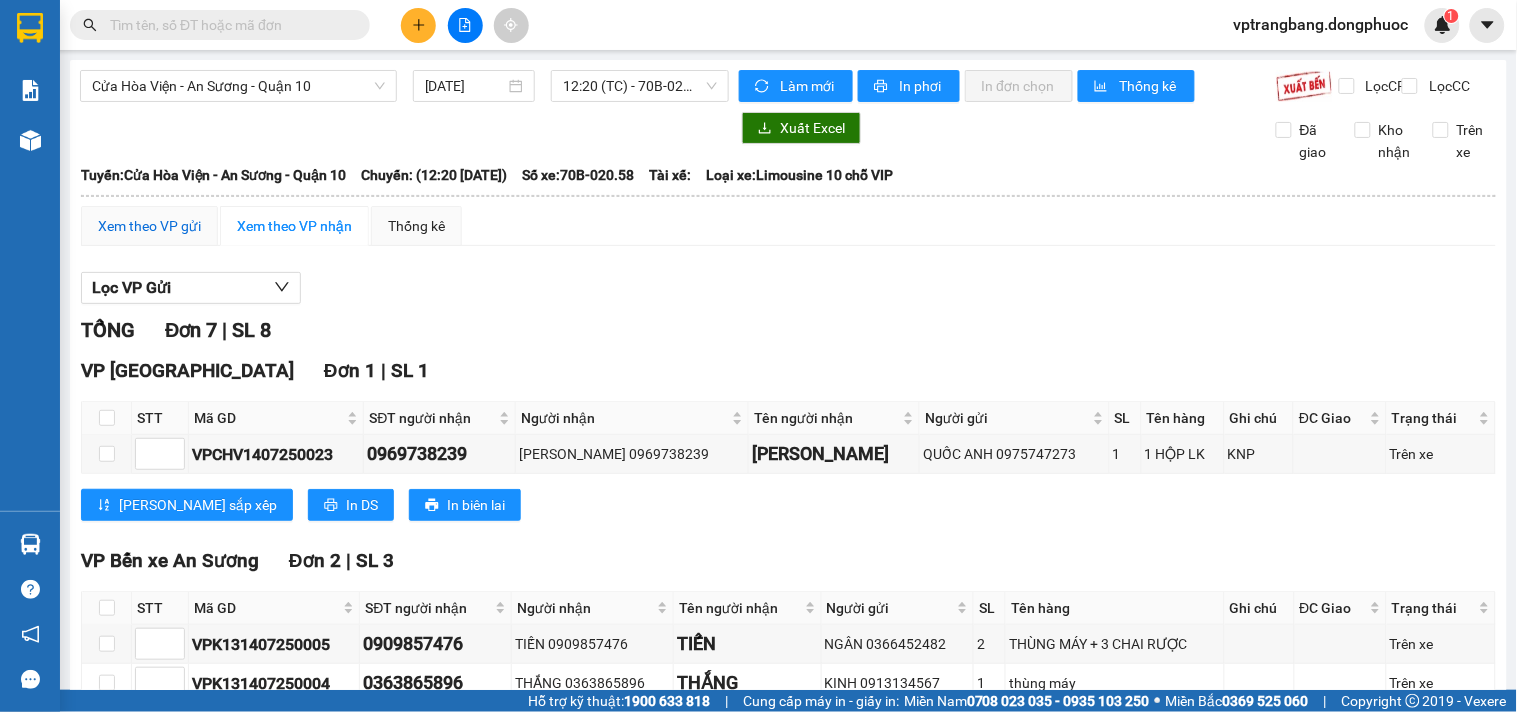 click on "Xem theo VP gửi" at bounding box center [149, 226] 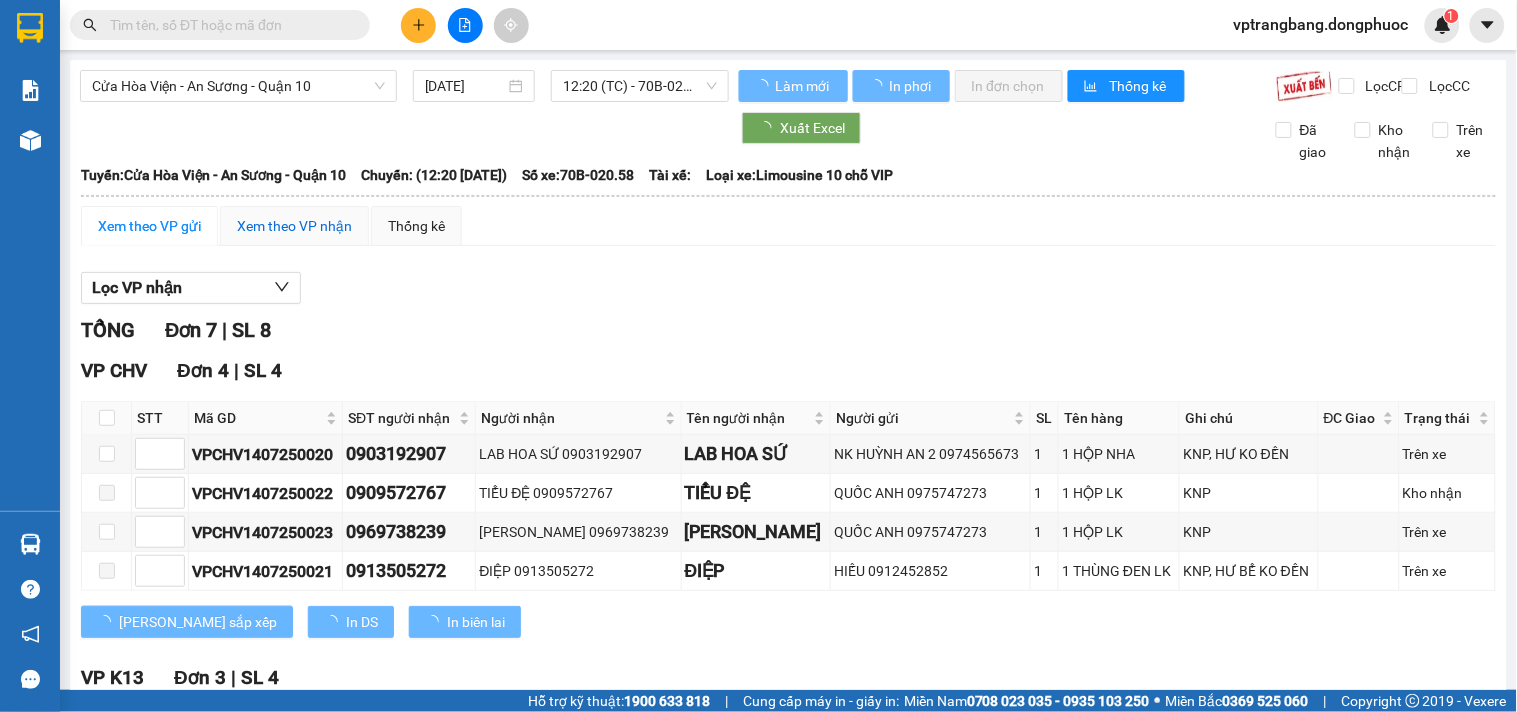 click on "Xem theo VP nhận" at bounding box center (294, 226) 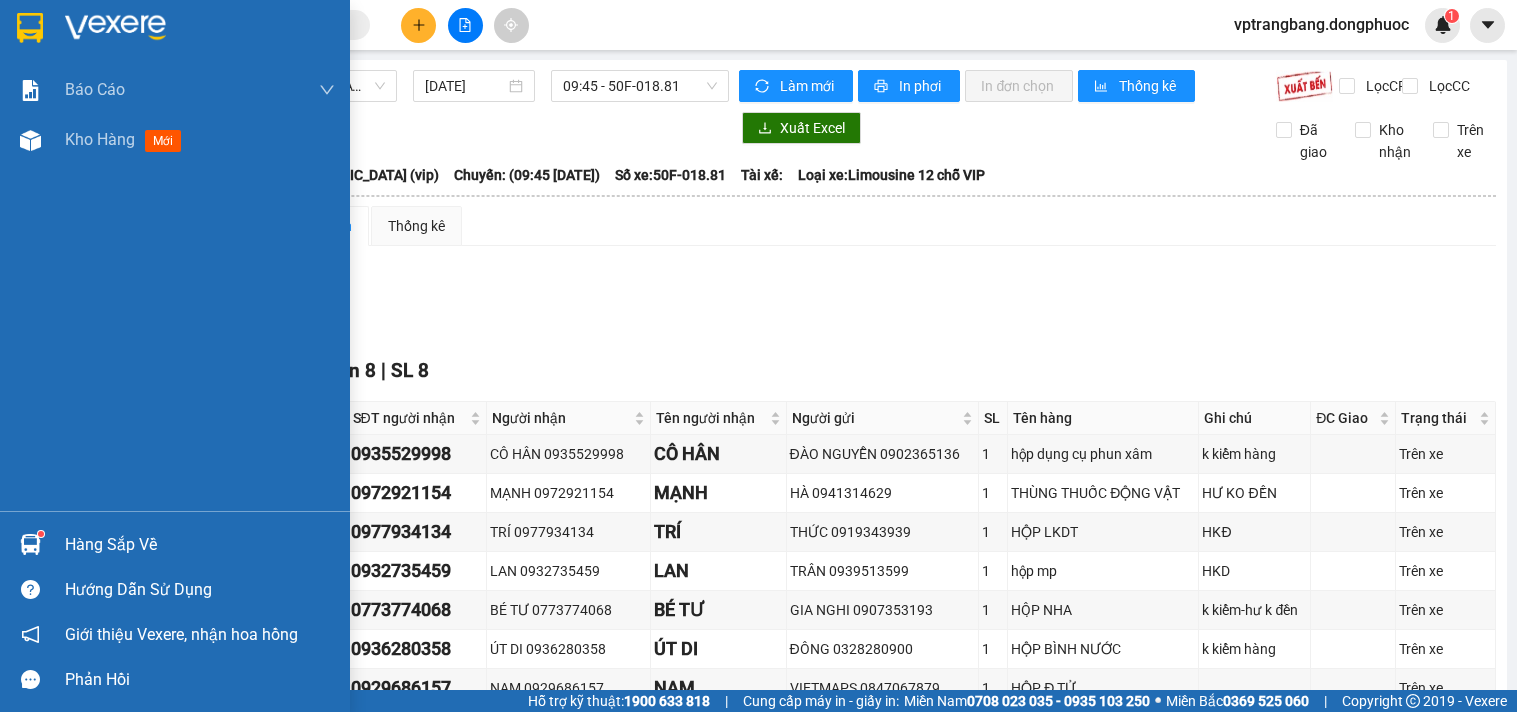 scroll, scrollTop: 0, scrollLeft: 0, axis: both 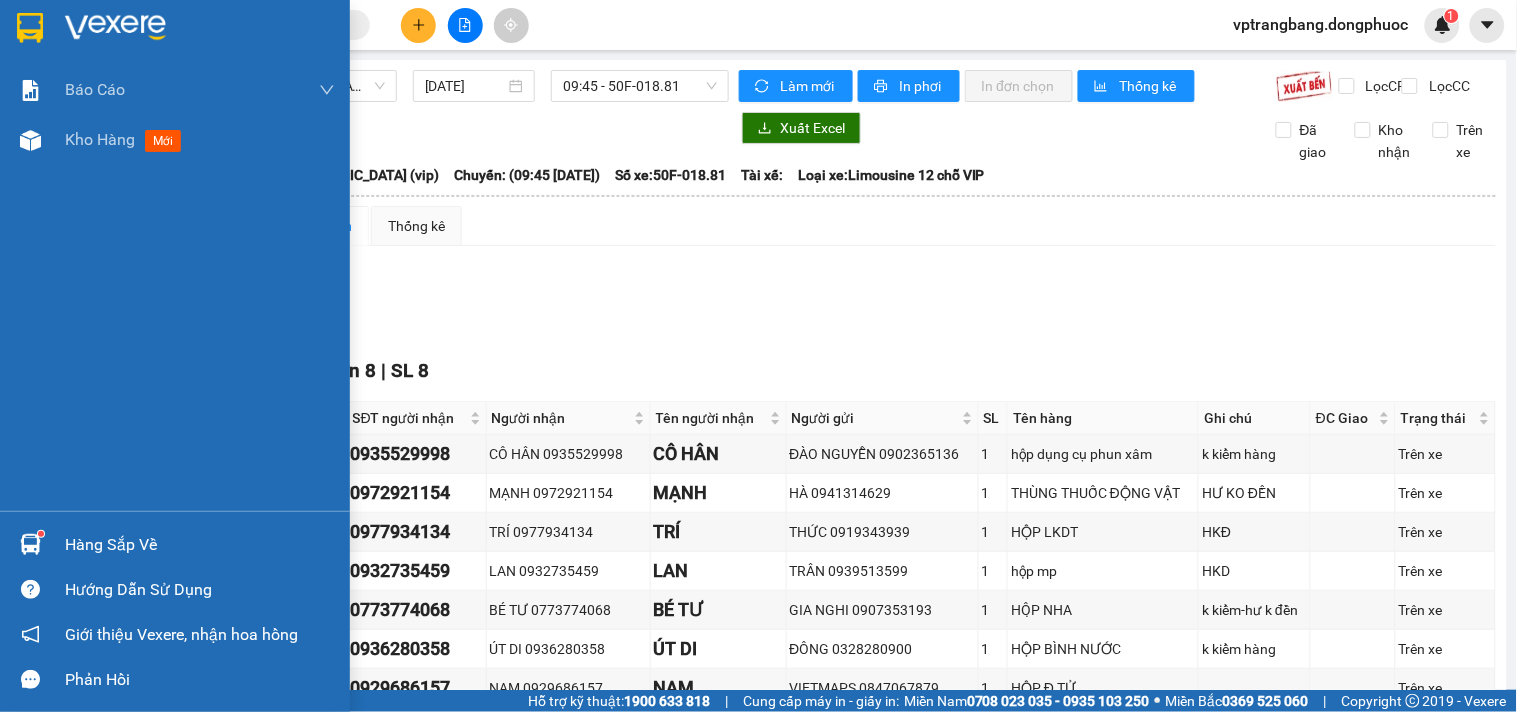click on "Hàng sắp về" at bounding box center (175, 544) 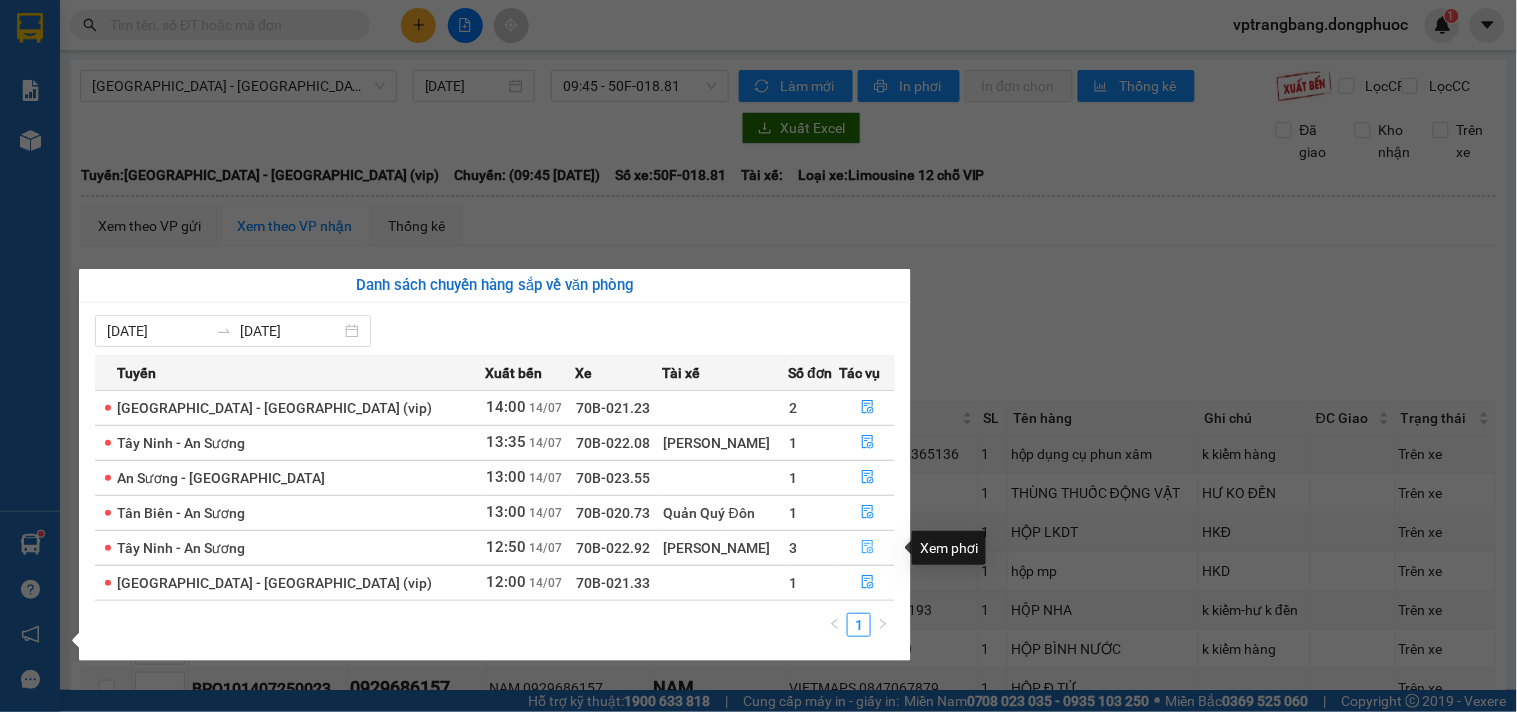 click 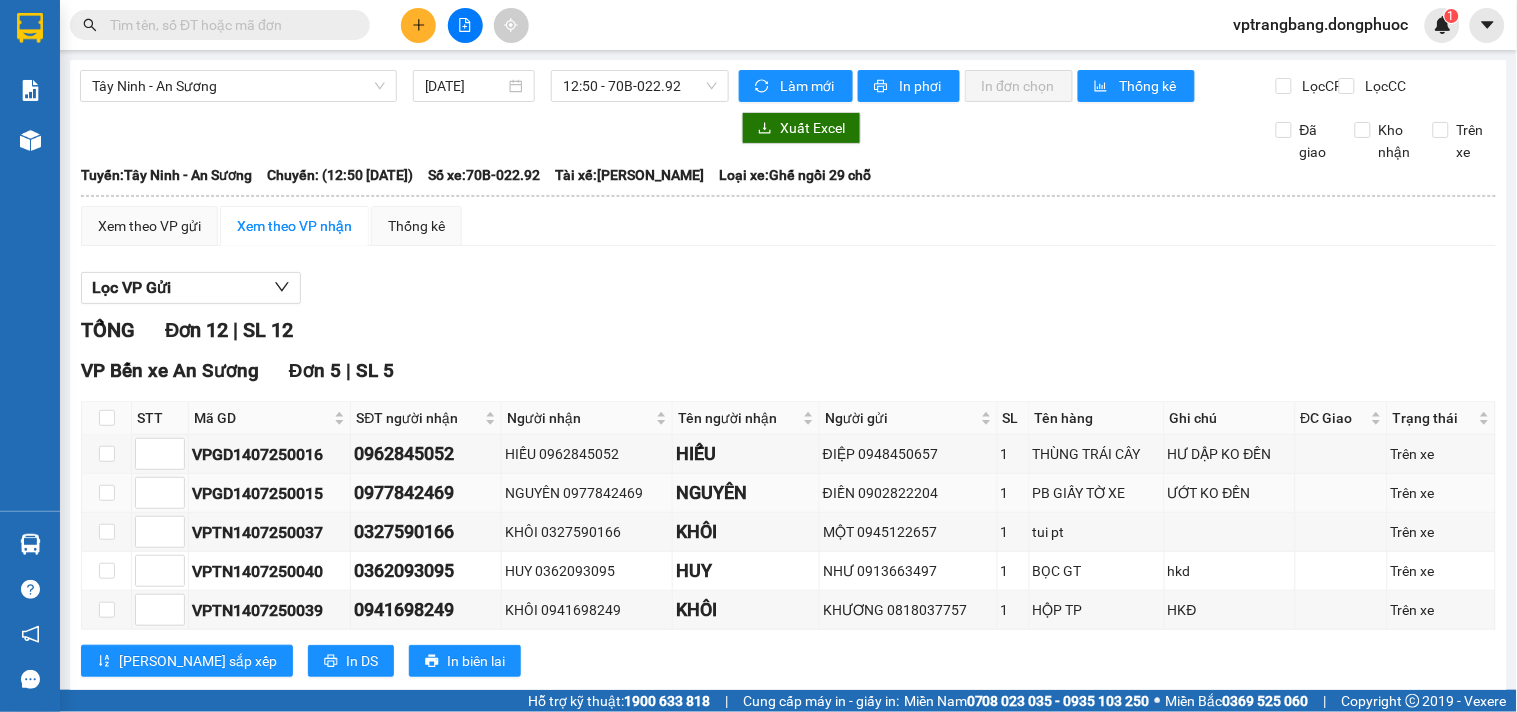 scroll, scrollTop: 555, scrollLeft: 0, axis: vertical 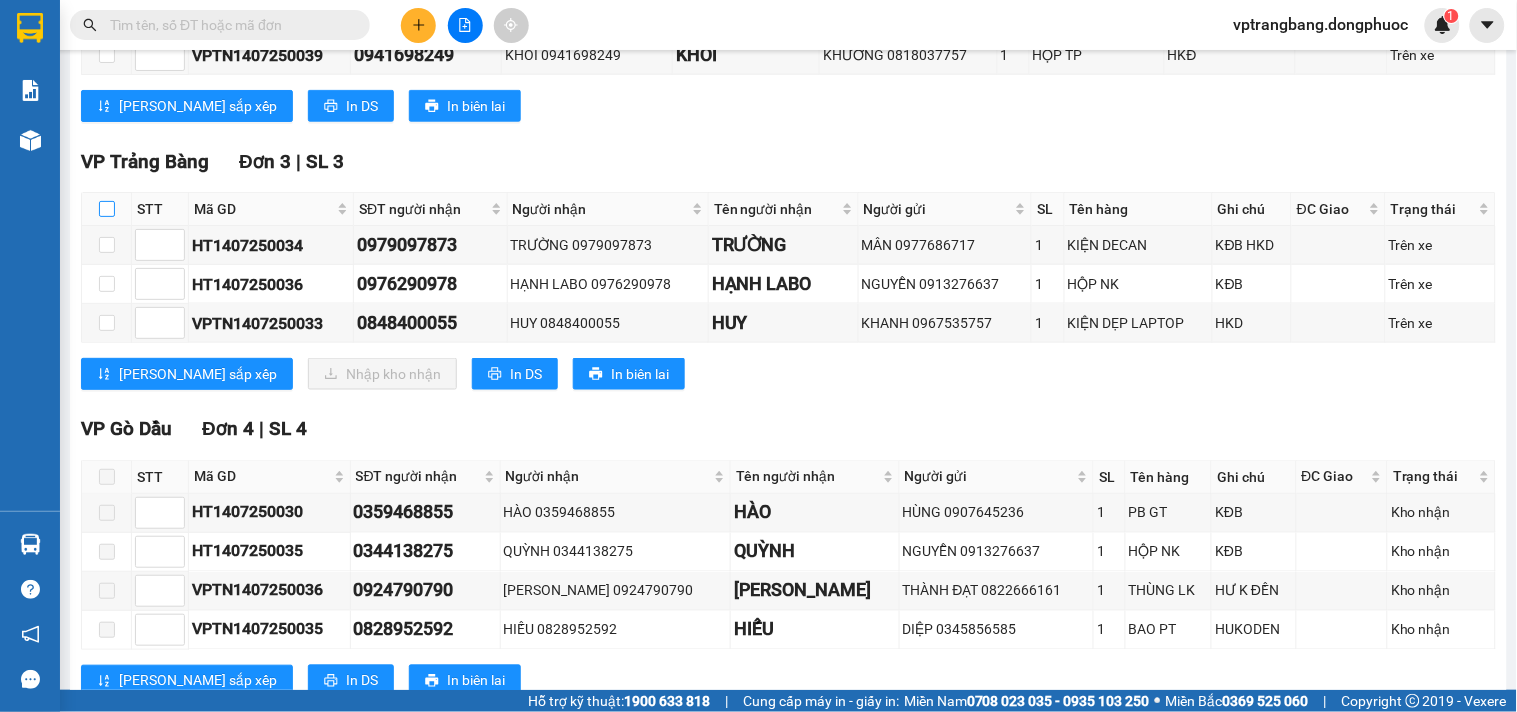 click at bounding box center [107, 209] 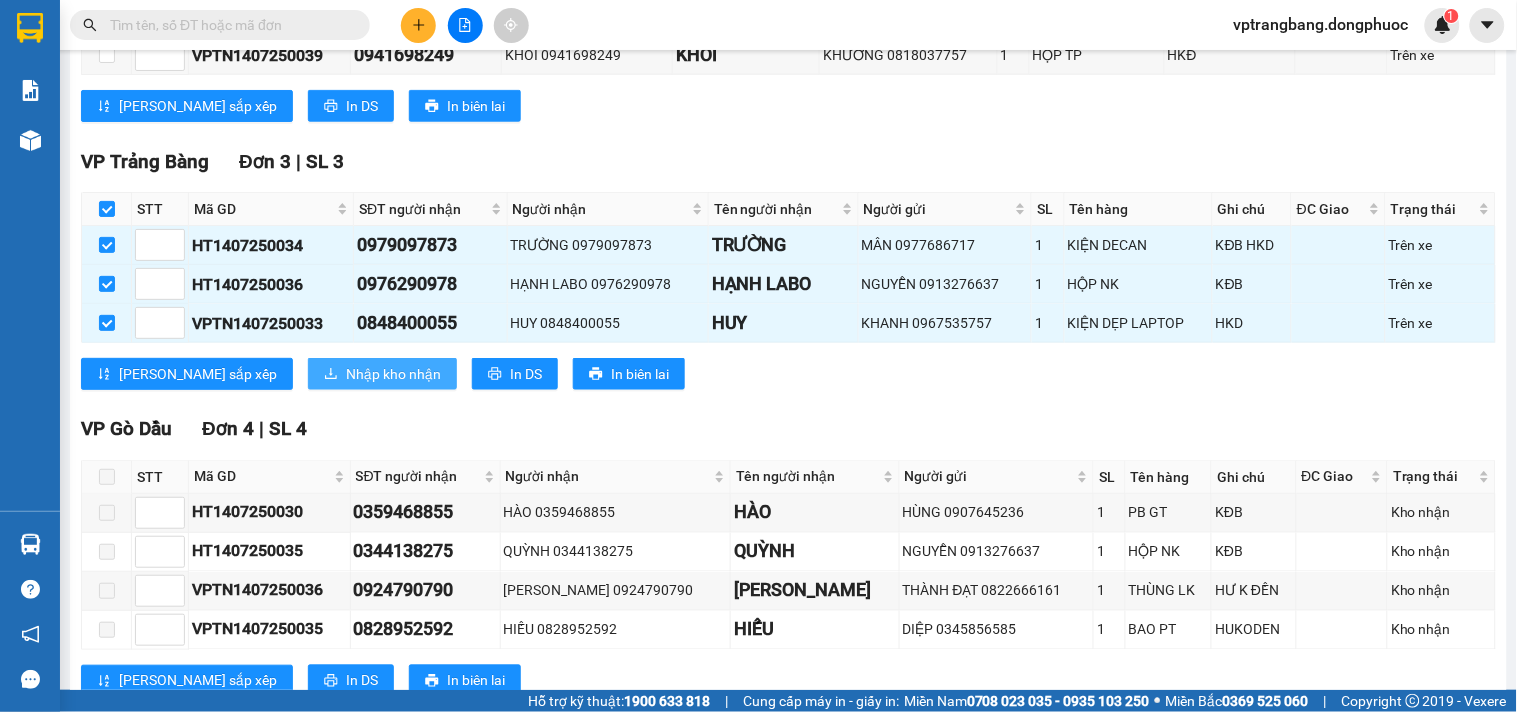 click on "Nhập kho nhận" at bounding box center (393, 374) 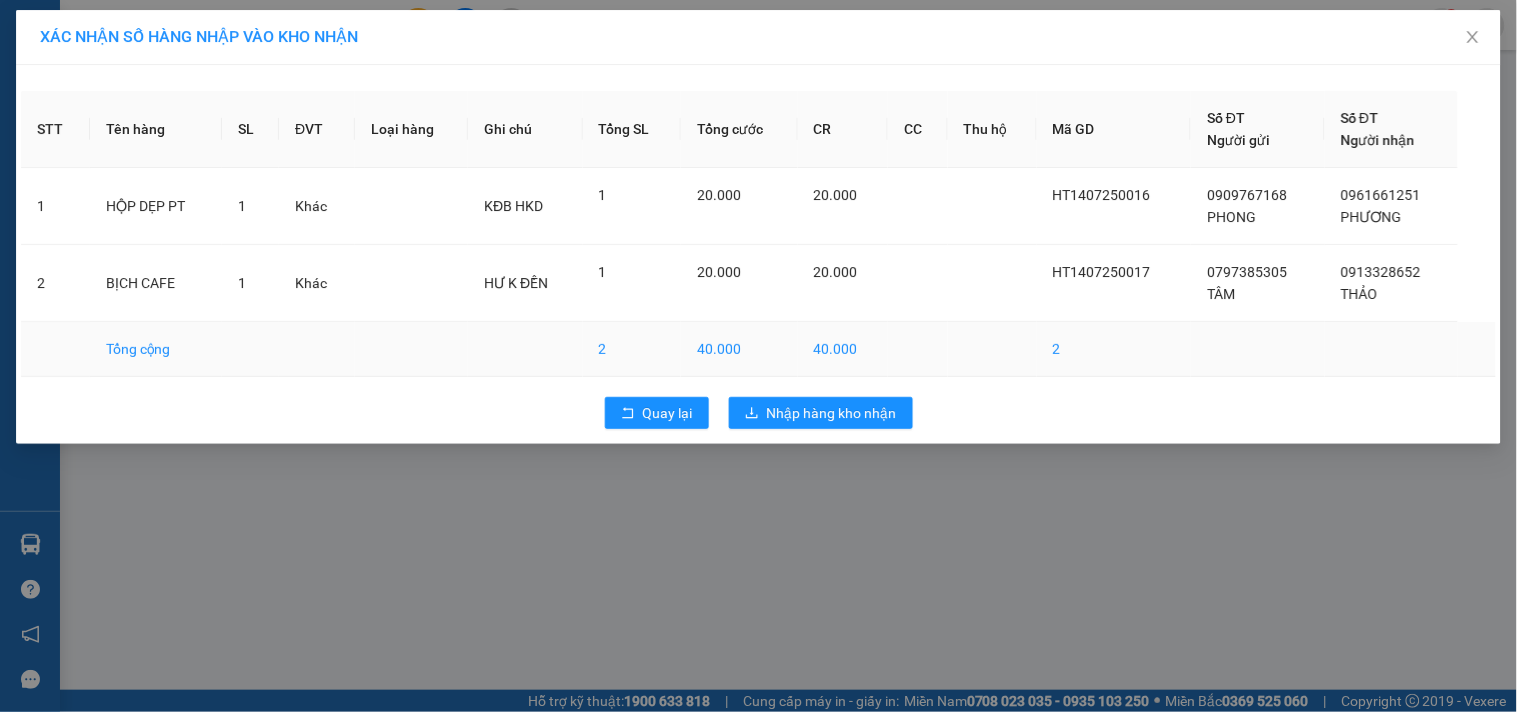 scroll, scrollTop: 0, scrollLeft: 0, axis: both 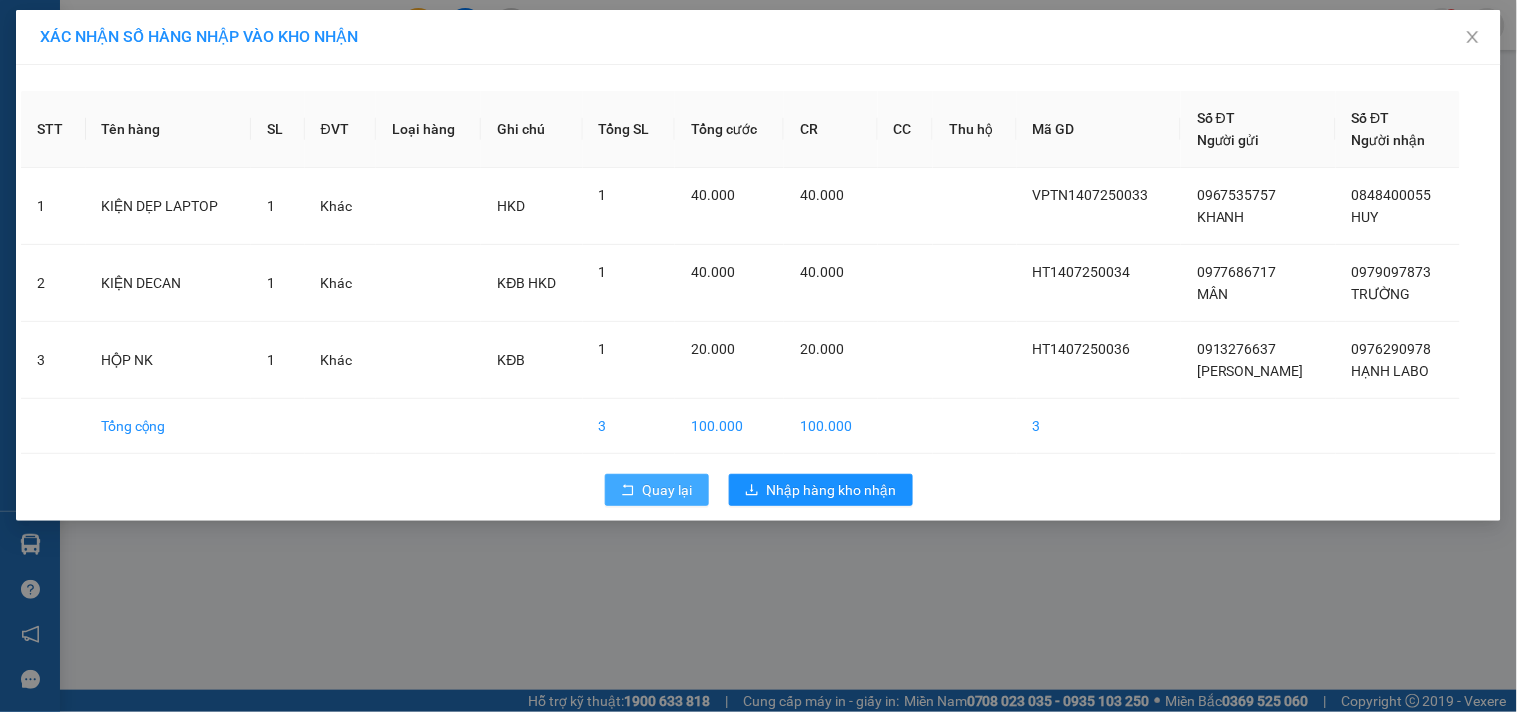 click on "Quay lại" at bounding box center [668, 490] 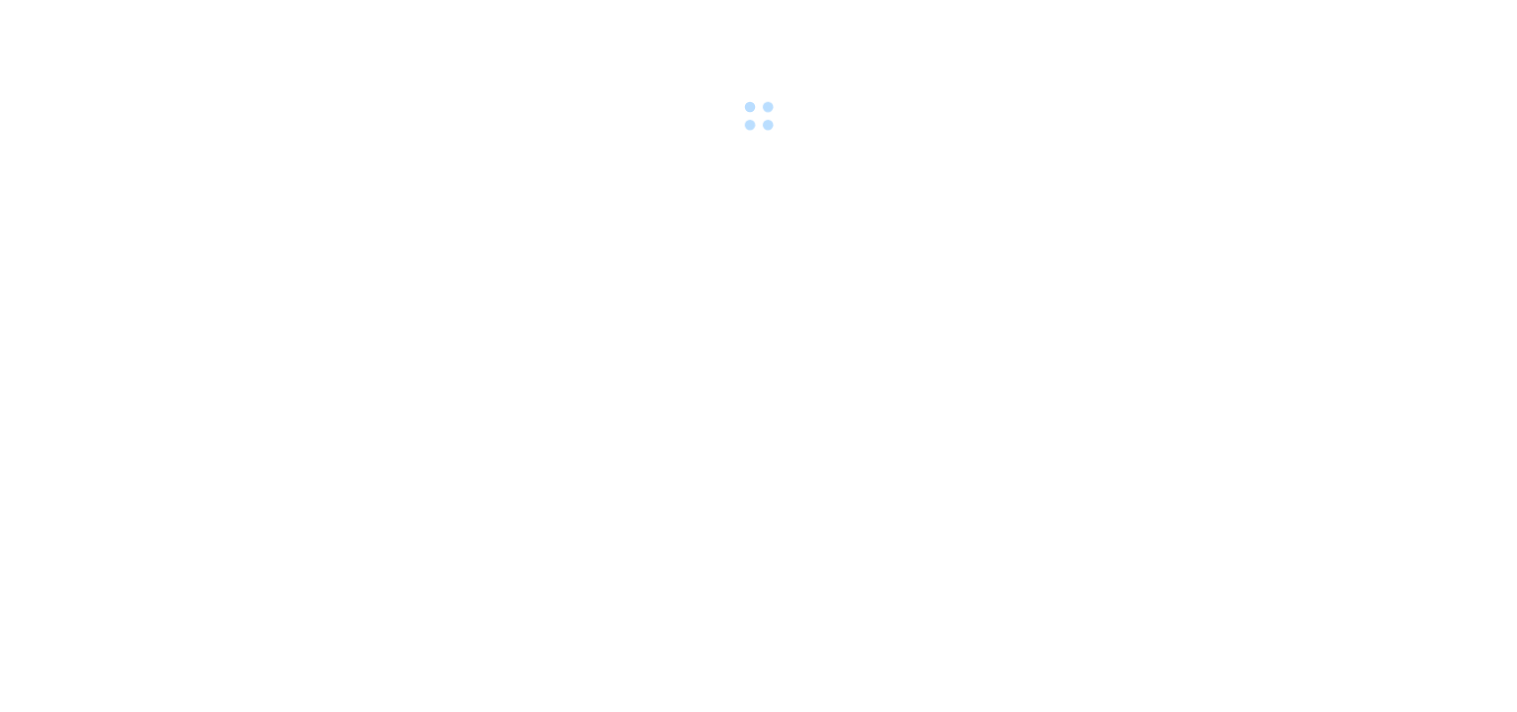 scroll, scrollTop: 0, scrollLeft: 0, axis: both 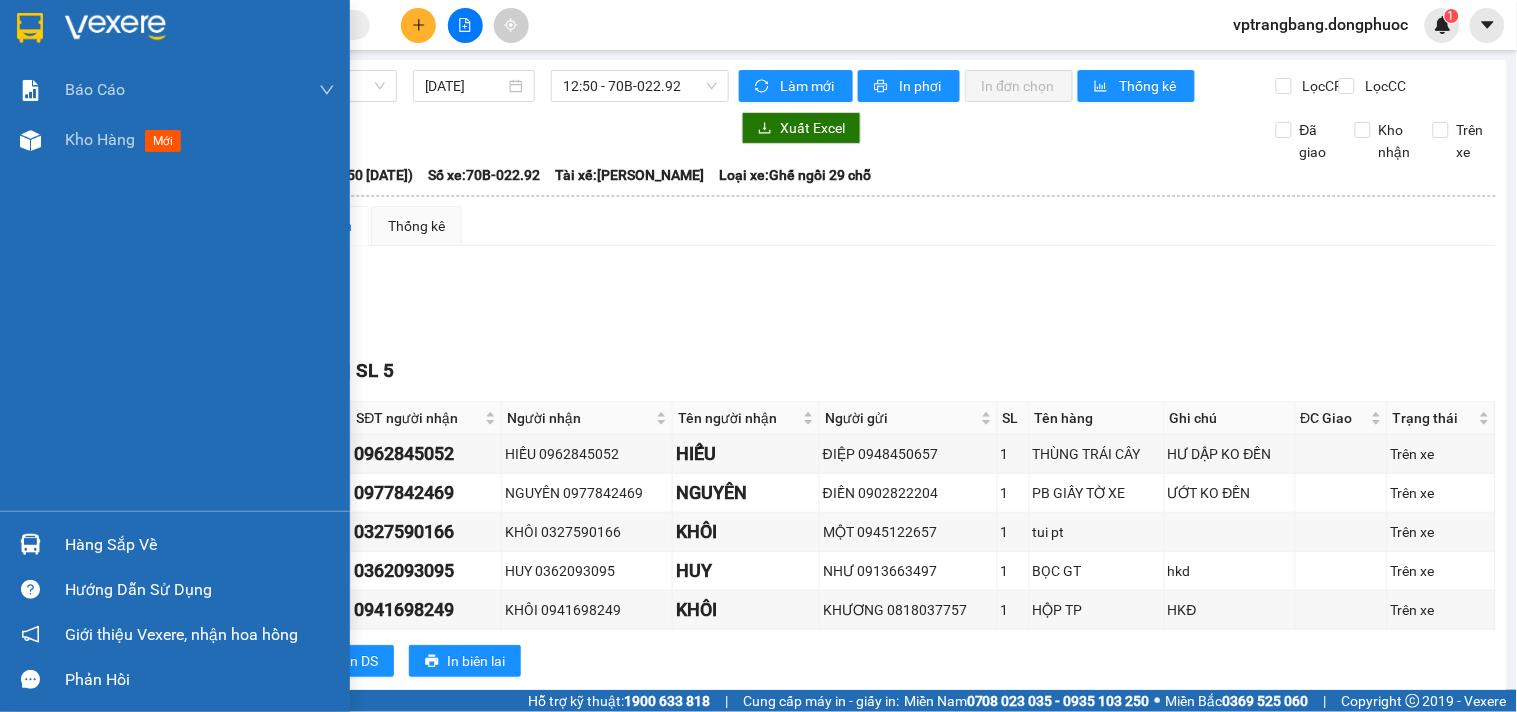 click on "Hàng sắp về" at bounding box center (175, 544) 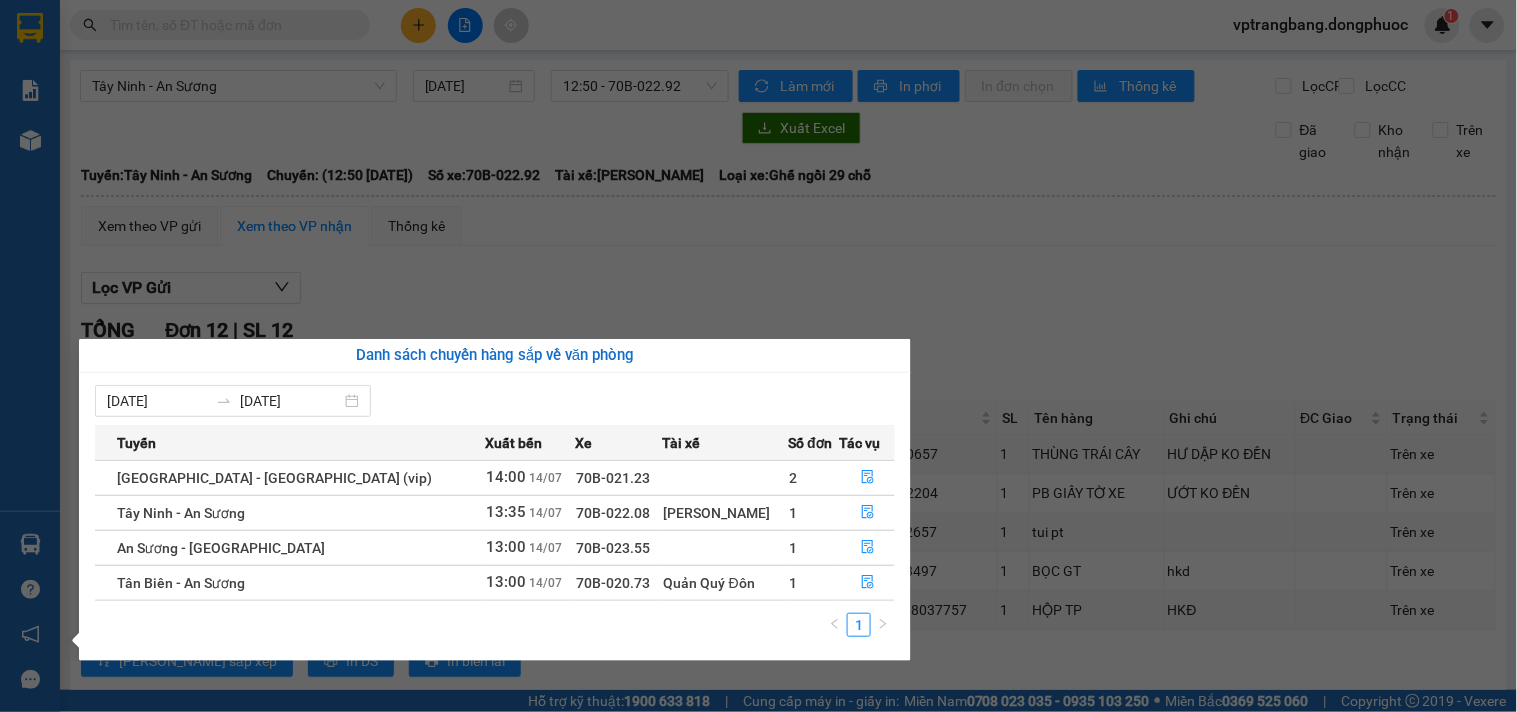 click on "Kết quả tìm kiếm ( 0 )  Bộ lọc  No Data vptrangbang.dongphuoc 1     Báo cáo Mẫu 1: Báo cáo dòng tiền theo nhân viên Mẫu 1: Báo cáo dòng tiền theo nhân viên (VP) Mẫu 2: Doanh số tạo đơn theo Văn phòng, nhân viên - Trạm     Kho hàng mới Hàng sắp về Hướng dẫn sử dụng Giới thiệu Vexere, nhận hoa hồng Phản hồi Phần mềm hỗ trợ bạn tốt chứ? Tây Ninh - An Sương [DATE] 12:50     - 70B-022.92  Làm mới In phơi In đơn chọn Thống kê Lọc  CR Lọc  CC Xuất Excel Đã giao Kho nhận Trên xe [GEOGRAPHIC_DATA]   19001152   [GEOGRAPHIC_DATA], 01 Võ Văn Truyện, KP 1, Phường 2 13:59 [DATE] [GEOGRAPHIC_DATA]:  [GEOGRAPHIC_DATA] - [GEOGRAPHIC_DATA]:   (12:50 [DATE]) Tài xế:  [PERSON_NAME]   Số xe:  70B-022.92 Loại xe:  Ghế ngồi 29 chỗ [GEOGRAPHIC_DATA]:  [GEOGRAPHIC_DATA] - An Sương Chuyến:   (12:50 [DATE]) Số xe:  70B-022.92 Tài xế:  [PERSON_NAME] xe:  Ghế ngồi 29 chỗ Xem theo VP gửi" at bounding box center [758, 356] 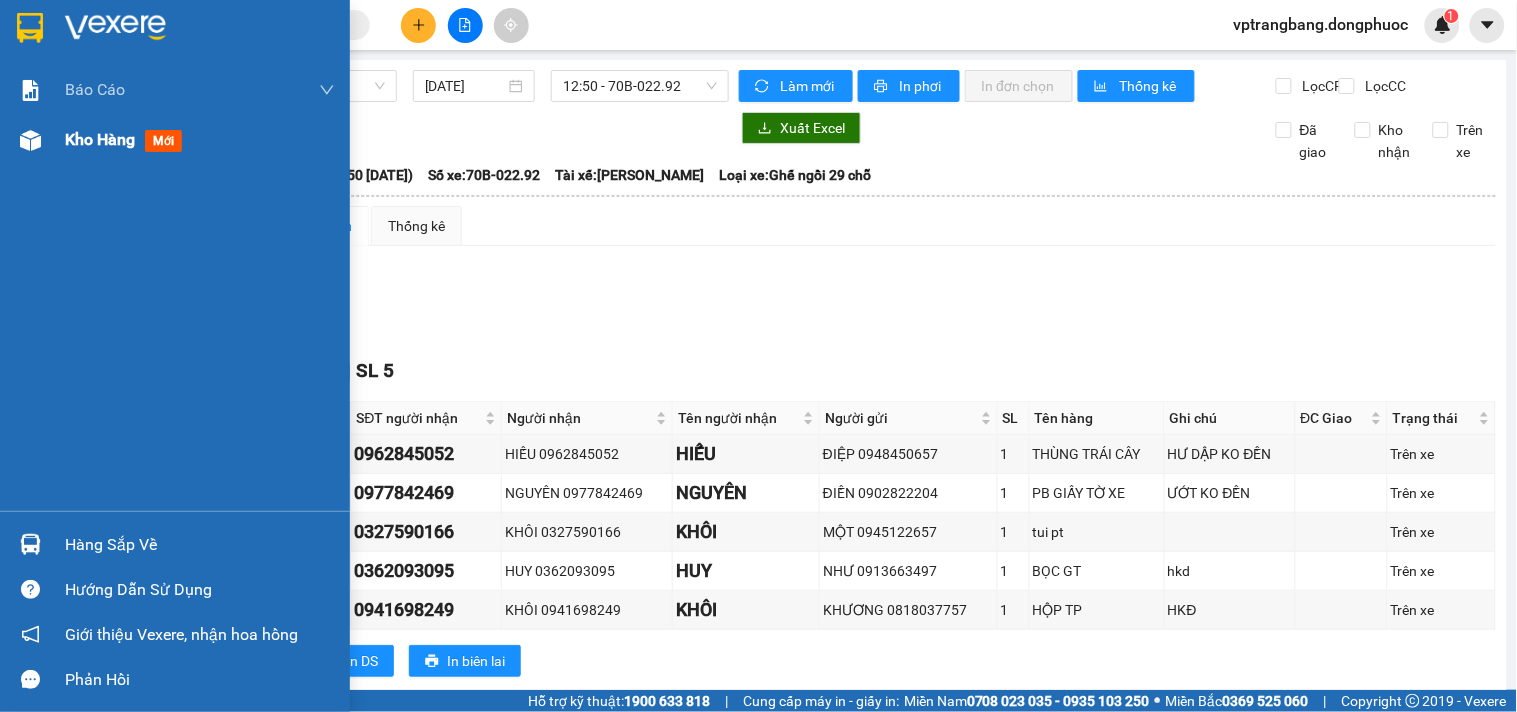 click on "Kho hàng" at bounding box center (100, 139) 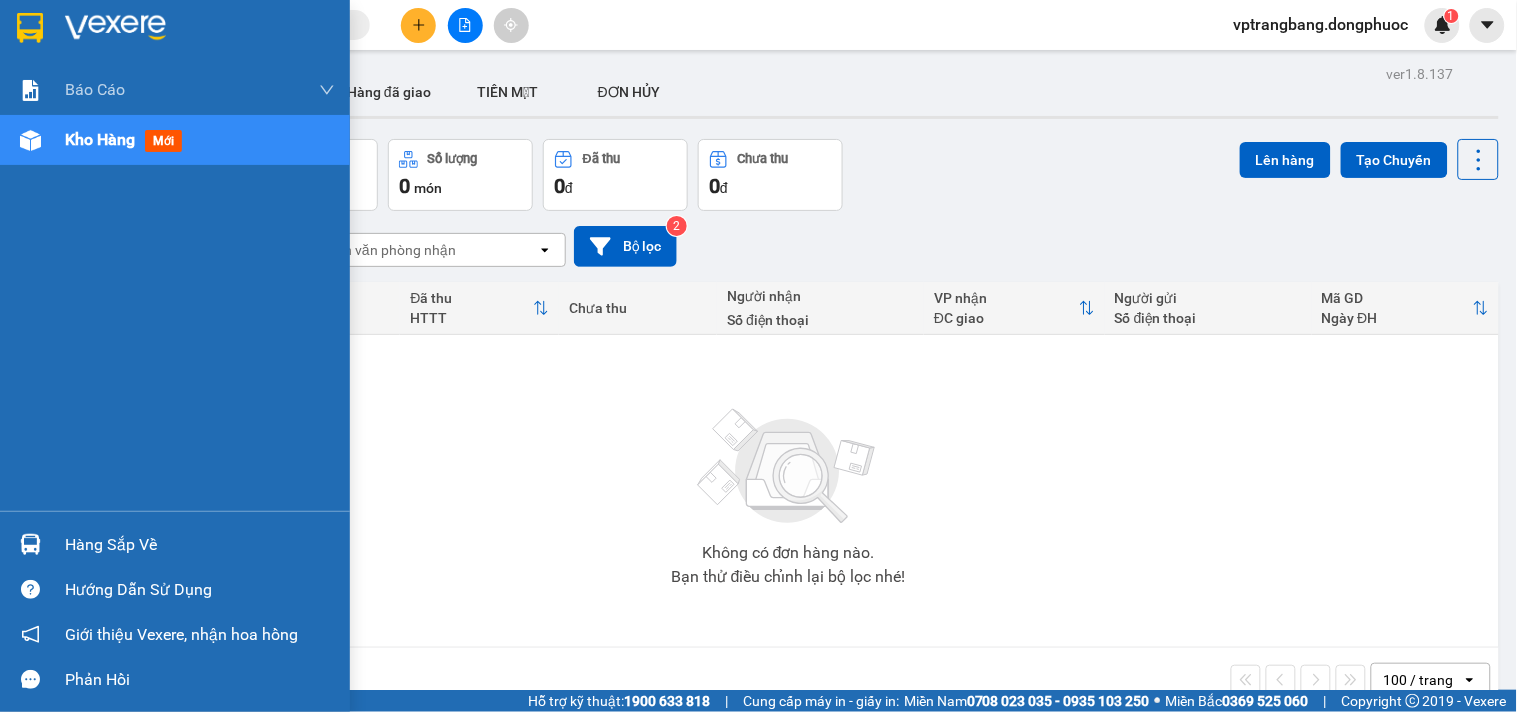 click on "ver  1.8.137 Kho gửi Trên xe Kho nhận Hàng đã giao TIỀN MẶT  ĐƠN HỦY Đơn hàng 0 đơn Khối lượng 0 kg Số lượng 0 món Đã thu 0  đ Chưa thu 0  đ Lên hàng Tạo Chuyến [DATE] – [DATE] Press the down arrow key to interact with the calendar and select a date. Press the escape button to close the calendar. Selected date range is from [DATE] to [DATE]. Chọn văn phòng nhận open Bộ lọc 2 Chi tiết Tên món Ghi chú Đã thu HTTT Chưa thu Người nhận Số điện thoại VP nhận ĐC giao Người gửi Số điện thoại Mã GD Ngày ĐH Không có đơn hàng nào. Bạn thử điều chỉnh lại bộ lọc nhé! 100 / trang open Đang tải dữ liệu" at bounding box center [758, 345] 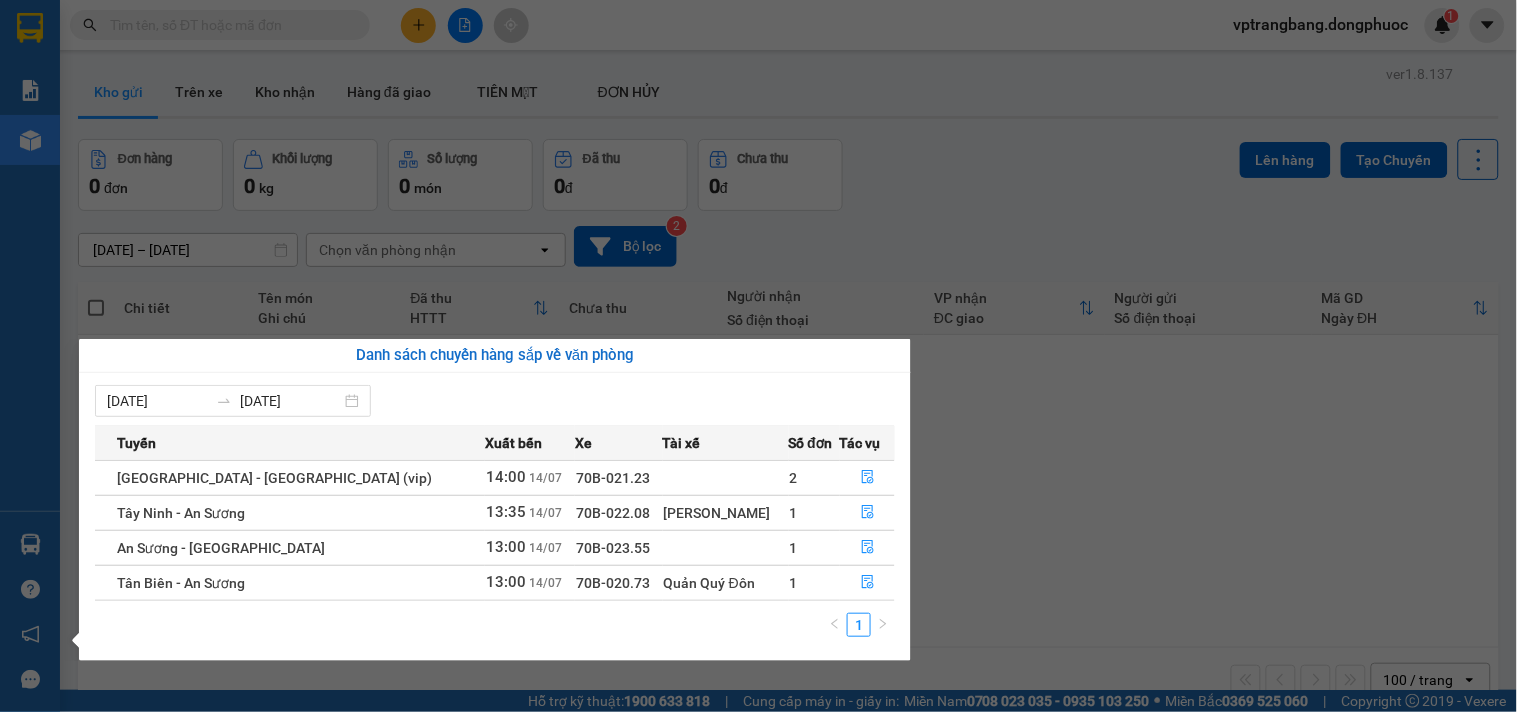 click on "Kết quả tìm kiếm ( 0 )  Bộ lọc  No Data vptrangbang.dongphuoc 1     Báo cáo Mẫu 1: Báo cáo dòng tiền theo nhân viên Mẫu 1: Báo cáo dòng tiền theo nhân viên (VP) Mẫu 2: Doanh số tạo đơn theo Văn phòng, nhân viên - Trạm     Kho hàng mới Hàng sắp về Hướng dẫn sử dụng Giới thiệu Vexere, nhận hoa hồng Phản hồi Phần mềm hỗ trợ bạn tốt chứ? ver  1.8.137 Kho gửi Trên xe Kho nhận Hàng đã giao TIỀN MẶT  ĐƠN HỦY Đơn hàng 0 đơn Khối lượng 0 kg Số lượng 0 món Đã thu 0  đ Chưa thu 0  đ Lên hàng Tạo Chuyến [DATE] – [DATE] Press the down arrow key to interact with the calendar and select a date. Press the escape button to close the calendar. Selected date range is from [DATE] to [DATE]. Chọn văn phòng nhận open Bộ lọc 2 Chi tiết Tên món Ghi chú Đã thu HTTT Chưa thu Người nhận Số điện thoại VP nhận ĐC giao Người gửi Số điện thoại | |" at bounding box center [758, 356] 